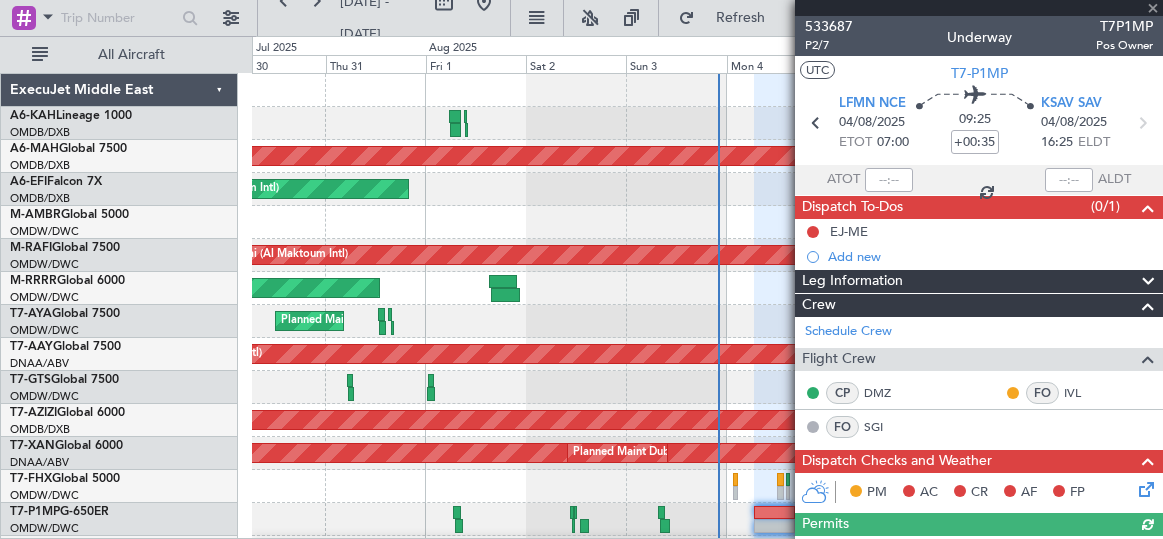 scroll, scrollTop: 0, scrollLeft: 0, axis: both 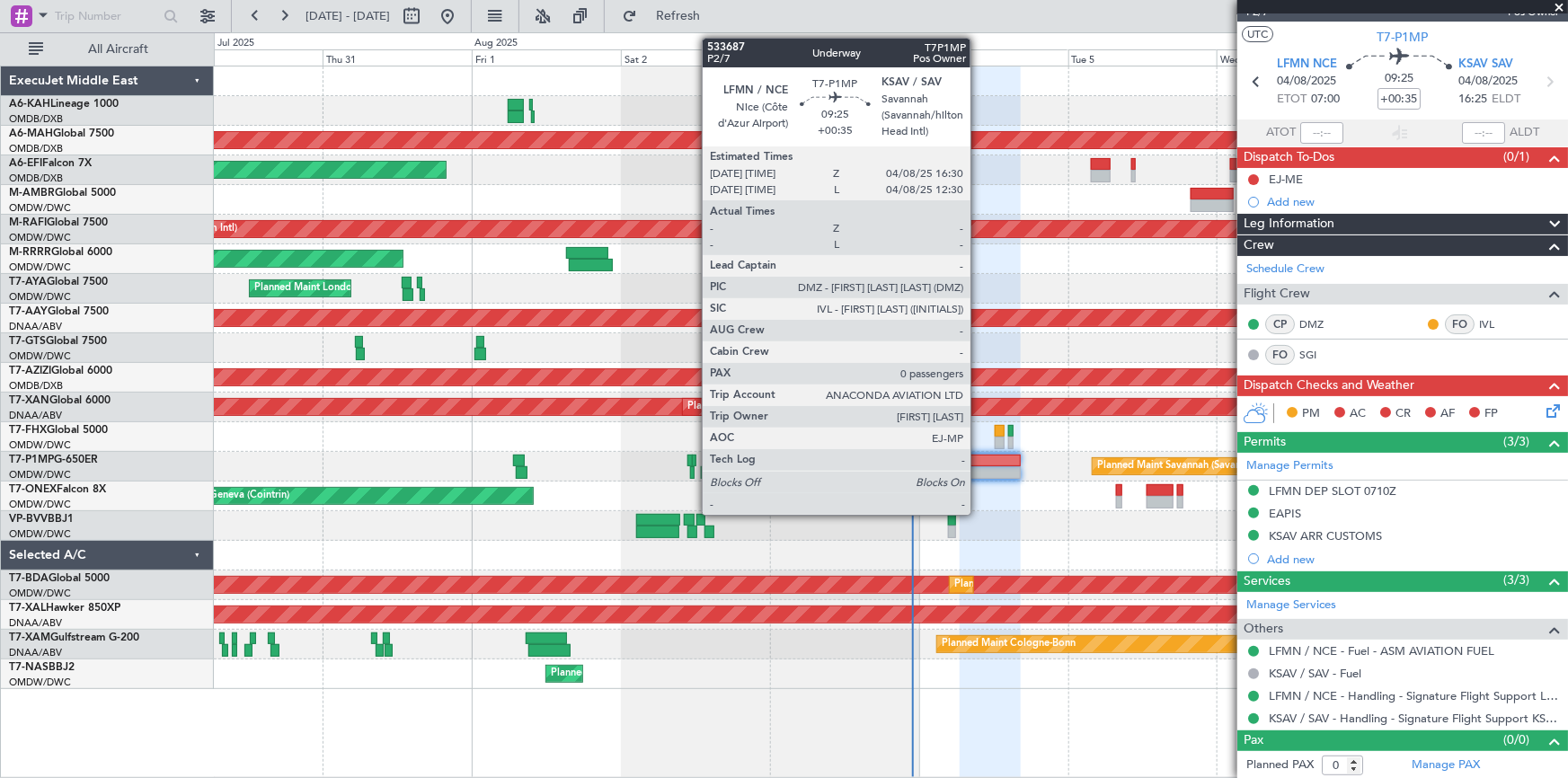 click 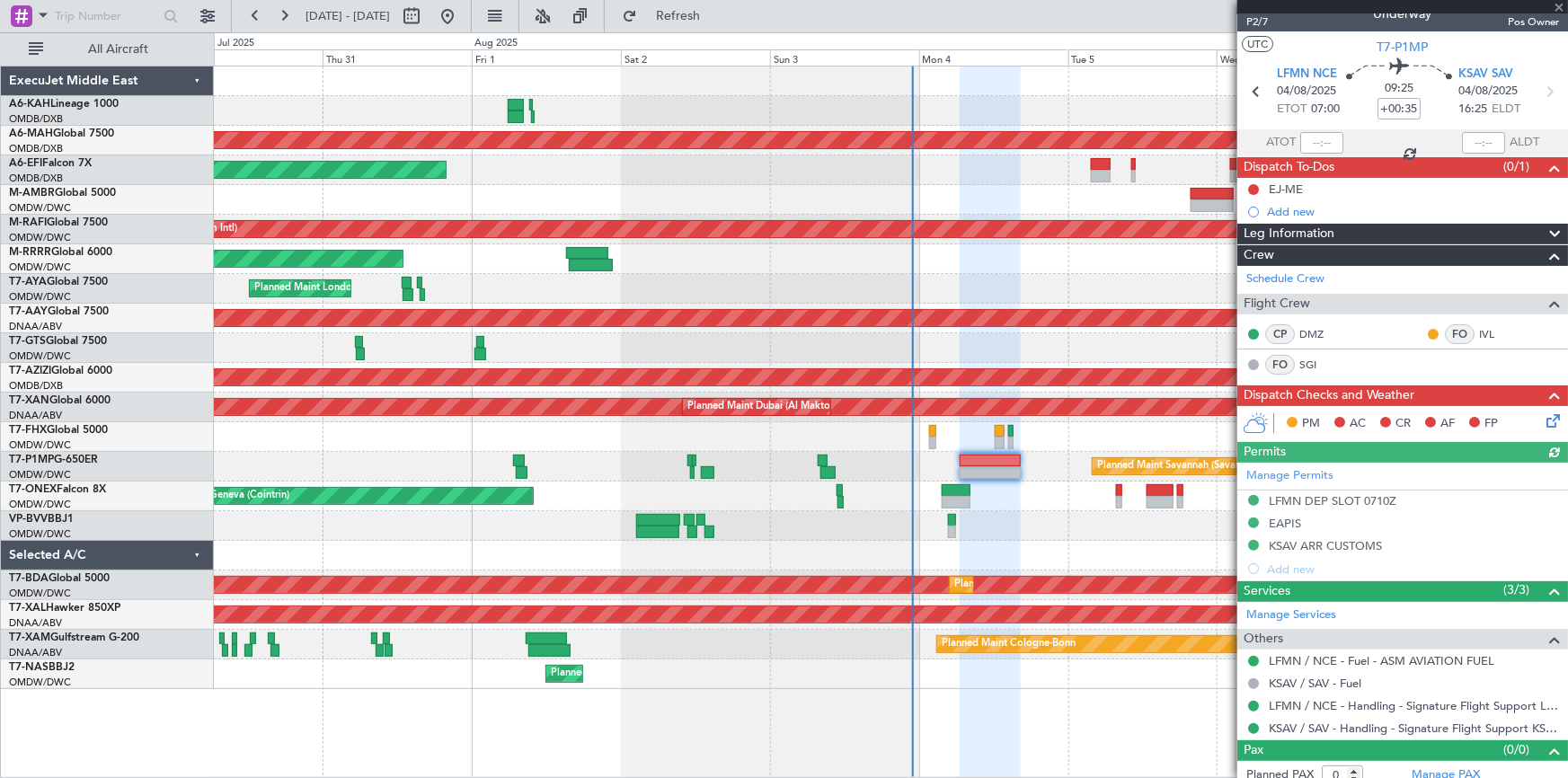 scroll, scrollTop: 29, scrollLeft: 0, axis: vertical 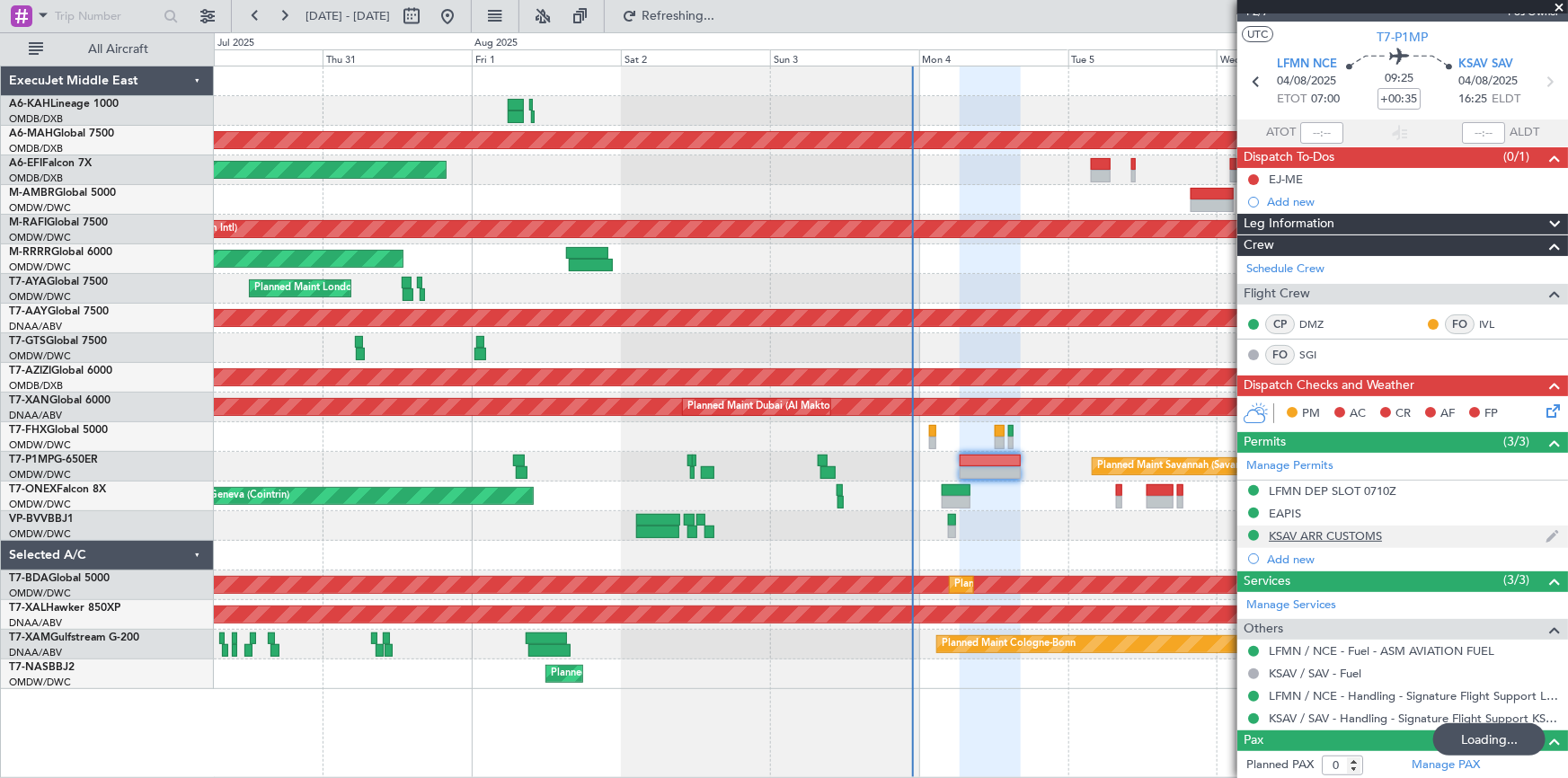 click on "KSAV ARR CUSTOMS" at bounding box center (1325, 535) 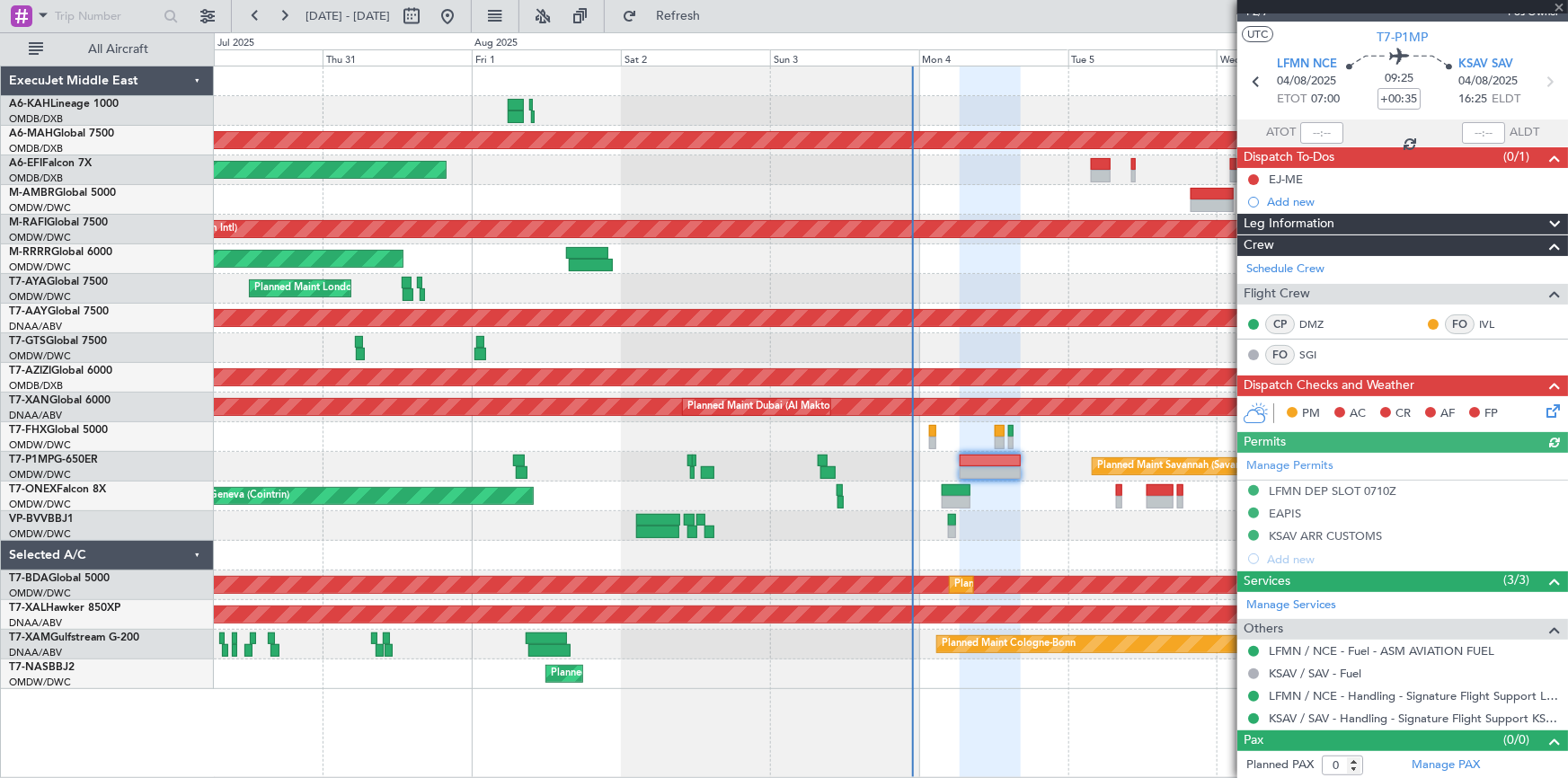 drag, startPoint x: 1338, startPoint y: 535, endPoint x: 1323, endPoint y: 535, distance: 15 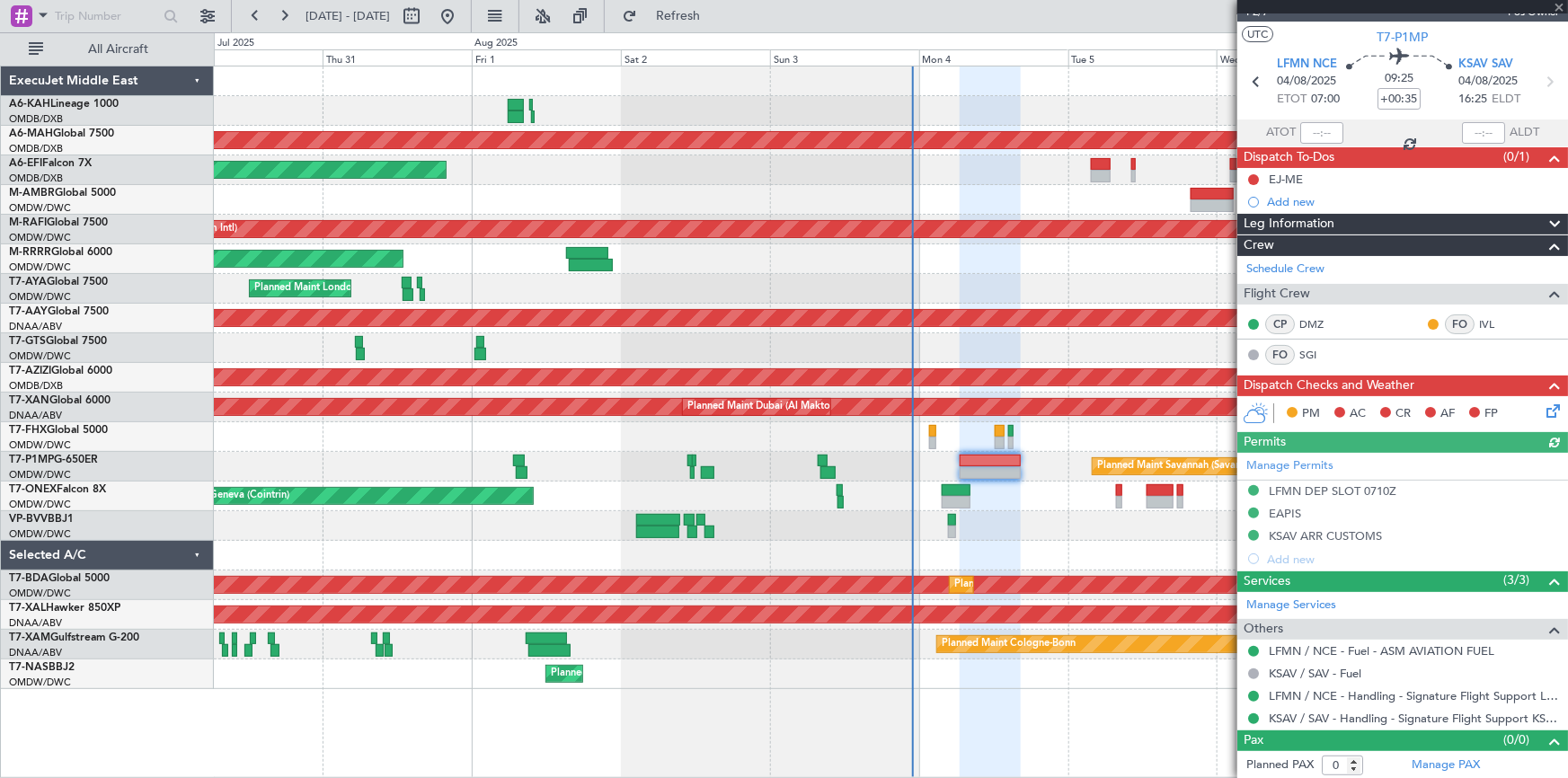 click on "Manage Permits LFMN DEP SLOT [TIME] EAPIS KSAV ARR CUSTOMS Add new" 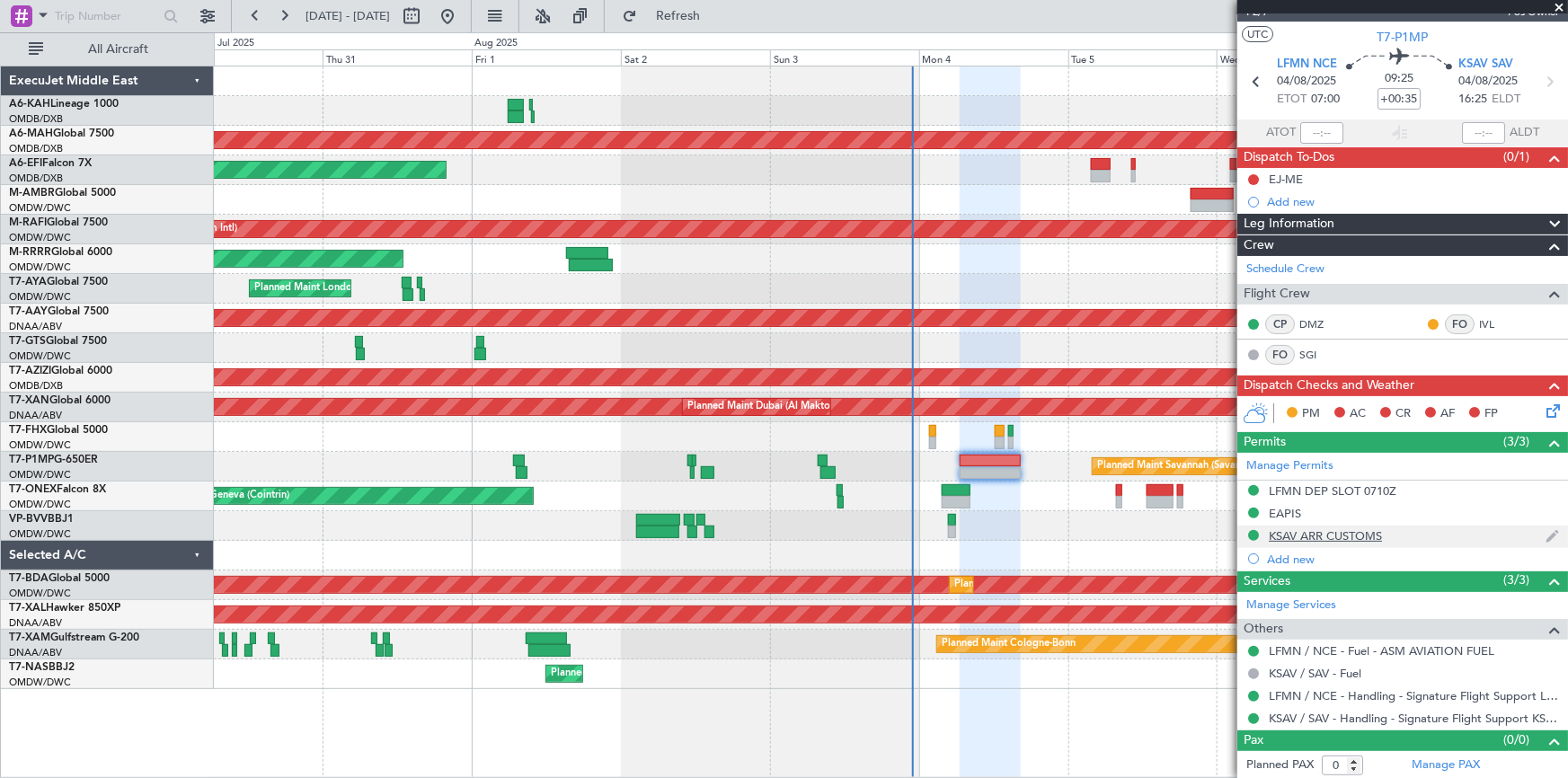 click on "KSAV ARR CUSTOMS" at bounding box center [1325, 535] 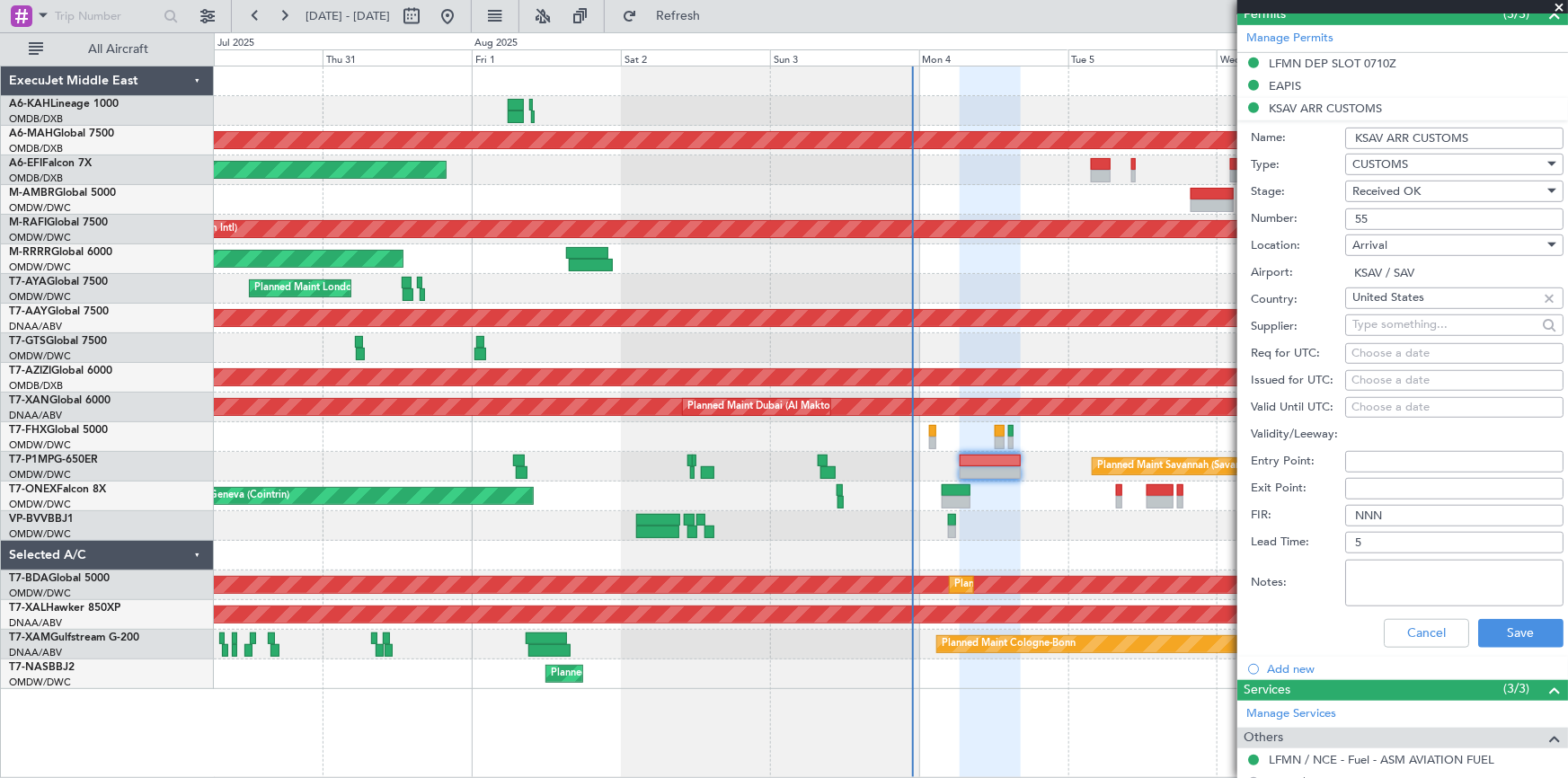 scroll, scrollTop: 566, scrollLeft: 0, axis: vertical 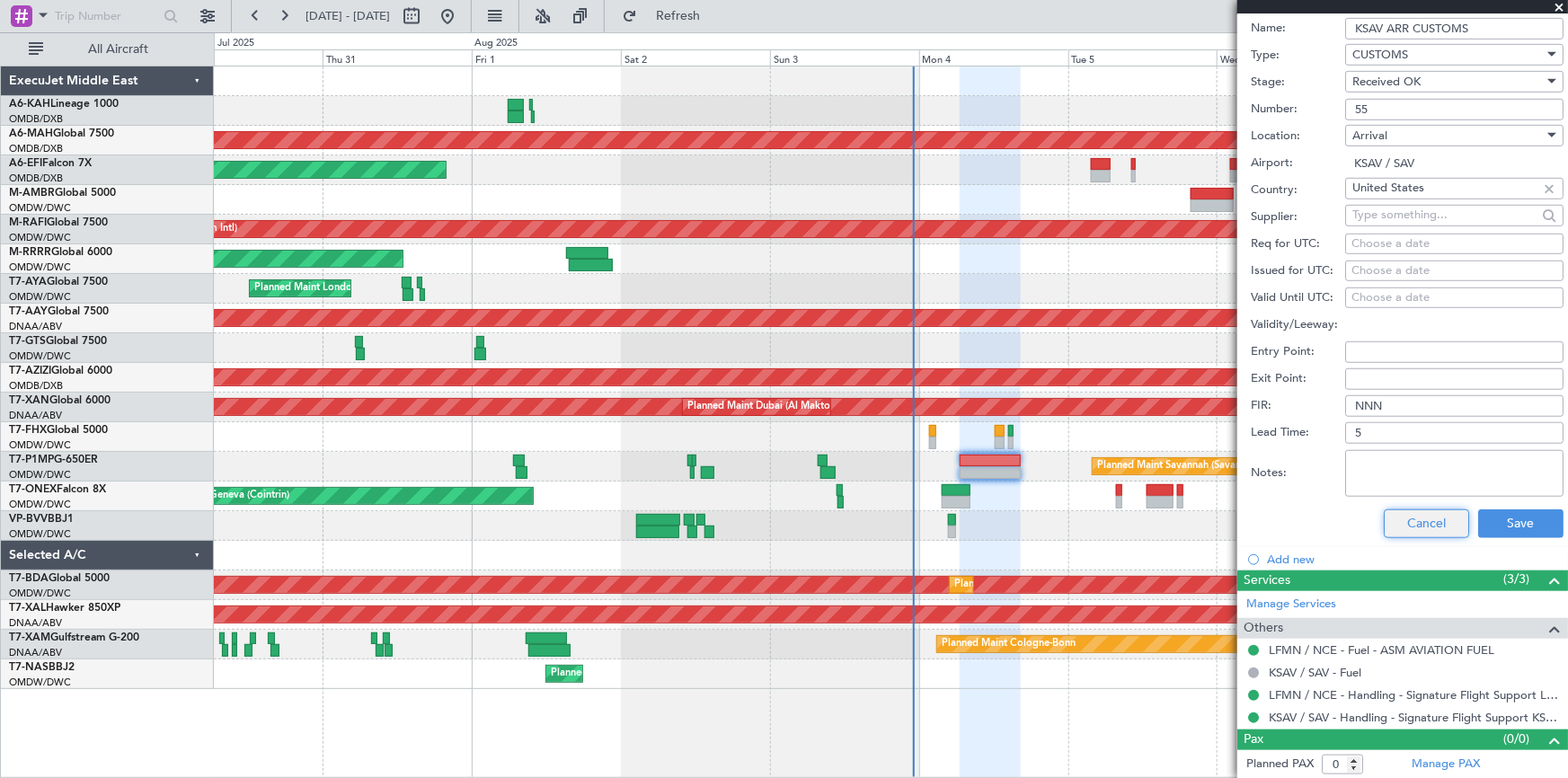 click on "Cancel" at bounding box center [1426, 524] 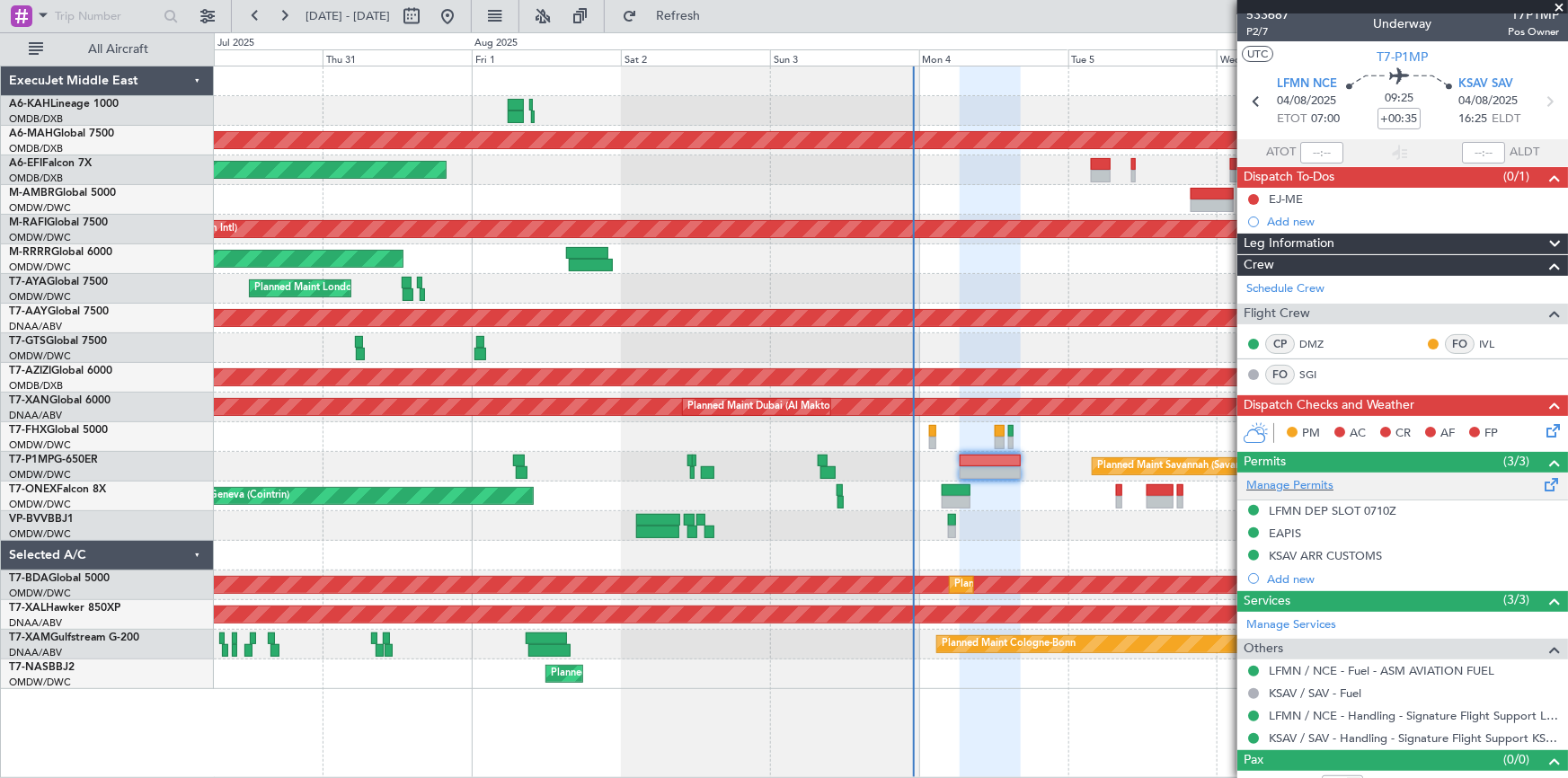 scroll, scrollTop: 0, scrollLeft: 0, axis: both 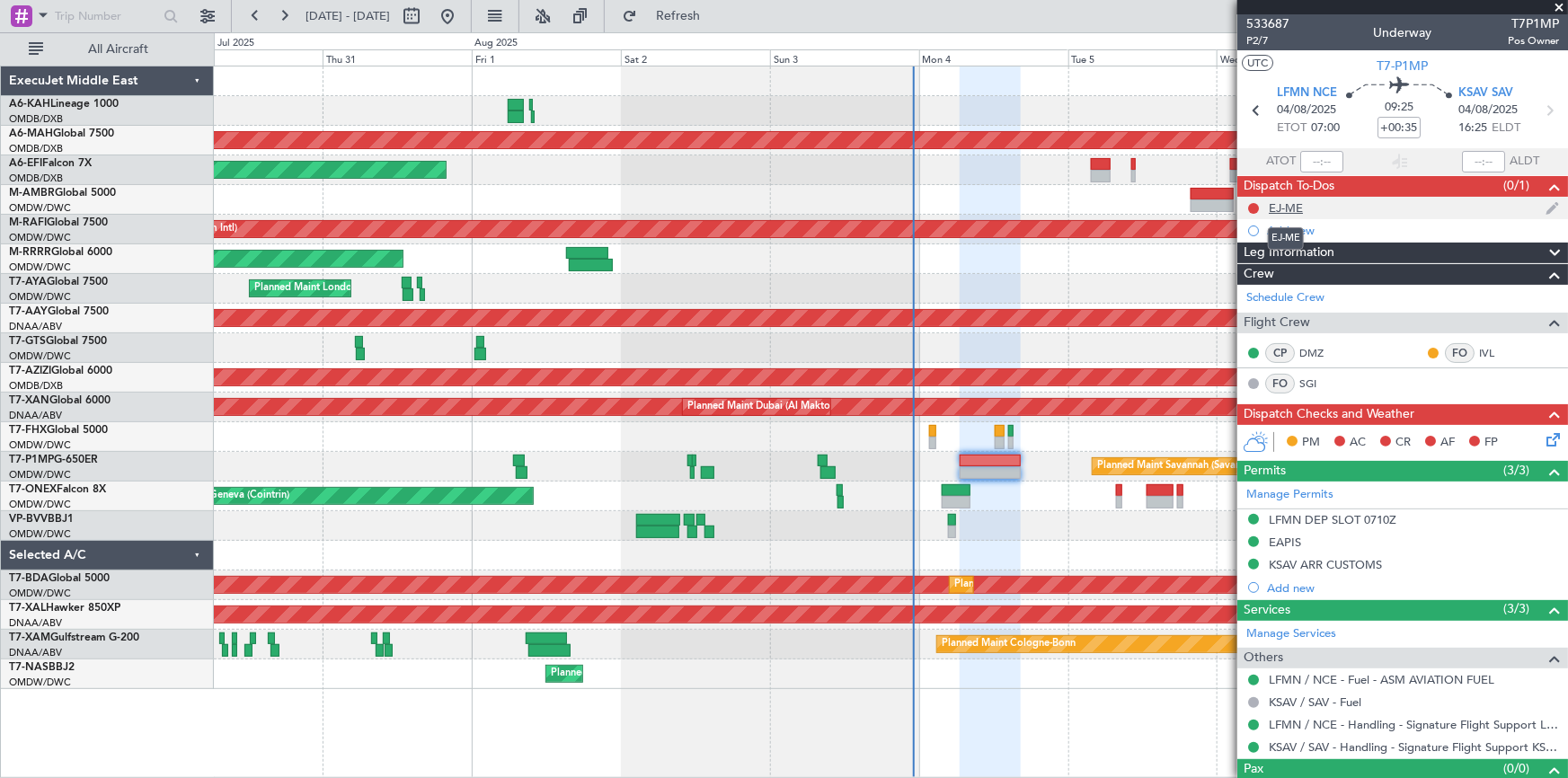 click on "EJ-ME" 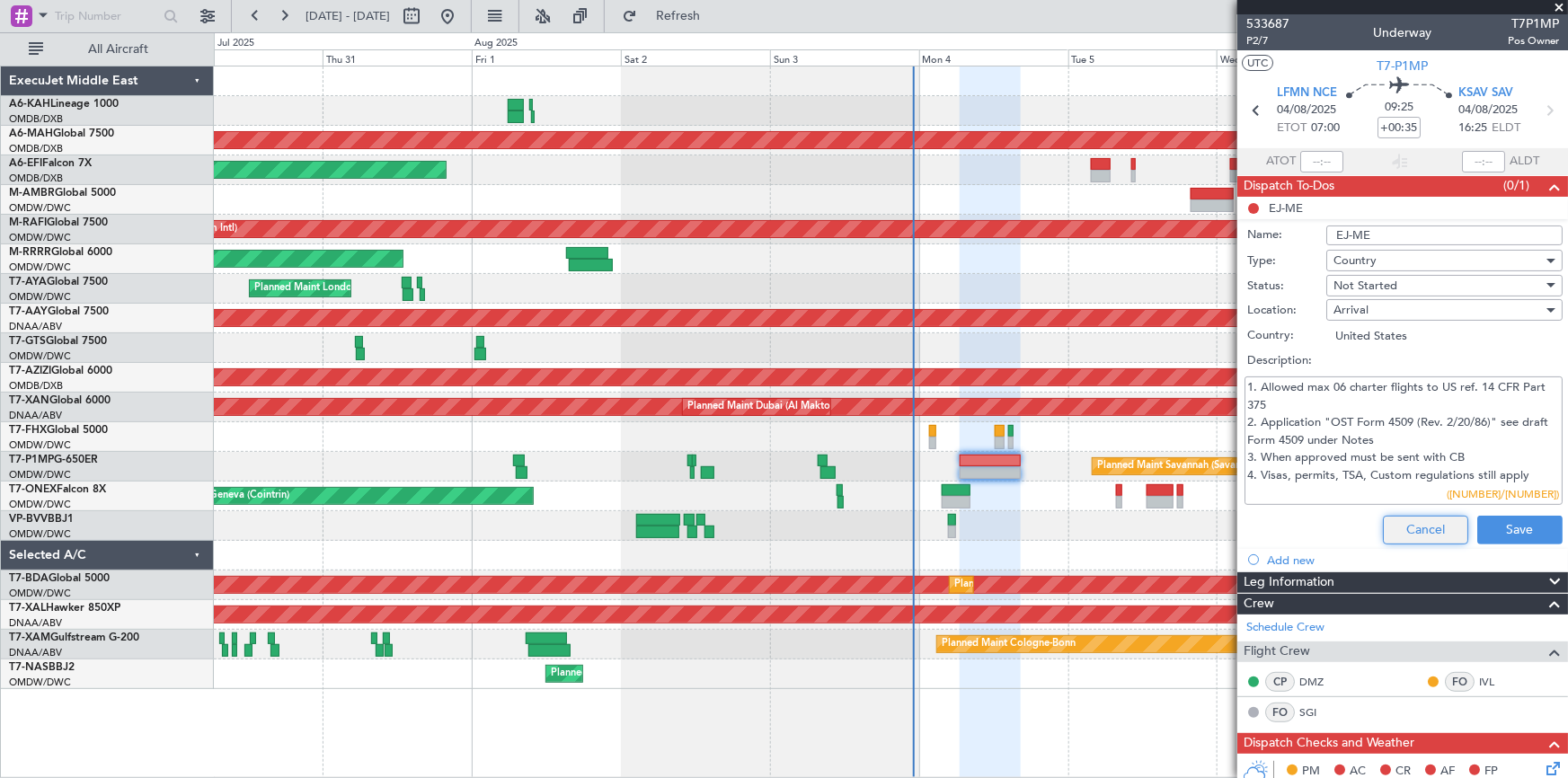 click on "Cancel" 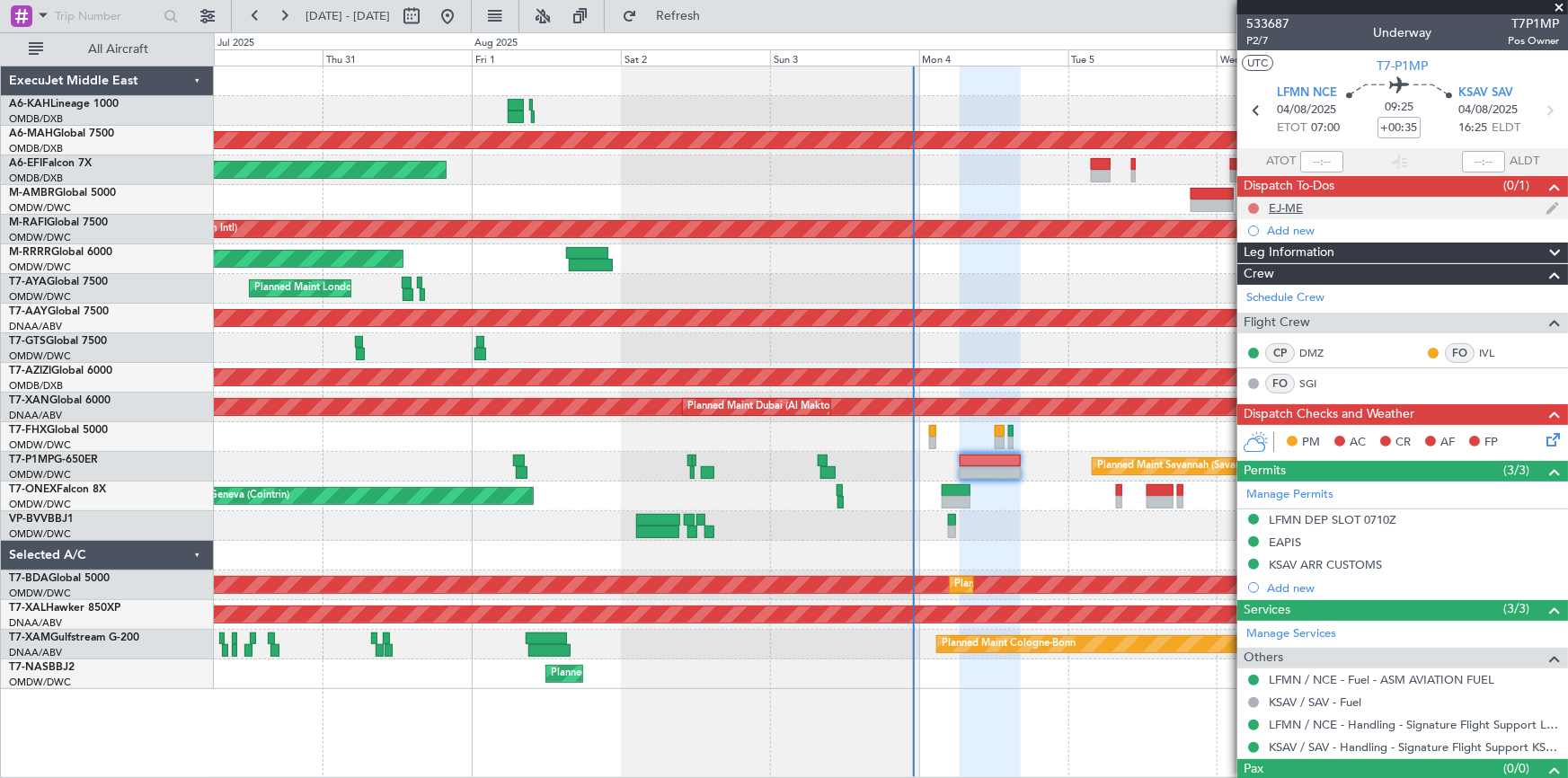 click 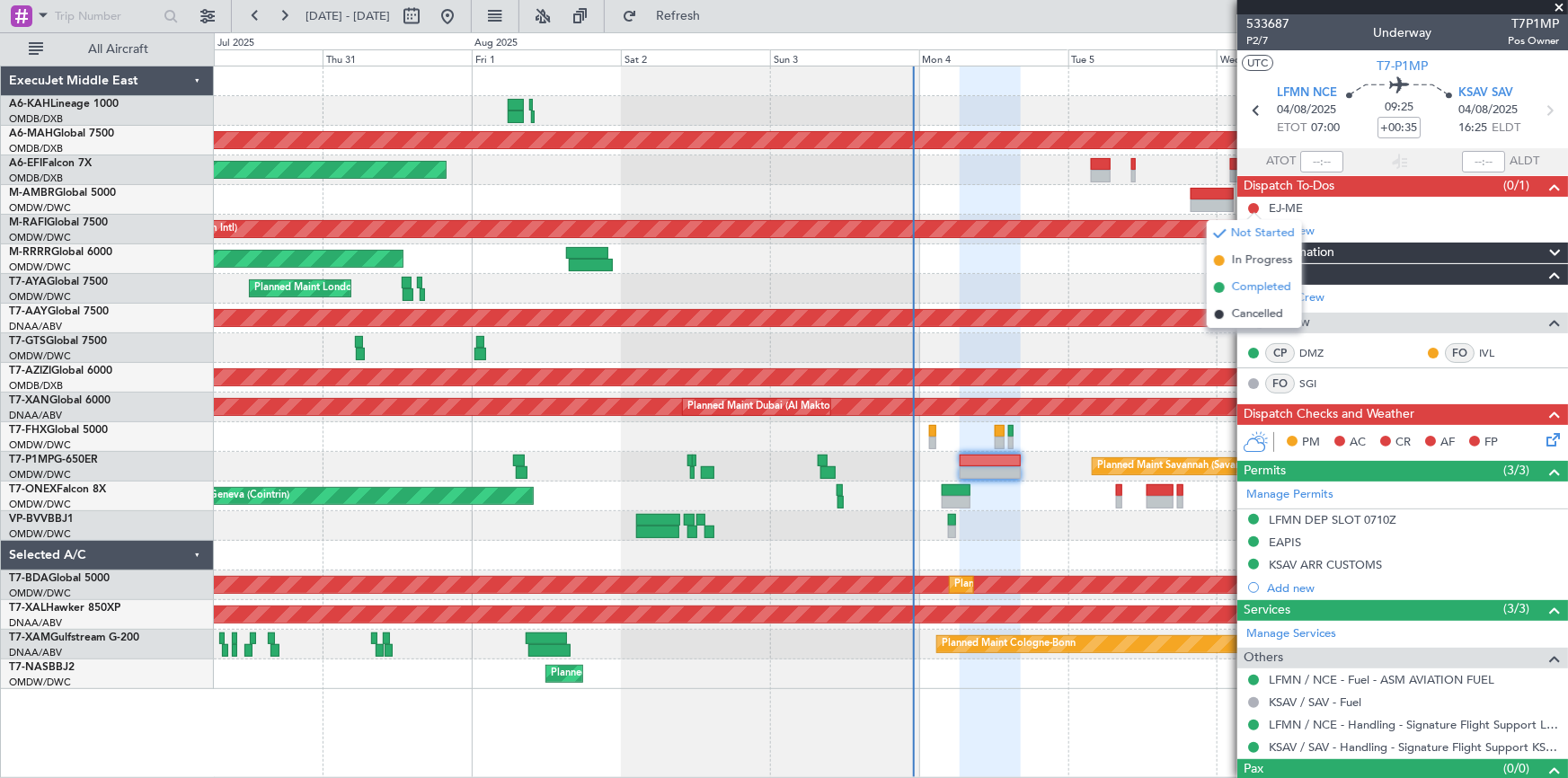 click on "Completed" at bounding box center (1262, 287) 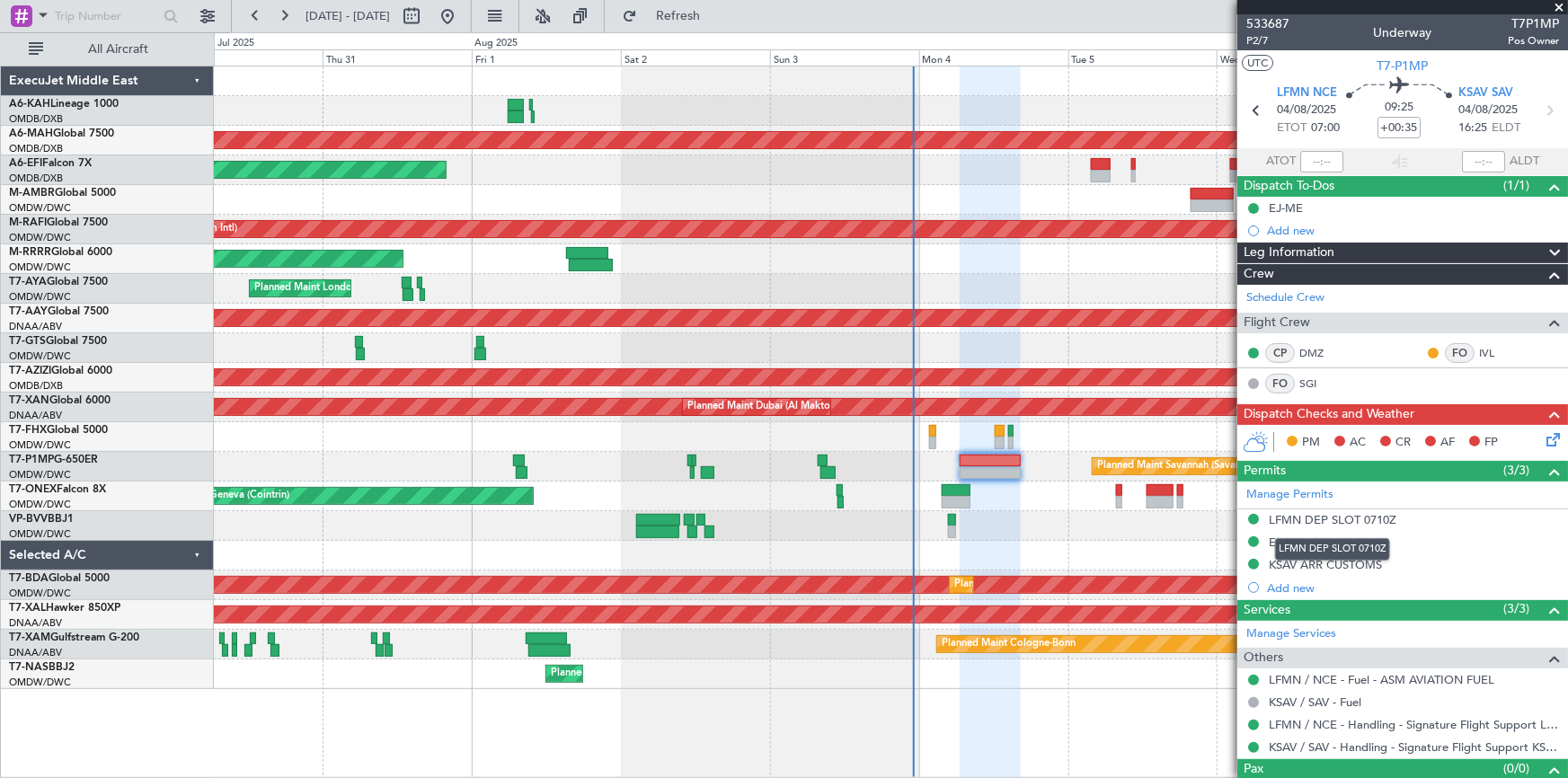 click on "LFMN DEP SLOT 0710Z" at bounding box center (1333, 519) 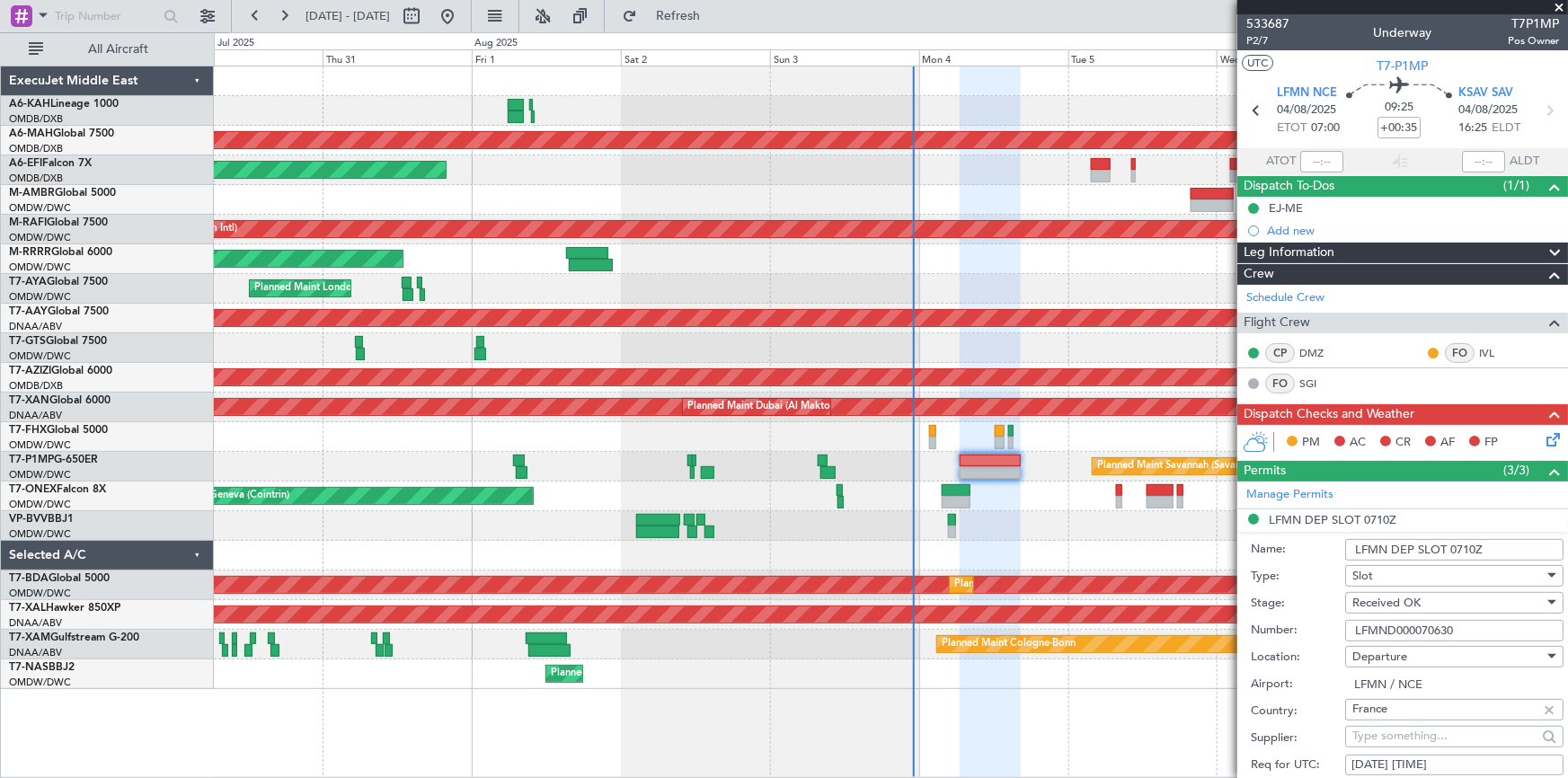 drag, startPoint x: 1470, startPoint y: 628, endPoint x: 1269, endPoint y: 629, distance: 201.00249 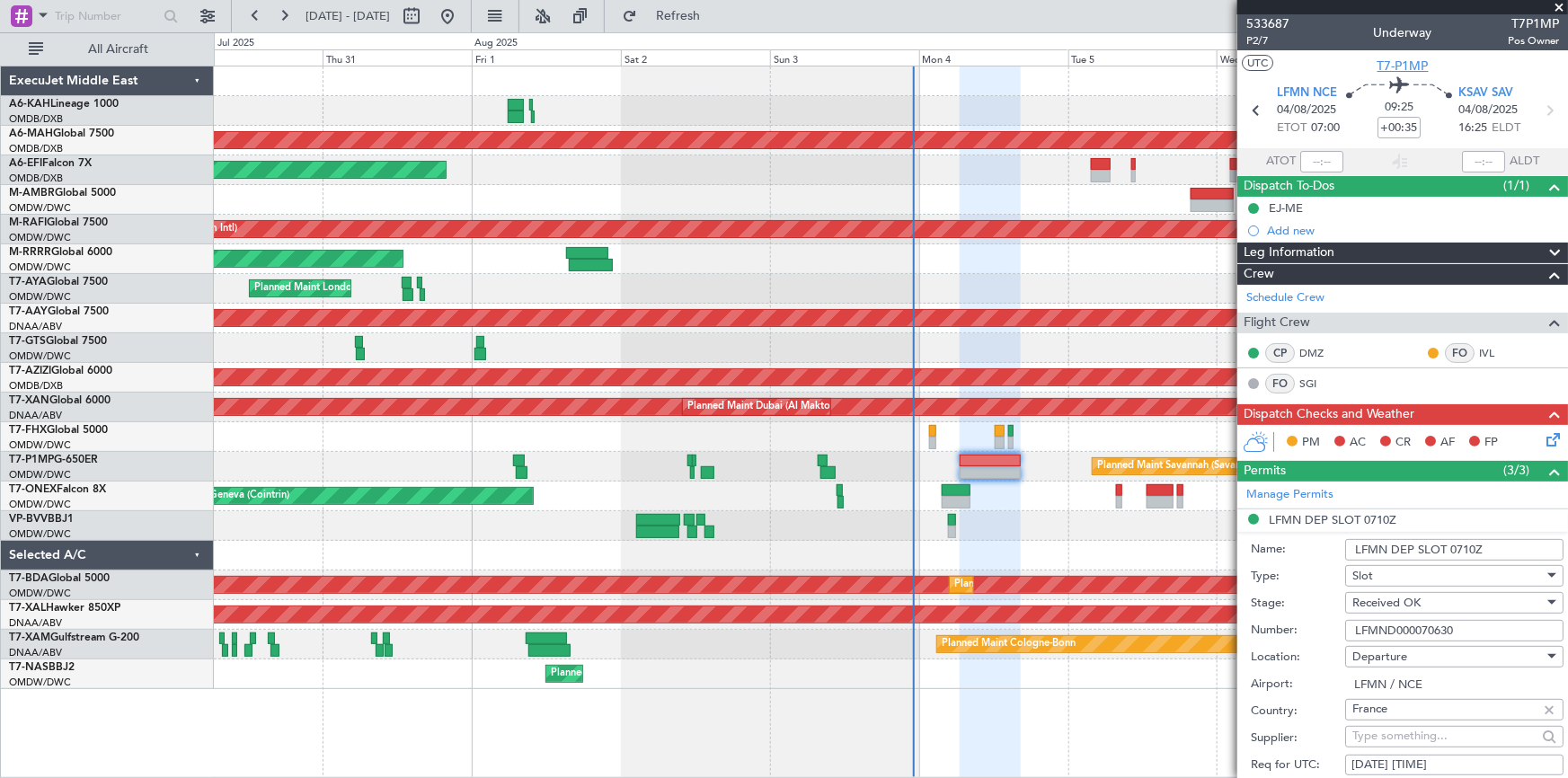click on "T7-P1MP" at bounding box center (1403, 66) 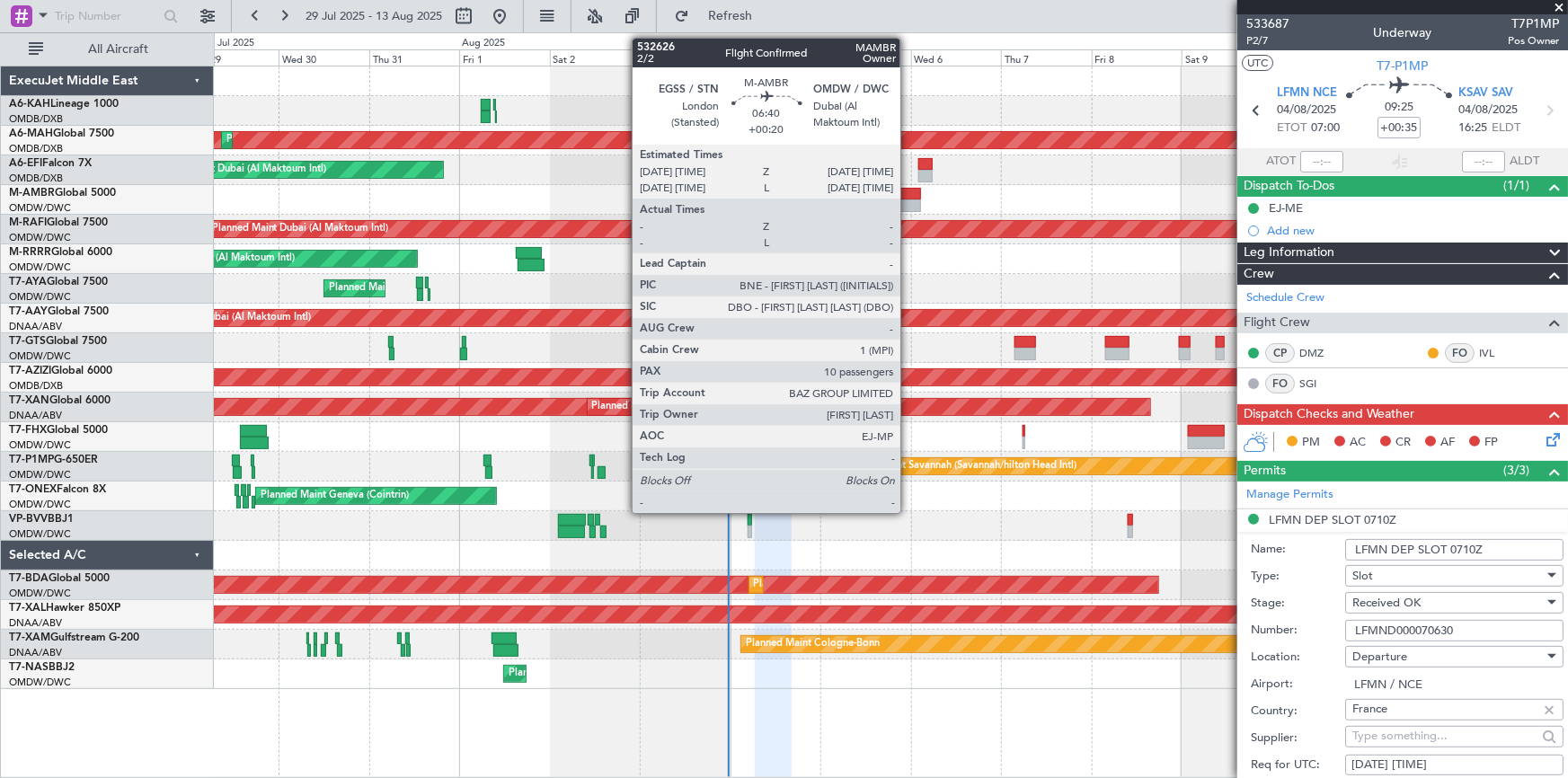 click 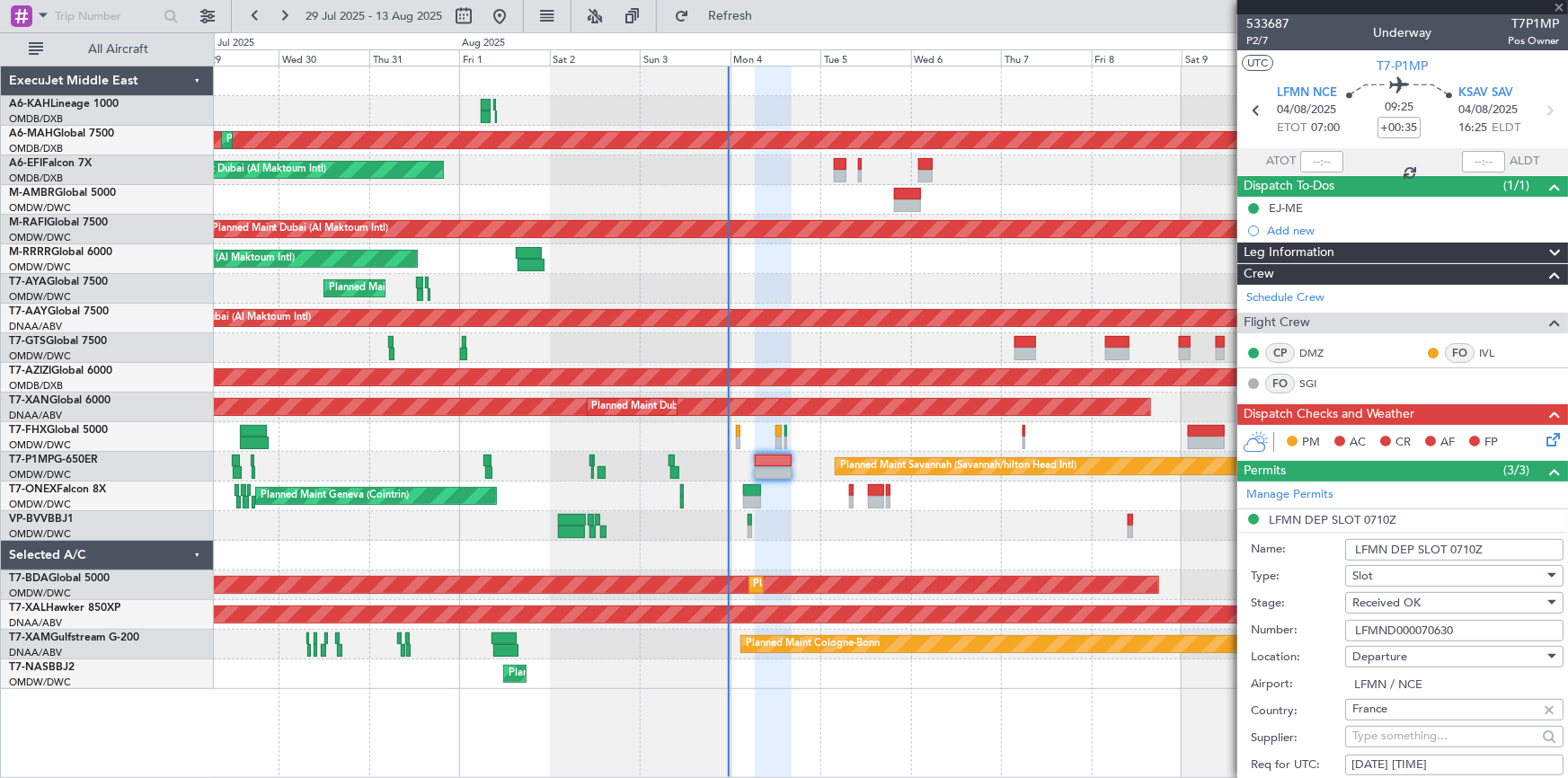 type on "+00:20" 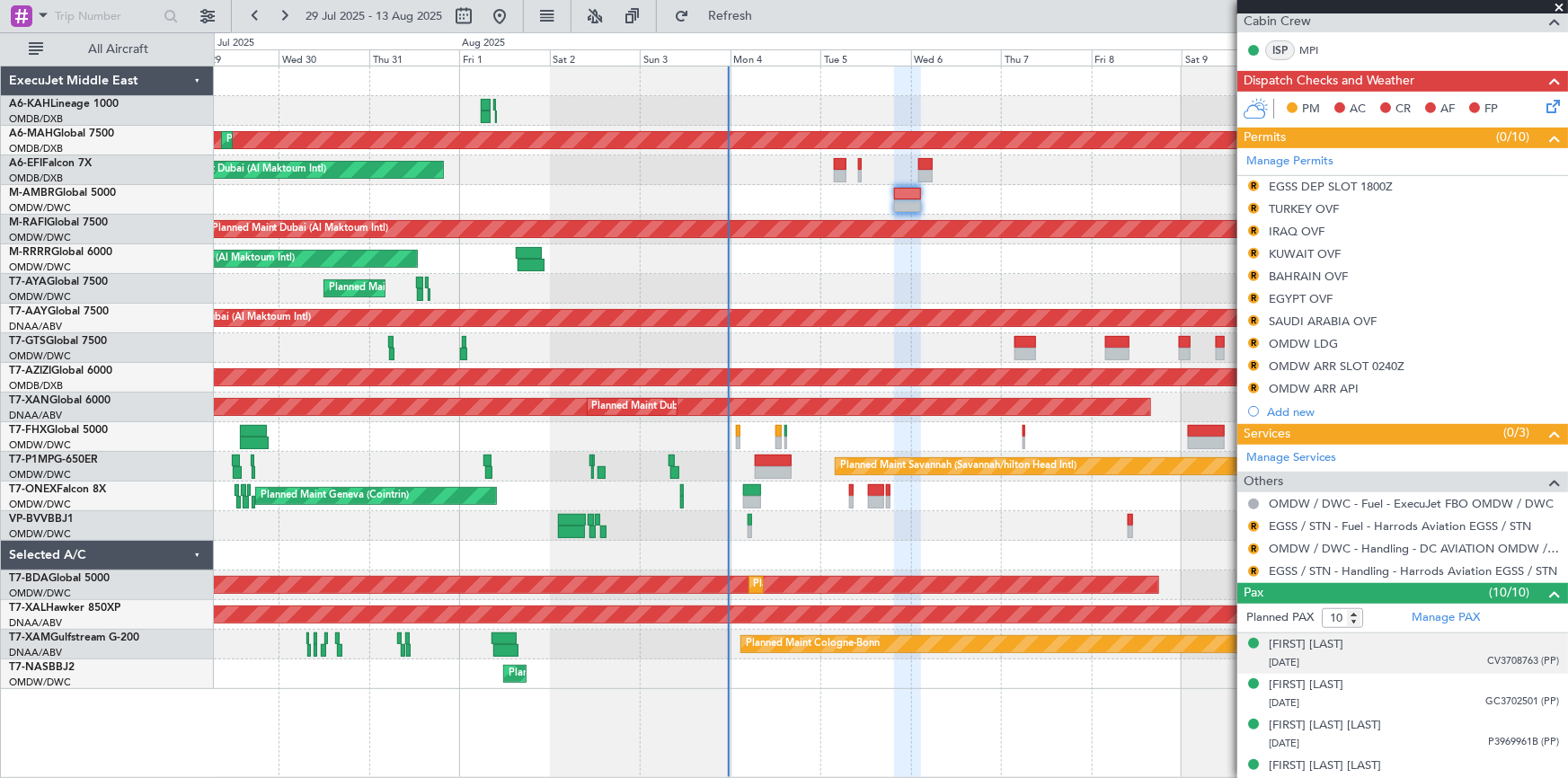 scroll, scrollTop: 408, scrollLeft: 0, axis: vertical 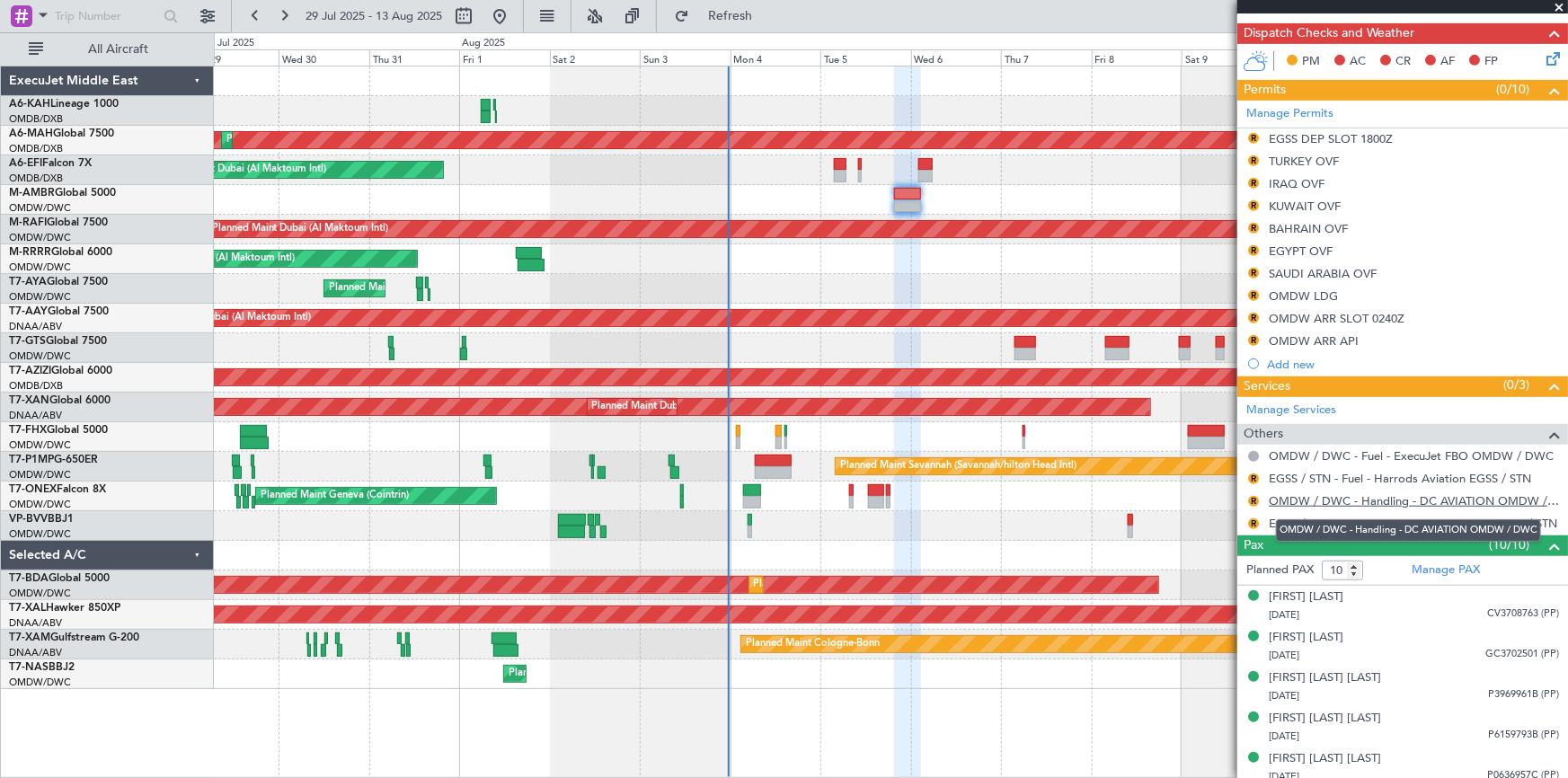 click on "OMDW / DWC - Handling - DC AVIATION OMDW / DWC" at bounding box center (1413, 500) 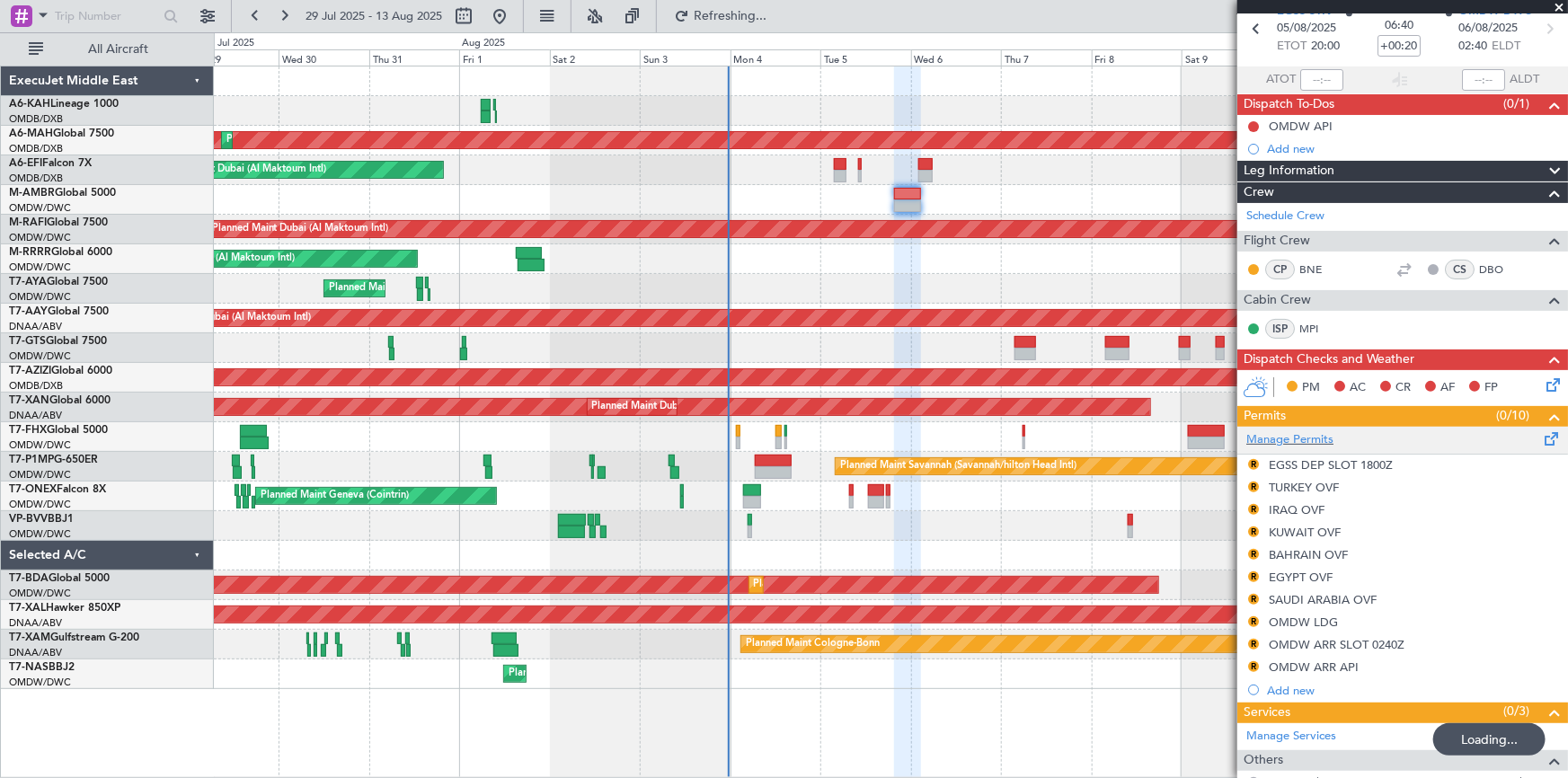 scroll, scrollTop: 0, scrollLeft: 0, axis: both 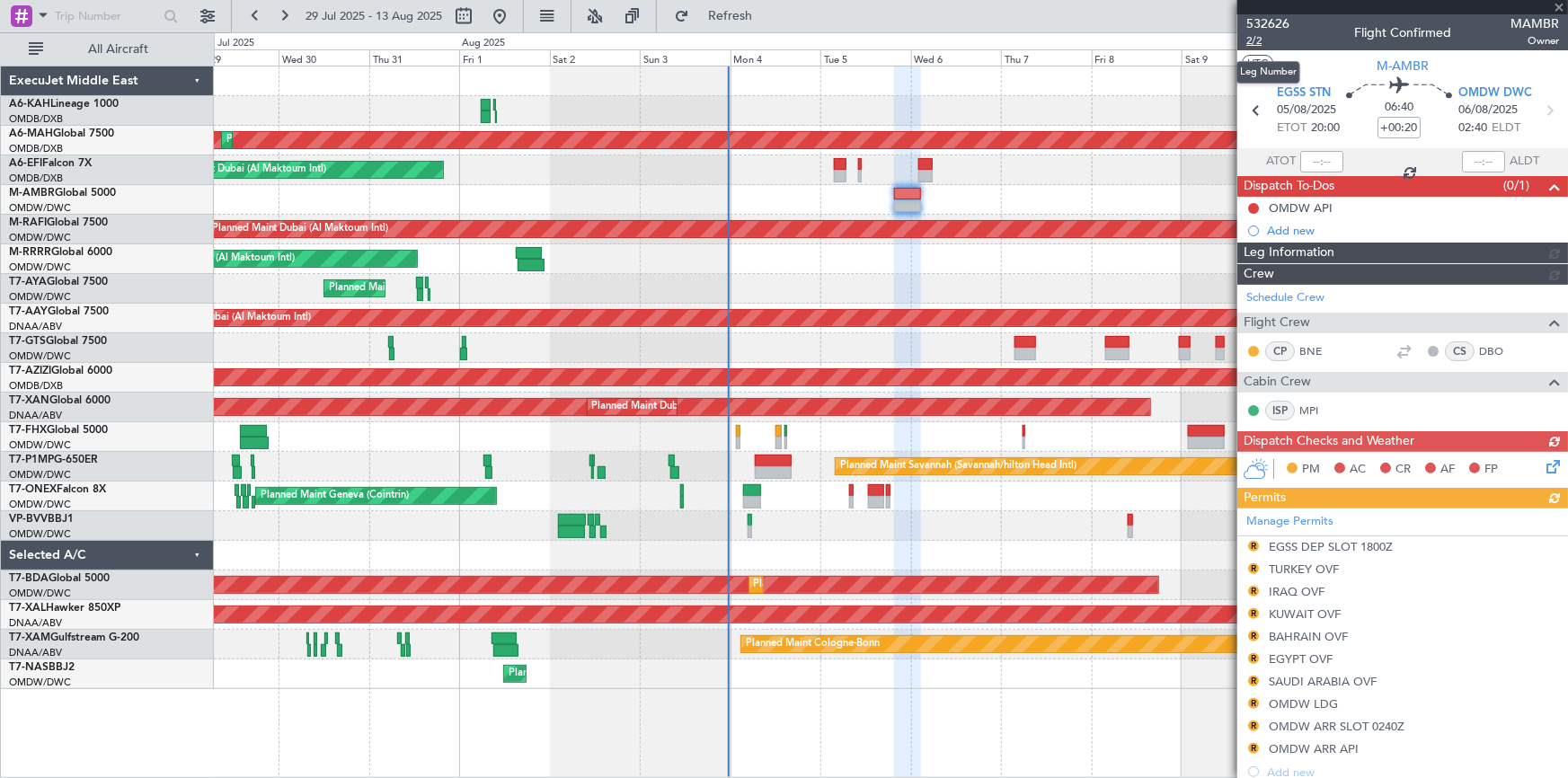 click on "2/2" at bounding box center (1268, 40) 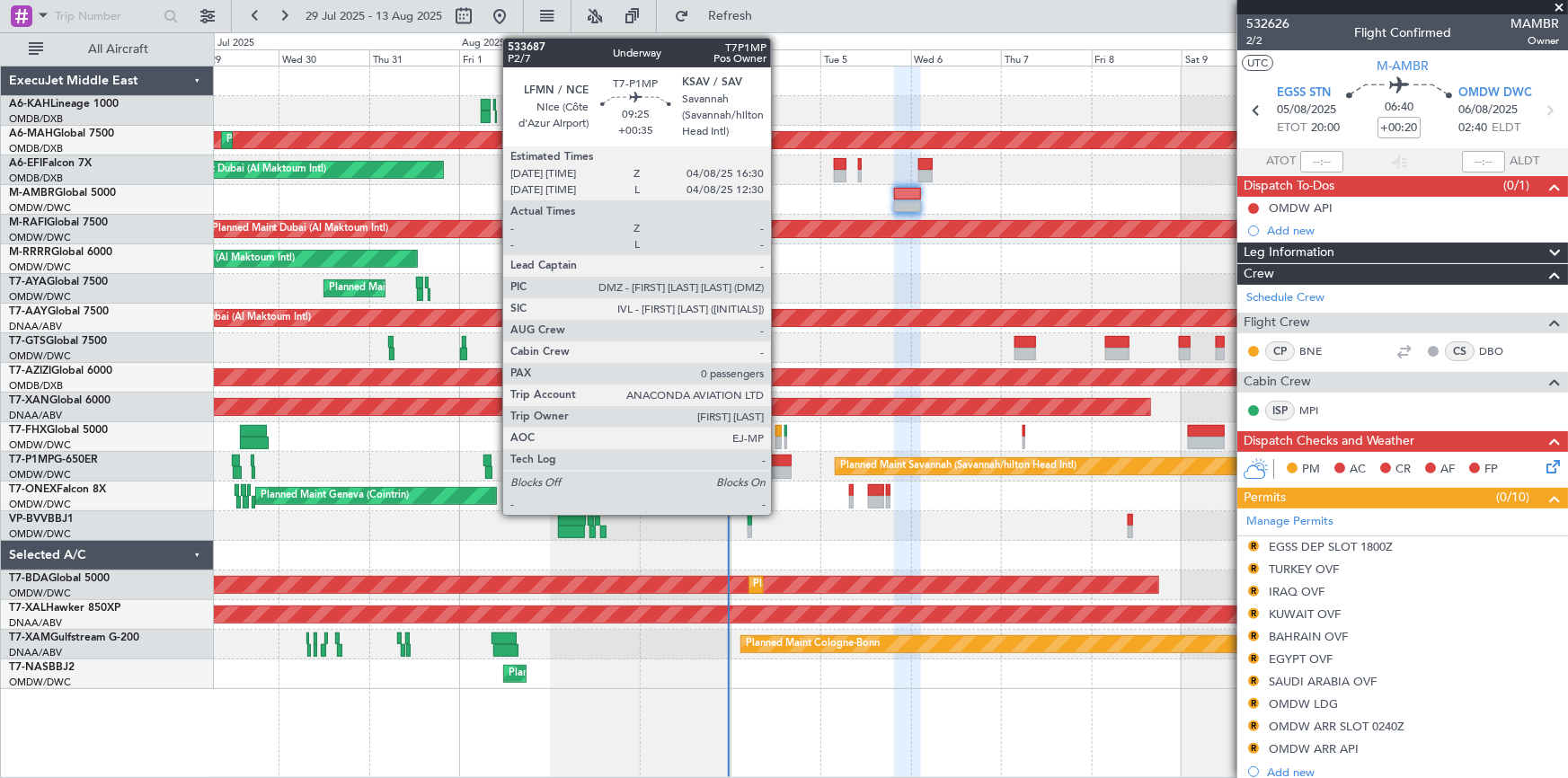 click 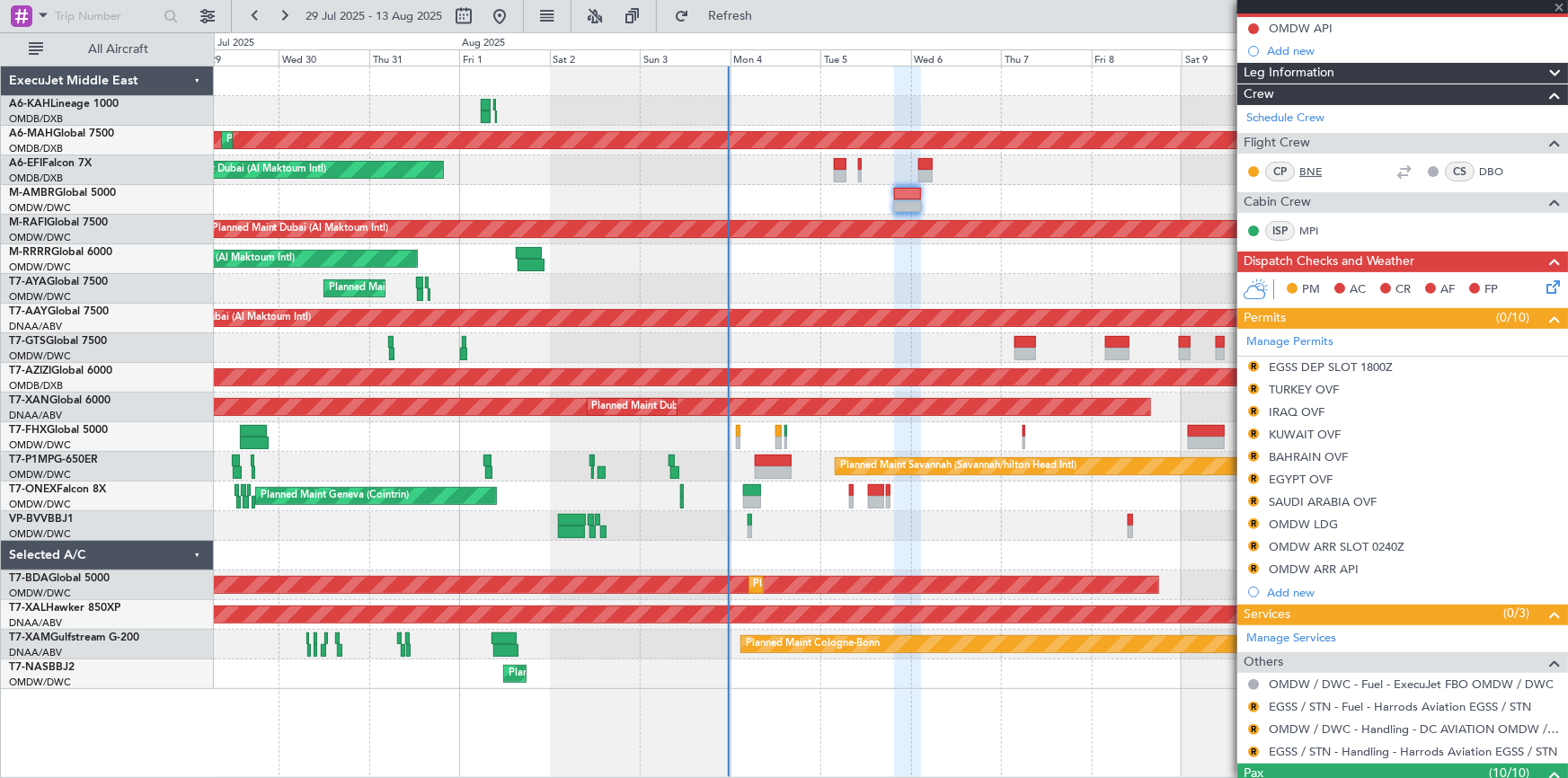 scroll, scrollTop: 244, scrollLeft: 0, axis: vertical 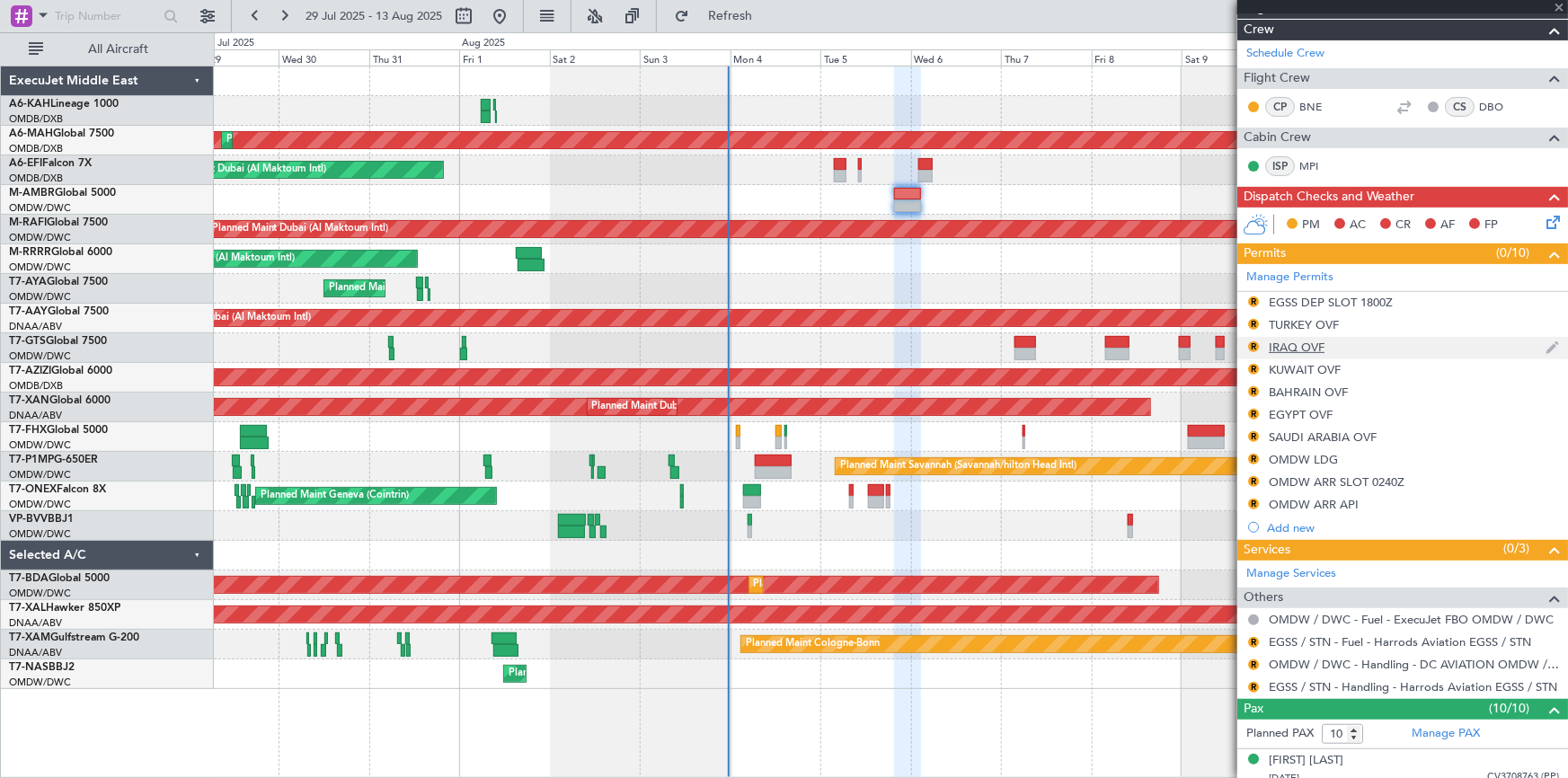 type on "+00:35" 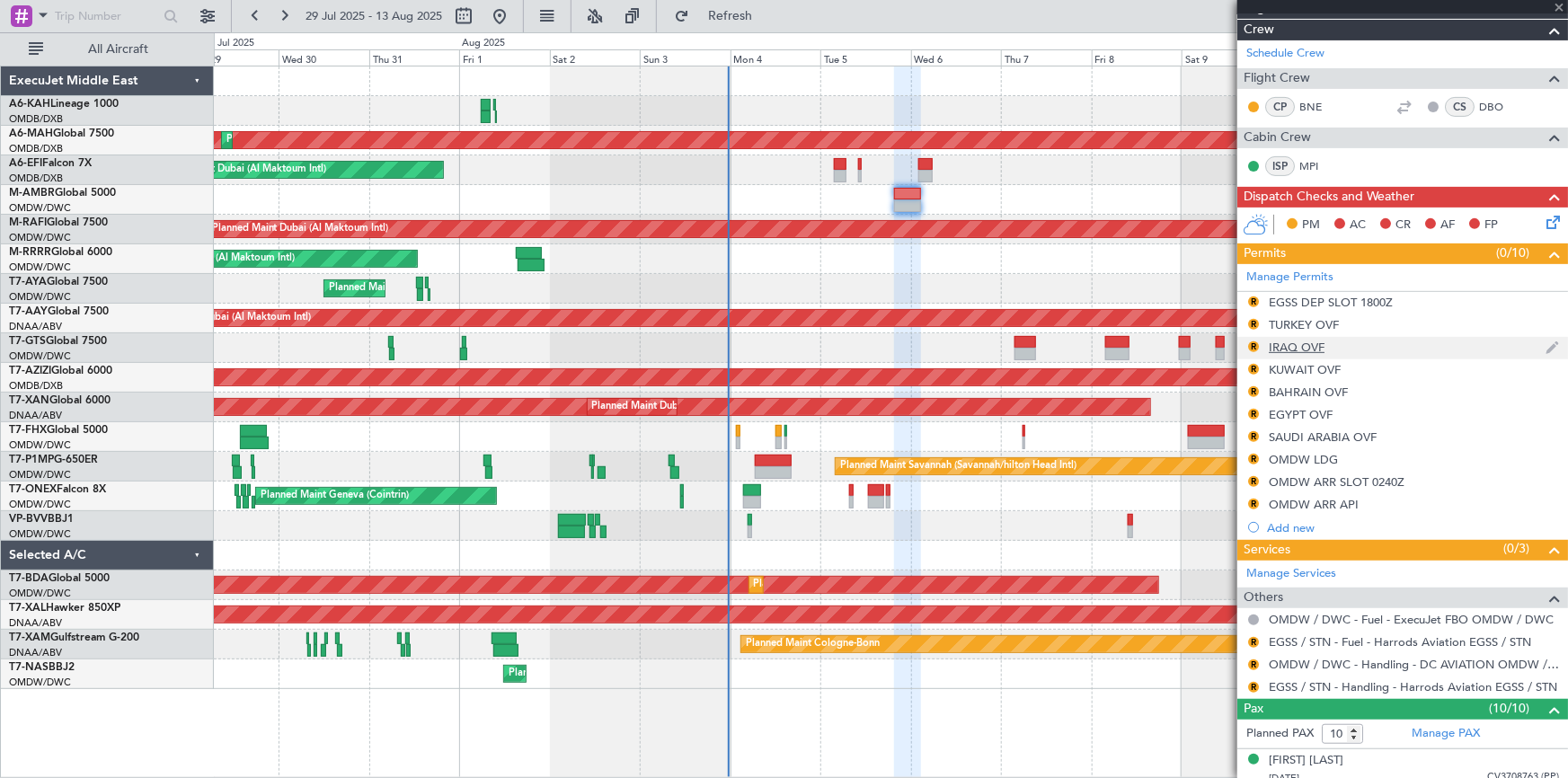 type on "0" 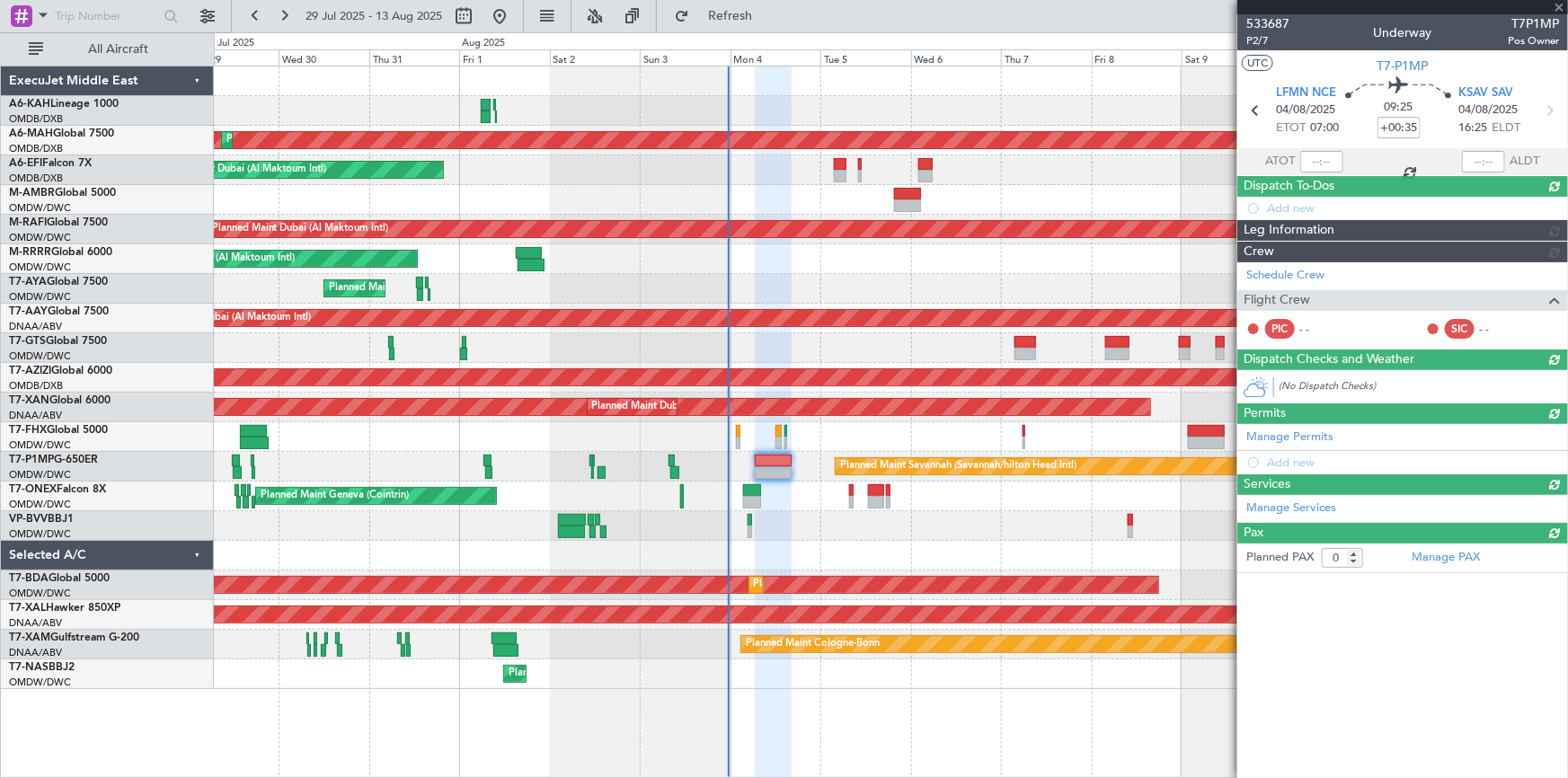 scroll, scrollTop: 0, scrollLeft: 0, axis: both 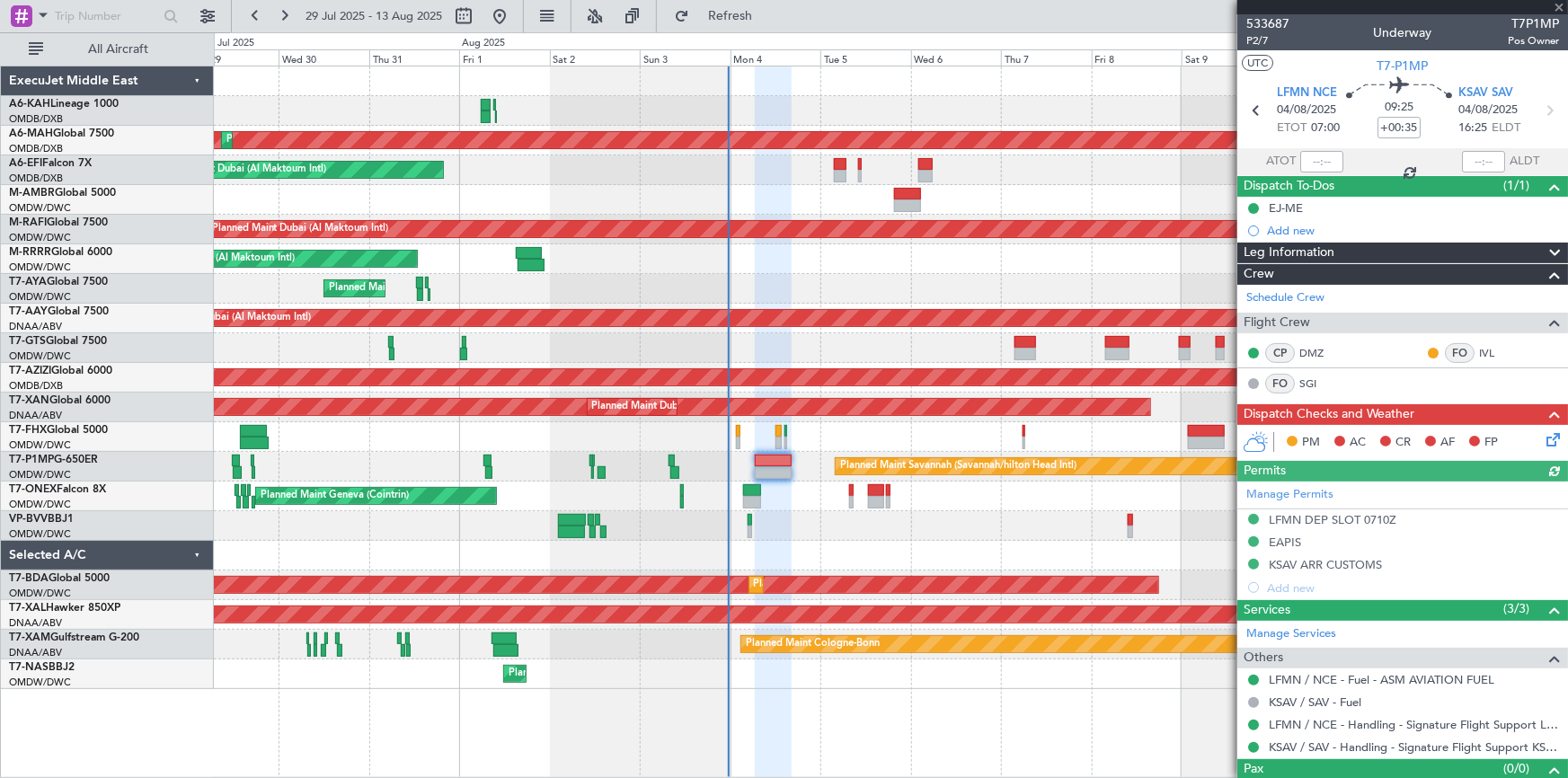 click on "Manage Permits LFMN DEP SLOT [TIME] EAPIS KSAV ARR CUSTOMS Add new" 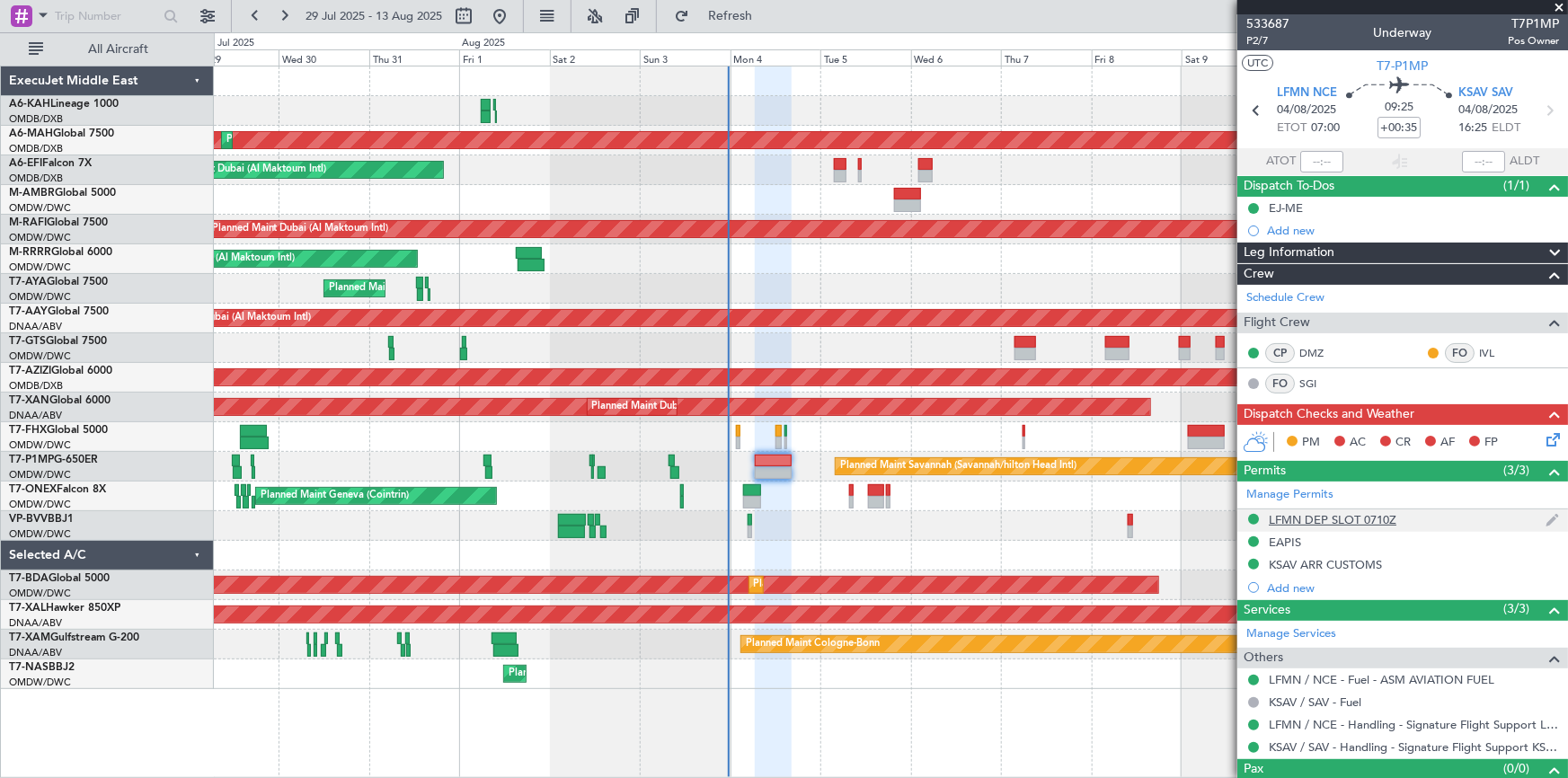 click on "LFMN DEP SLOT 0710Z" at bounding box center [1333, 519] 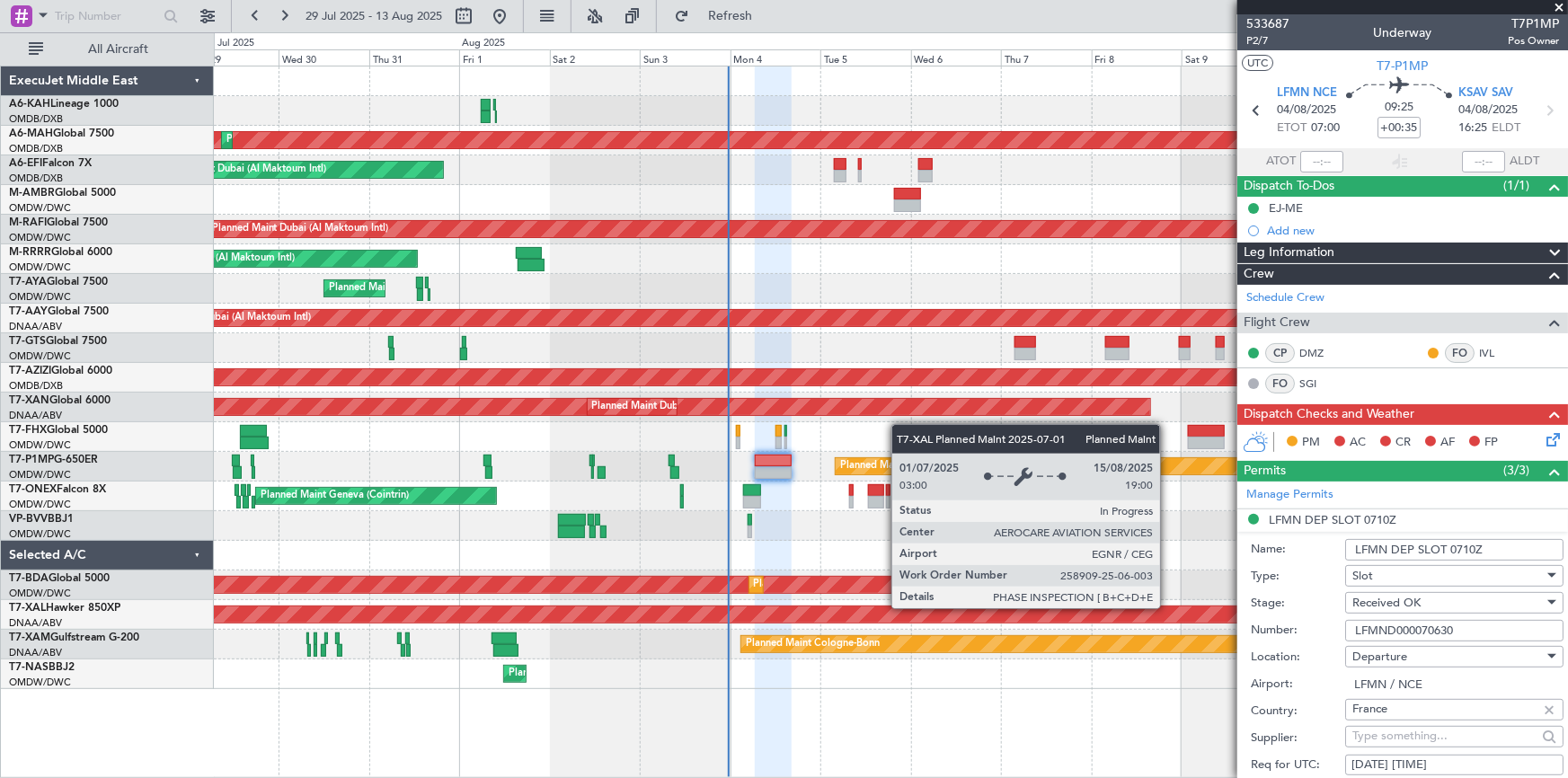 drag, startPoint x: 1463, startPoint y: 629, endPoint x: 1168, endPoint y: 607, distance: 295.8192 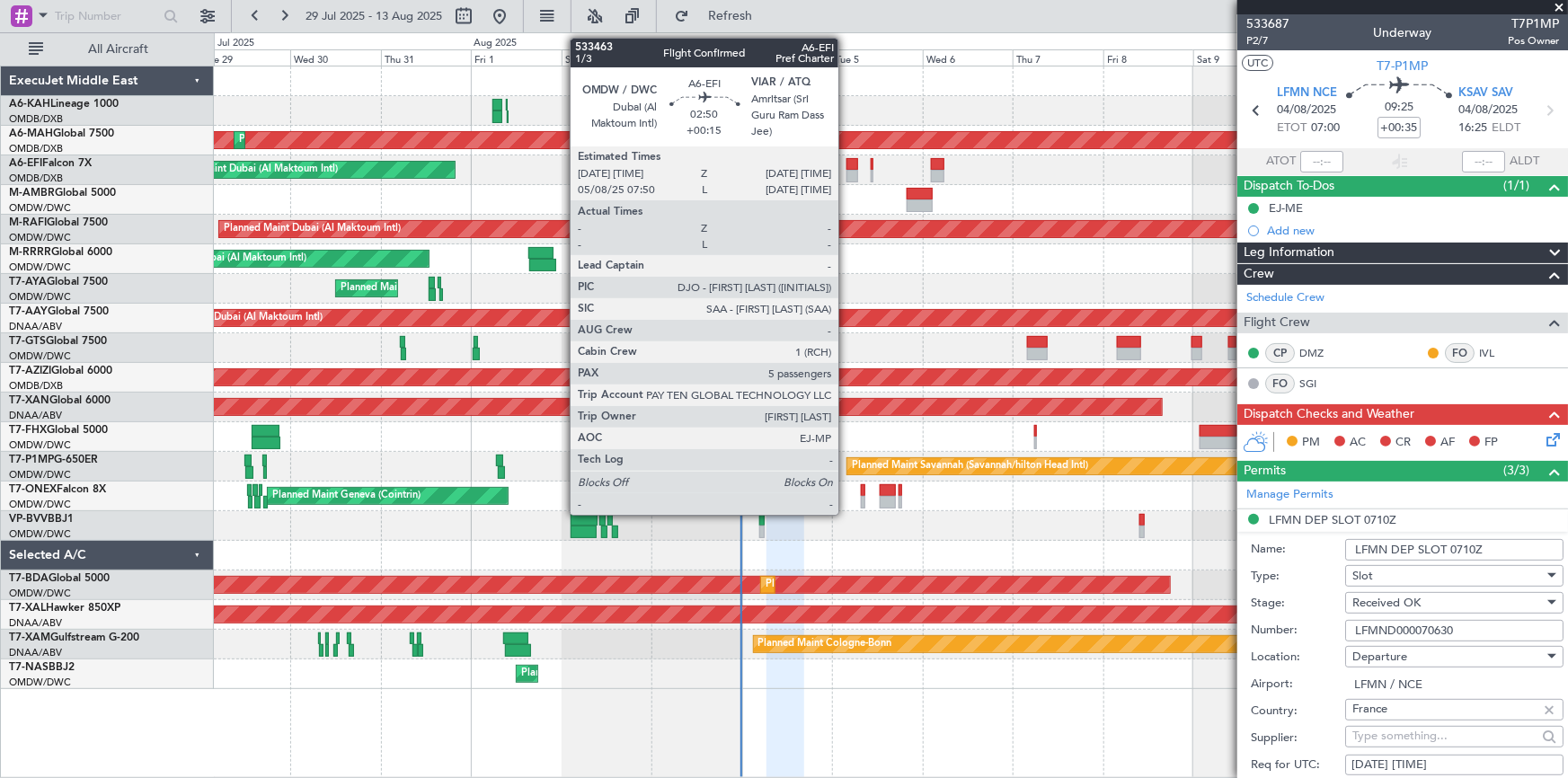 click 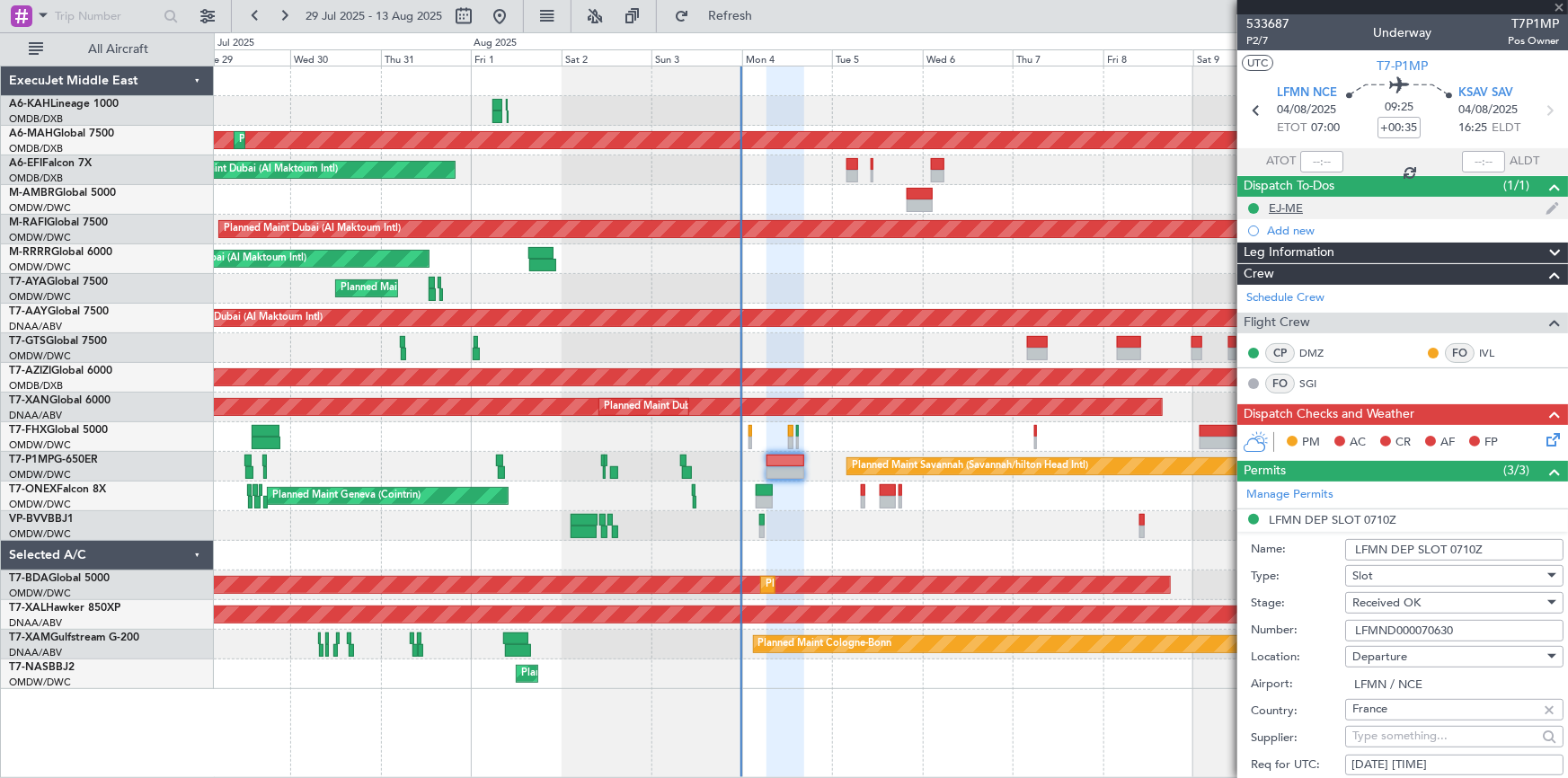 type on "+00:15" 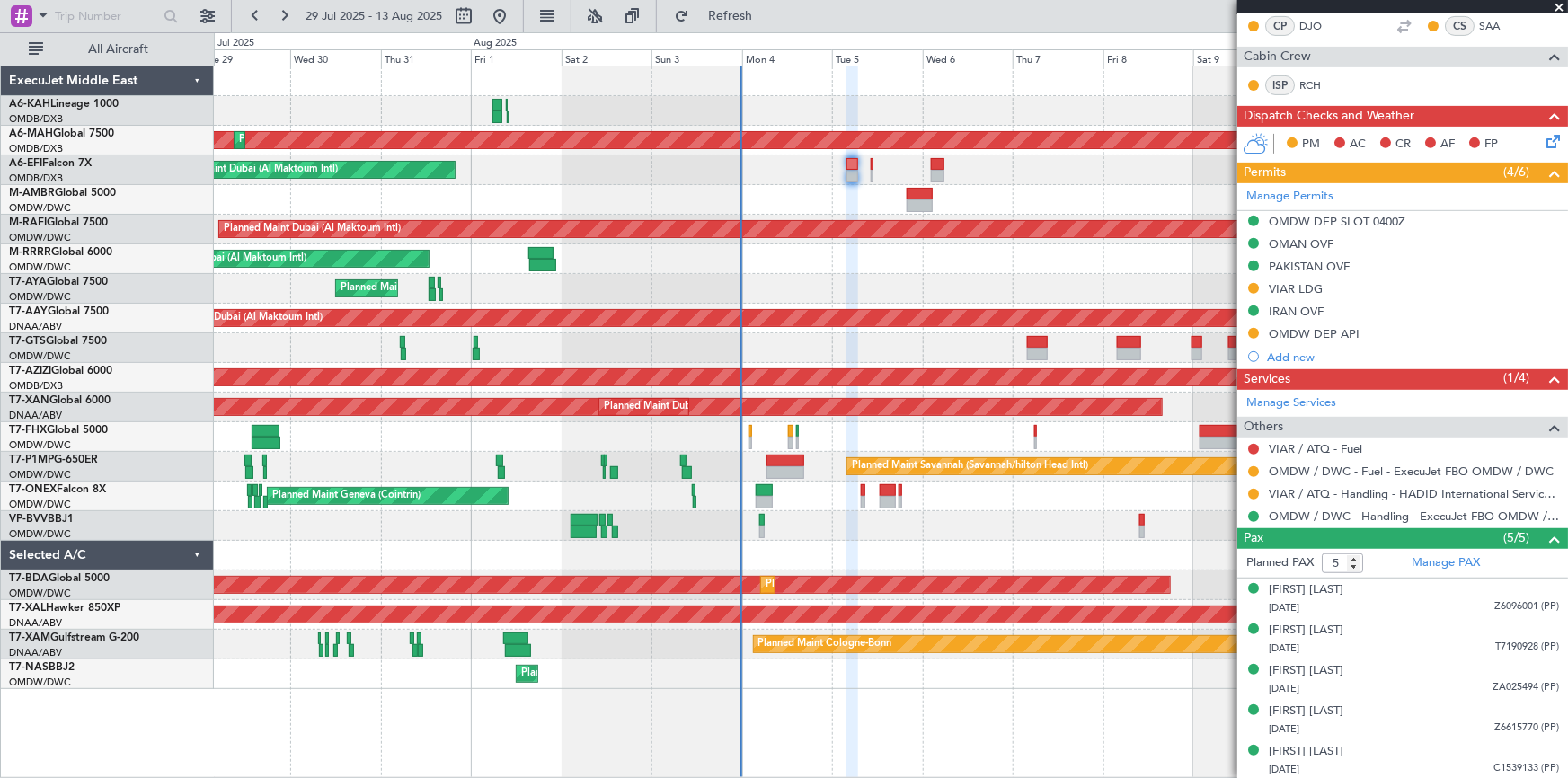 scroll, scrollTop: 0, scrollLeft: 0, axis: both 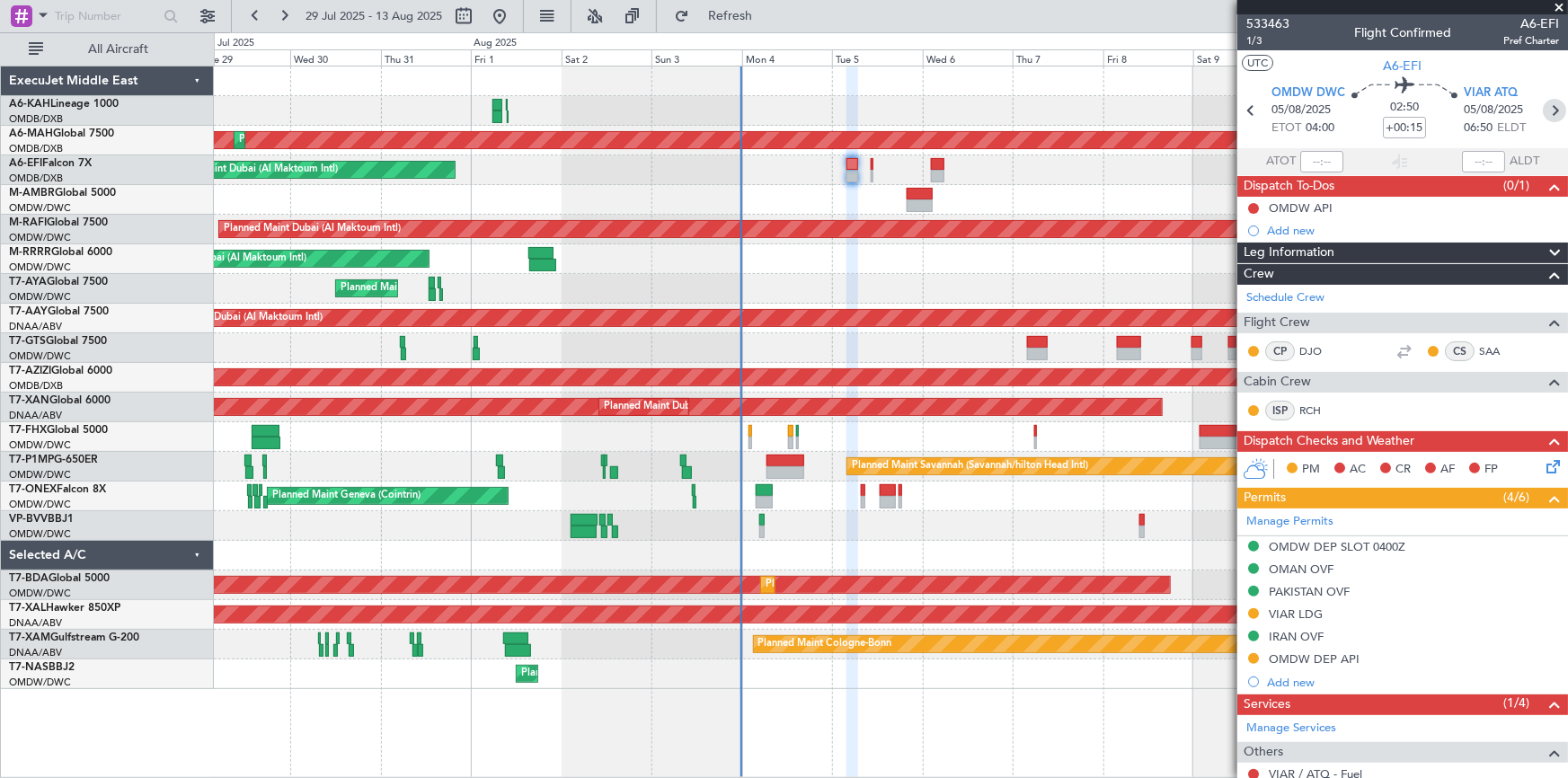 click at bounding box center (1555, 111) 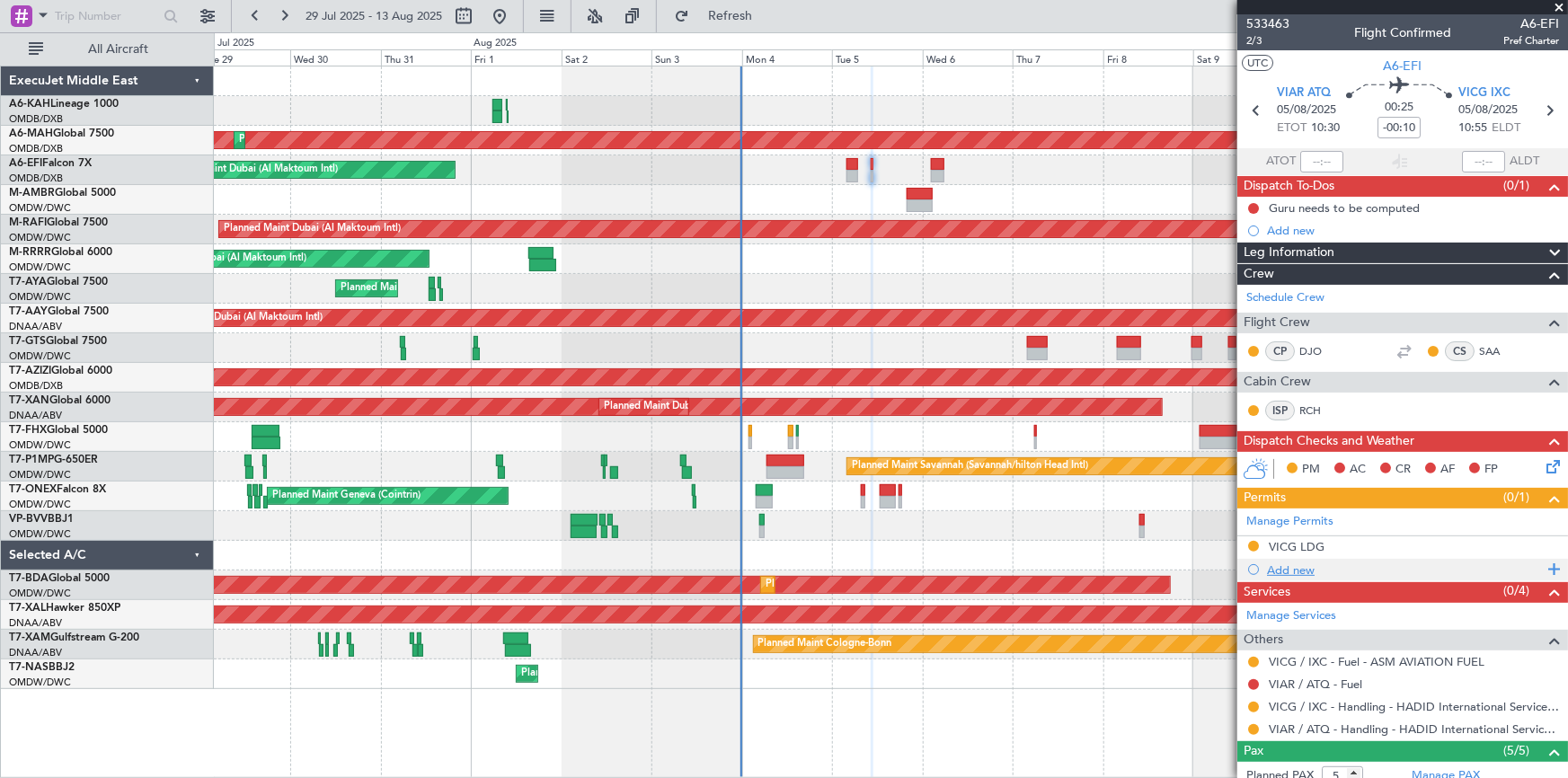 scroll, scrollTop: 213, scrollLeft: 0, axis: vertical 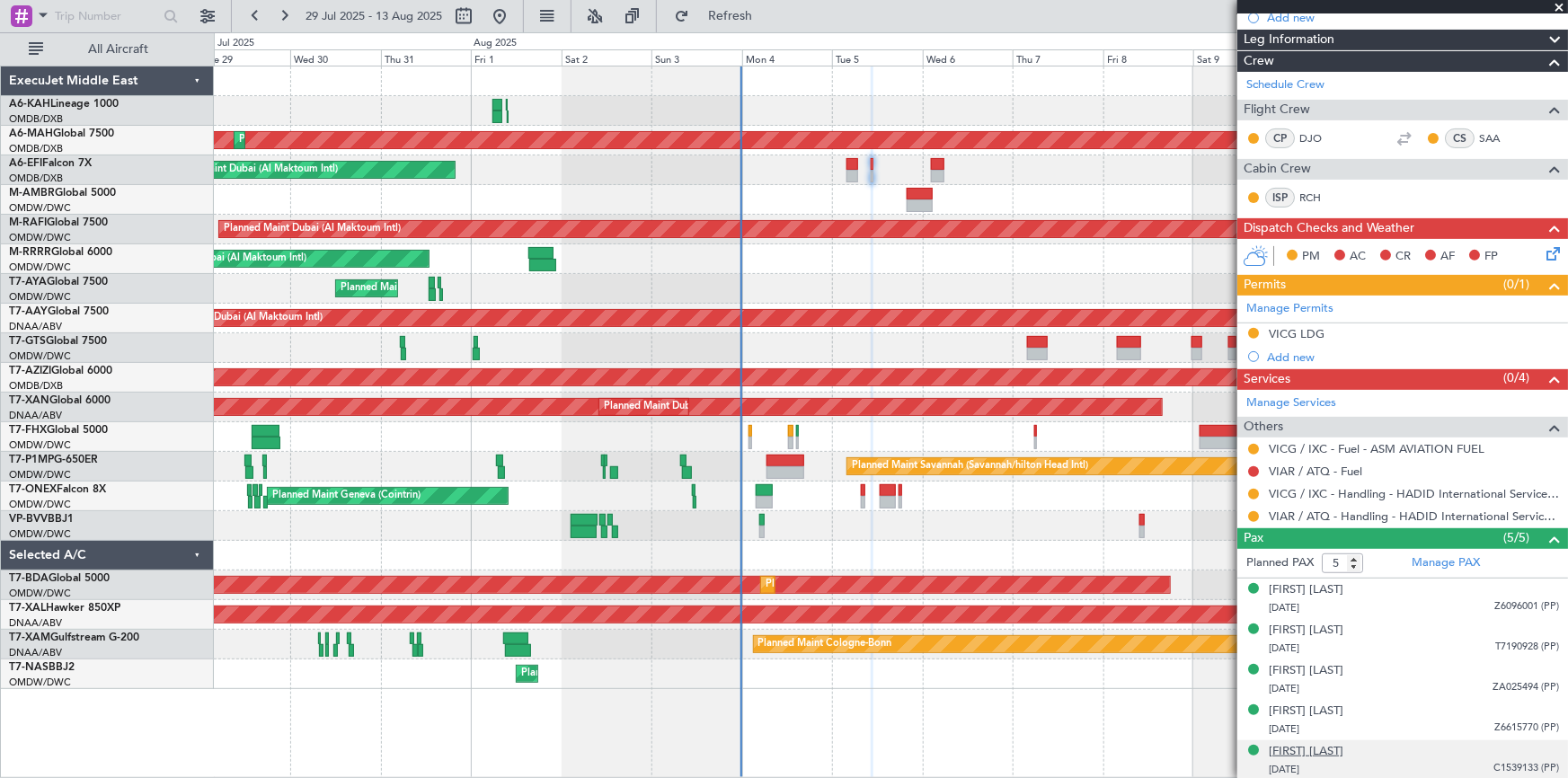 click on "[FIRST] [LAST]" 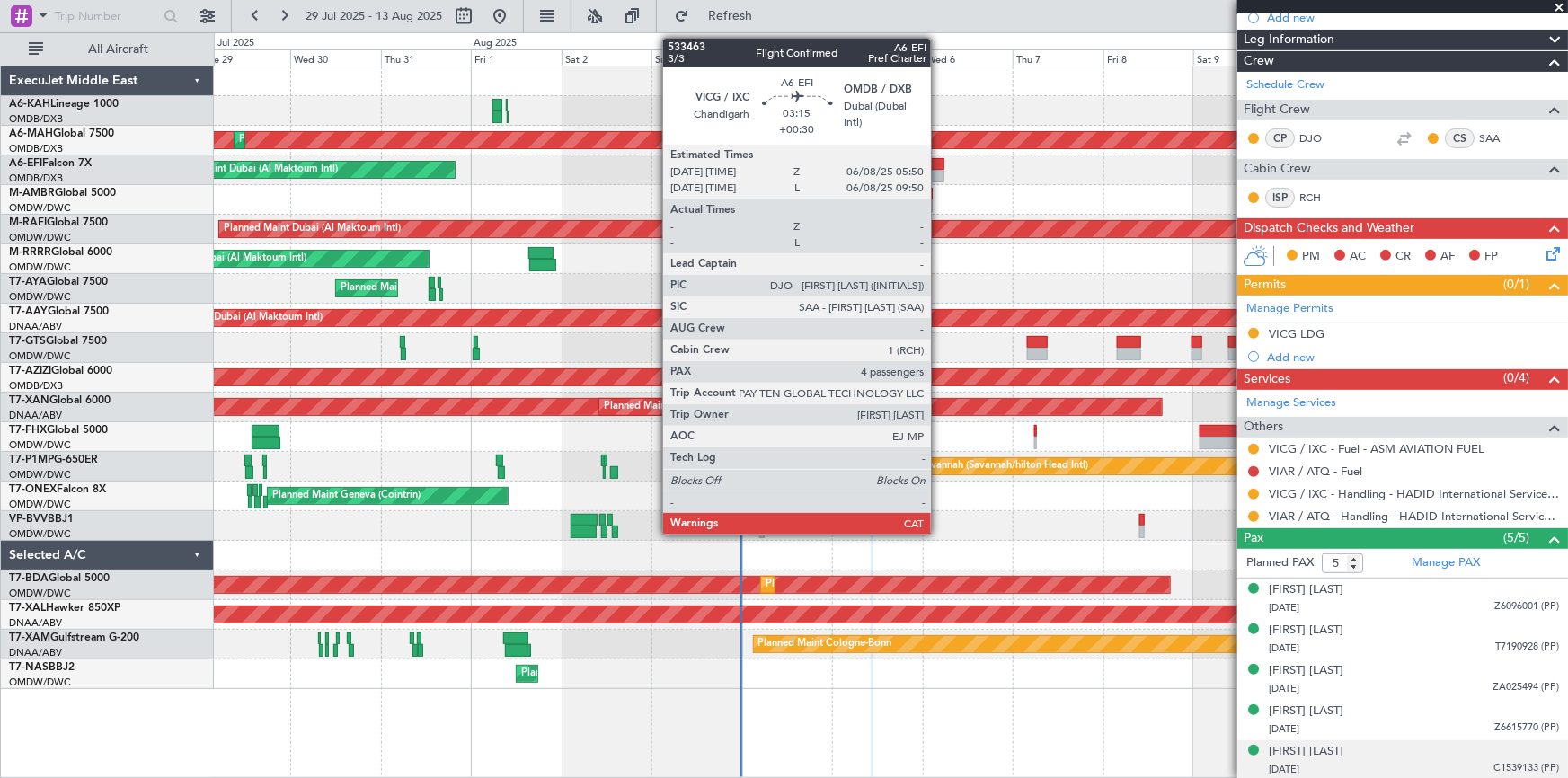 click 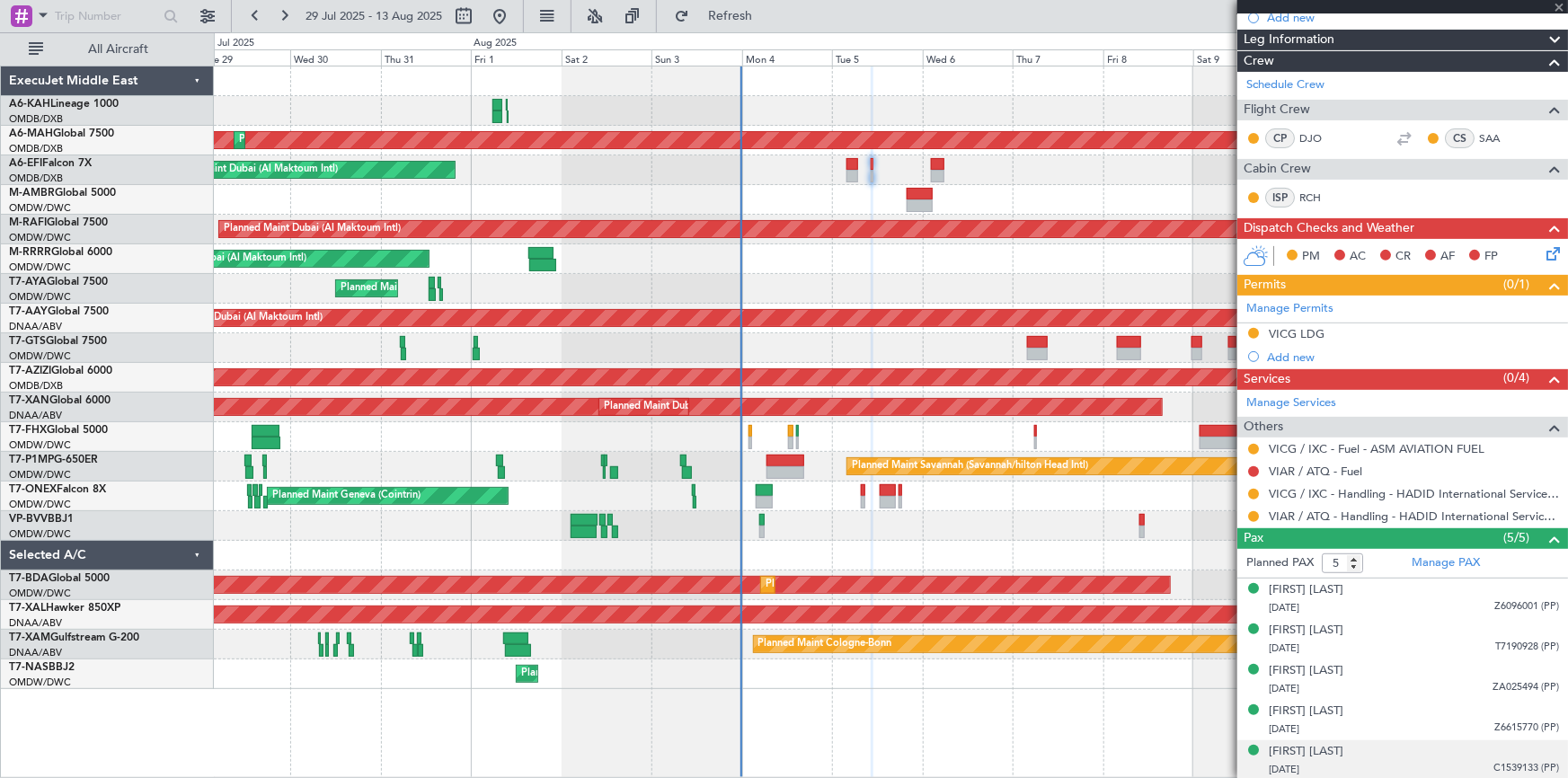 type on "+00:30" 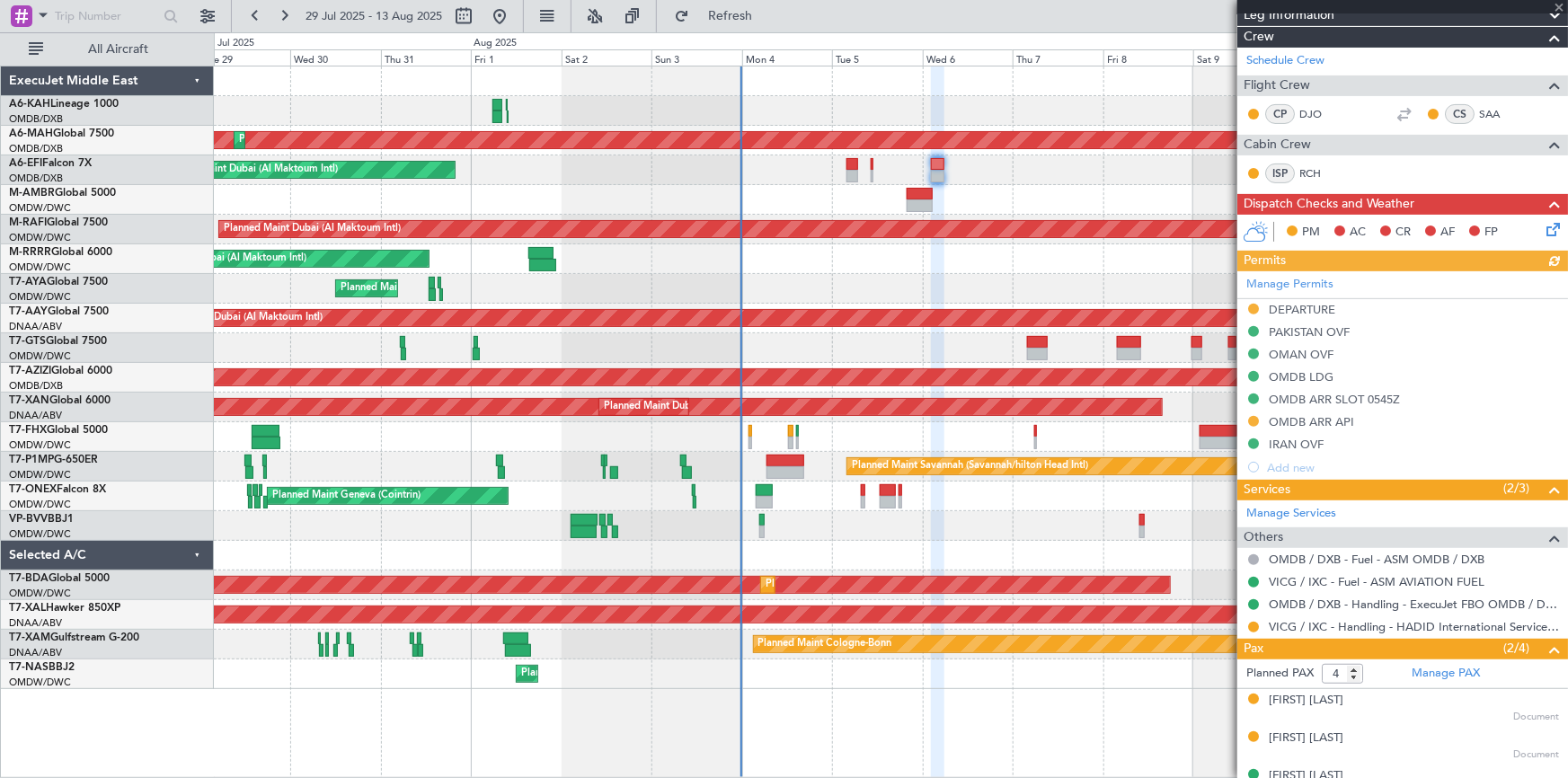scroll, scrollTop: 279, scrollLeft: 0, axis: vertical 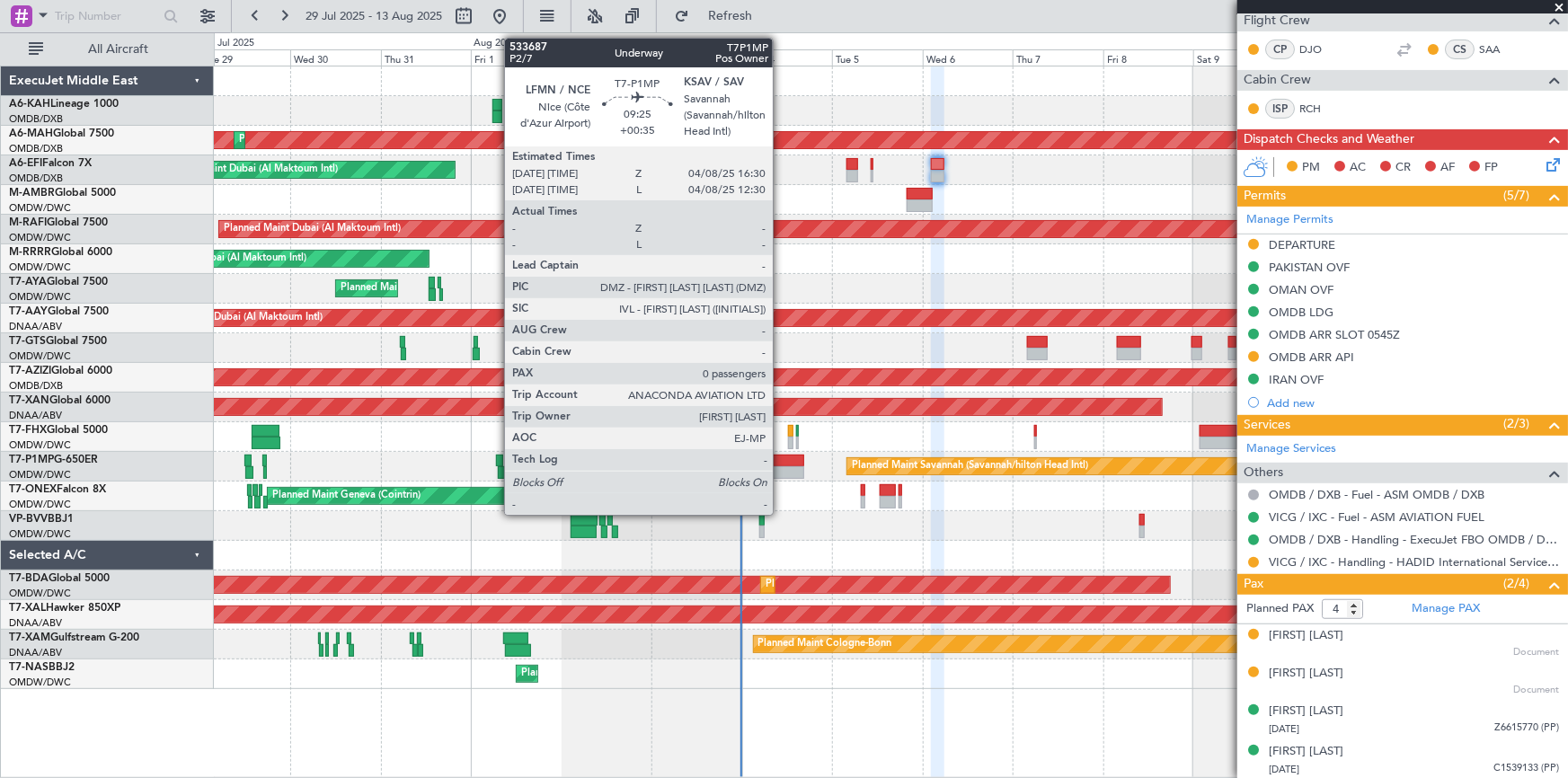 click 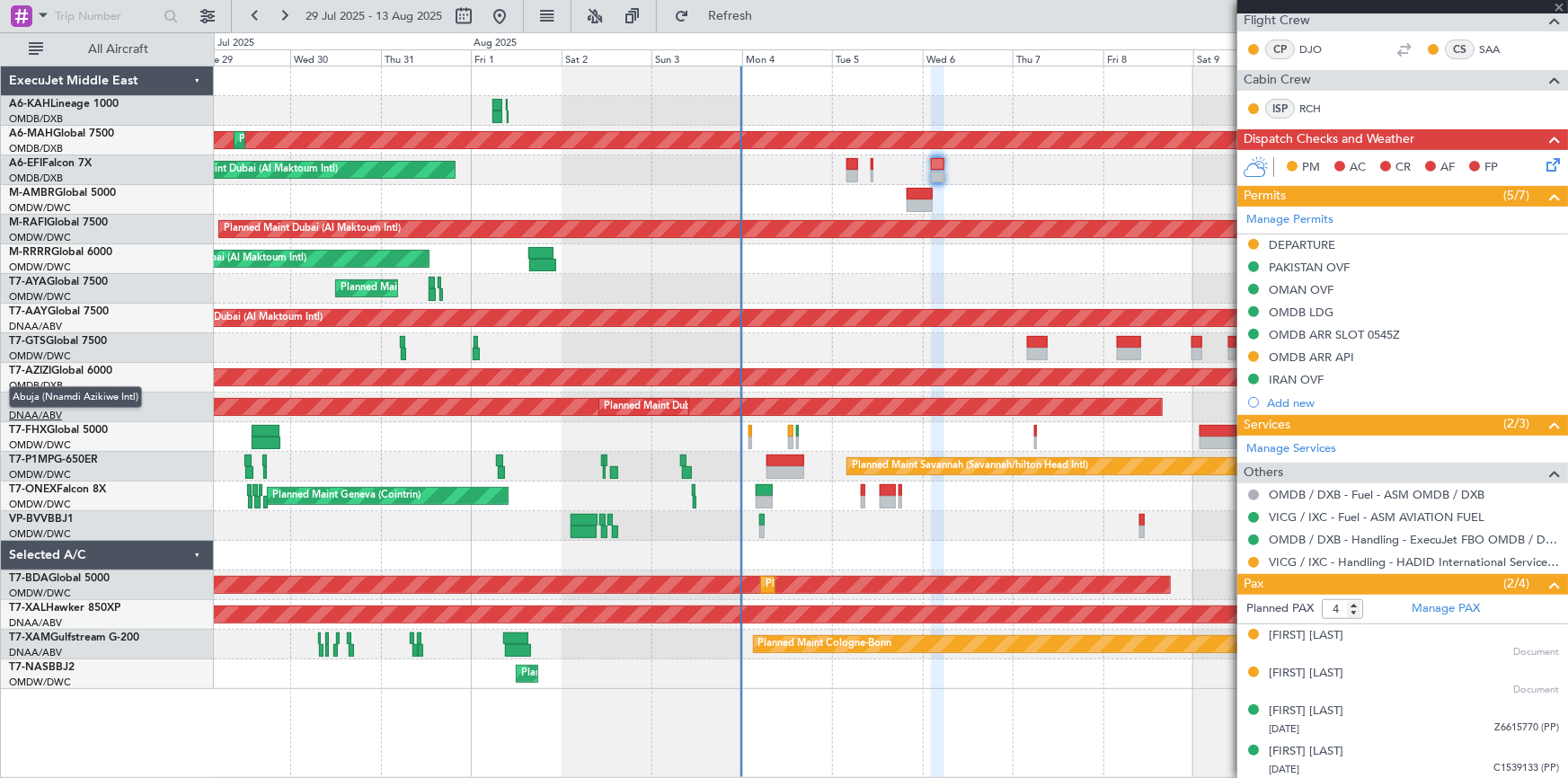 type on "+00:35" 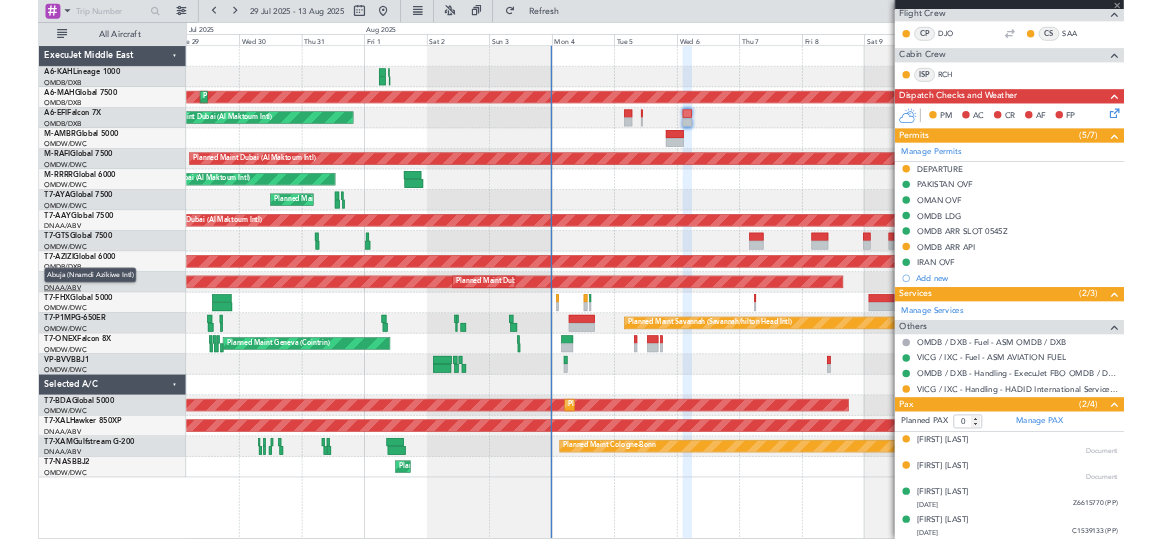 scroll, scrollTop: 0, scrollLeft: 0, axis: both 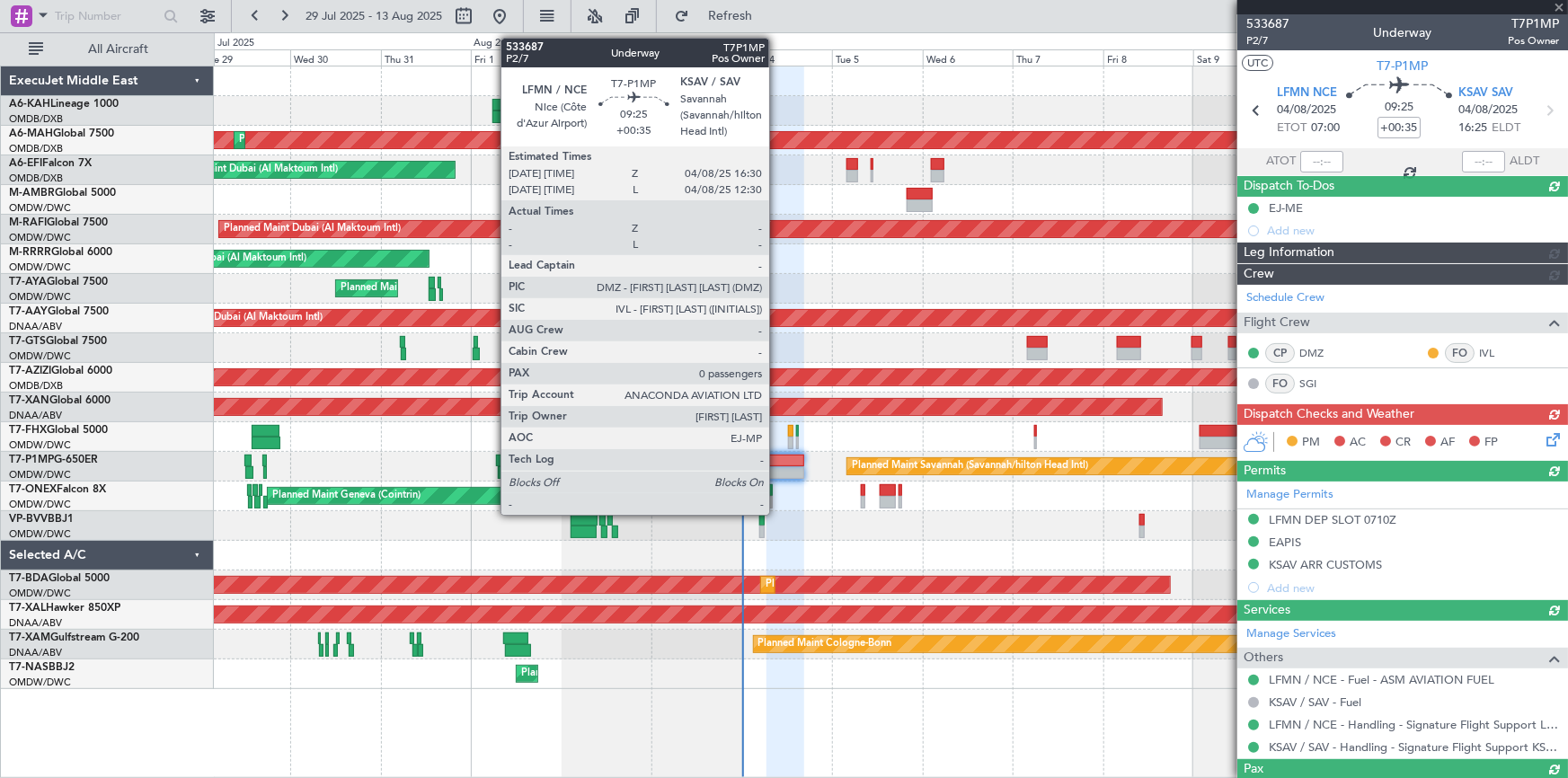 click 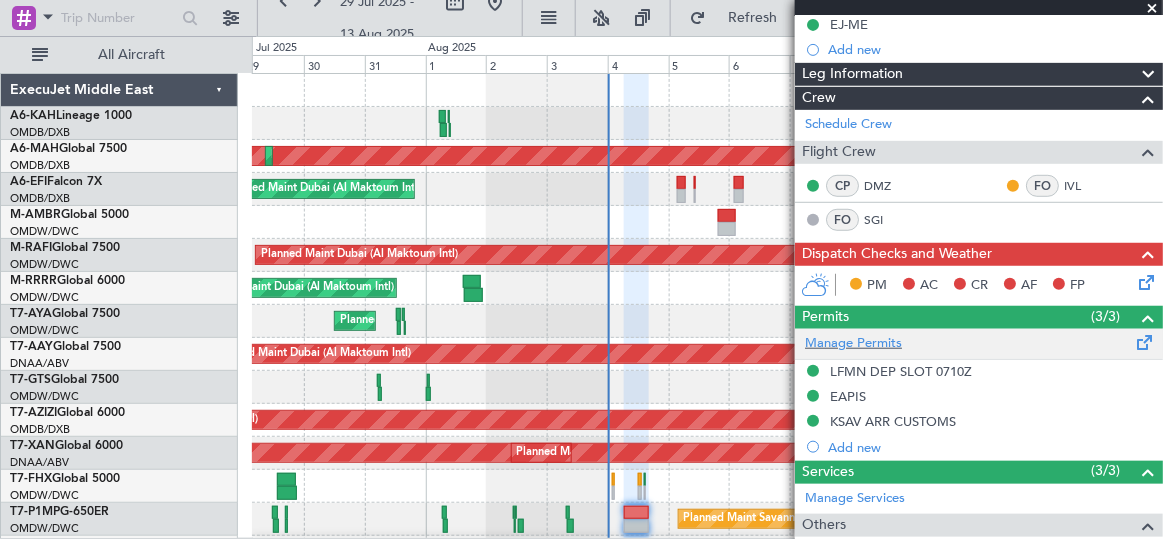 scroll, scrollTop: 272, scrollLeft: 0, axis: vertical 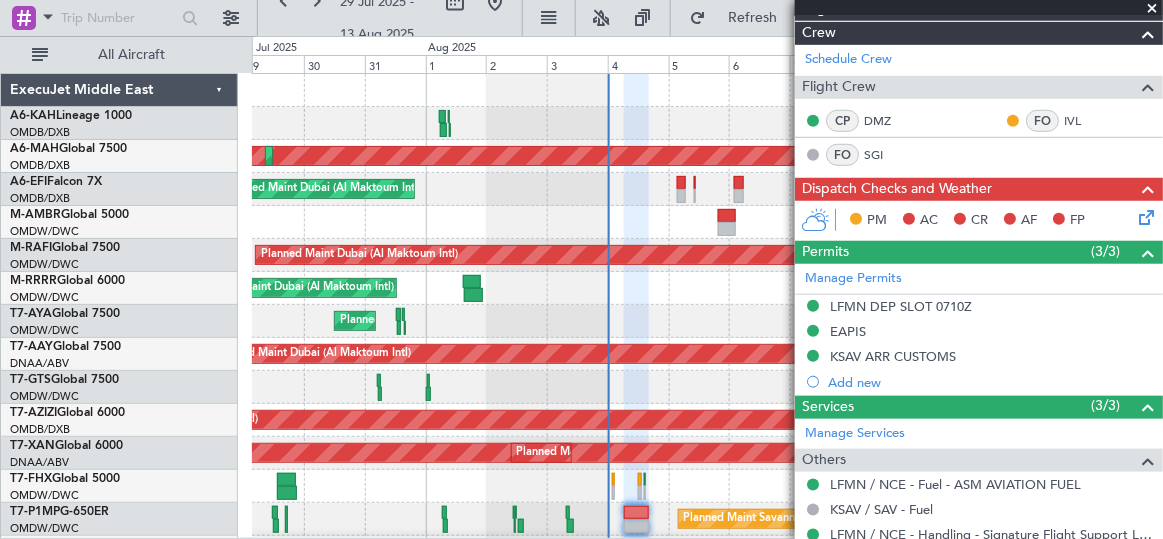 click on "KSAV ARR CUSTOMS" at bounding box center (893, 356) 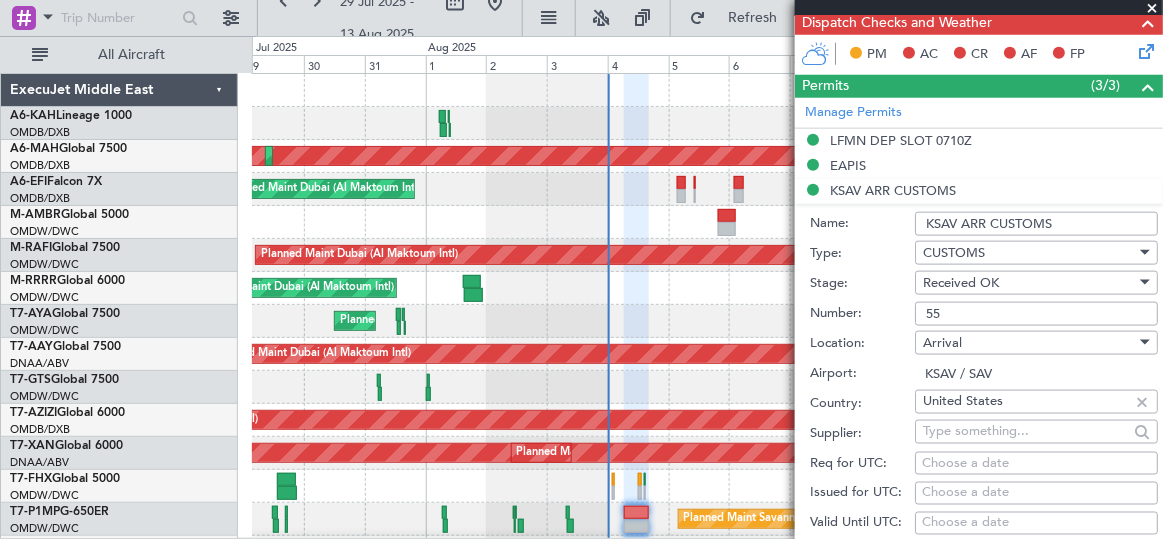 scroll, scrollTop: 454, scrollLeft: 0, axis: vertical 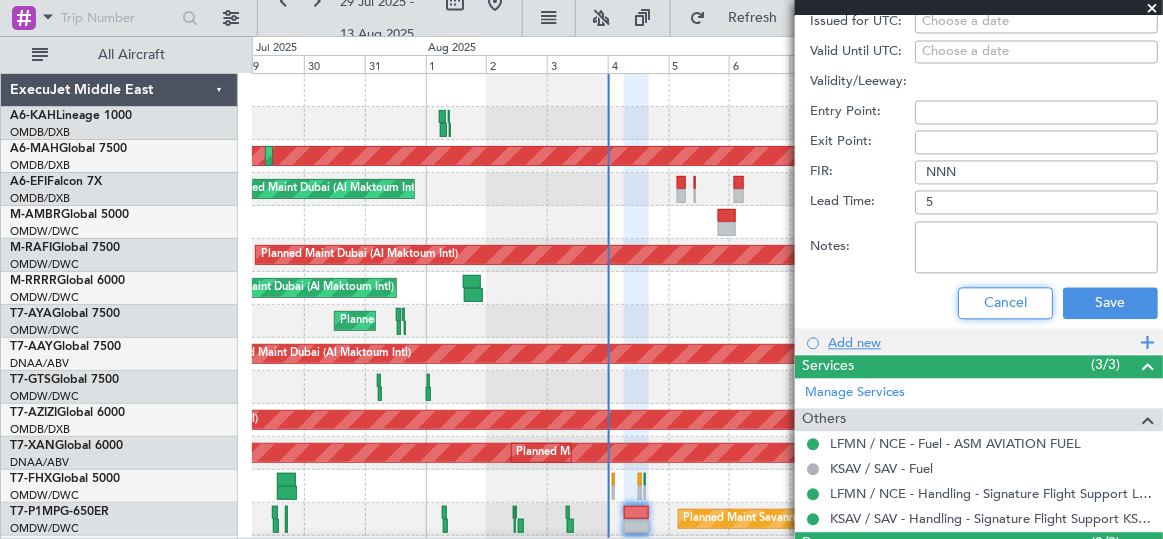 click on "Cancel" at bounding box center [1005, 304] 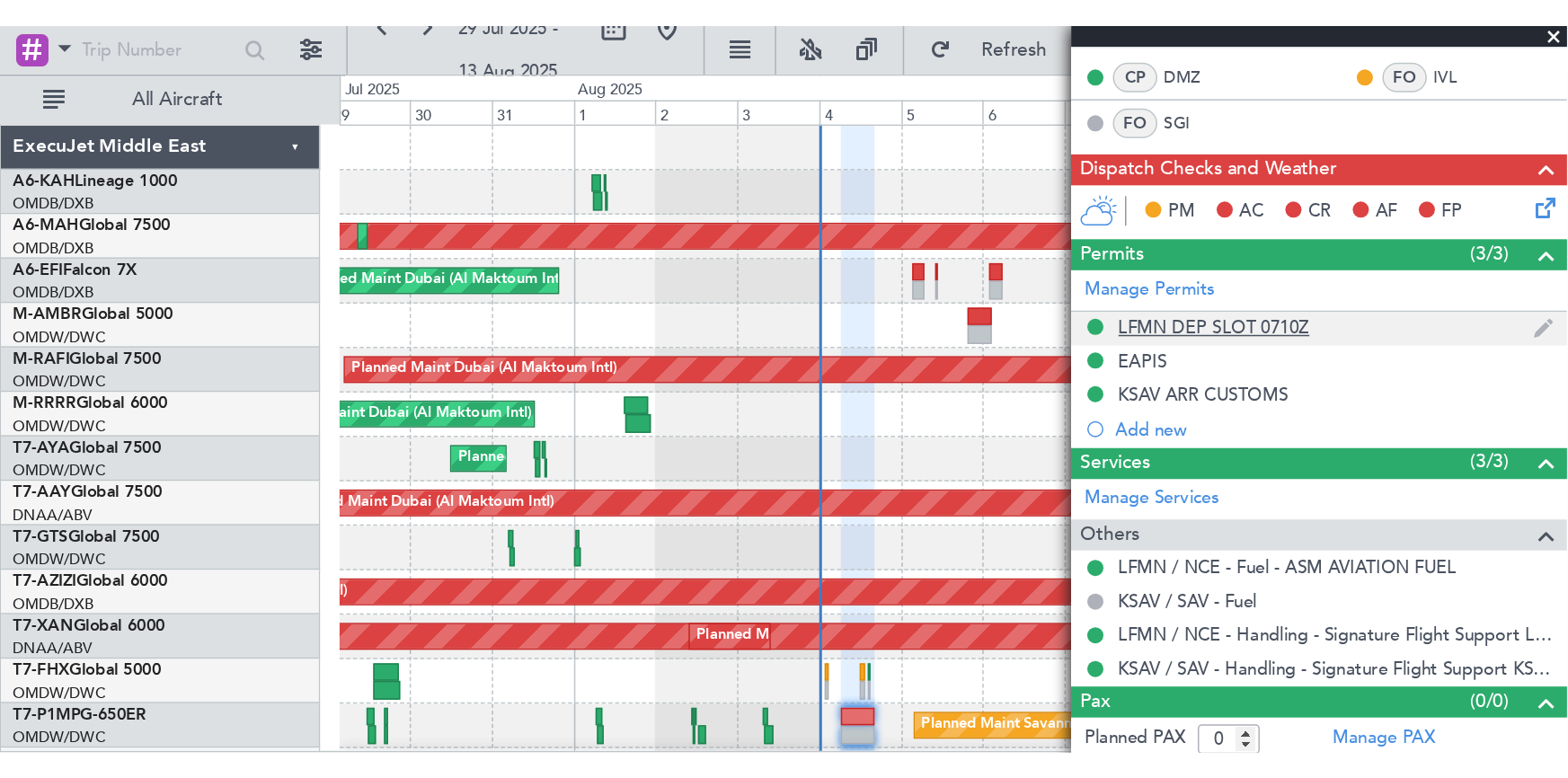 scroll, scrollTop: 0, scrollLeft: 0, axis: both 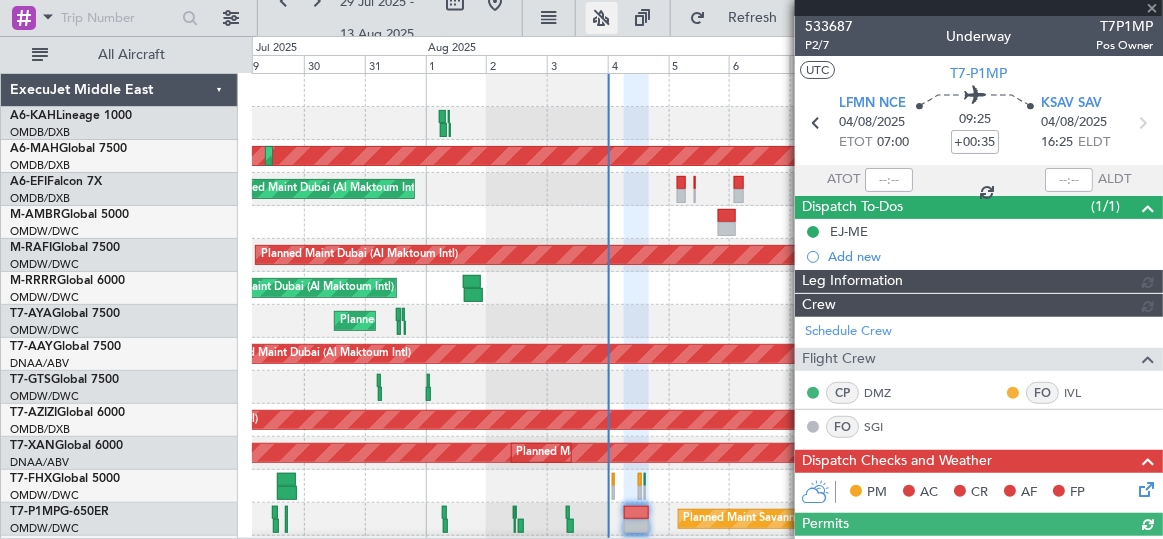 type on "Dherander Fithani (DHF)" 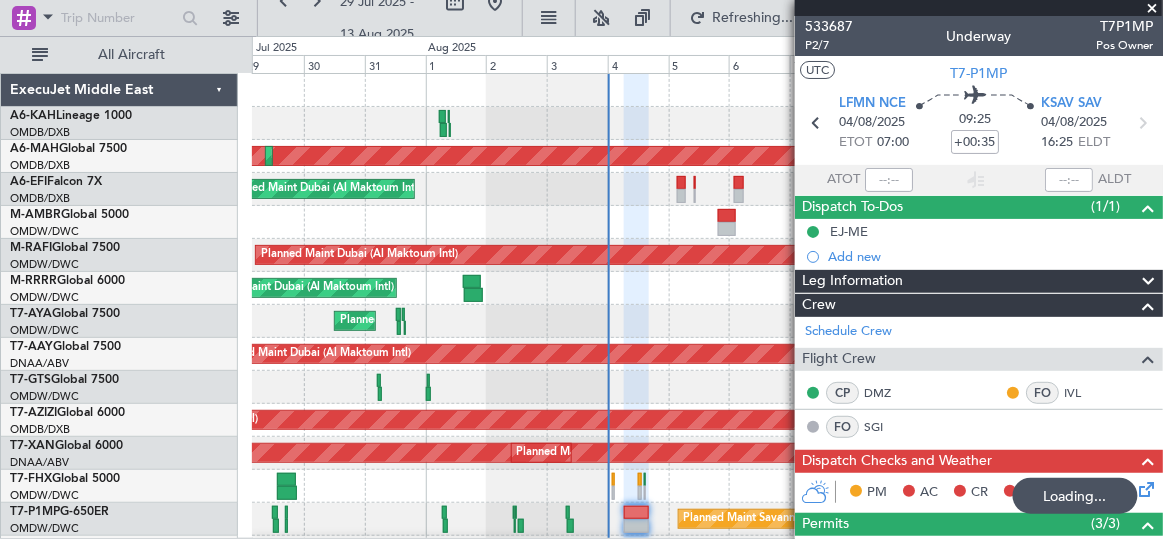 type 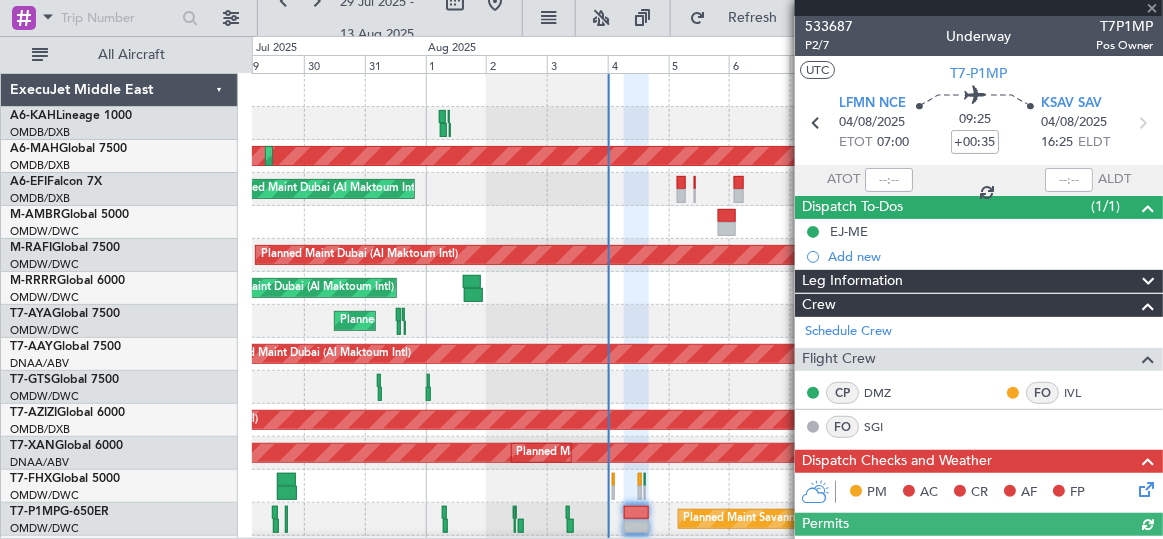 type on "Dherander Fithani (DHF)" 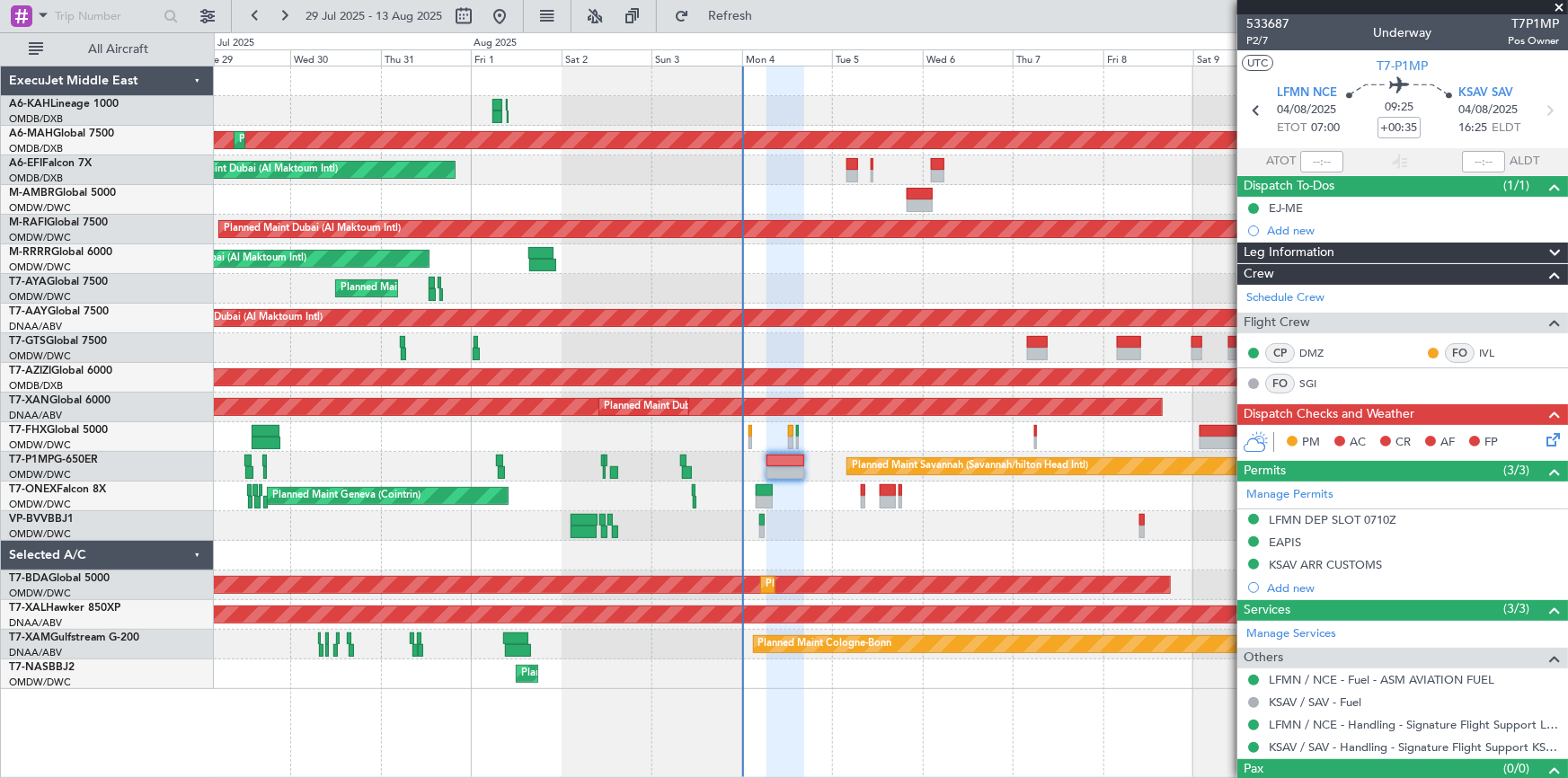 click 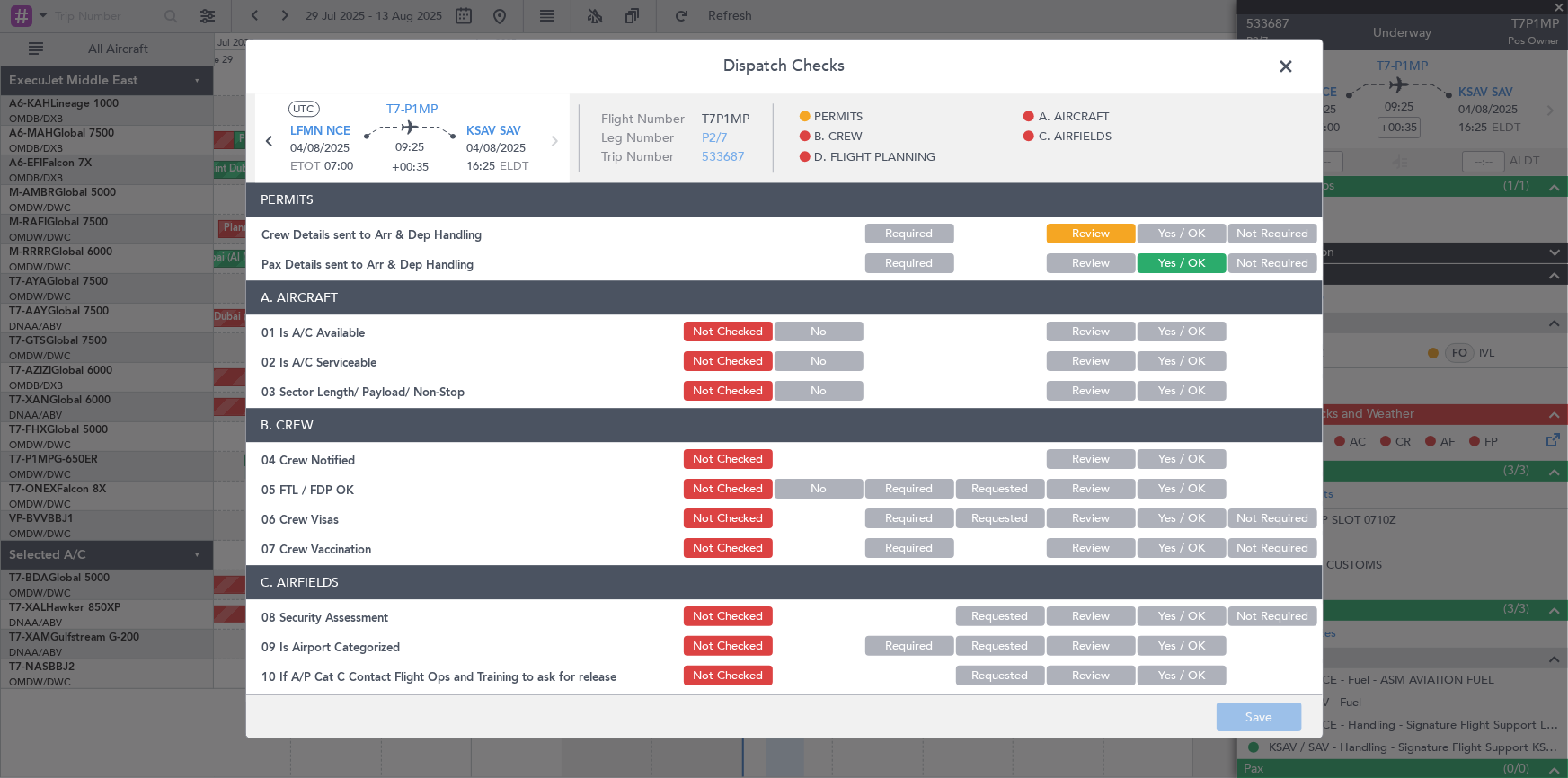 click on "Yes / OK" 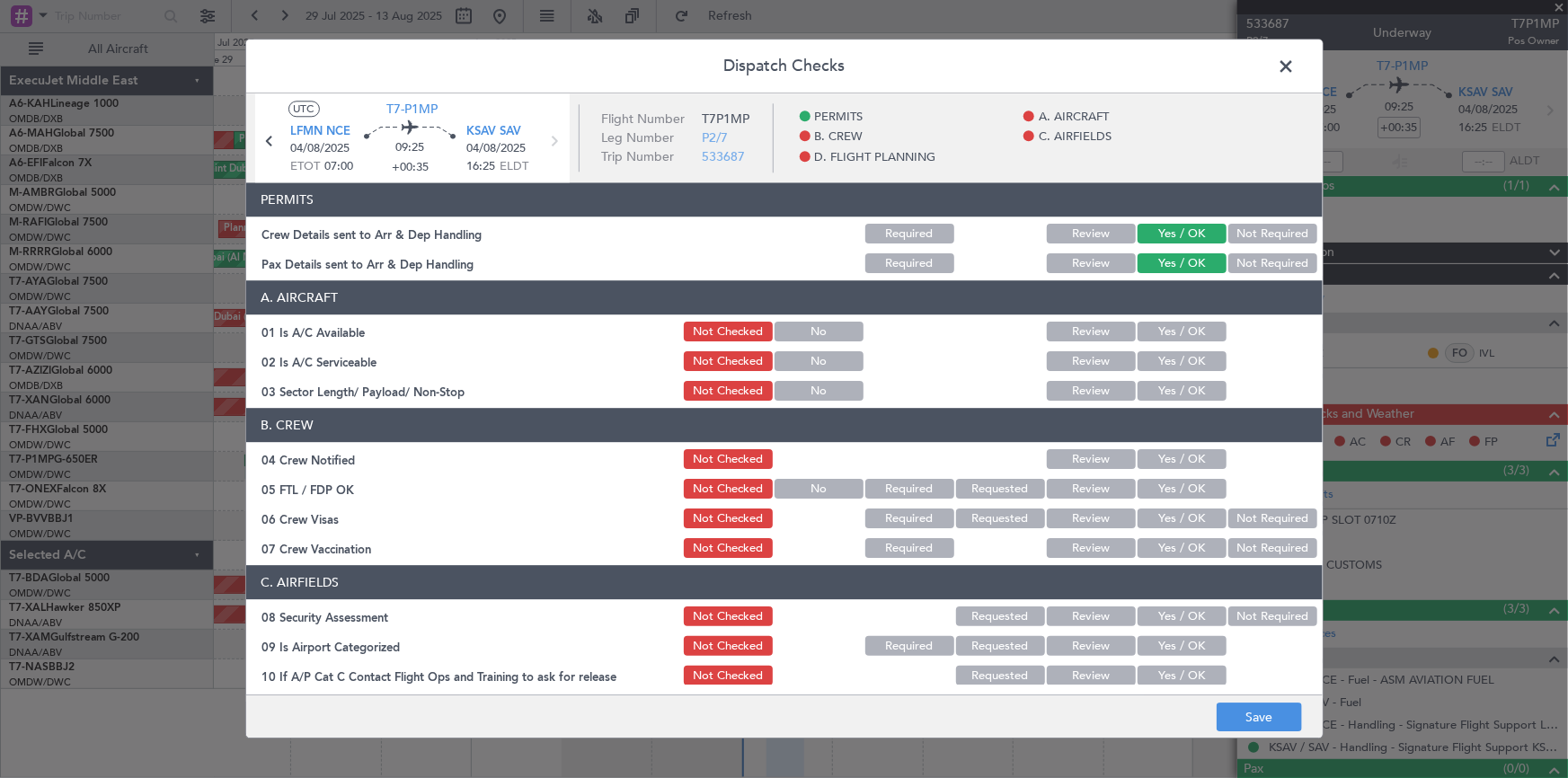 click on "Yes / OK" 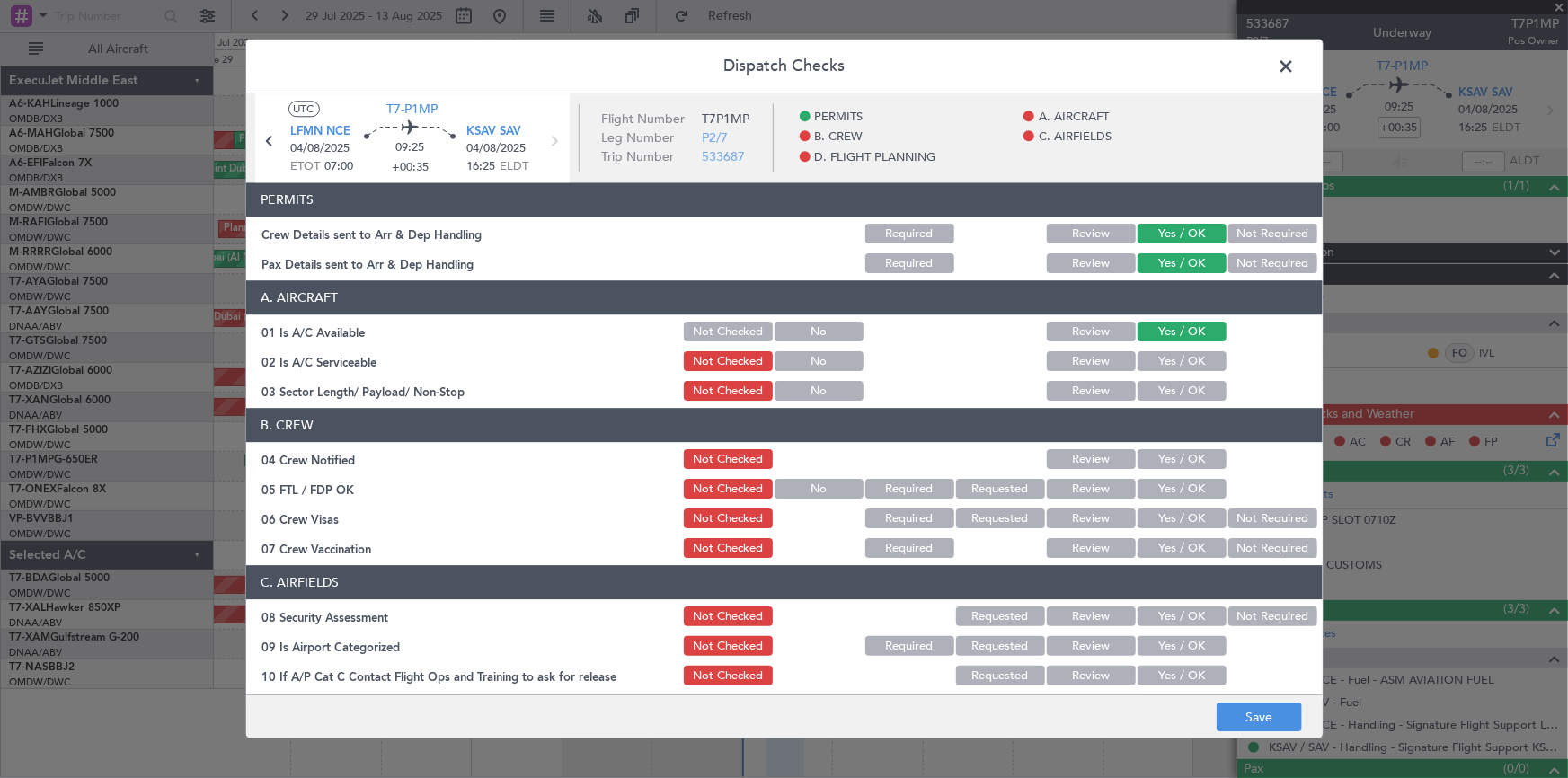 click on "Yes / OK" 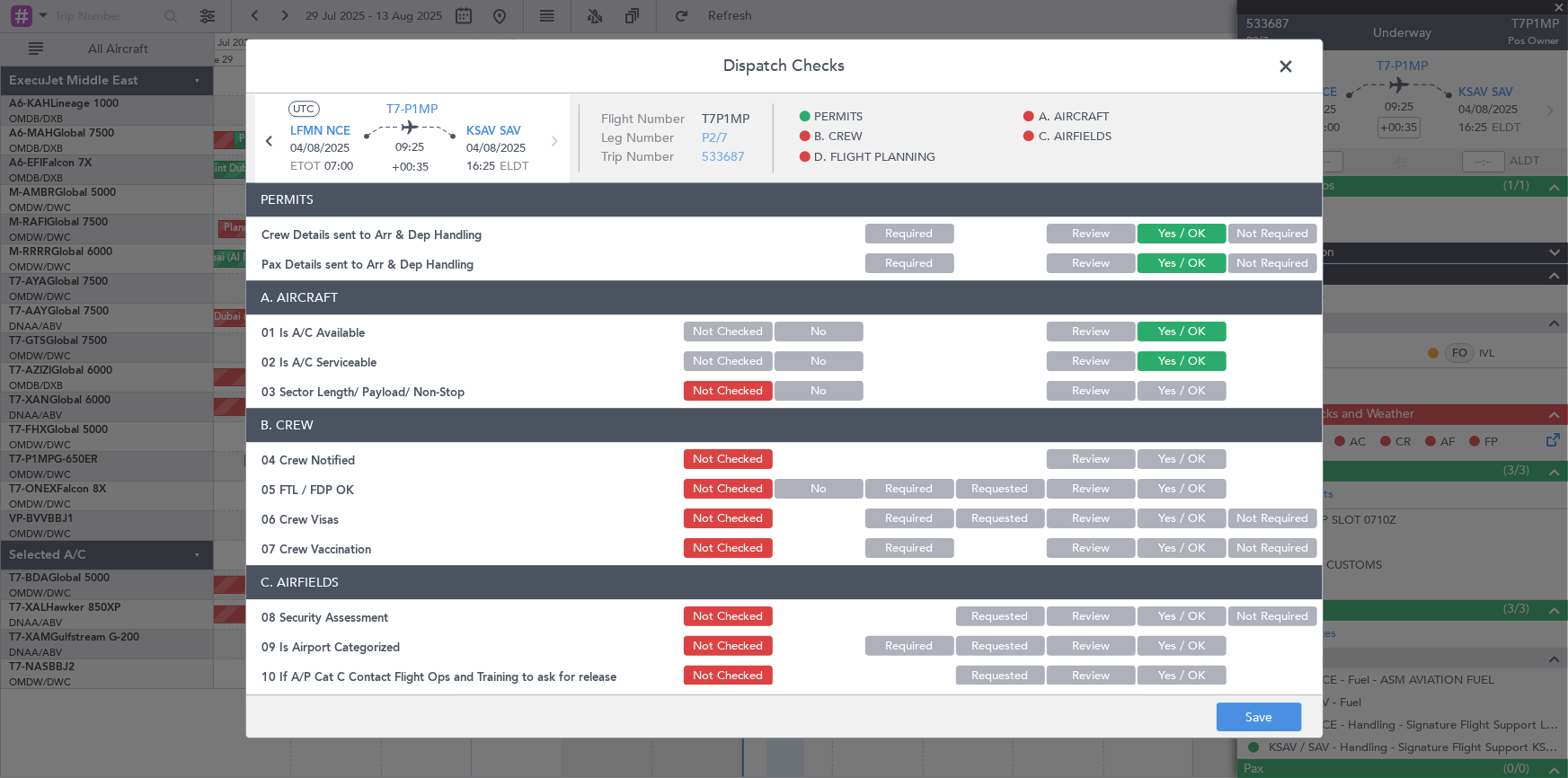 click on "Yes / OK" 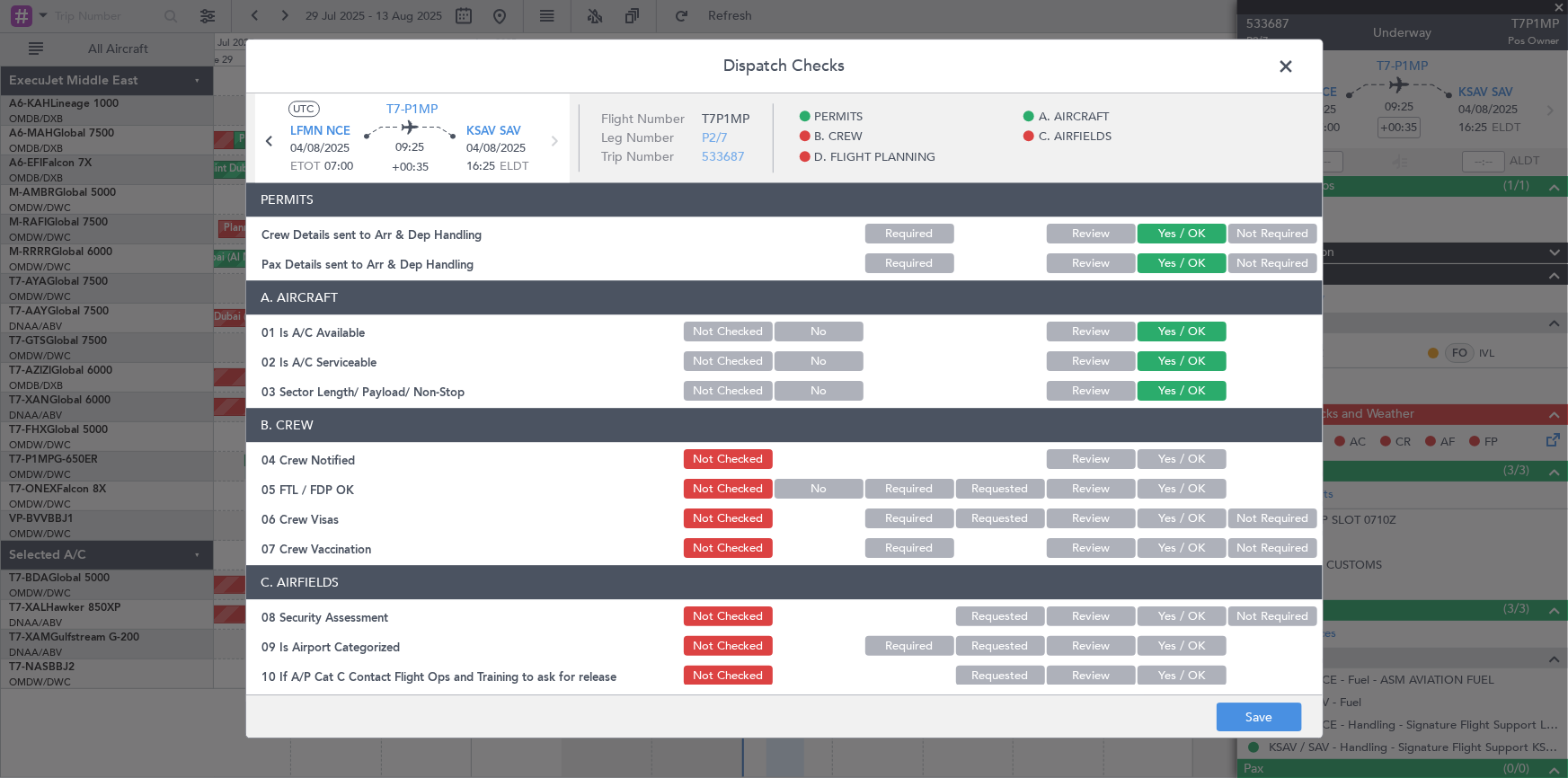 click on "Not Required" 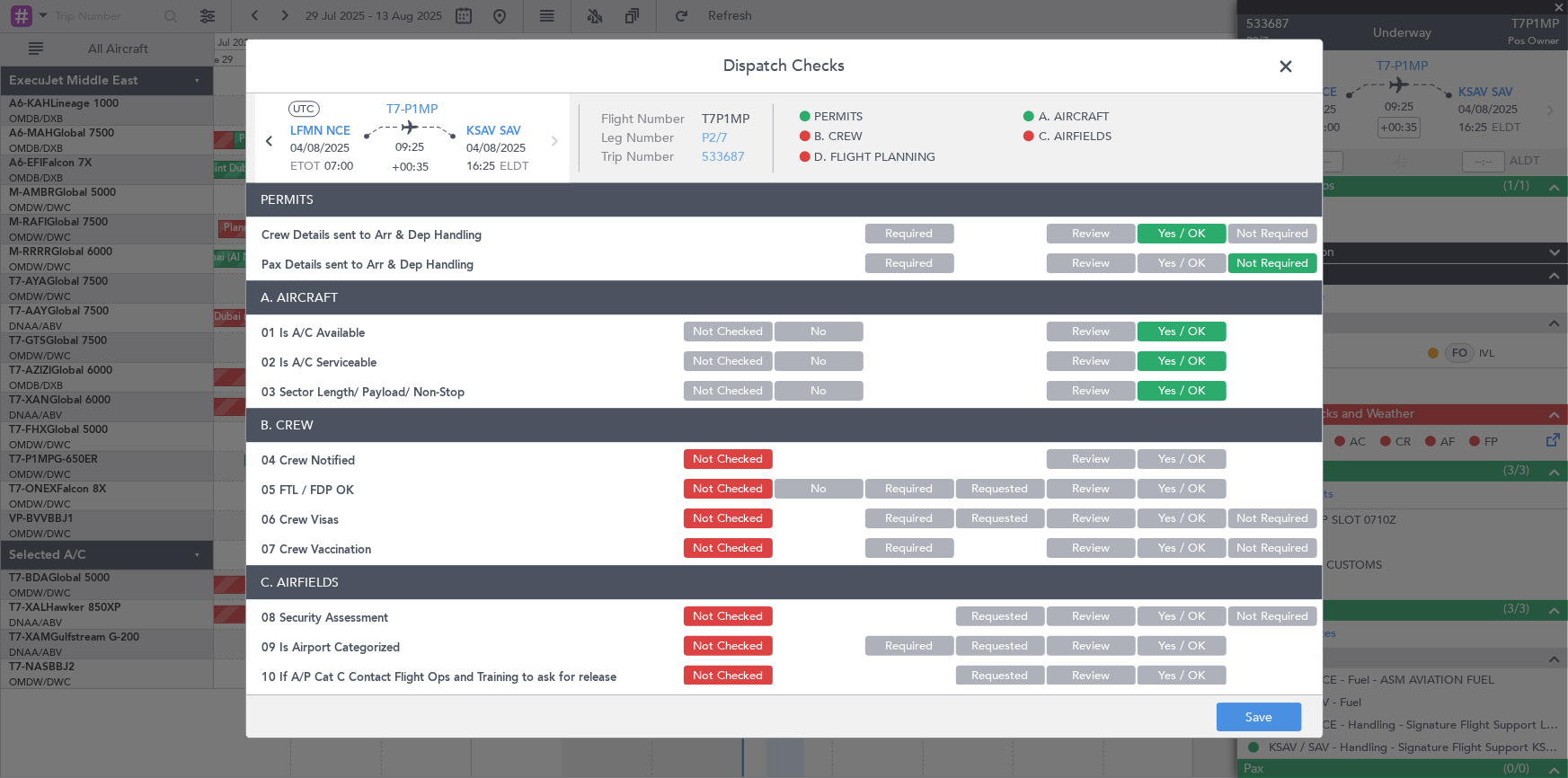 click on "Yes / OK" 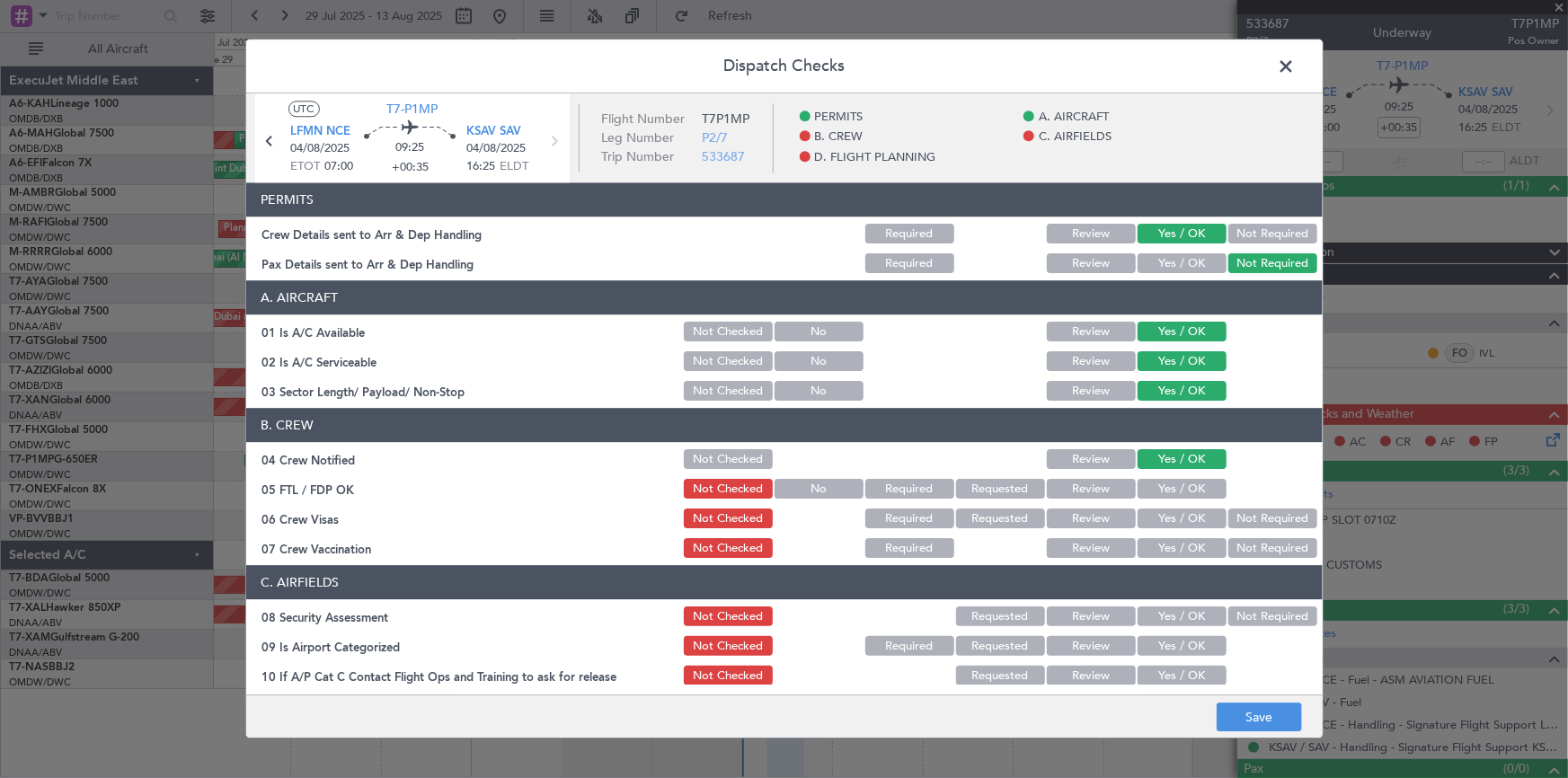 click on "Yes / OK" 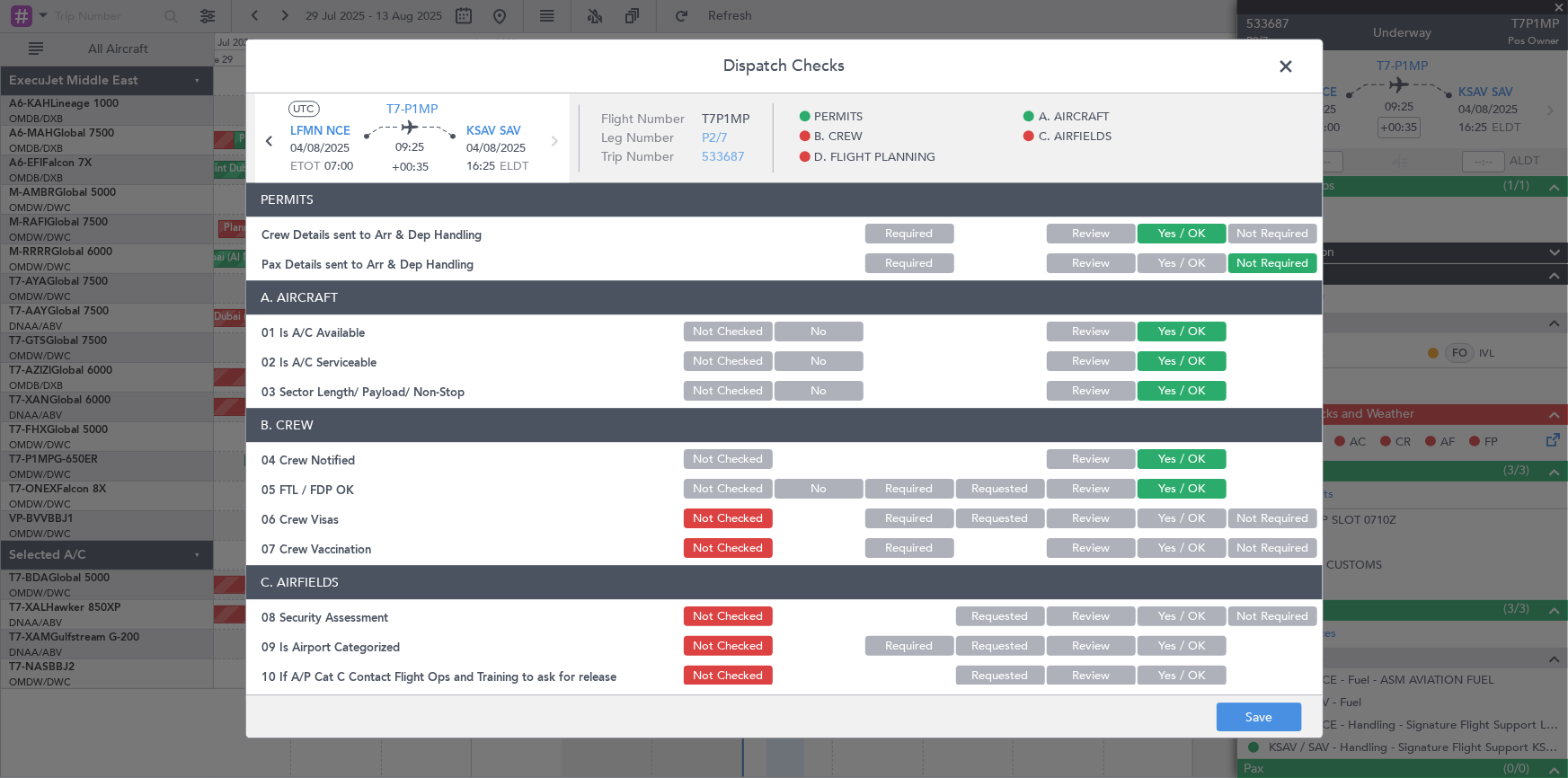click on "Yes / OK" 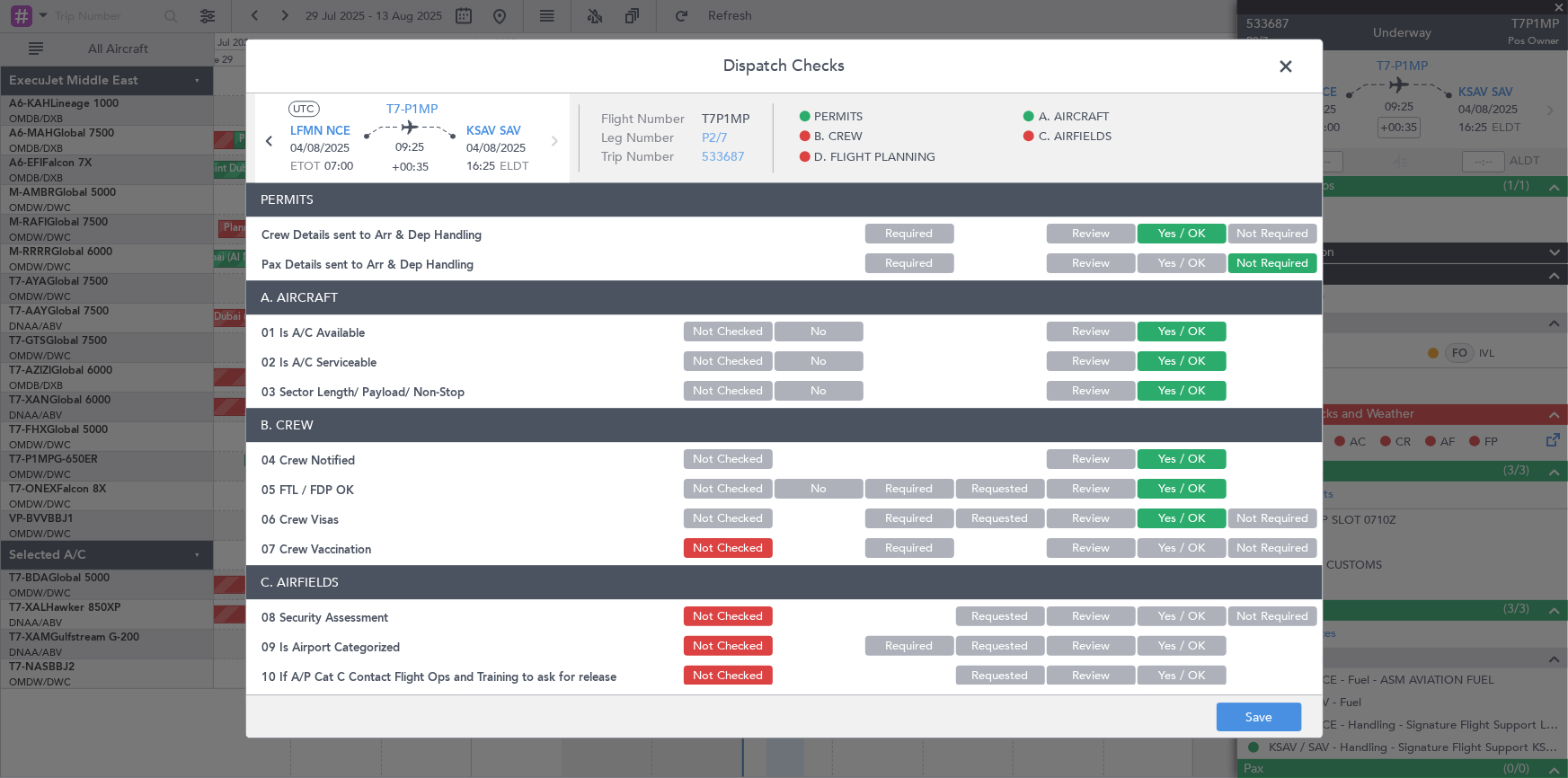 click on "Yes / OK" 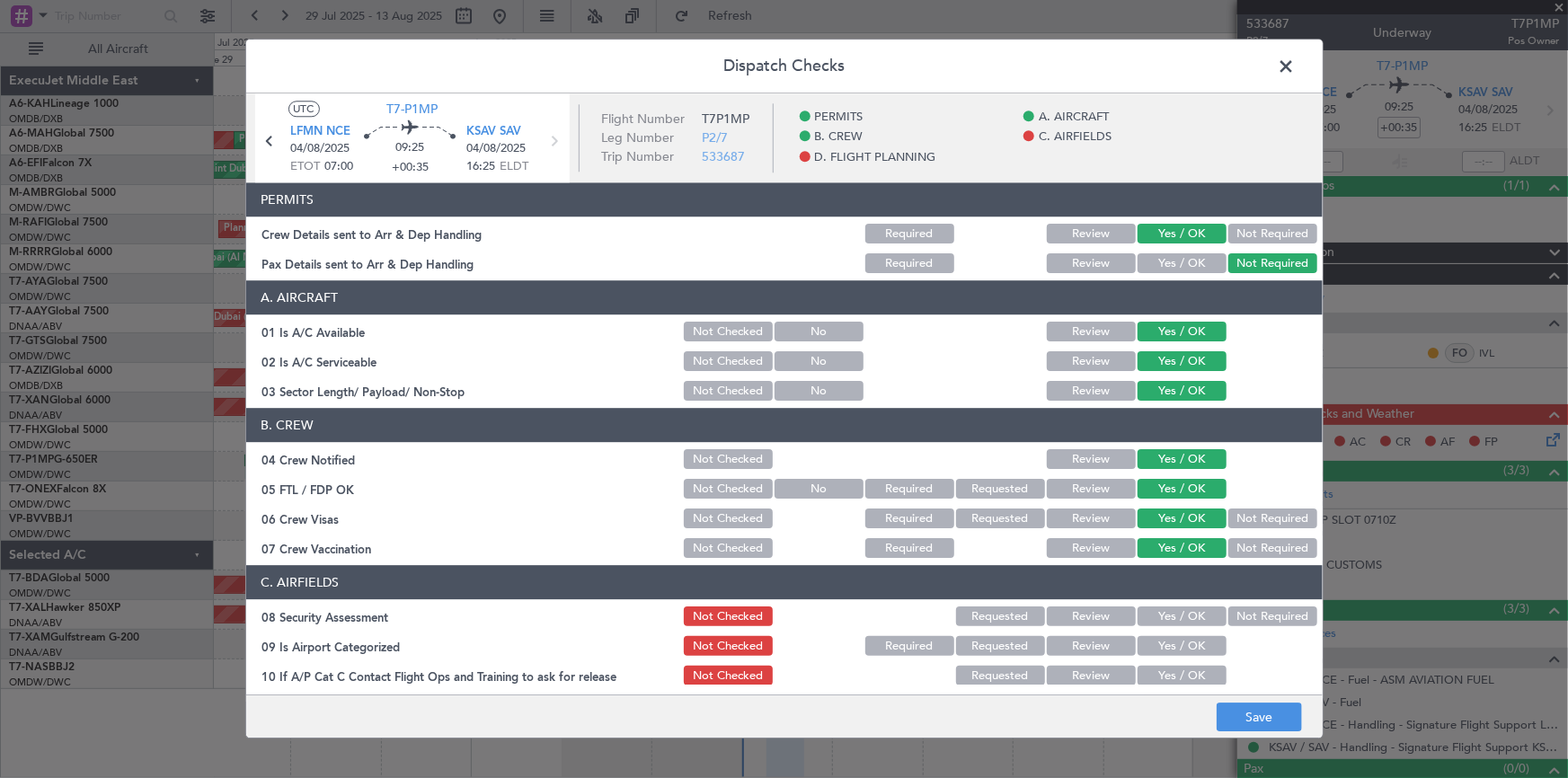 click on "Not Required" 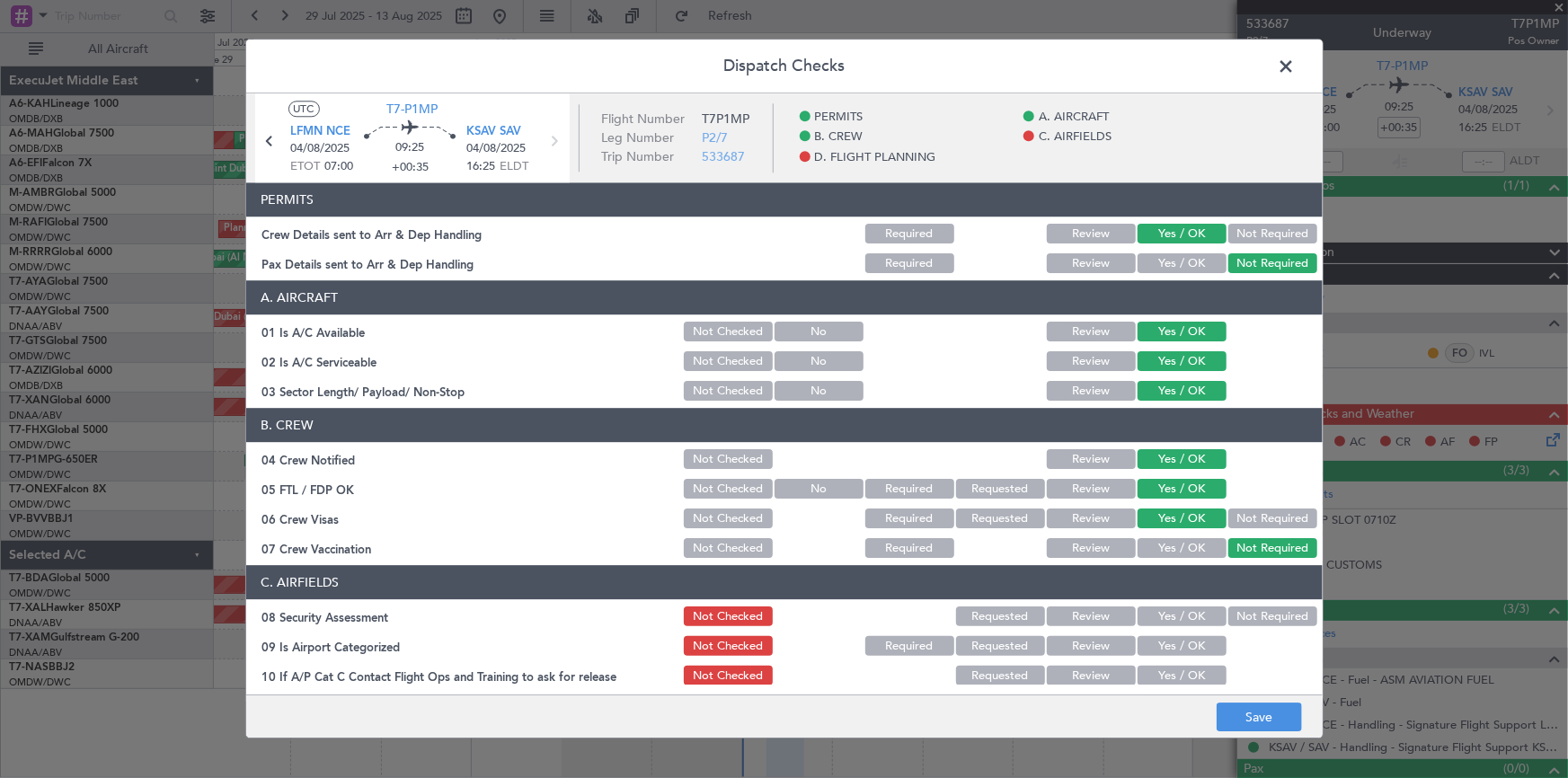 click on "Not Required" 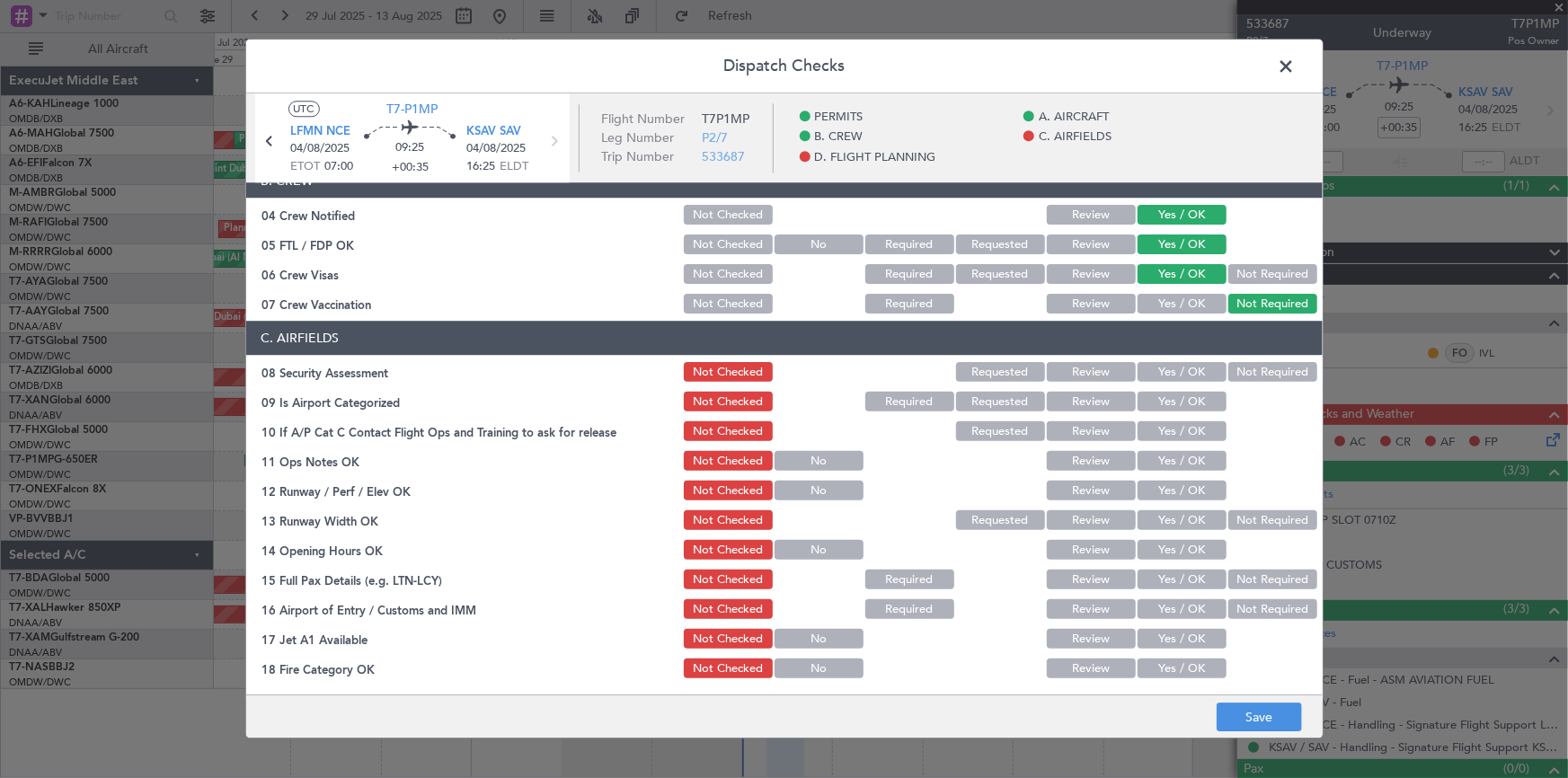drag, startPoint x: 1262, startPoint y: 367, endPoint x: 1227, endPoint y: 403, distance: 50.209561 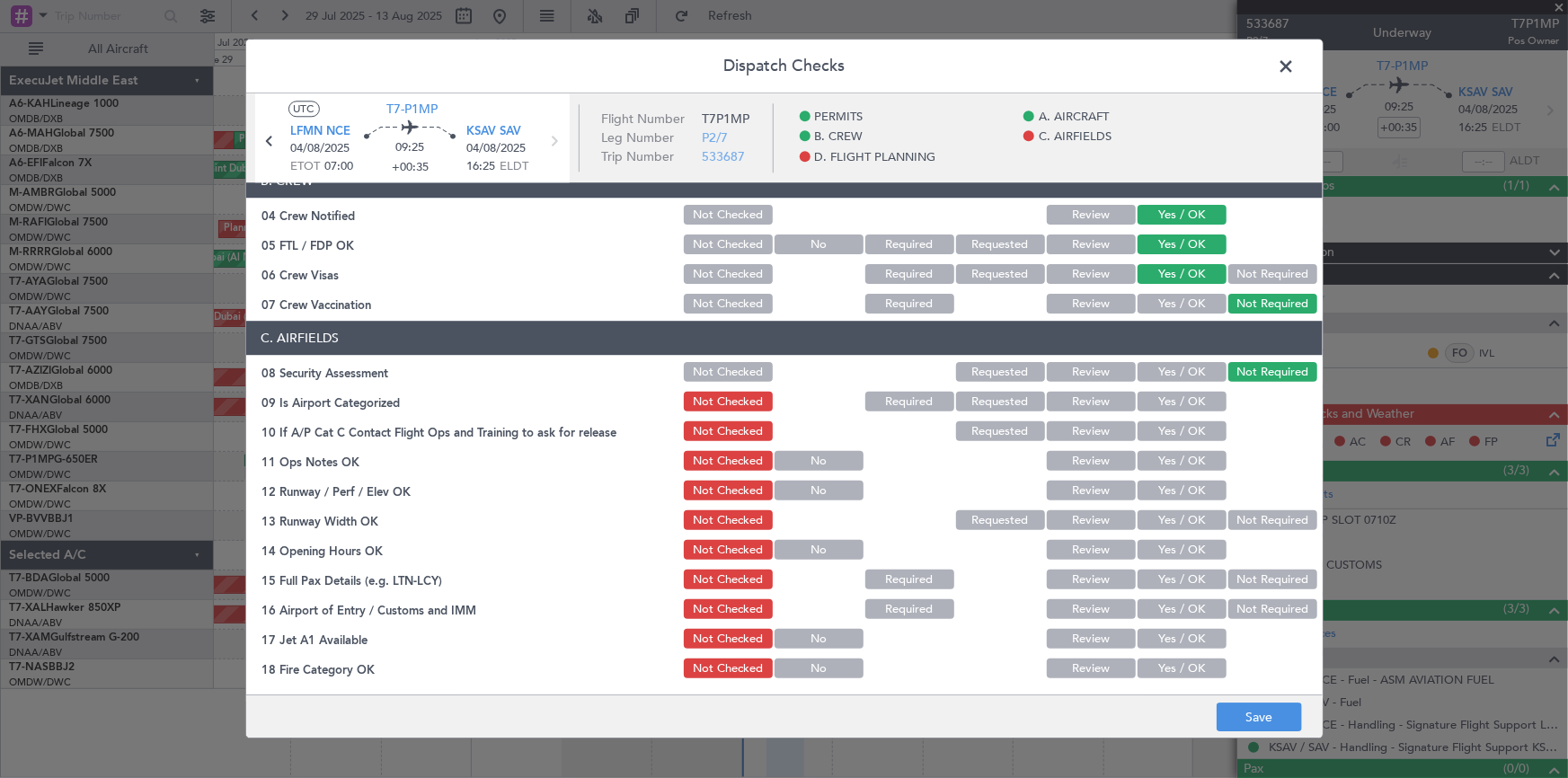 click on "Yes / OK" 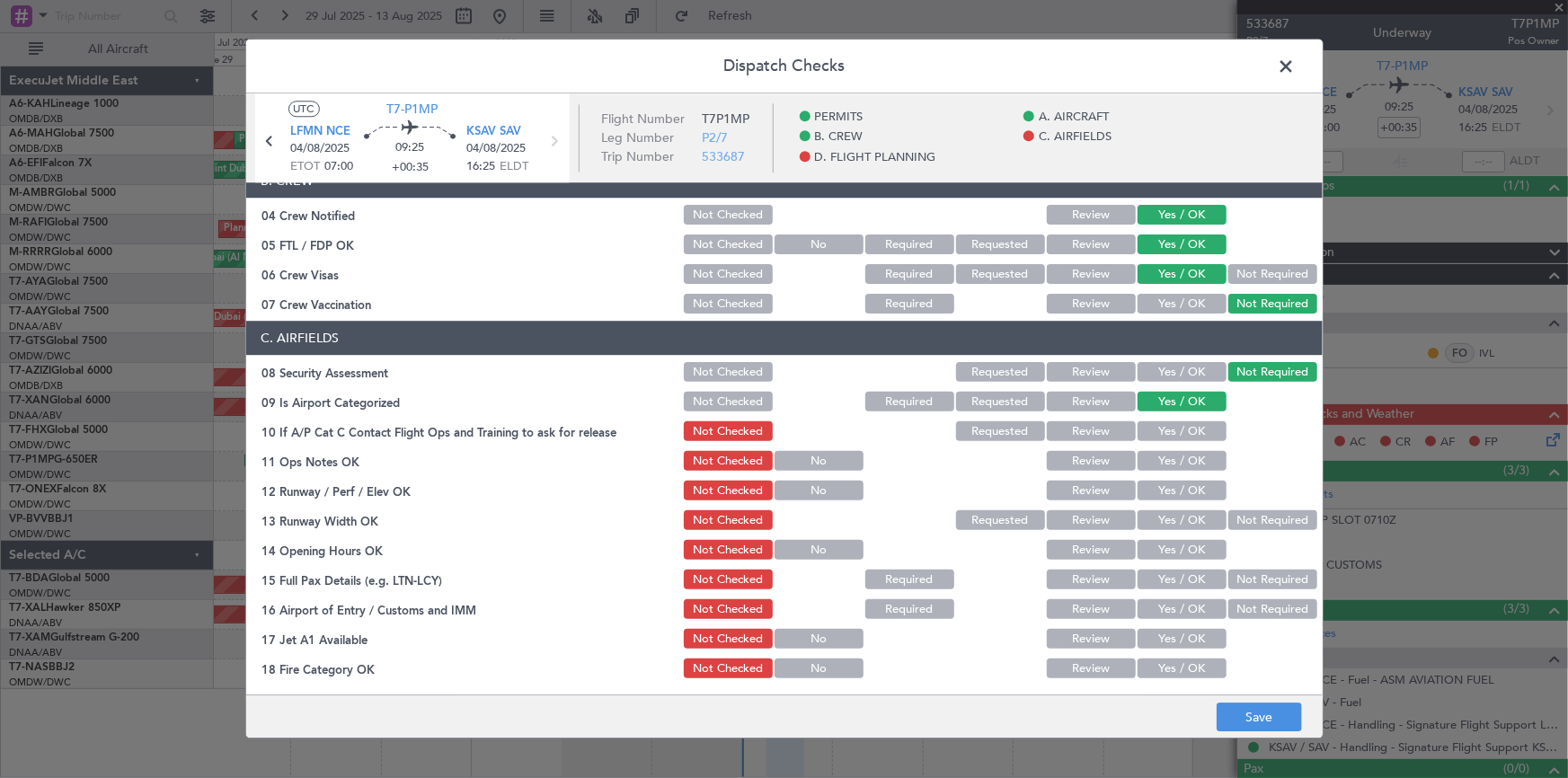 click on "Yes / OK" 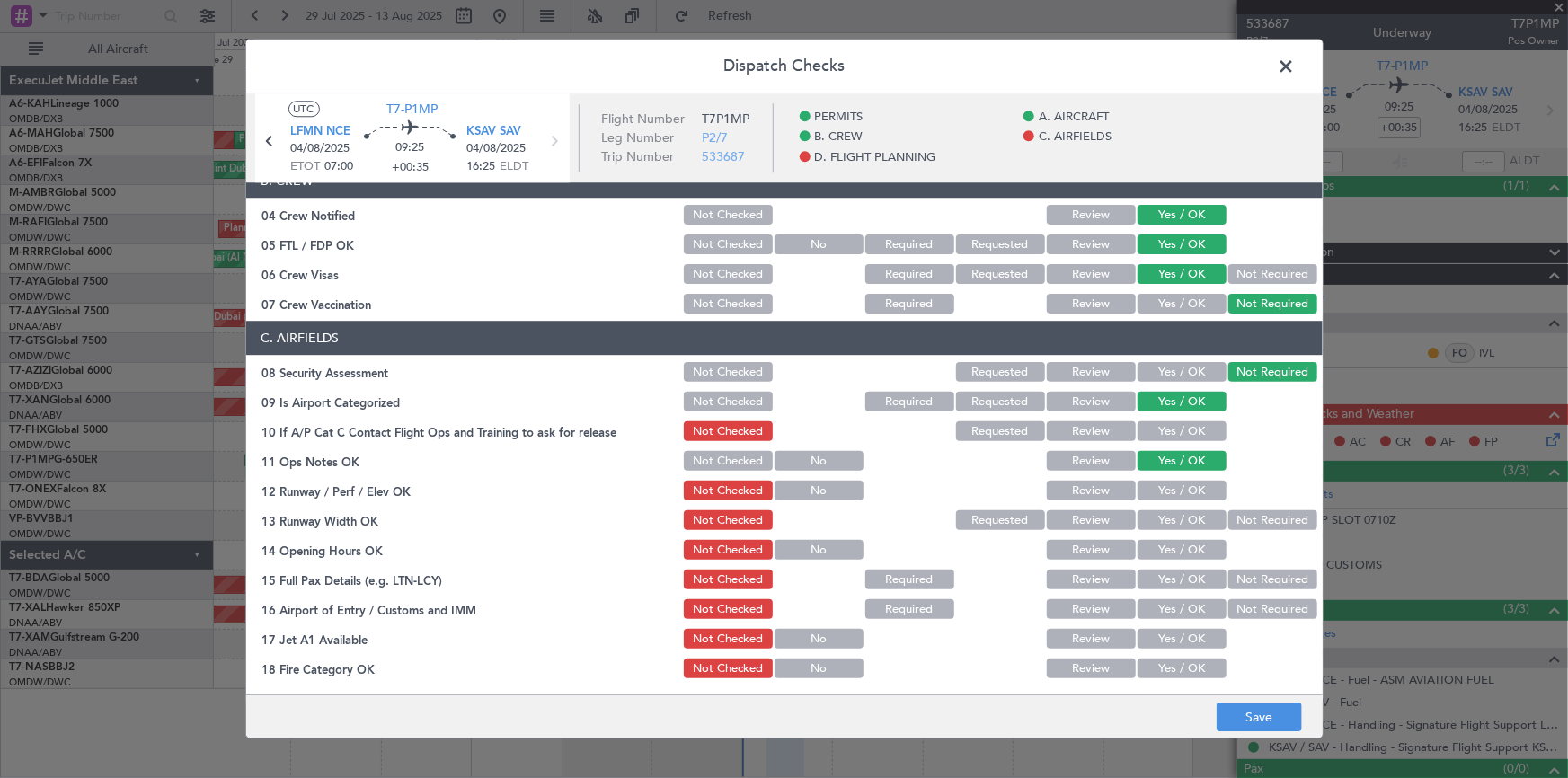 click on "C. AIRFIELDS   08 Security Assessment  Not Checked Requested Review Yes / OK Not Required  09 Is Airport Categorized  Not Checked Required Requested Review Yes / OK  10 If A/P Cat C Contact Flight Ops and Training to ask for release  Not Checked Requested Review Yes / OK  11 Ops Notes OK  Not Checked No Review Yes / OK  12 Runway / Perf / Elev OK  Not Checked No Review Yes / OK  13 Runway Width OK  Not Checked Requested Review Yes / OK Not Required  14 Opening Hours OK  Not Checked No Review Yes / OK  15 Full Pax Details (e.g. LTN-LCY)  Not Checked Required Review Yes / OK Not Required  16 Airport of Entry / Customs and IMM  Not Checked Required Review Yes / OK Not Required  17 Jet A1 Available  Not Checked No Review Yes / OK  18 Fire Category OK  Not Checked No Review Yes / OK  19 NOTAMS OK  Not Checked No Review Yes / OK  20 War Risk Insurance  Not Checked Required Requested Review Yes / OK Not Required  21 Foreflight EET v Nuvolops EET  Not Checked Review Yes / OK  22 check required permits-ARPT change" 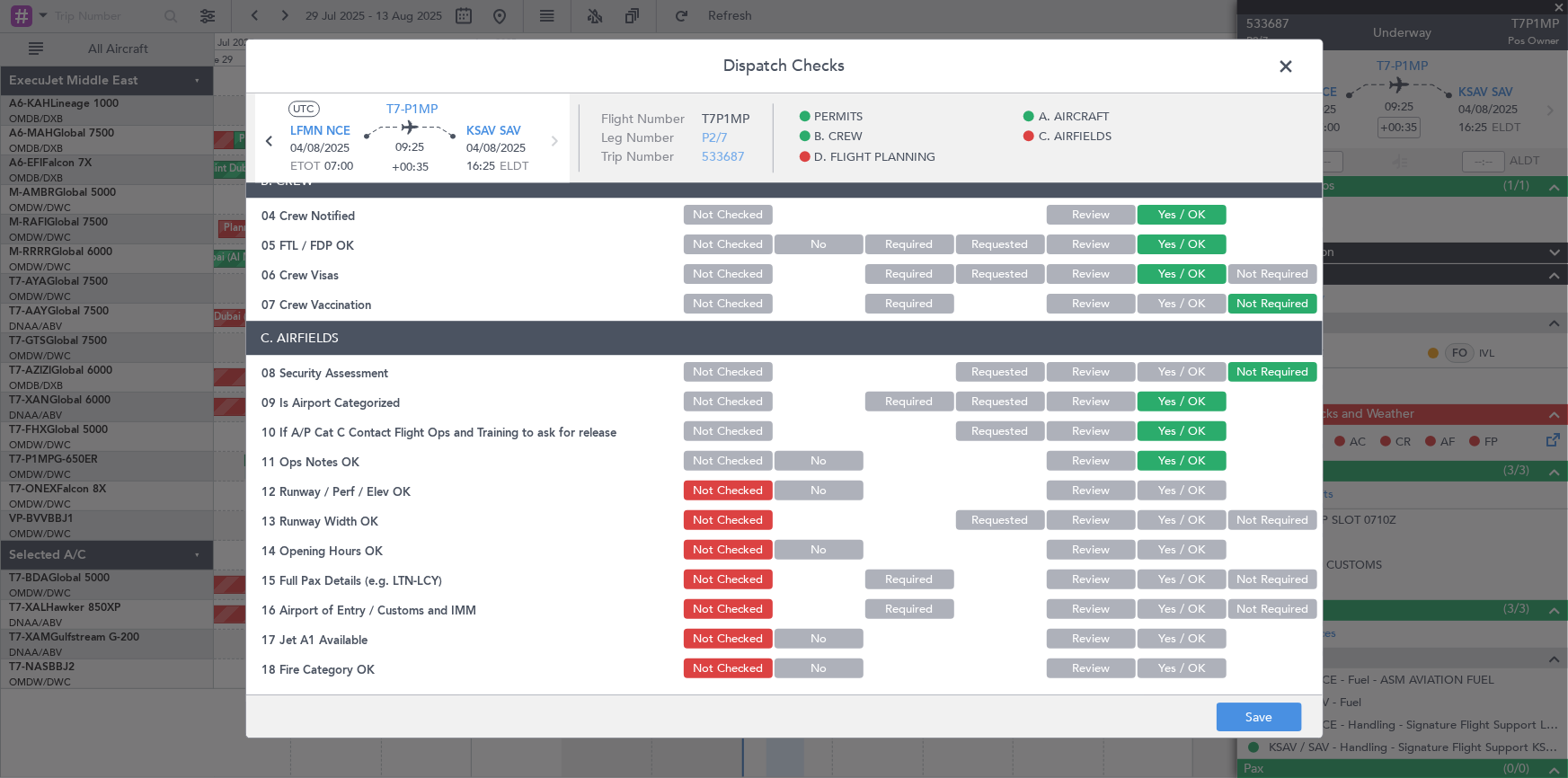 click on "Yes / OK" 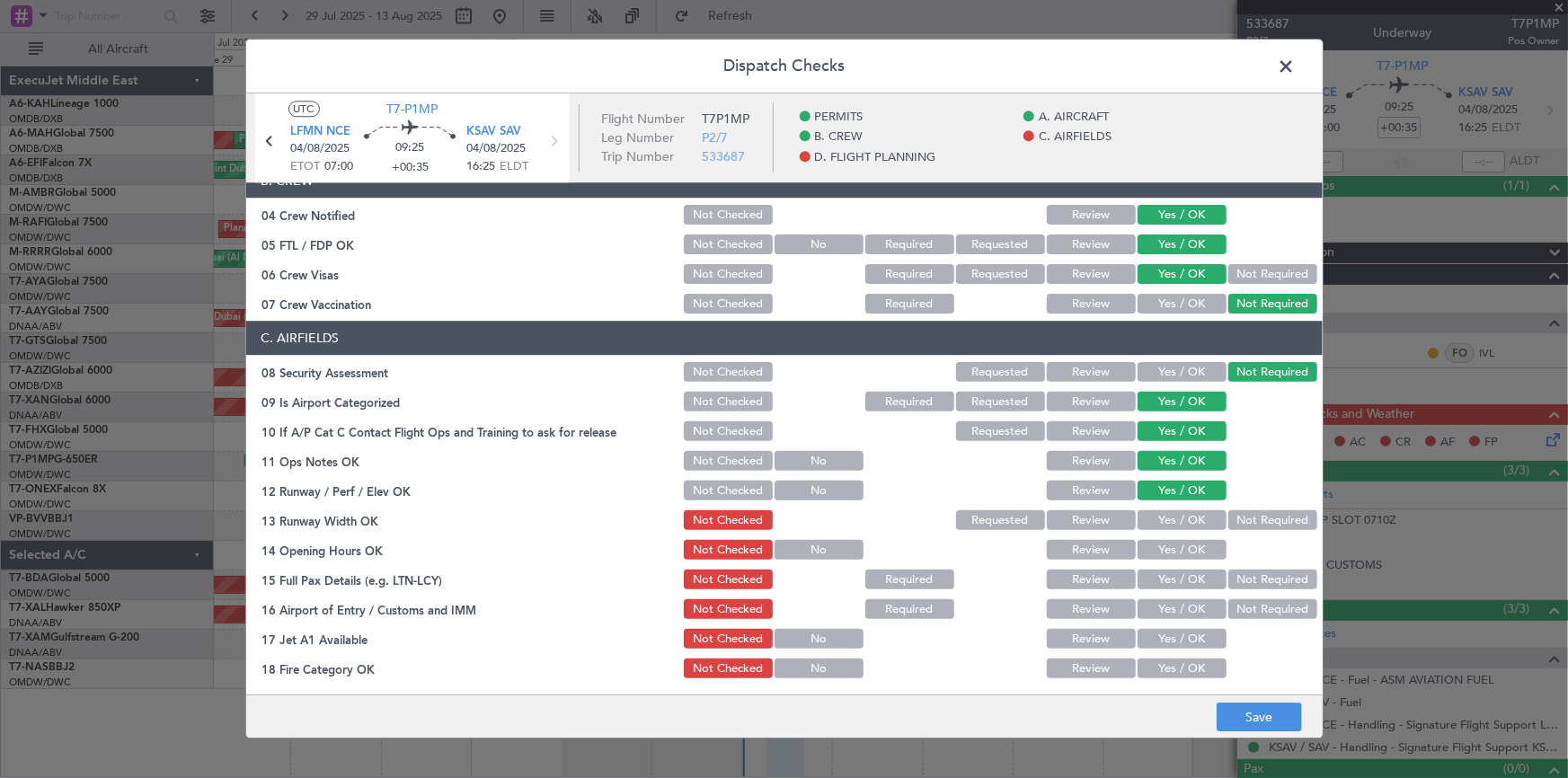 click on "Yes / OK" 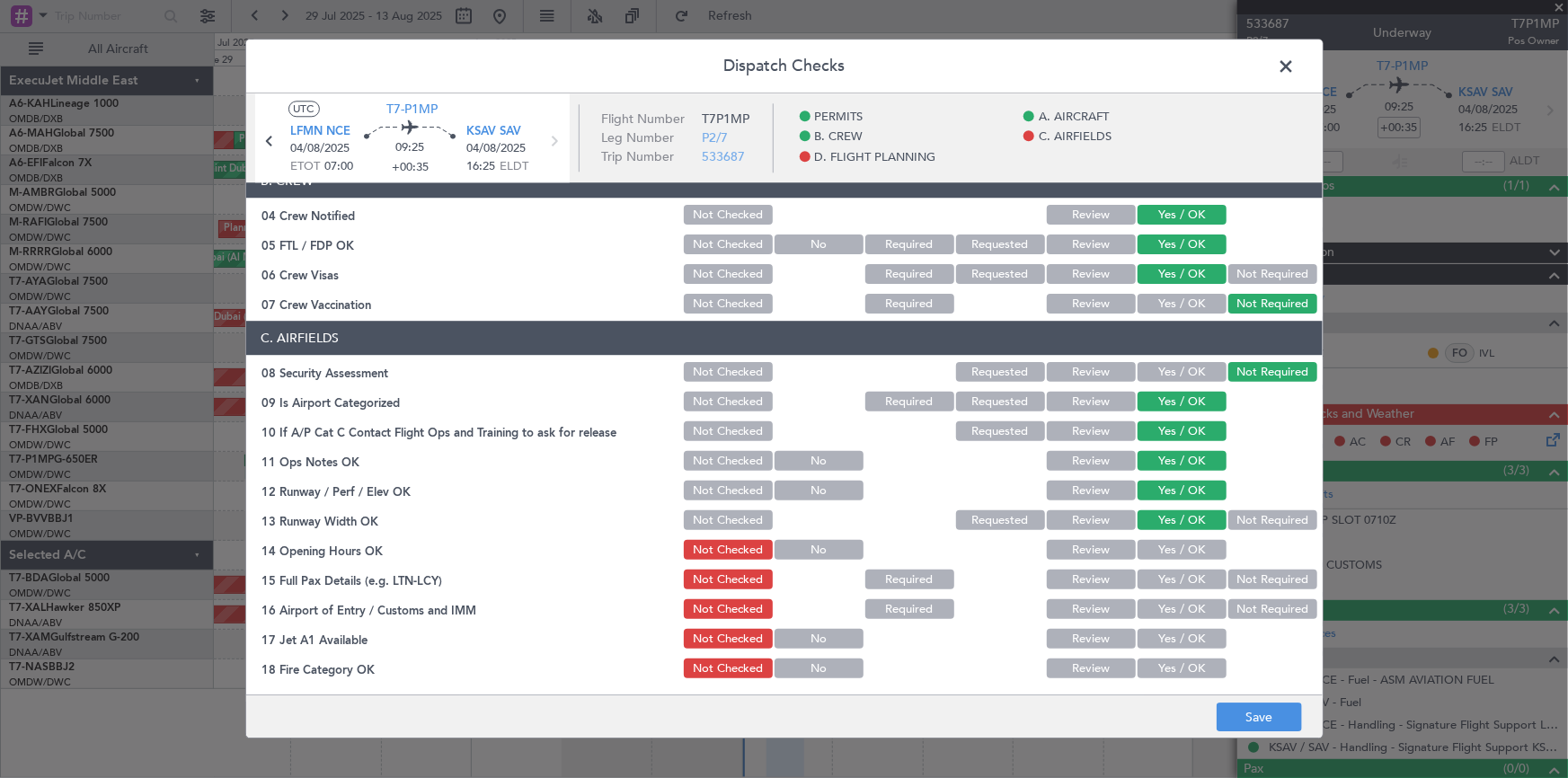 click on "Yes / OK" 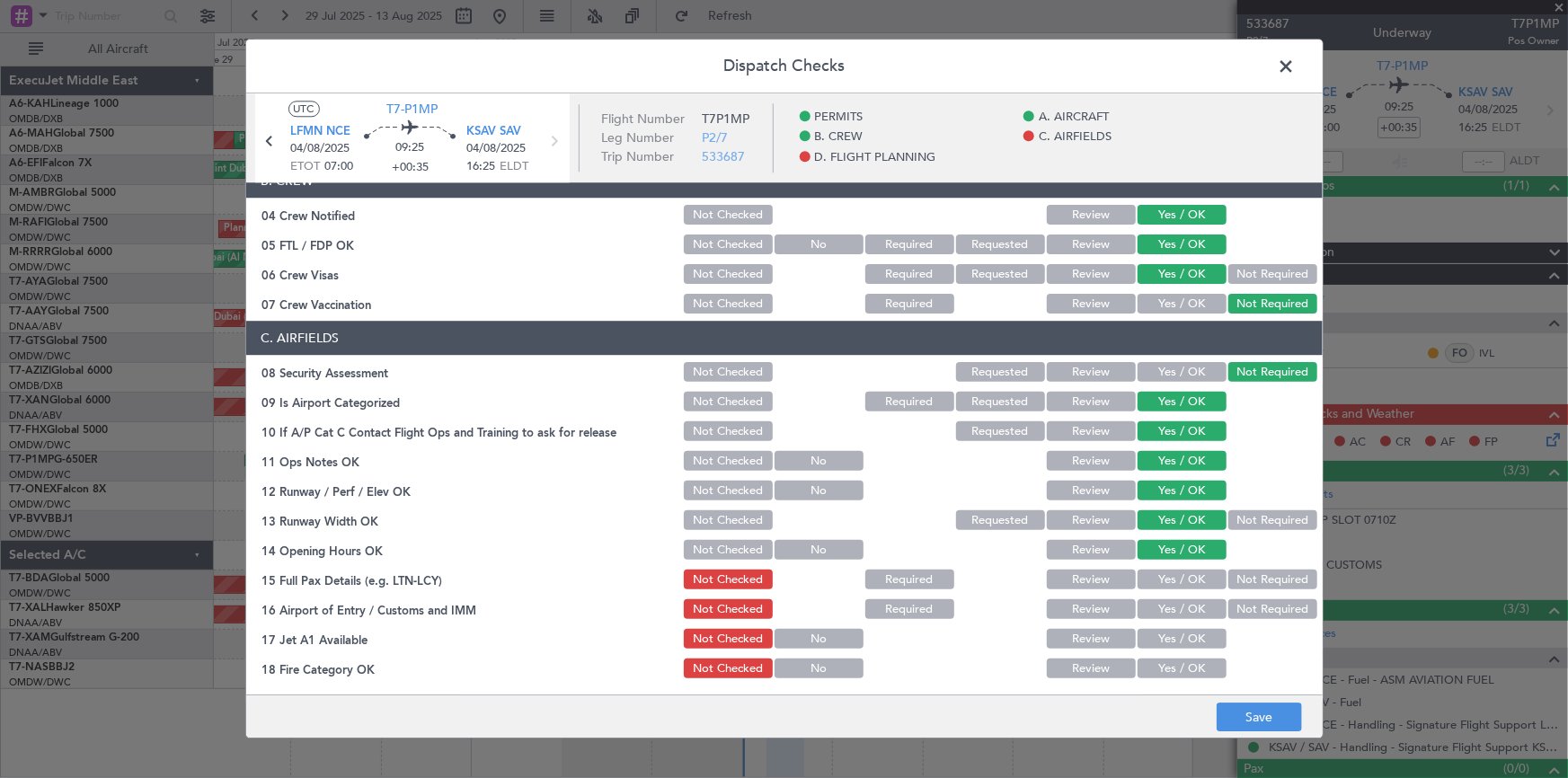 click on "Yes / OK" 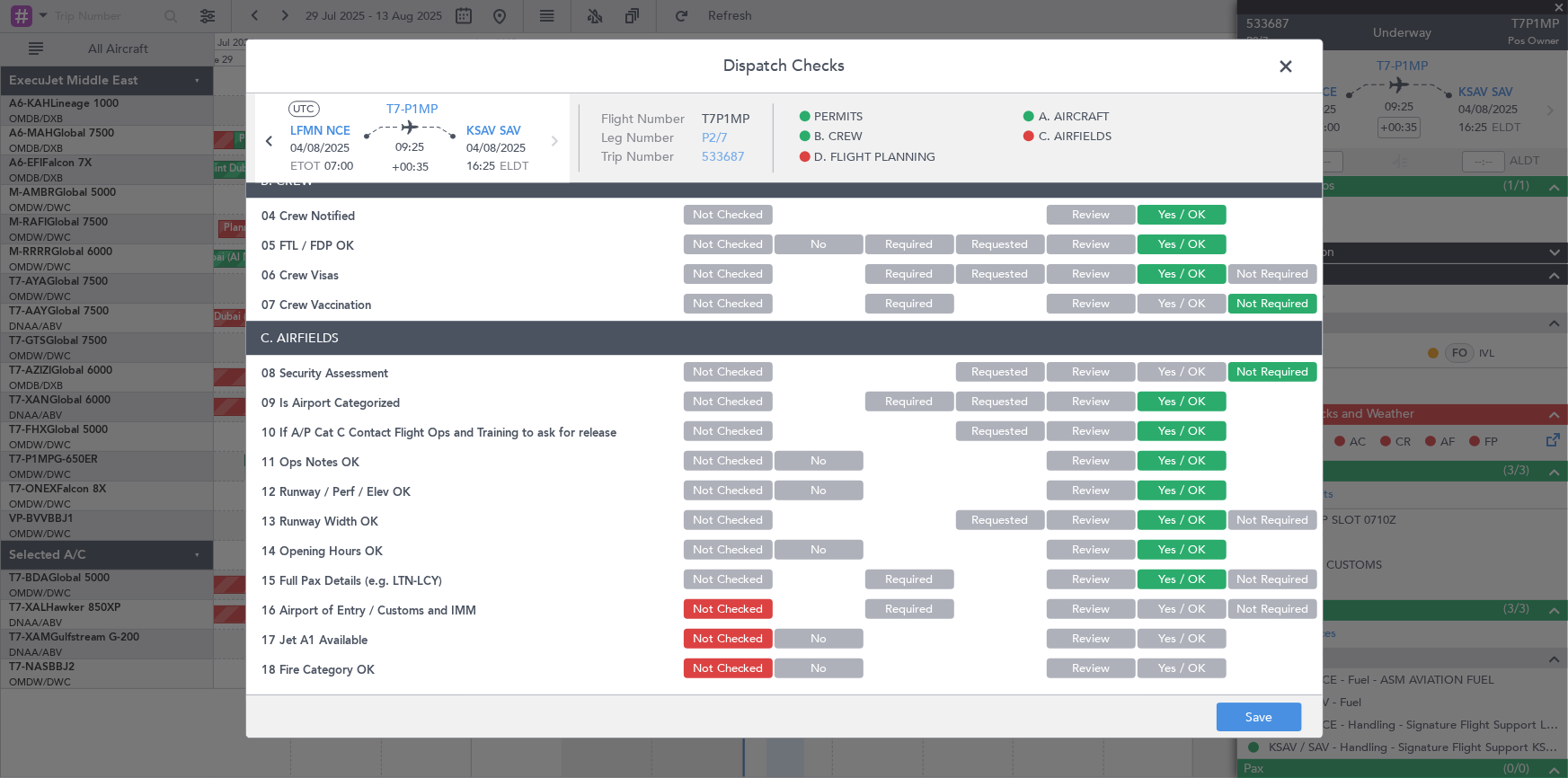 drag, startPoint x: 1166, startPoint y: 598, endPoint x: 1176, endPoint y: 630, distance: 33.526109 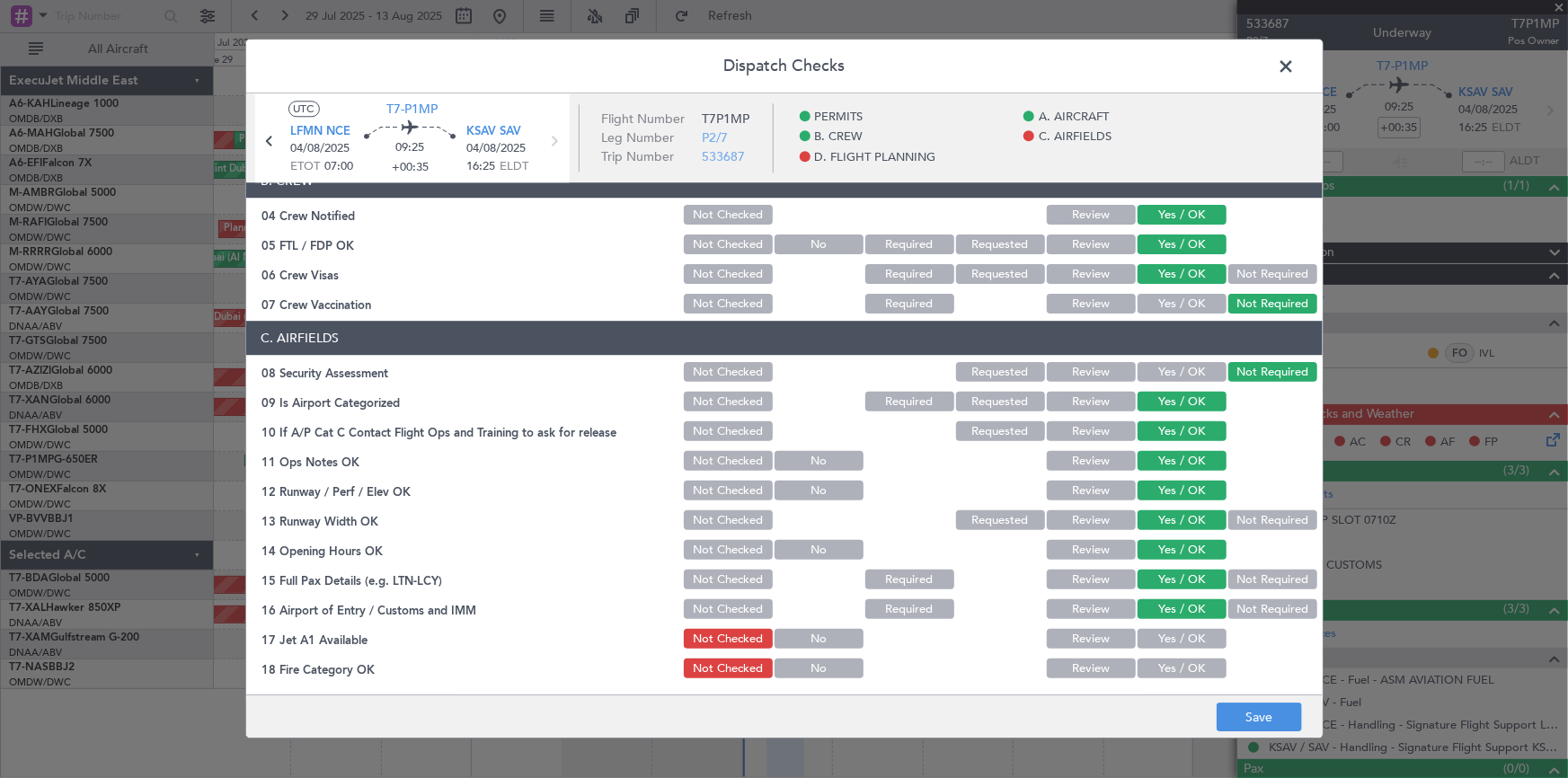 click on "Yes / OK" 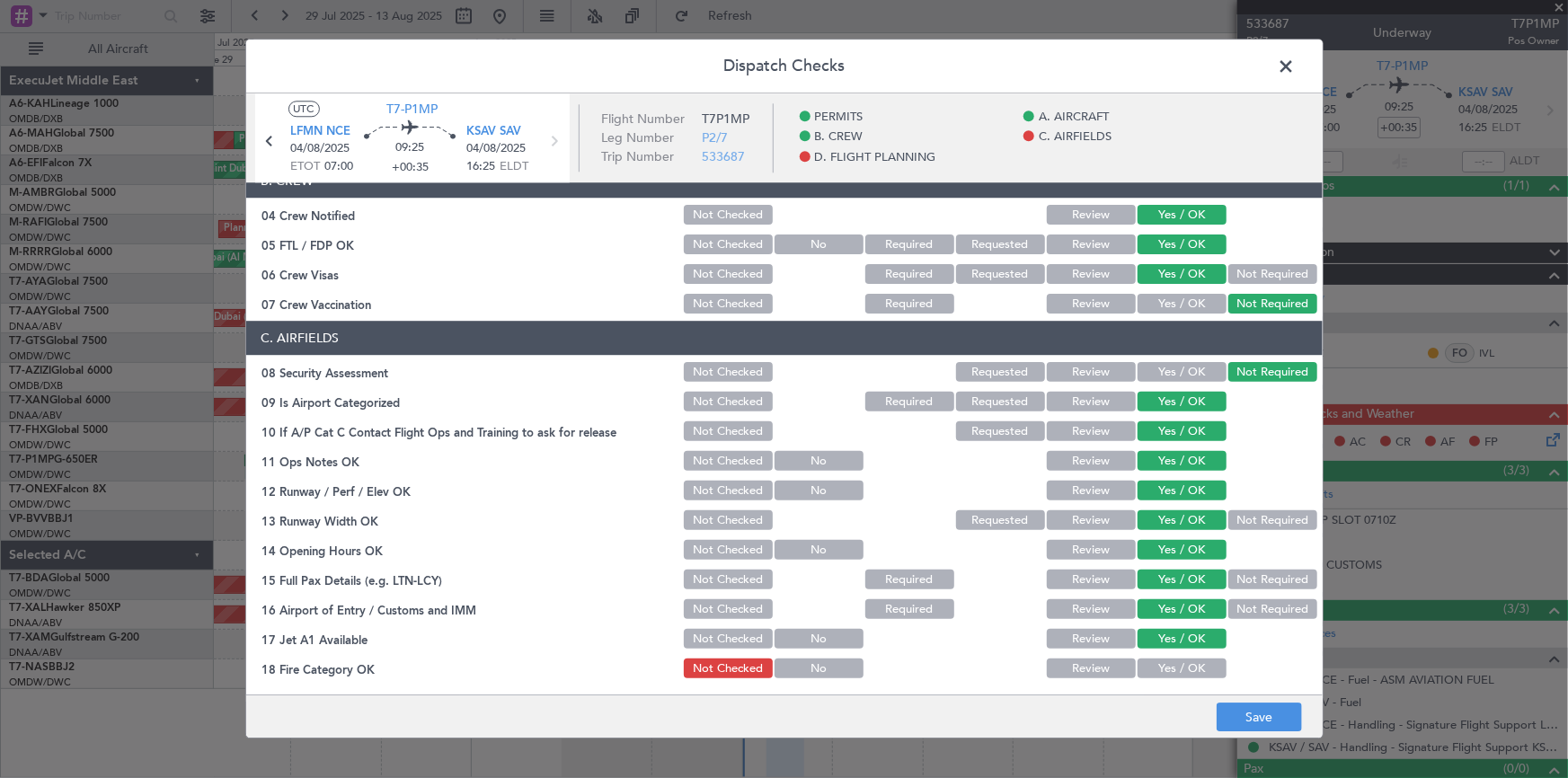 click on "Yes / OK" 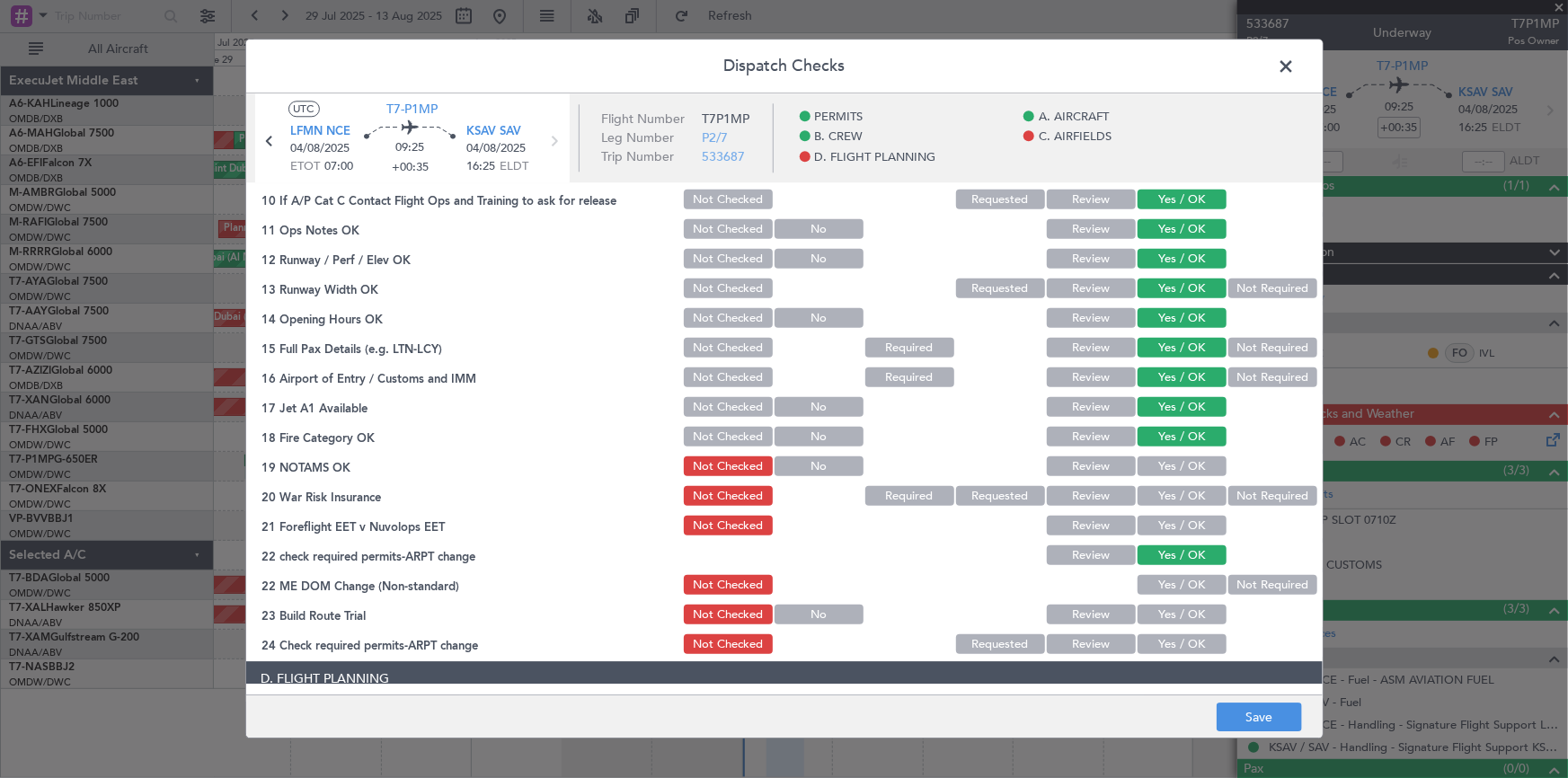 scroll, scrollTop: 571, scrollLeft: 0, axis: vertical 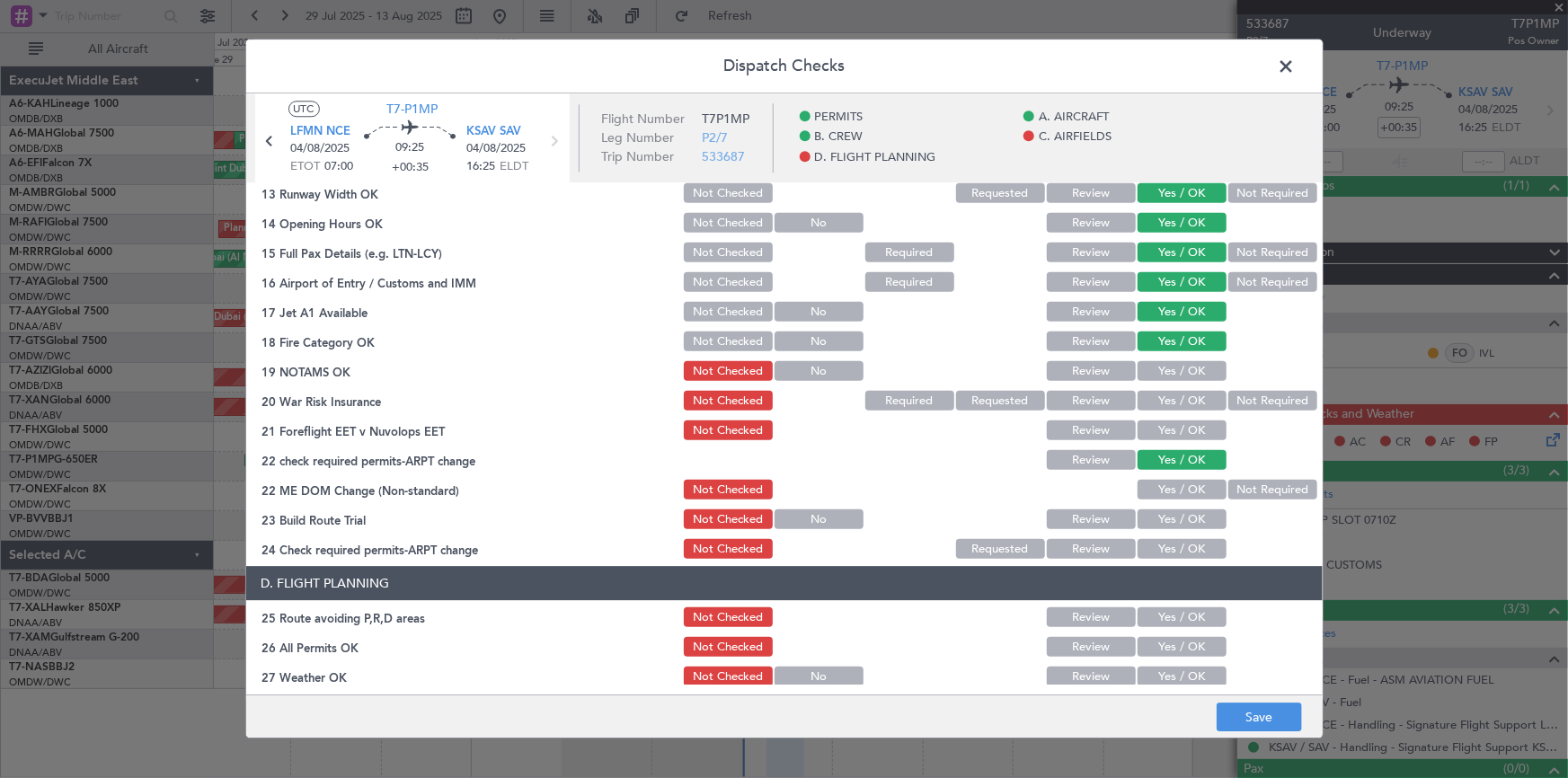 drag, startPoint x: 1165, startPoint y: 372, endPoint x: 1160, endPoint y: 420, distance: 48.25971 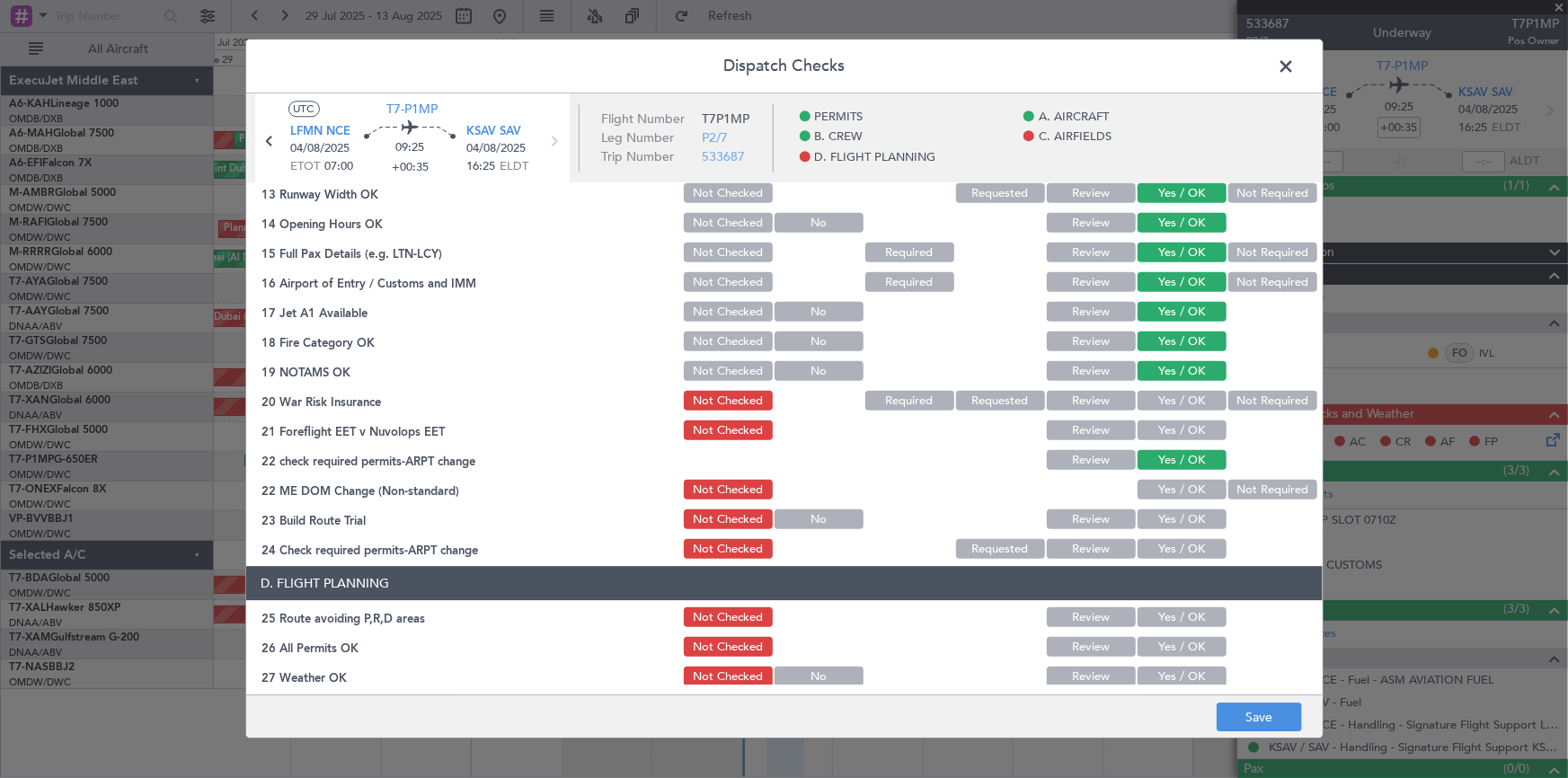 click on "C. AIRFIELDS   08 Security Assessment  Not Checked Requested Review Yes / OK Not Required  09 Is Airport Categorized  Not Checked Required Requested Review Yes / OK  10 If A/P Cat C Contact Flight Ops and Training to ask for release  Not Checked Requested Review Yes / OK  11 Ops Notes OK  Not Checked No Review Yes / OK  12 Runway / Perf / Elev OK  Not Checked No Review Yes / OK  13 Runway Width OK  Not Checked Requested Review Yes / OK Not Required  14 Opening Hours OK  Not Checked No Review Yes / OK  15 Full Pax Details (e.g. LTN-LCY)  Not Checked Required Review Yes / OK Not Required  16 Airport of Entry / Customs and IMM  Not Checked Required Review Yes / OK Not Required  17 Jet A1 Available  Not Checked No Review Yes / OK  18 Fire Category OK  Not Checked No Review Yes / OK  19 NOTAMS OK  Not Checked No Review Yes / OK  20 War Risk Insurance  Not Checked Required Requested Review Yes / OK Not Required  21 Foreflight EET v Nuvolops EET  Not Checked Review Yes / OK  22 check required permits-ARPT change" 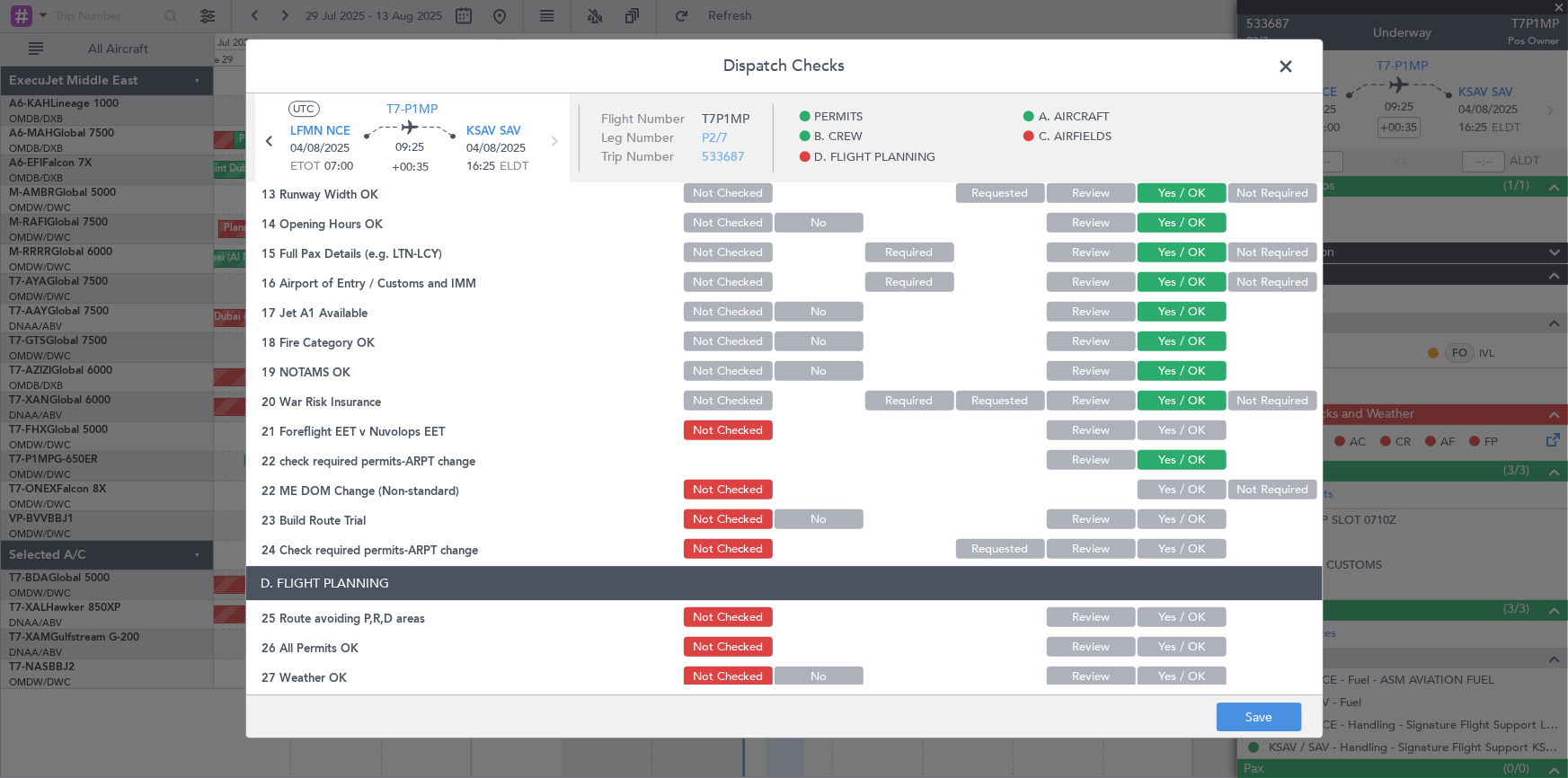 click on "Yes / OK" 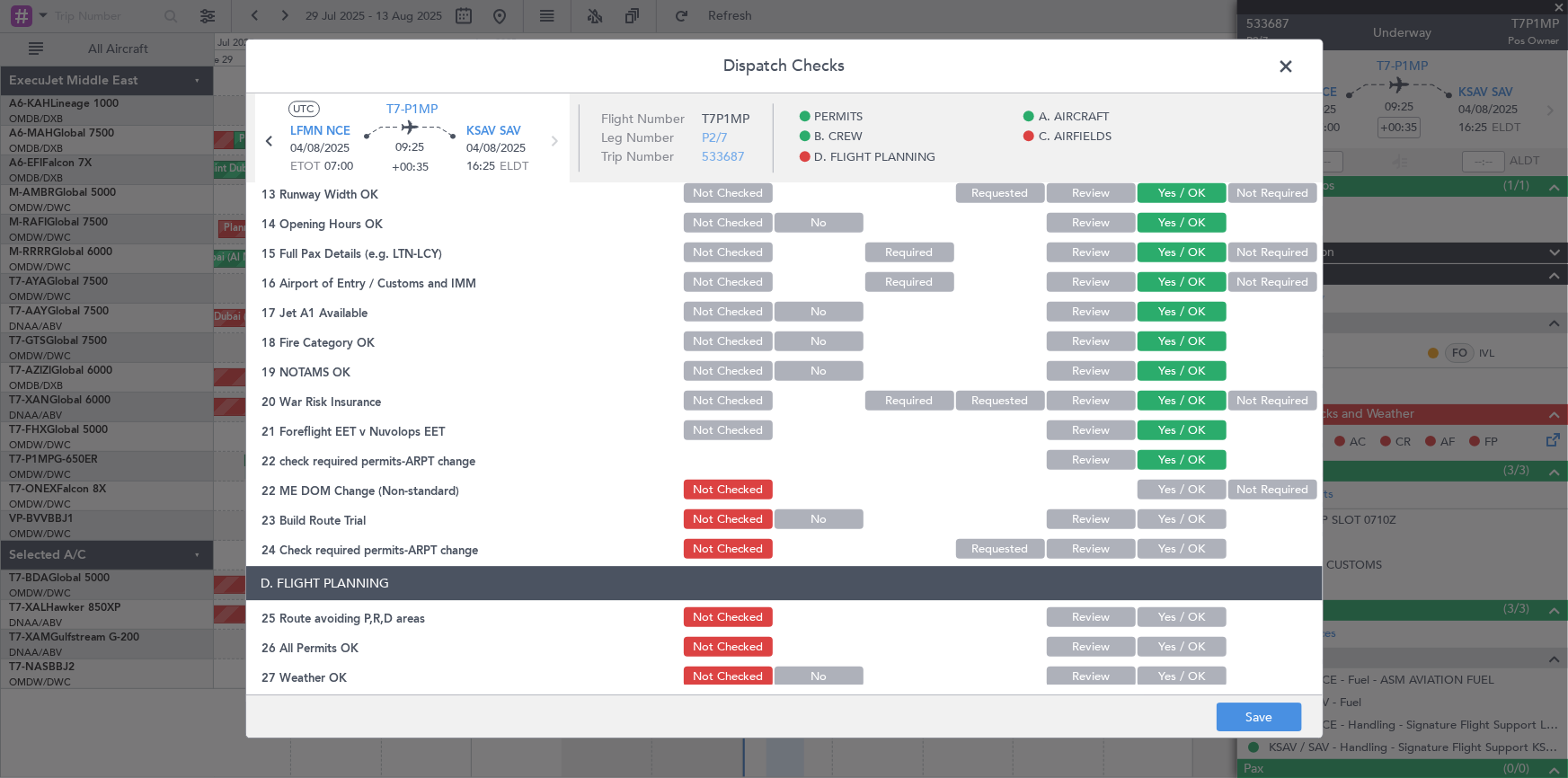 drag, startPoint x: 1167, startPoint y: 489, endPoint x: 1174, endPoint y: 496, distance: 9.899495 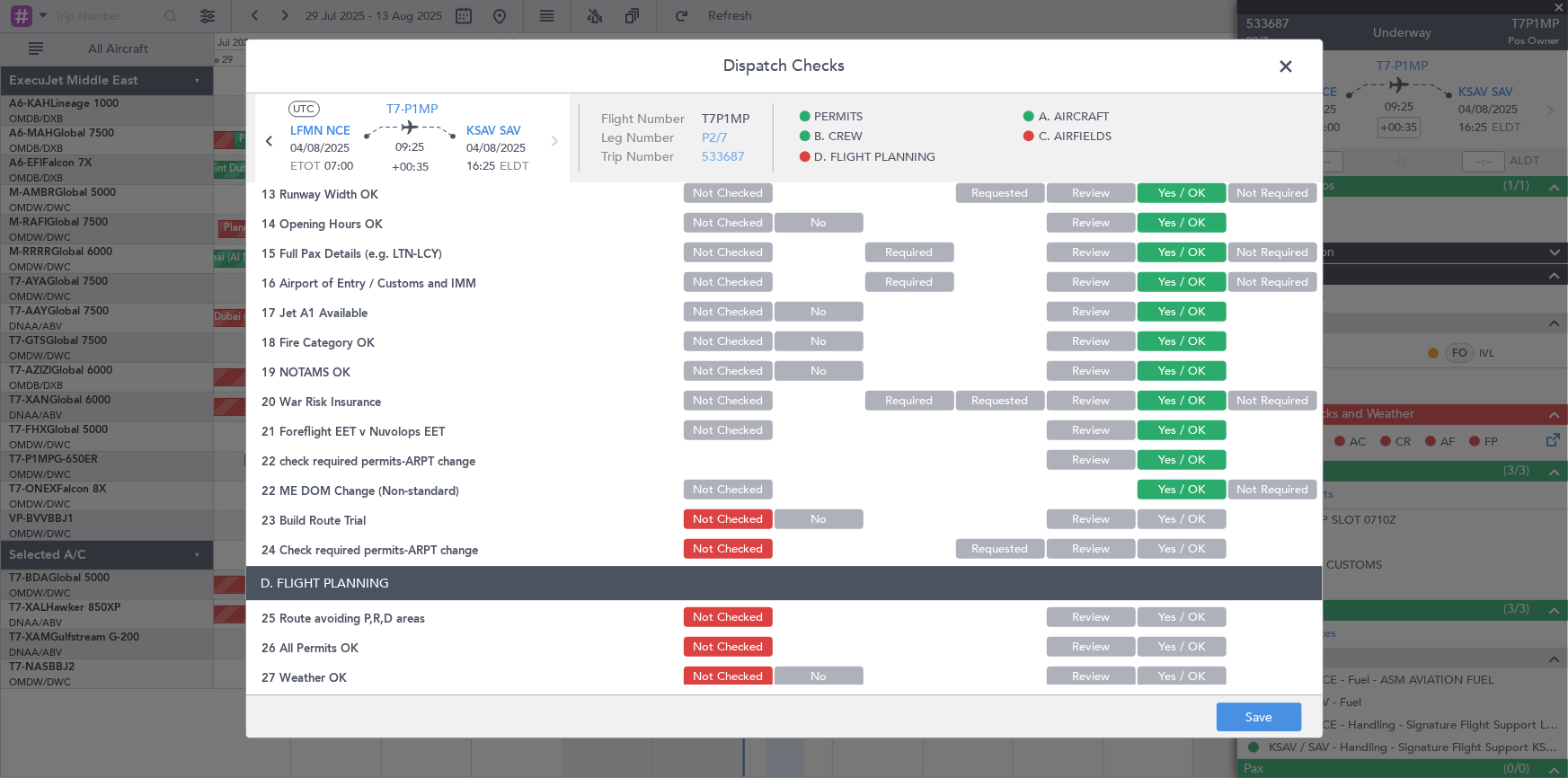 click on "Yes / OK" 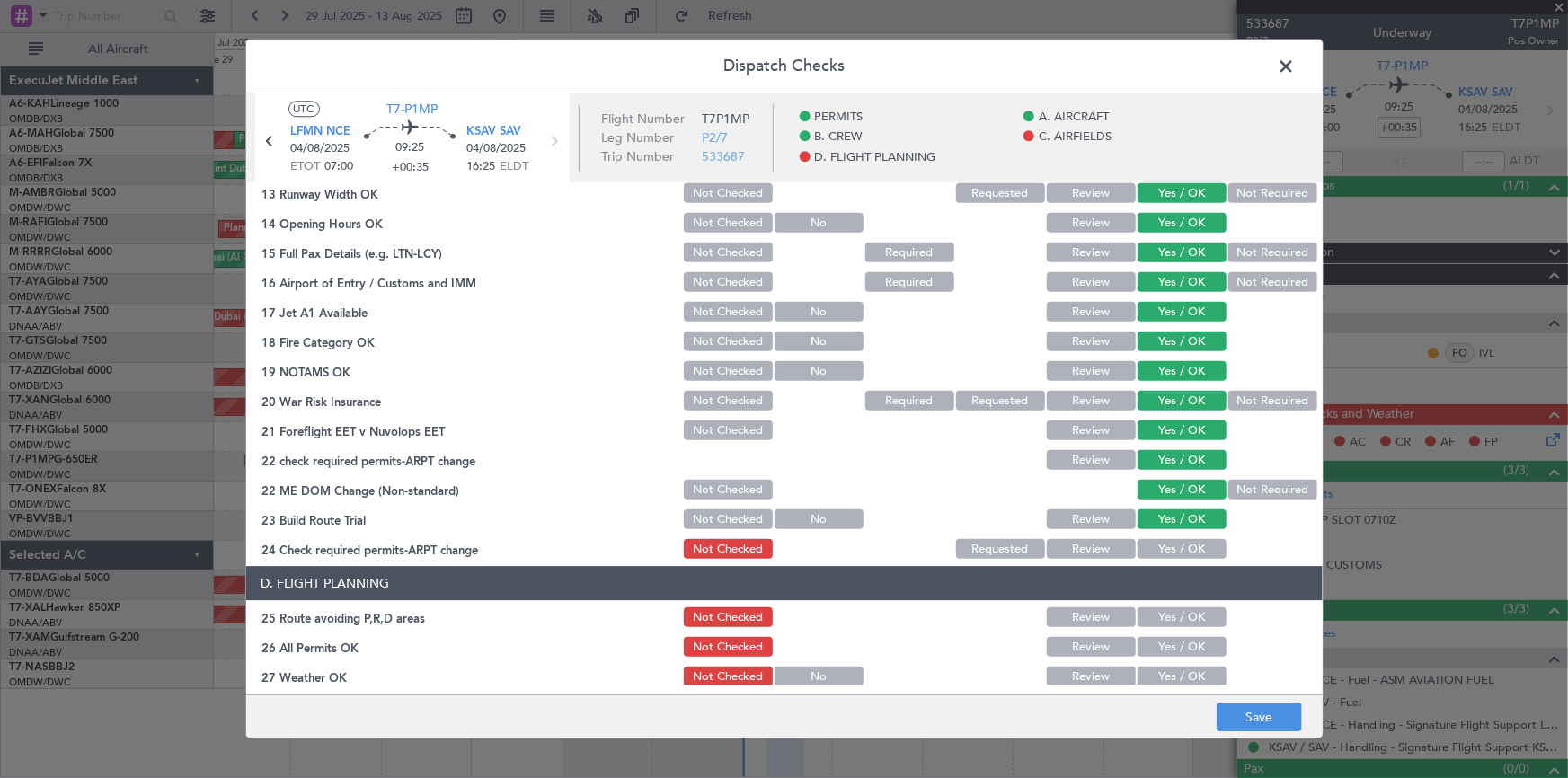 click on "Yes / OK" 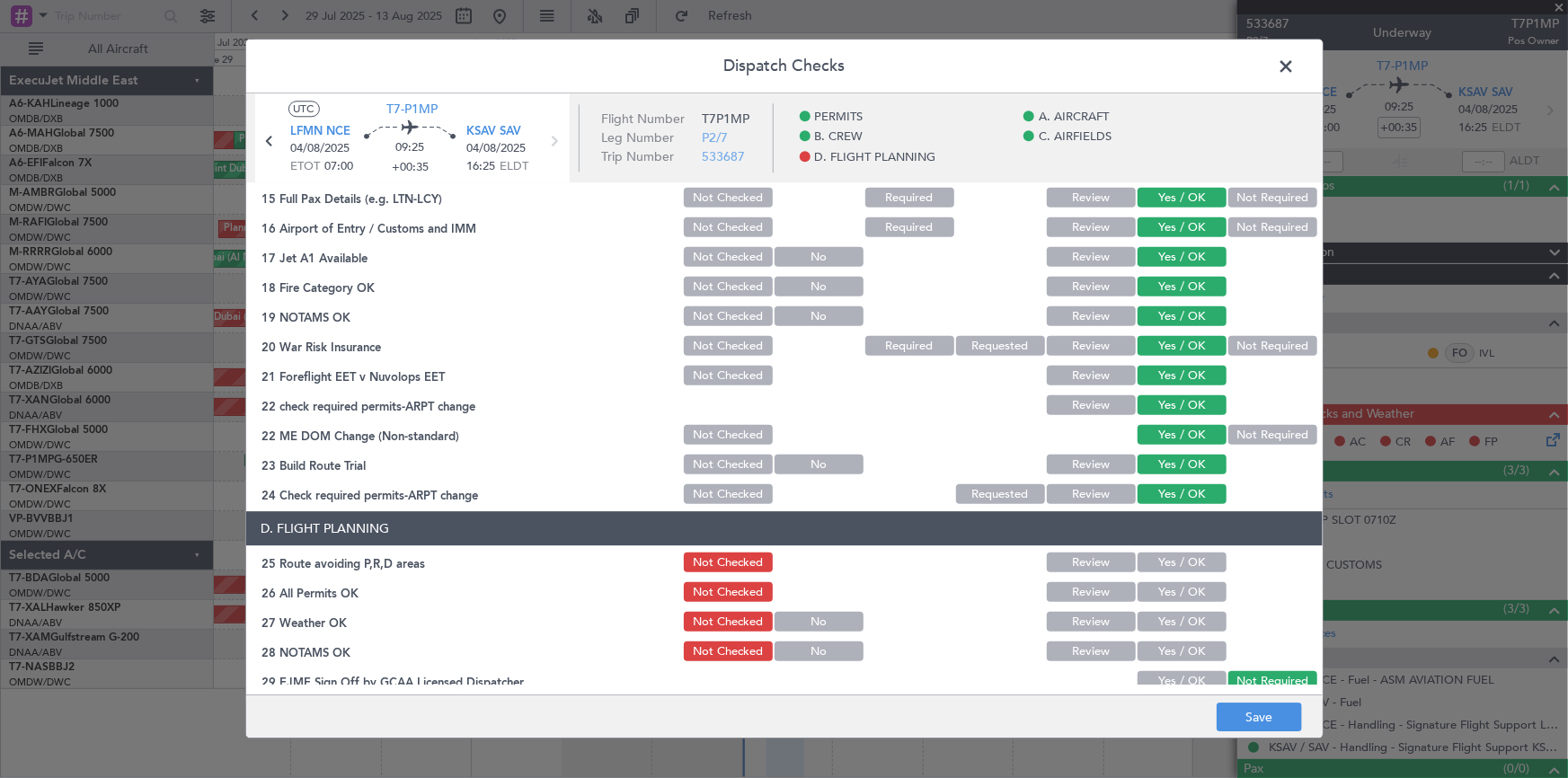 scroll, scrollTop: 653, scrollLeft: 0, axis: vertical 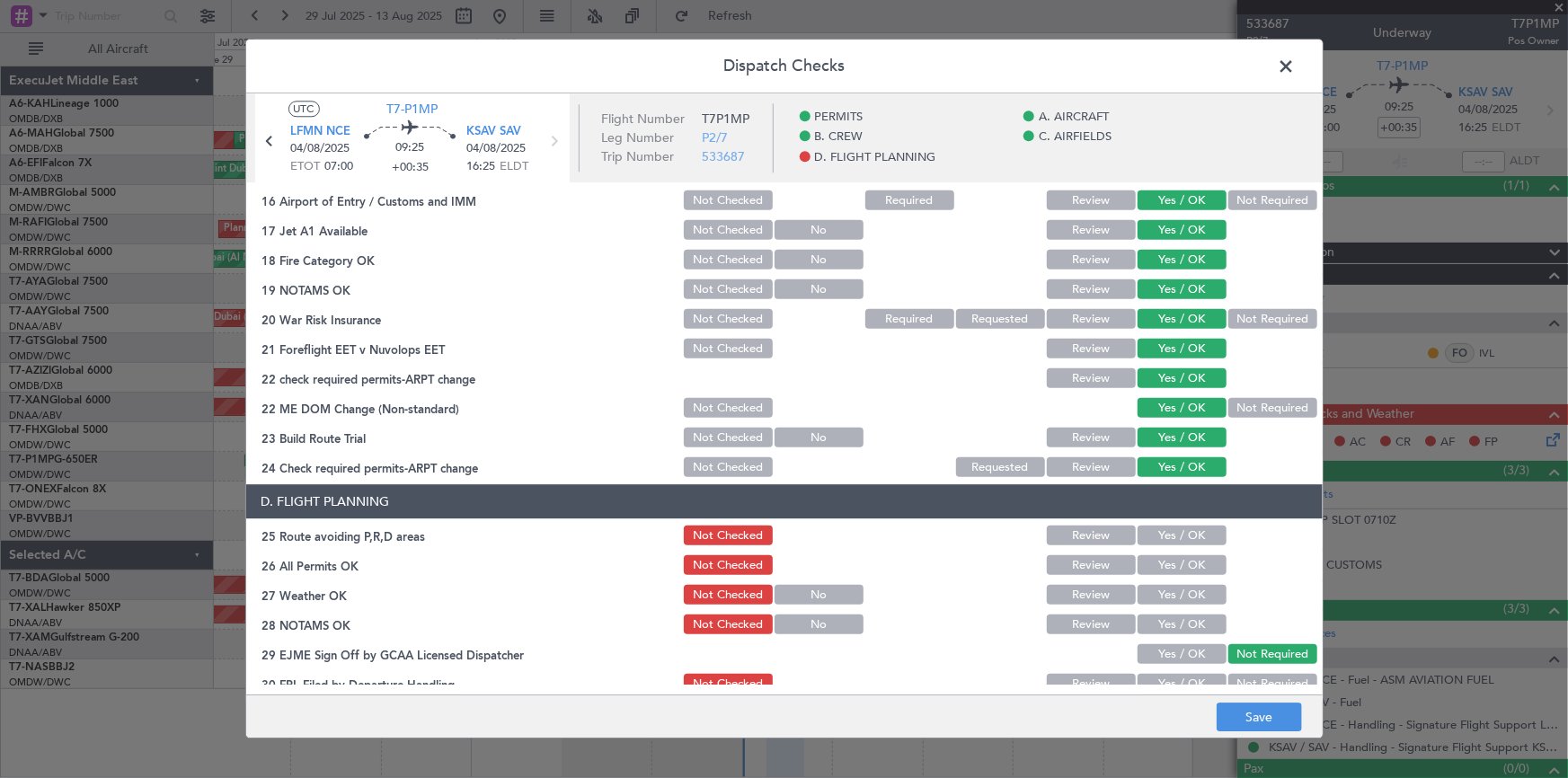 drag, startPoint x: 1162, startPoint y: 536, endPoint x: 1168, endPoint y: 547, distance: 12.529964 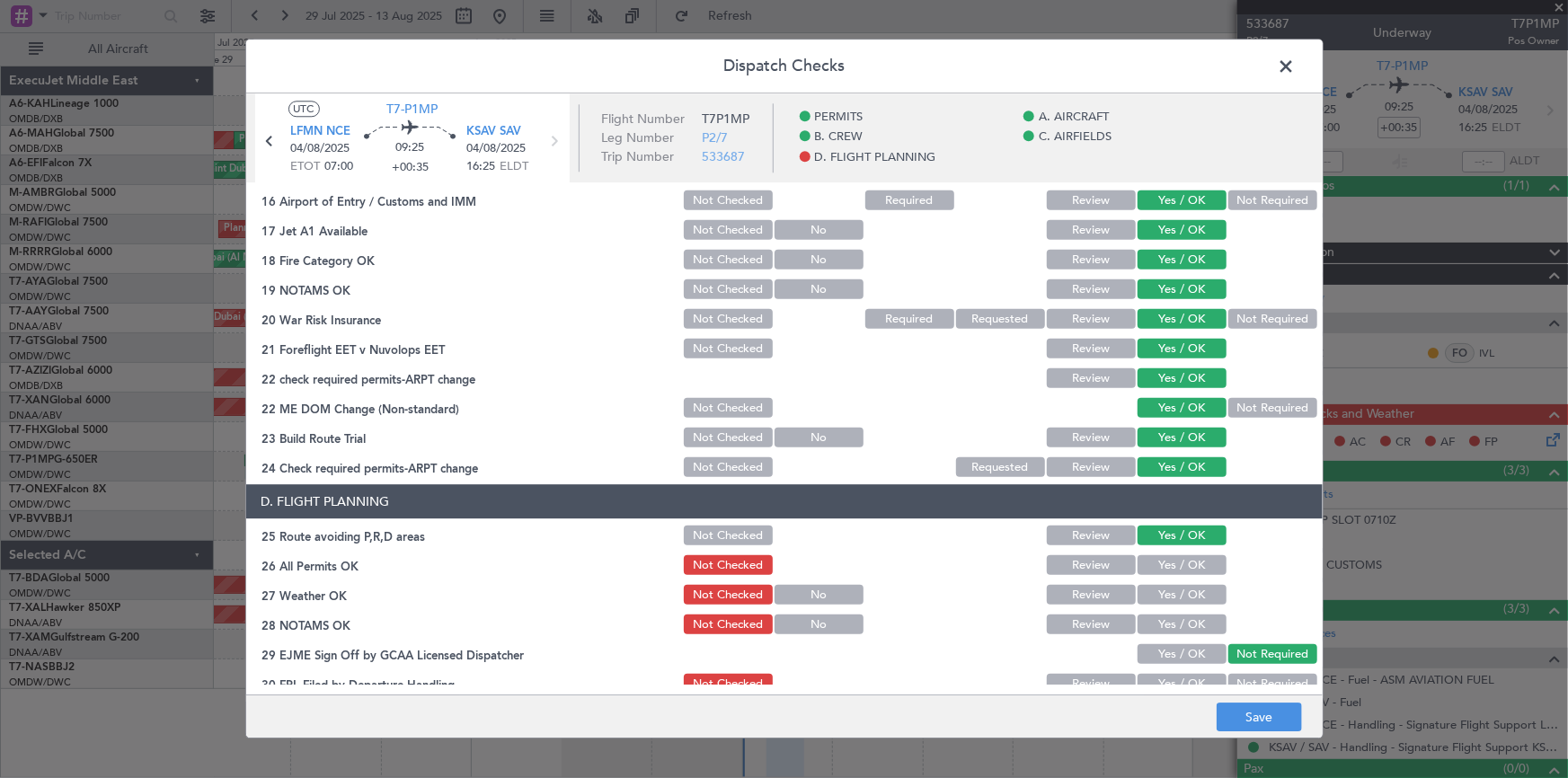 click on "Yes / OK" 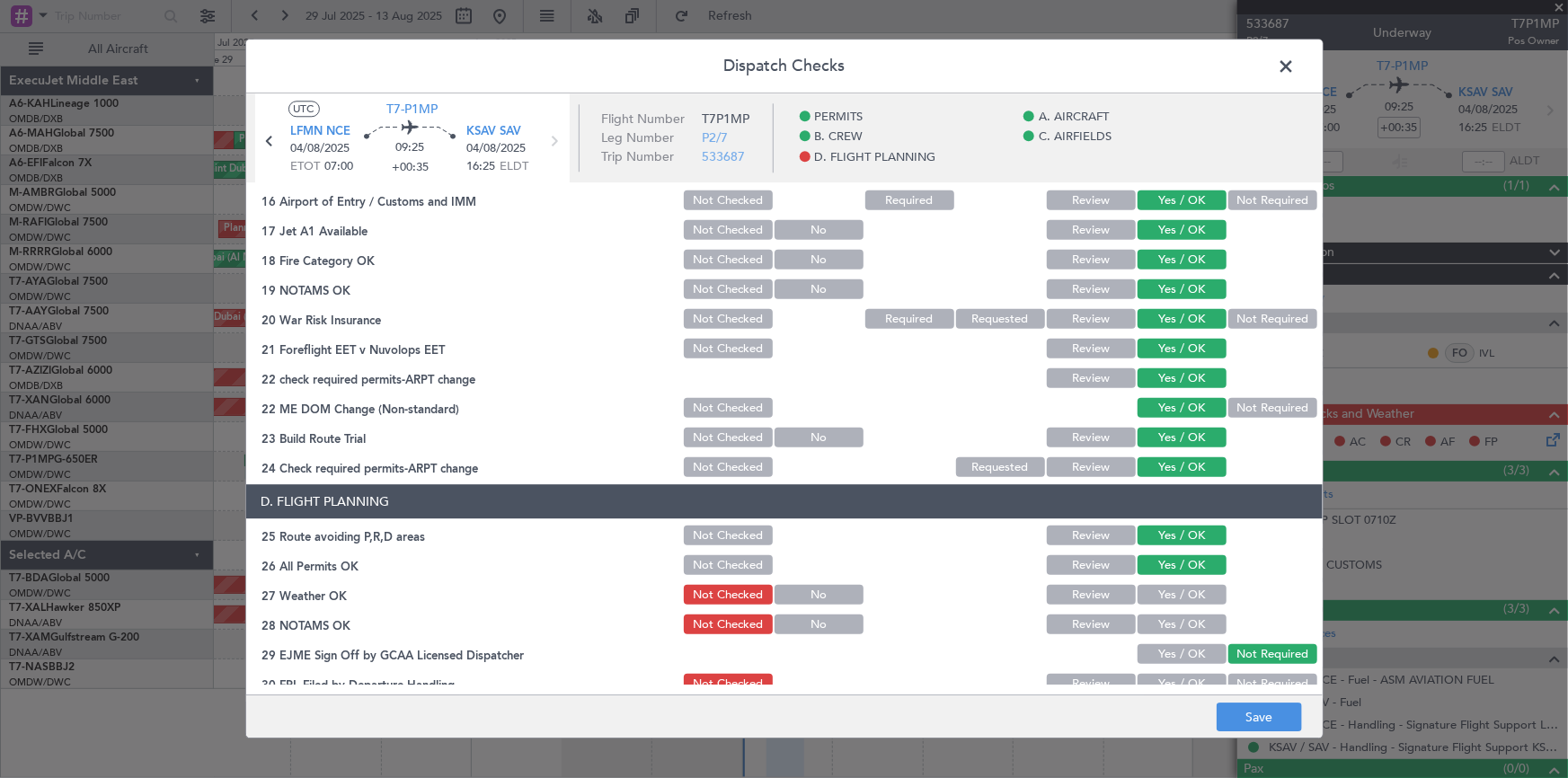 drag, startPoint x: 1174, startPoint y: 590, endPoint x: 1180, endPoint y: 632, distance: 42.42641 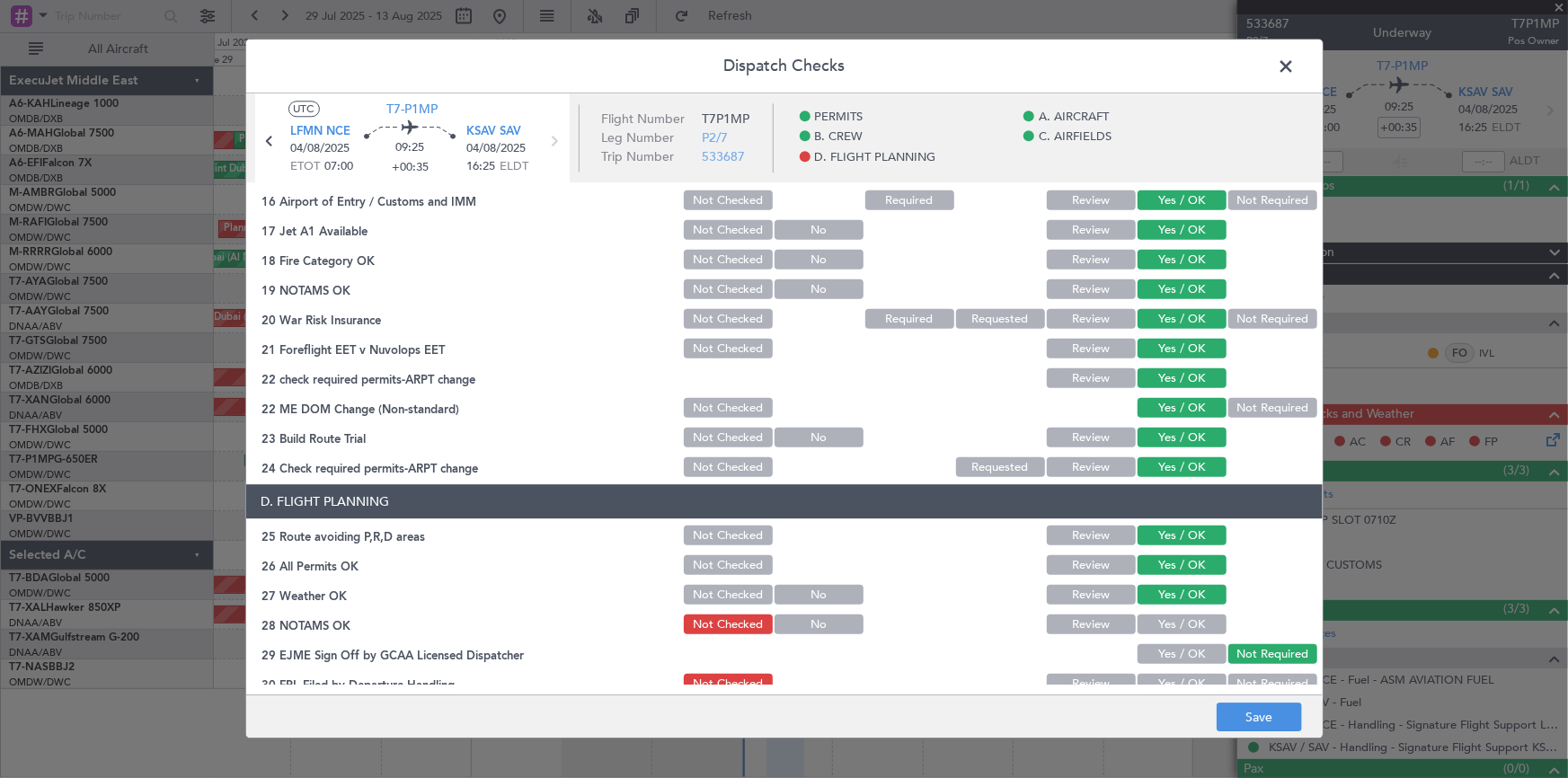 click on "Yes / OK" 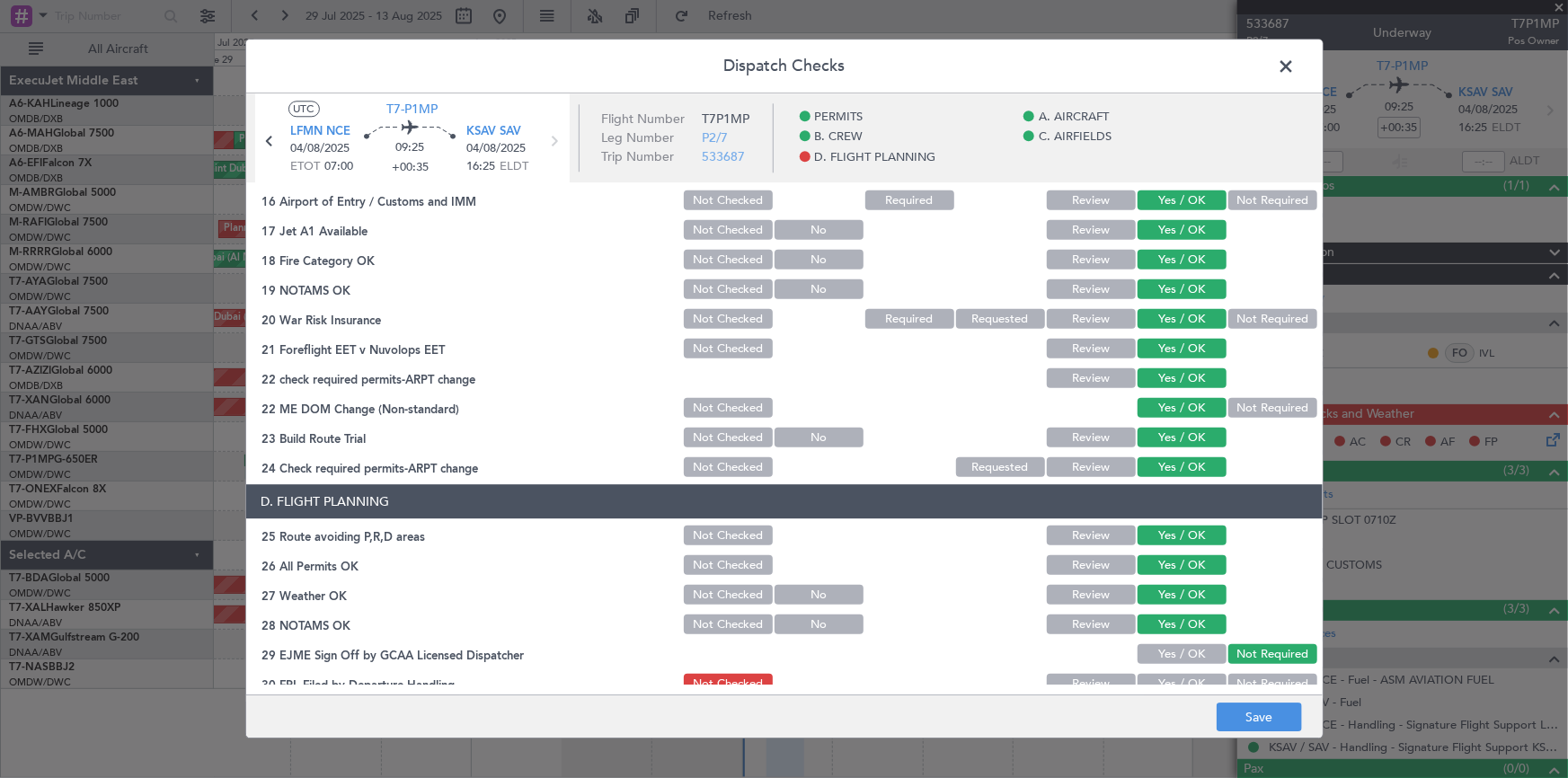 scroll, scrollTop: 817, scrollLeft: 0, axis: vertical 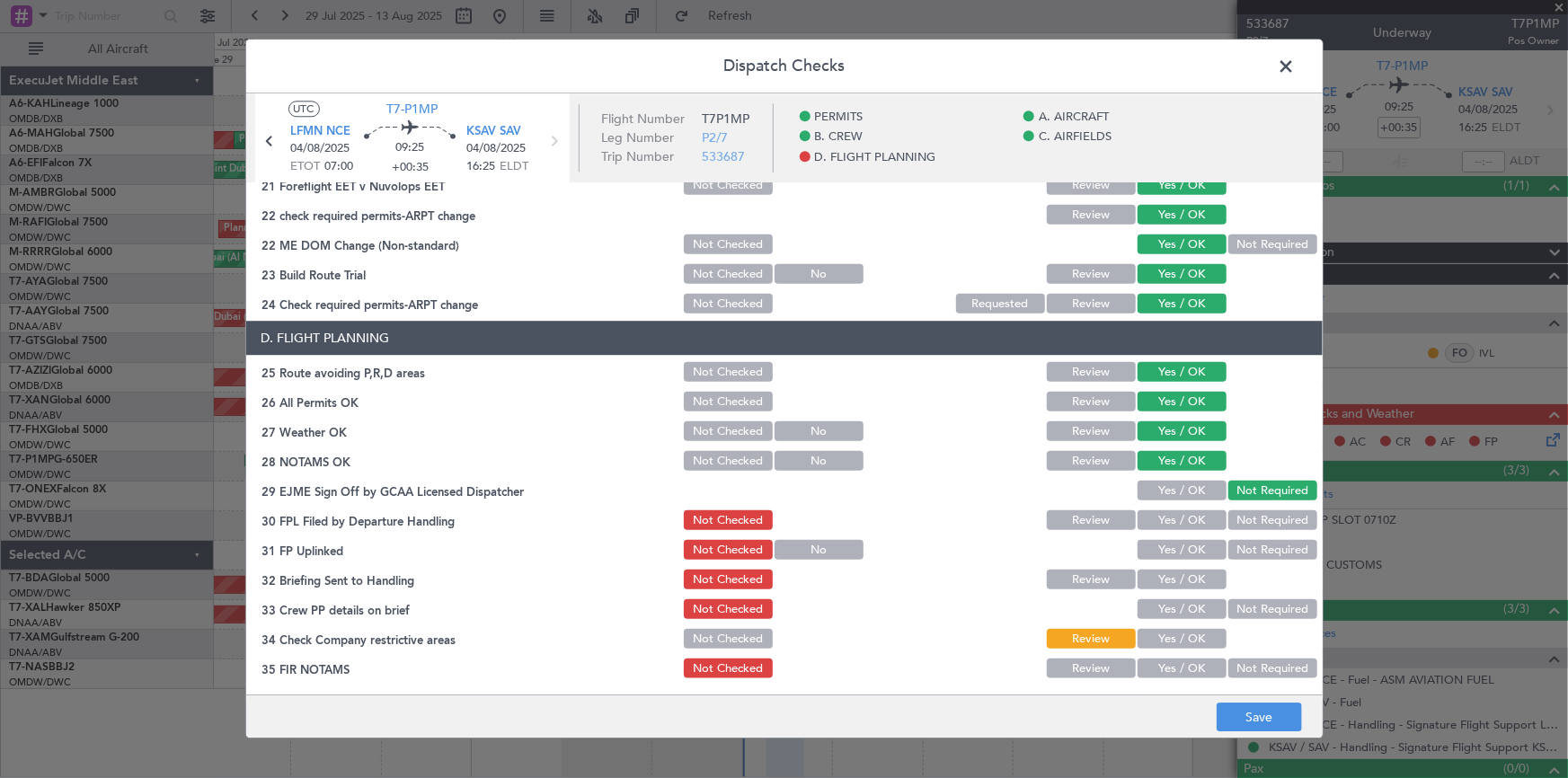 drag, startPoint x: 1174, startPoint y: 517, endPoint x: 1193, endPoint y: 562, distance: 48.846699 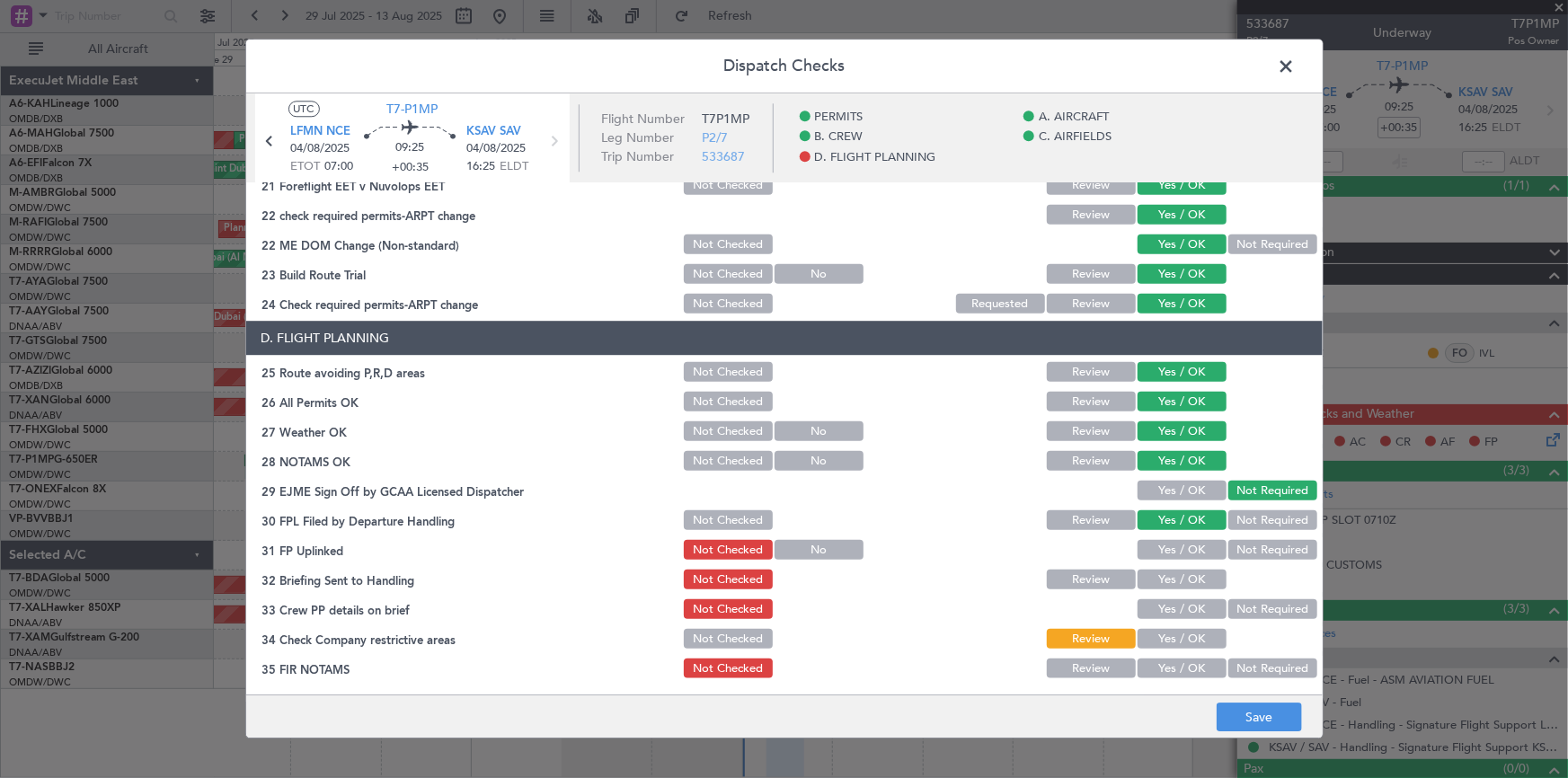 click on "Yes / OK" 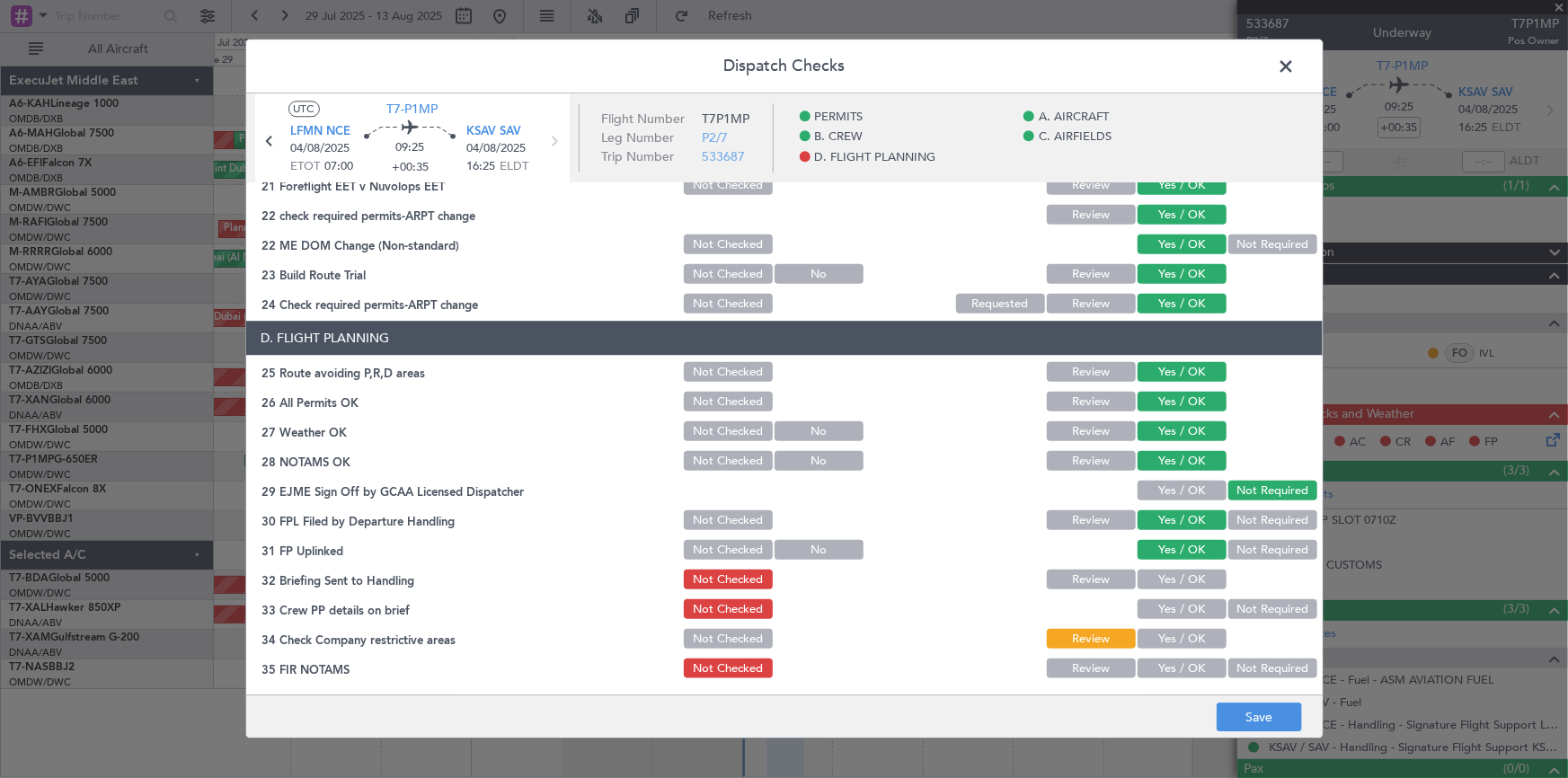 drag, startPoint x: 1177, startPoint y: 575, endPoint x: 1175, endPoint y: 623, distance: 48.041649 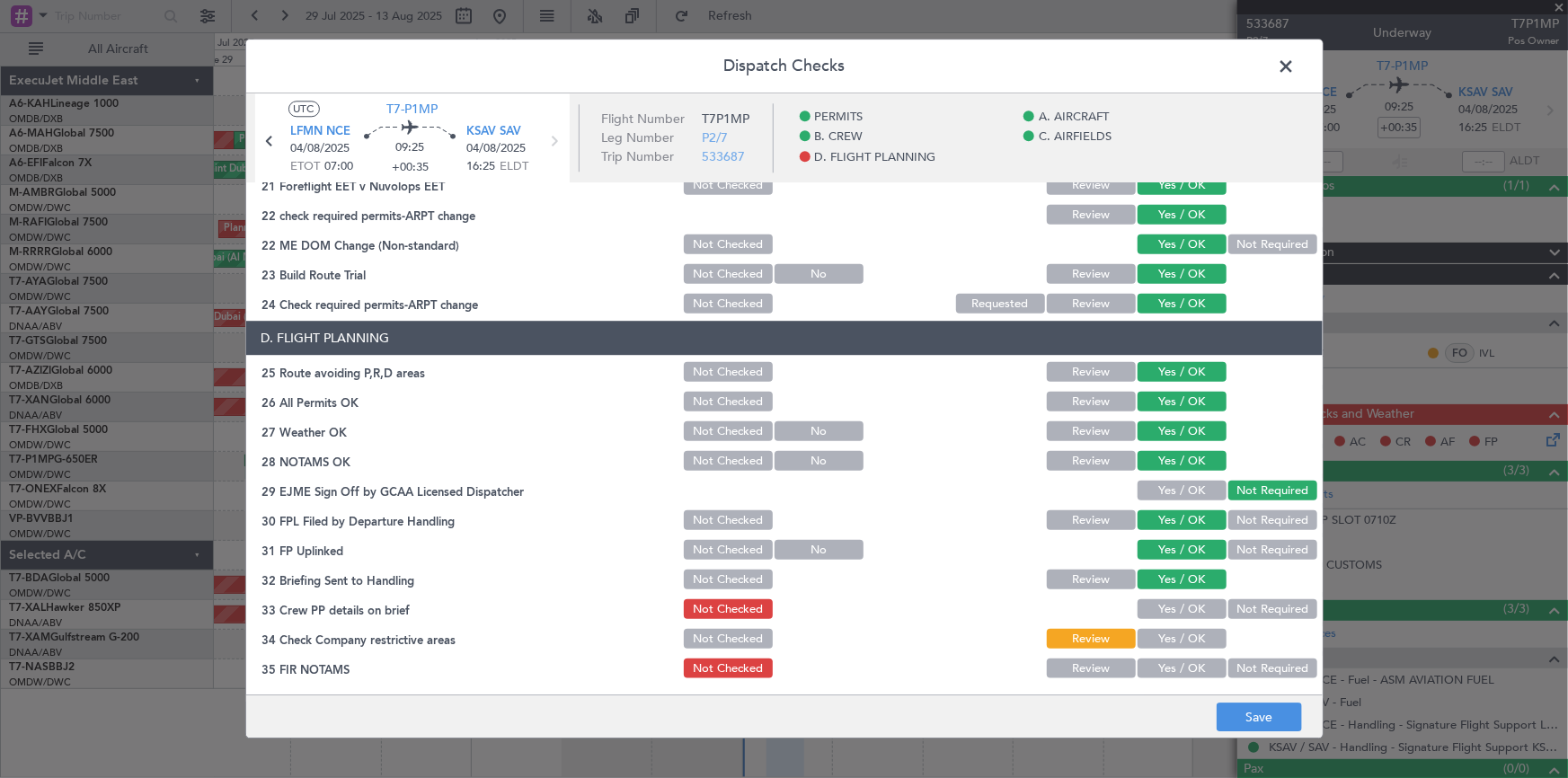 click on "Yes / OK" 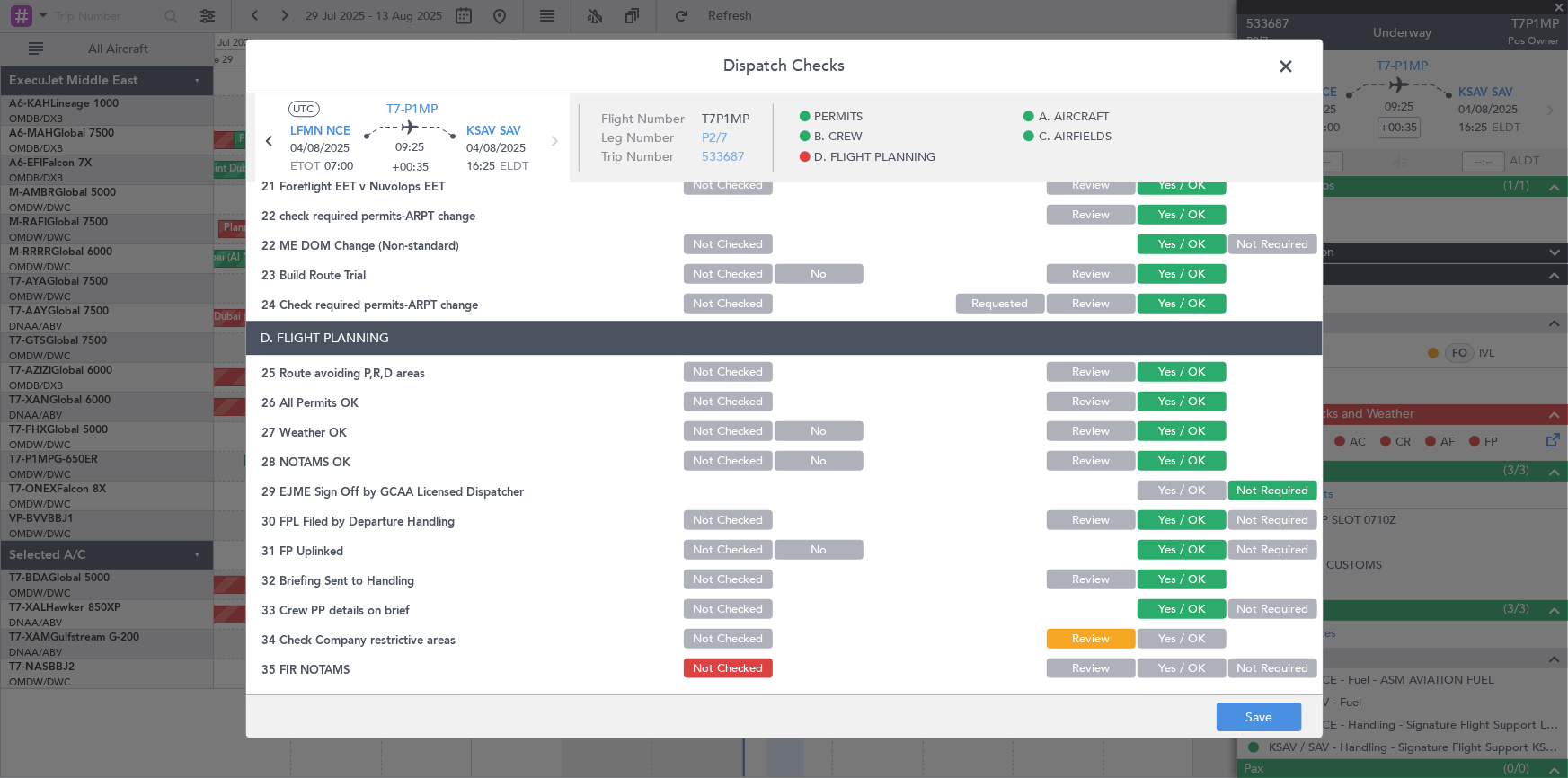 click on "Yes / OK" 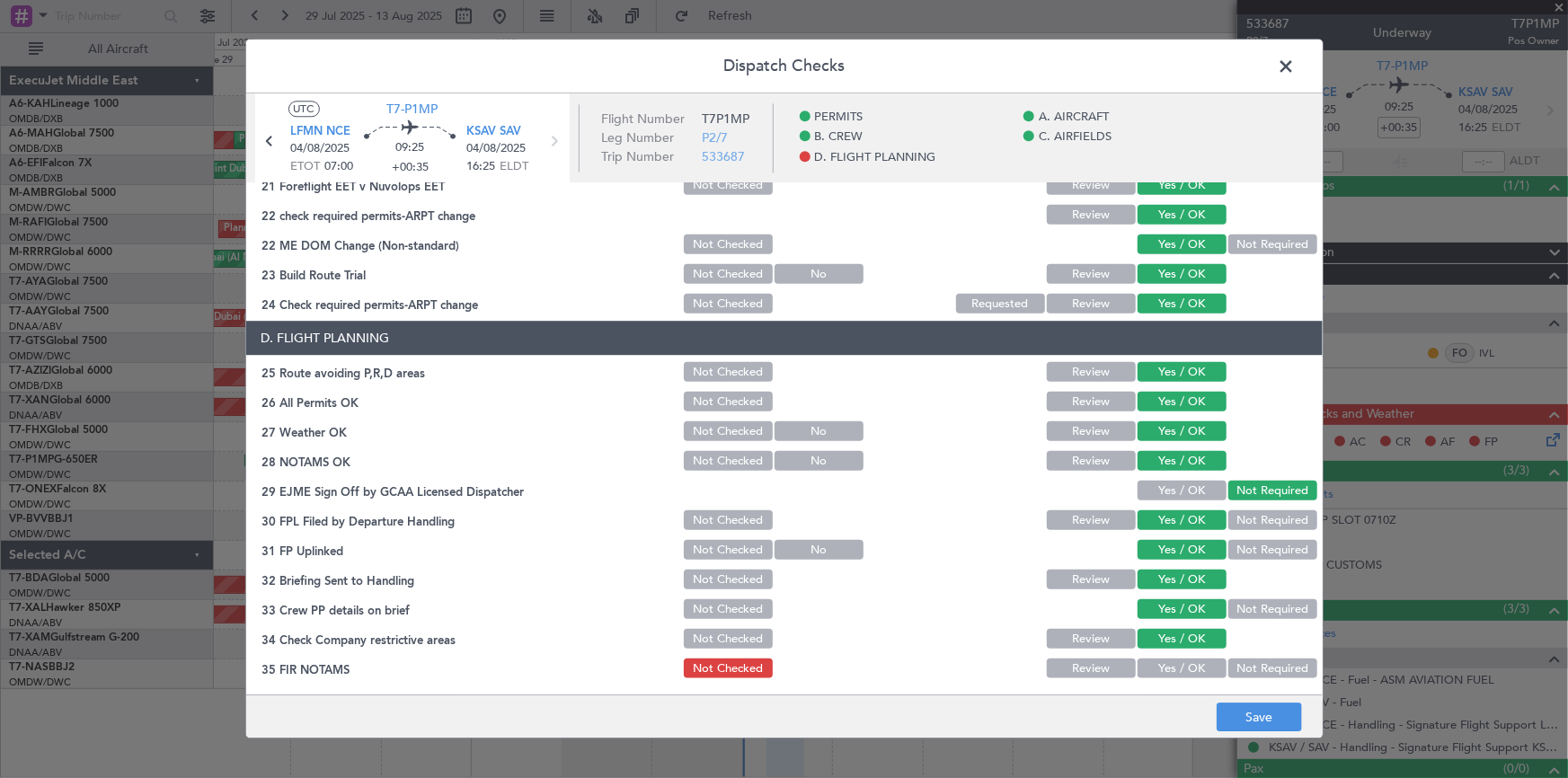 click on "Yes / OK" 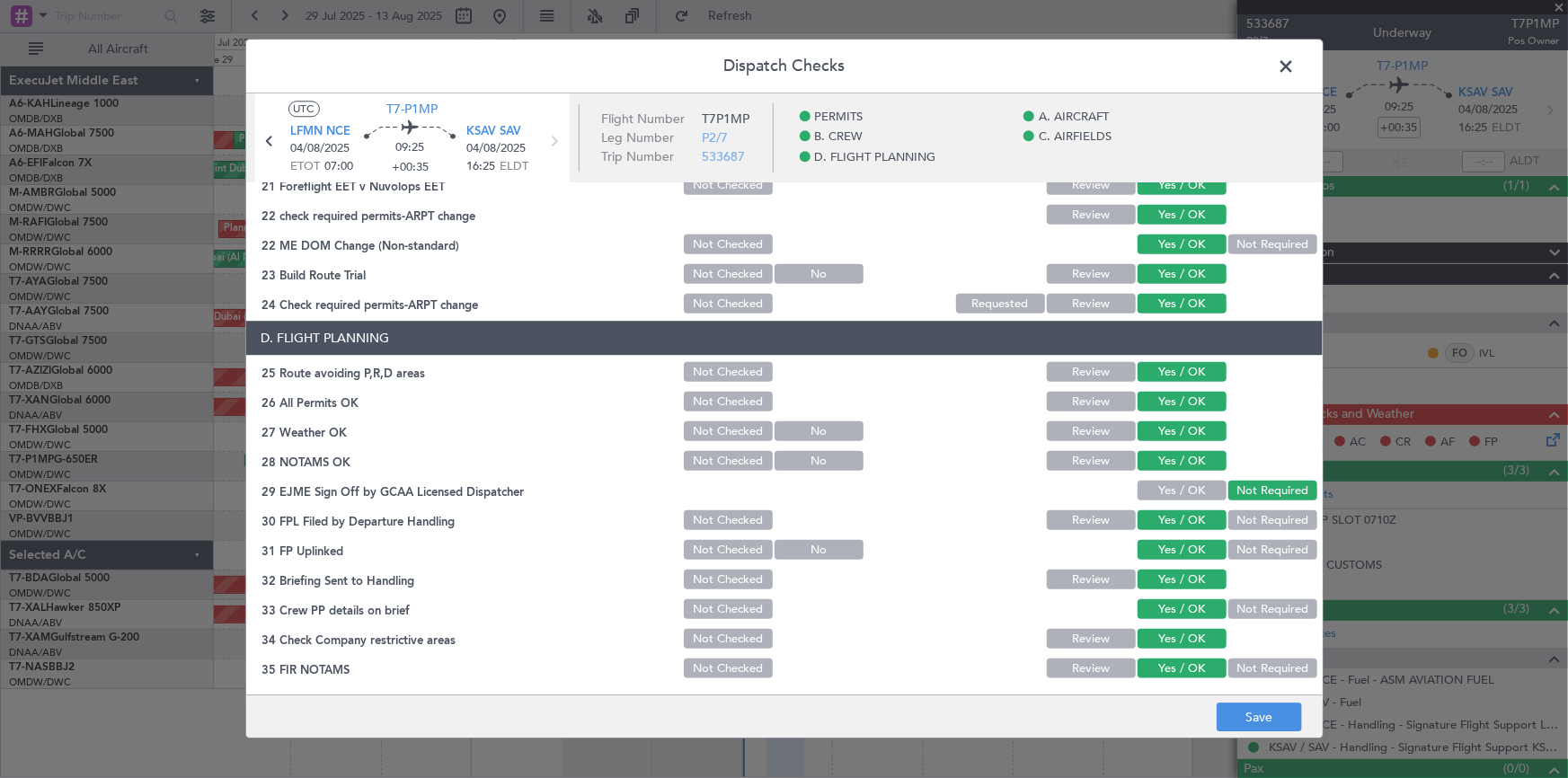 scroll, scrollTop: 818, scrollLeft: 0, axis: vertical 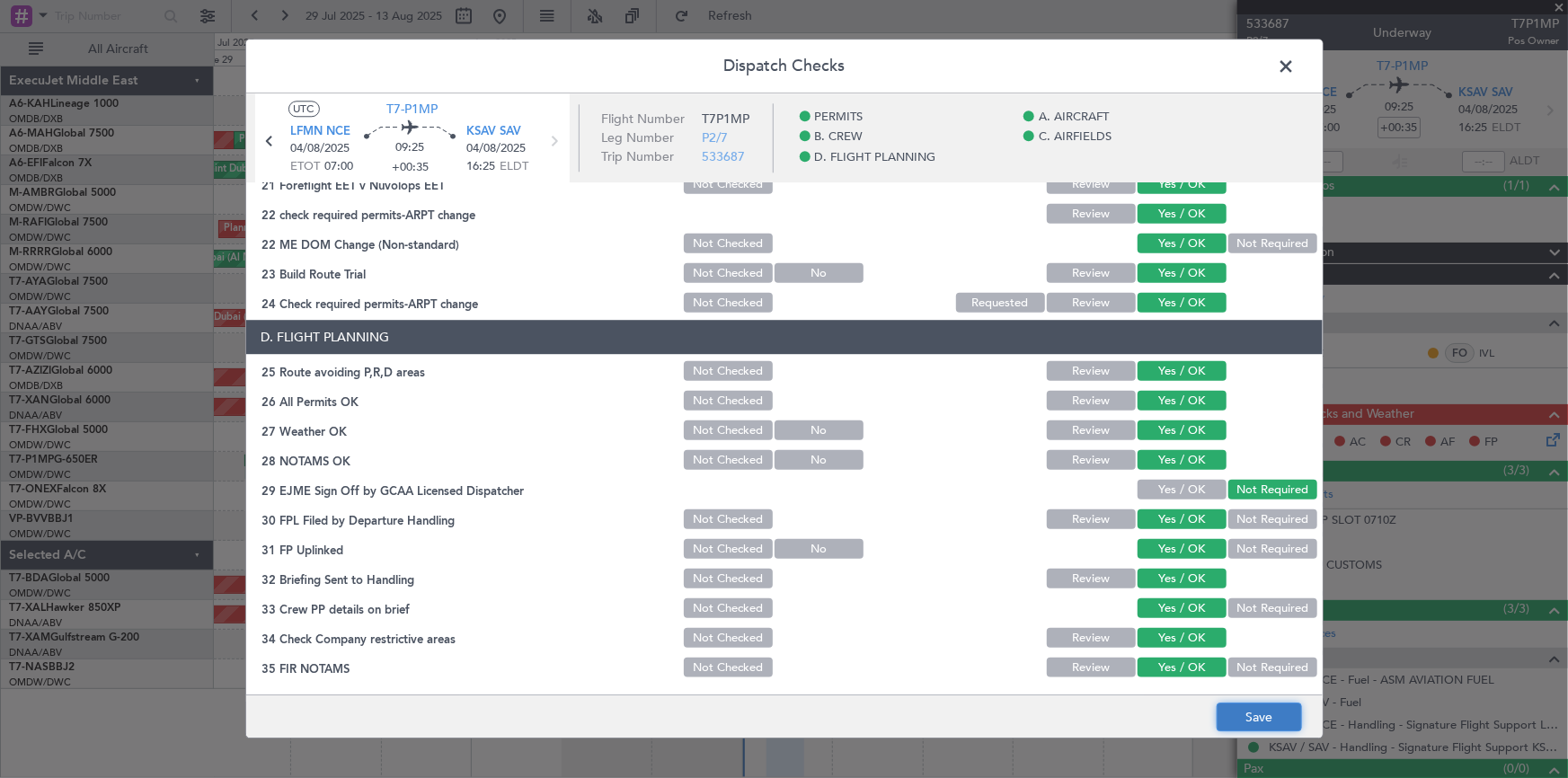 click on "Save" 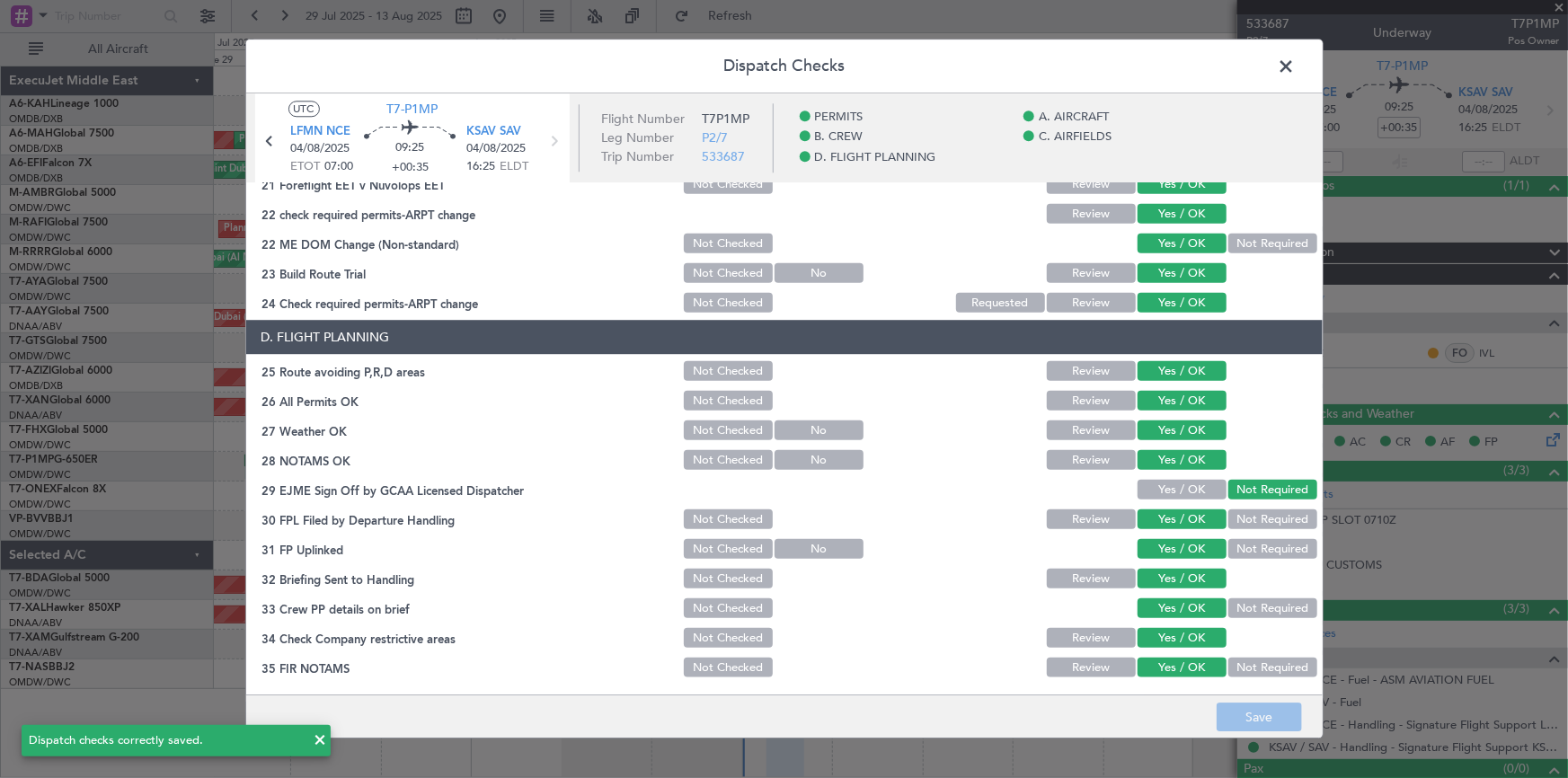 click 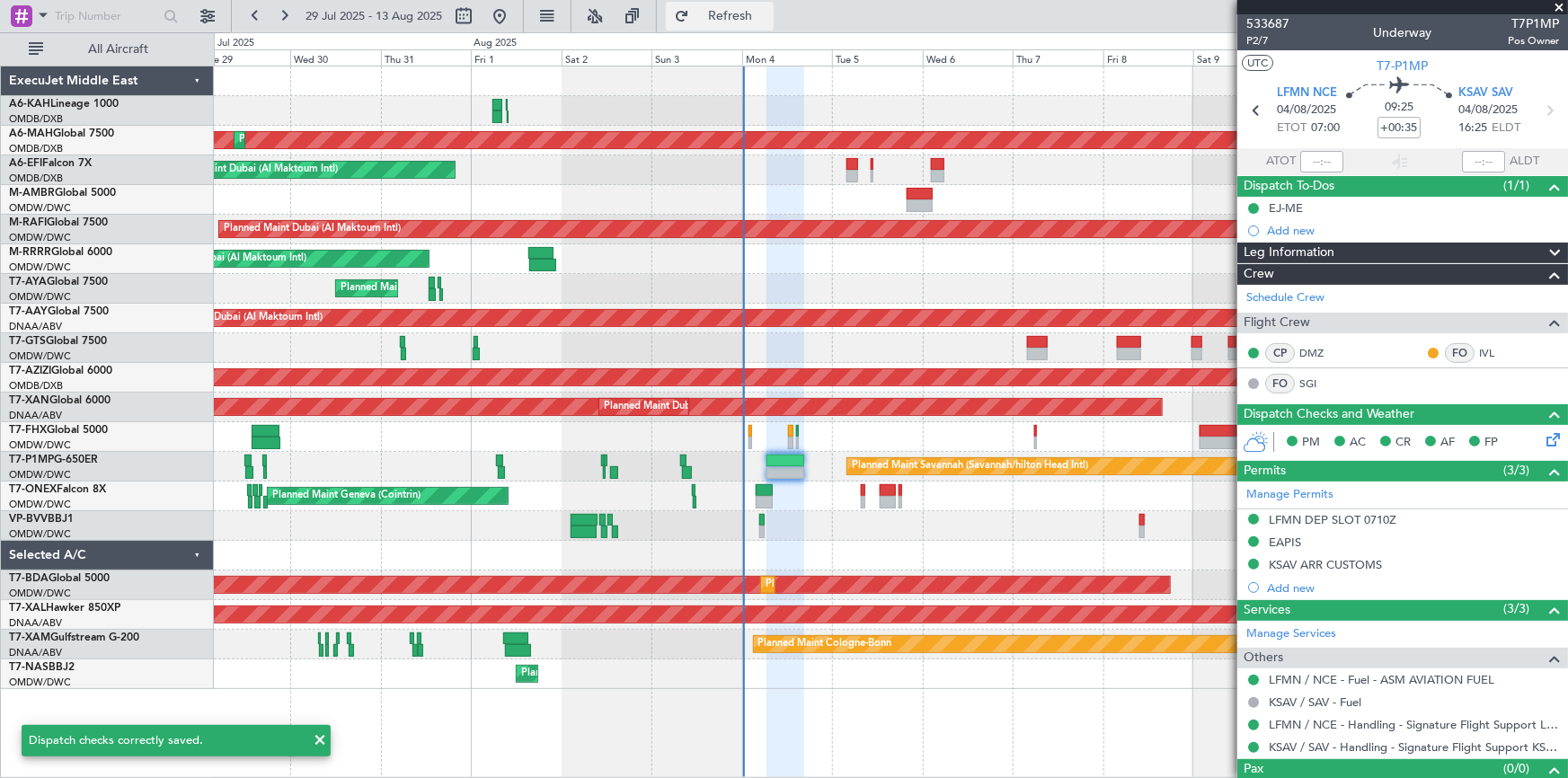 click on "Refresh" 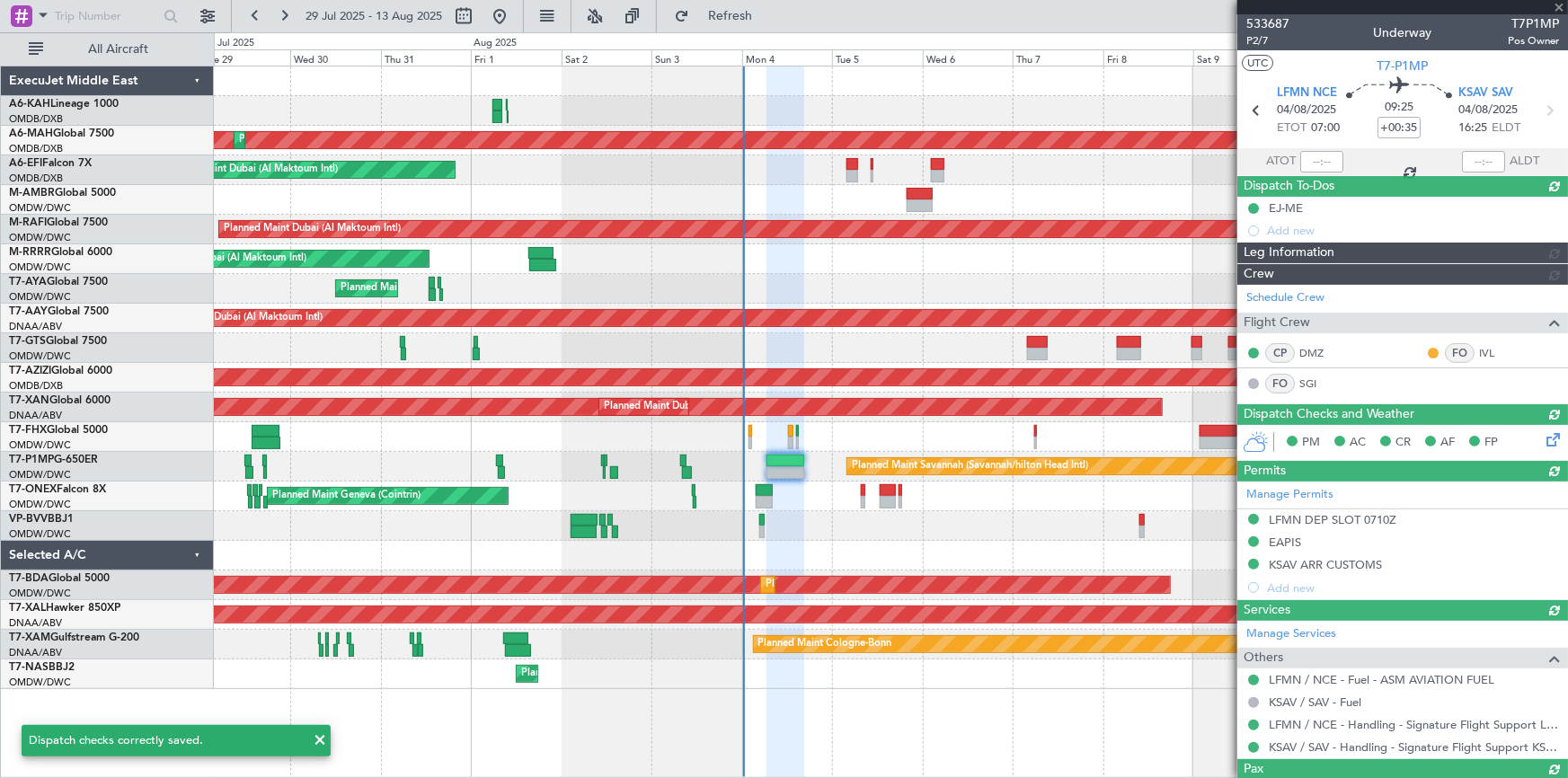 type 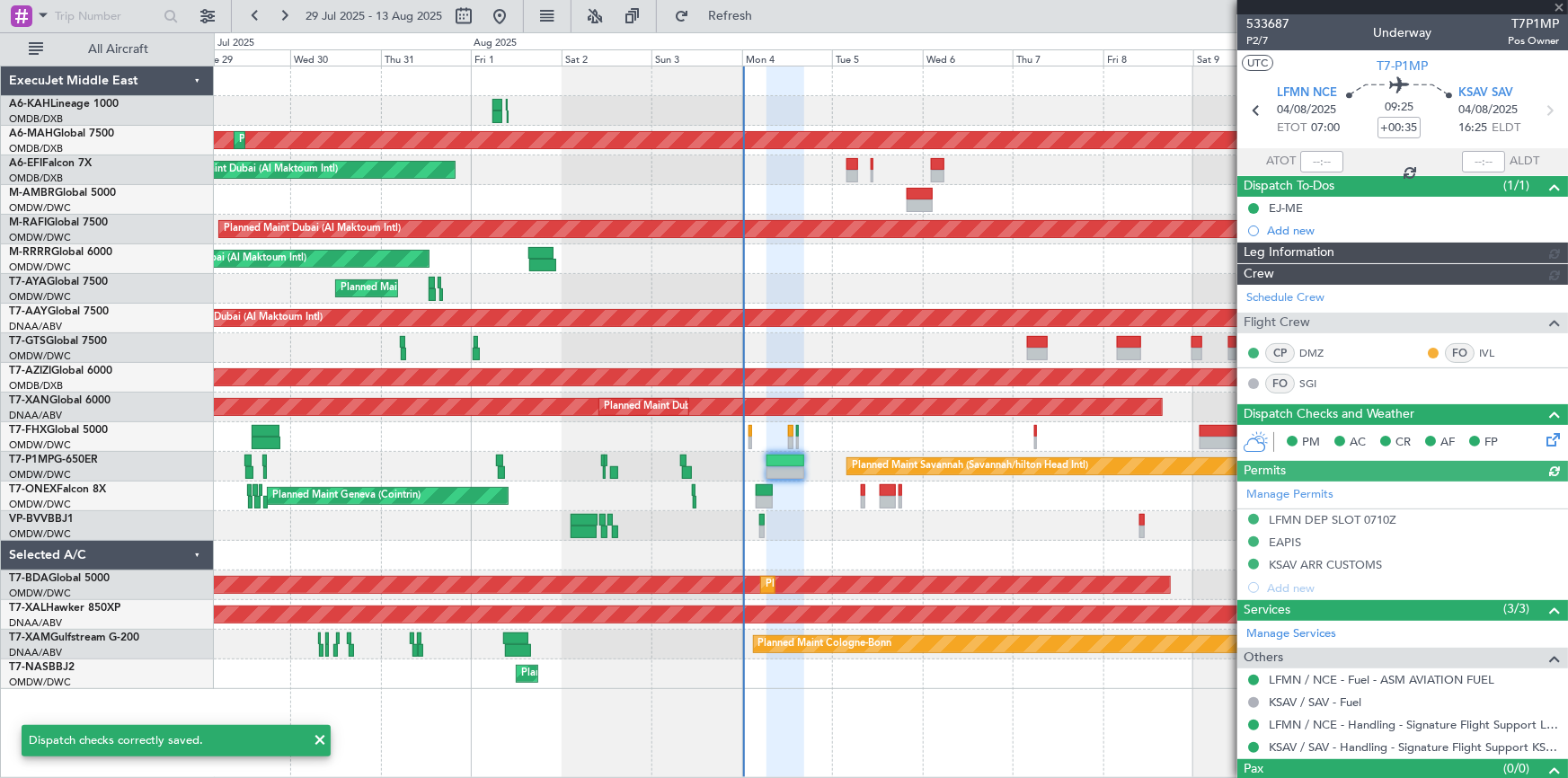 type on "Dherander Fithani (DHF)" 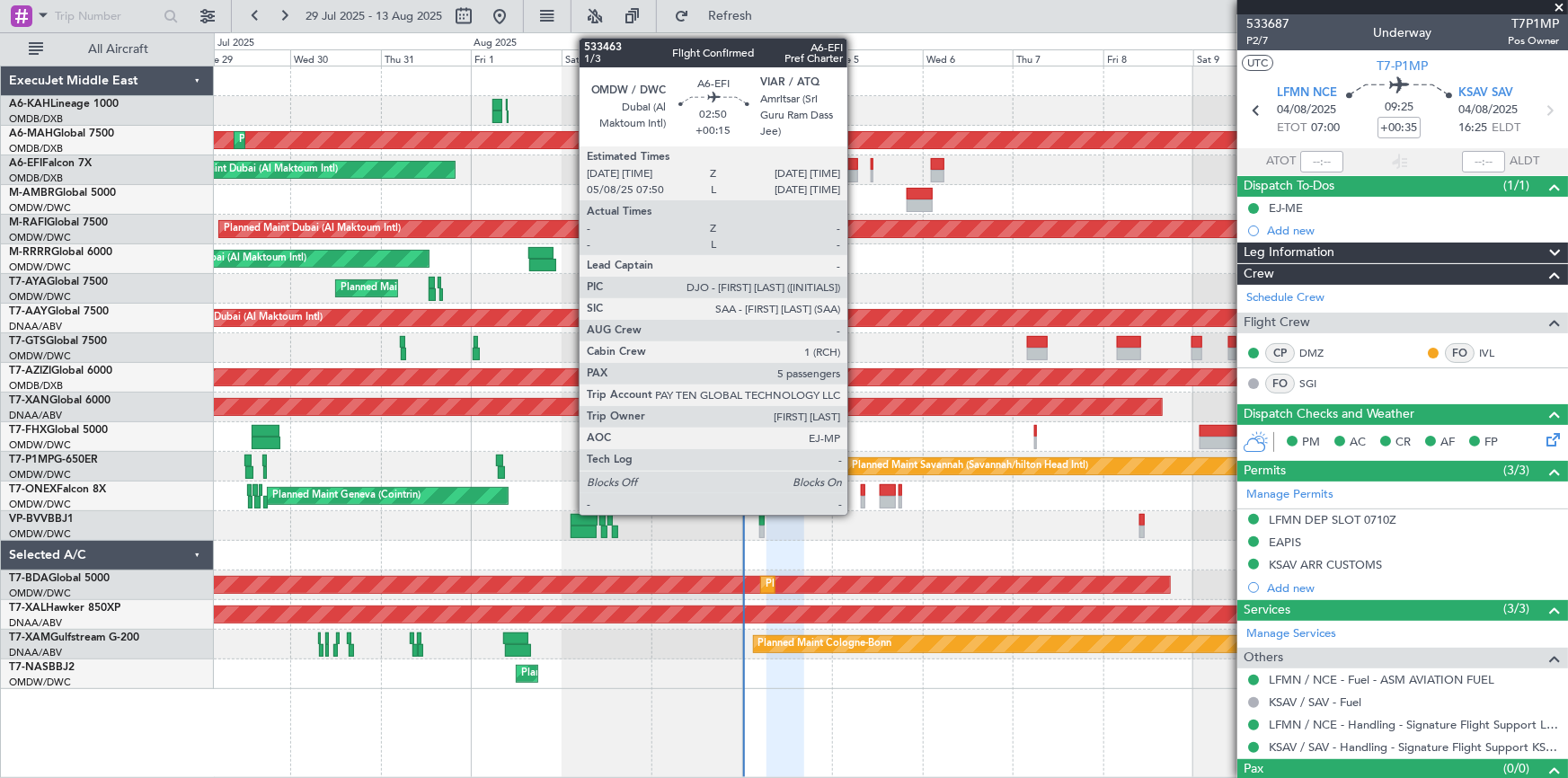 click 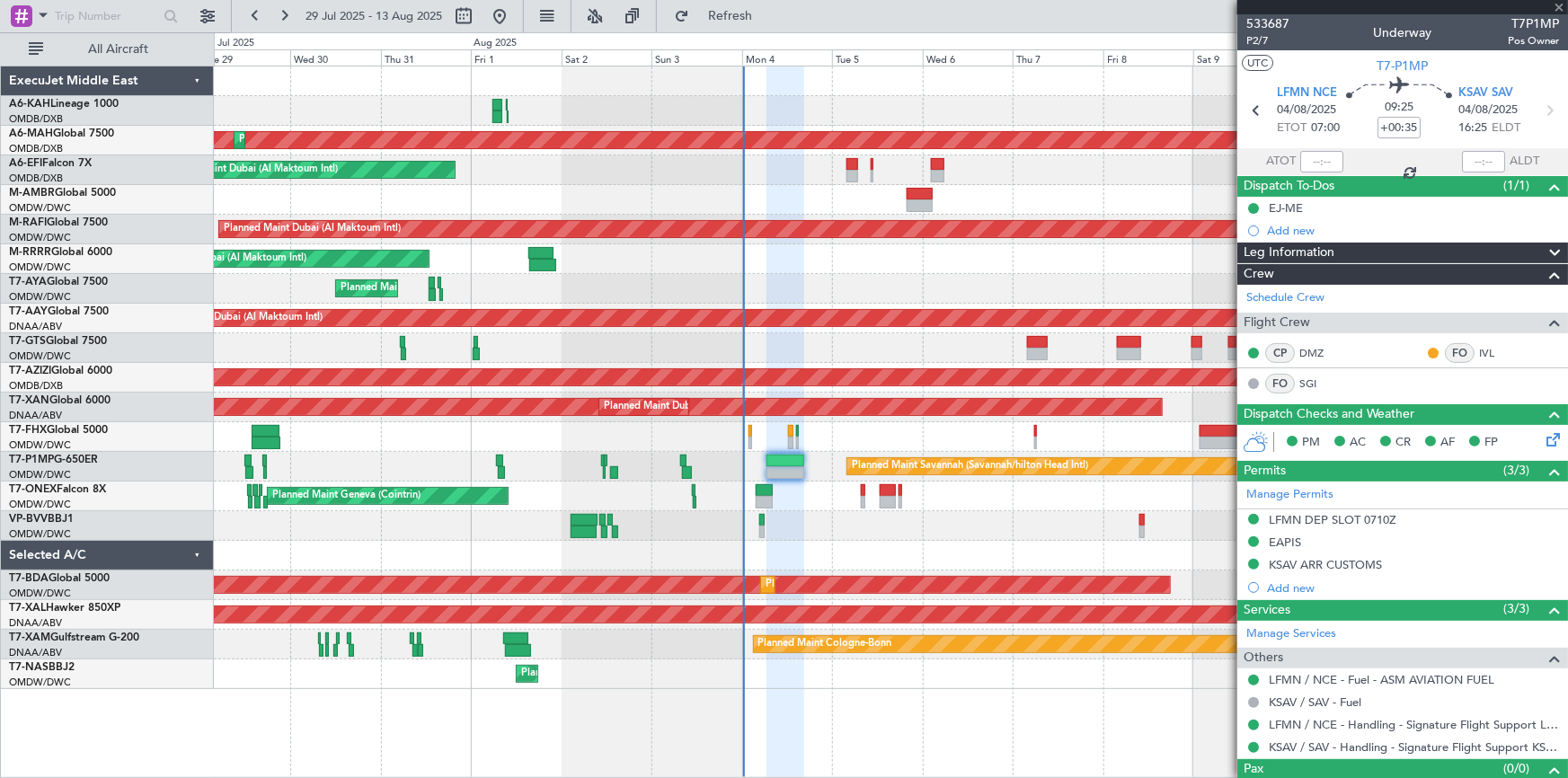 type on "+00:15" 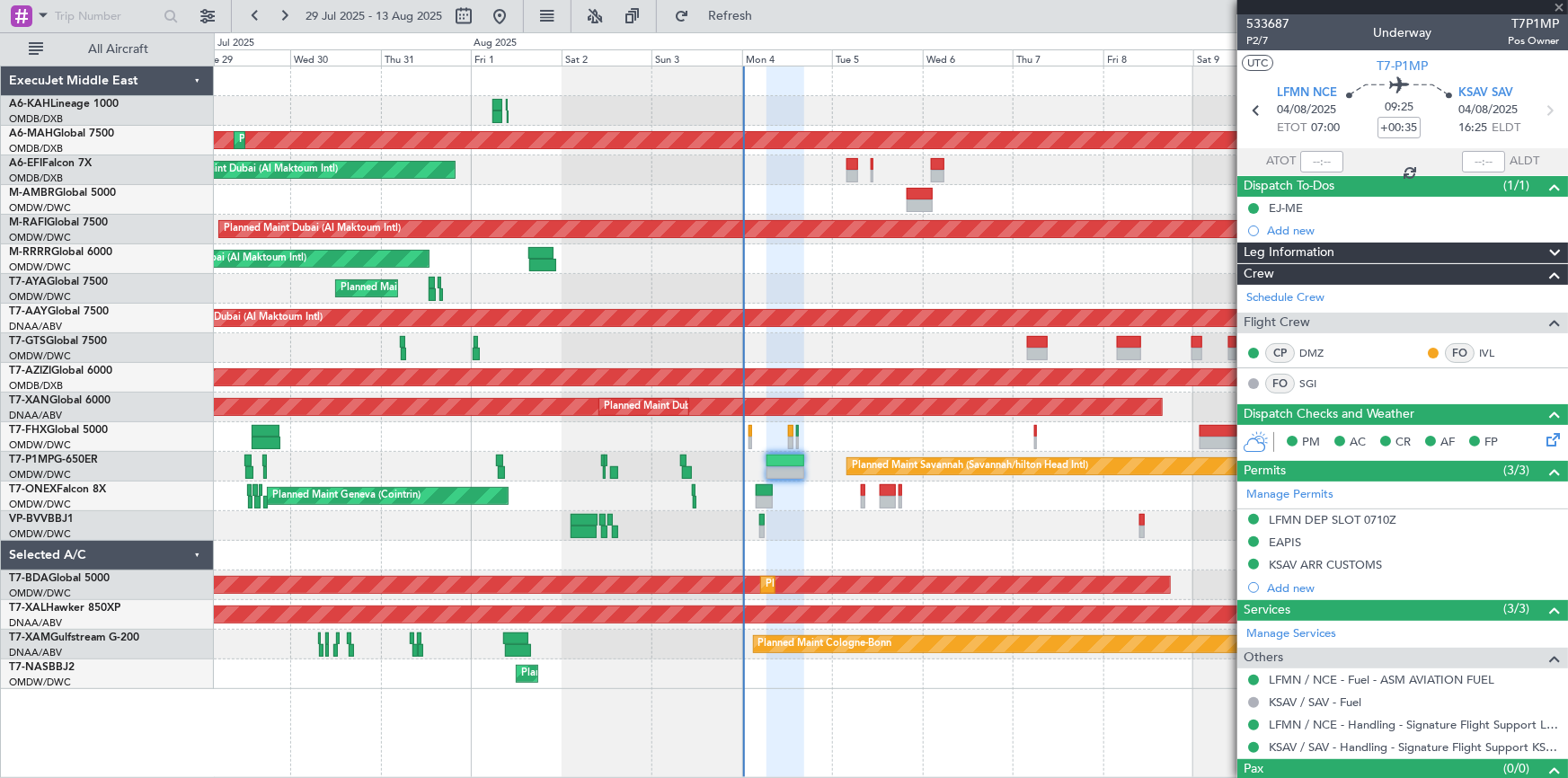 type 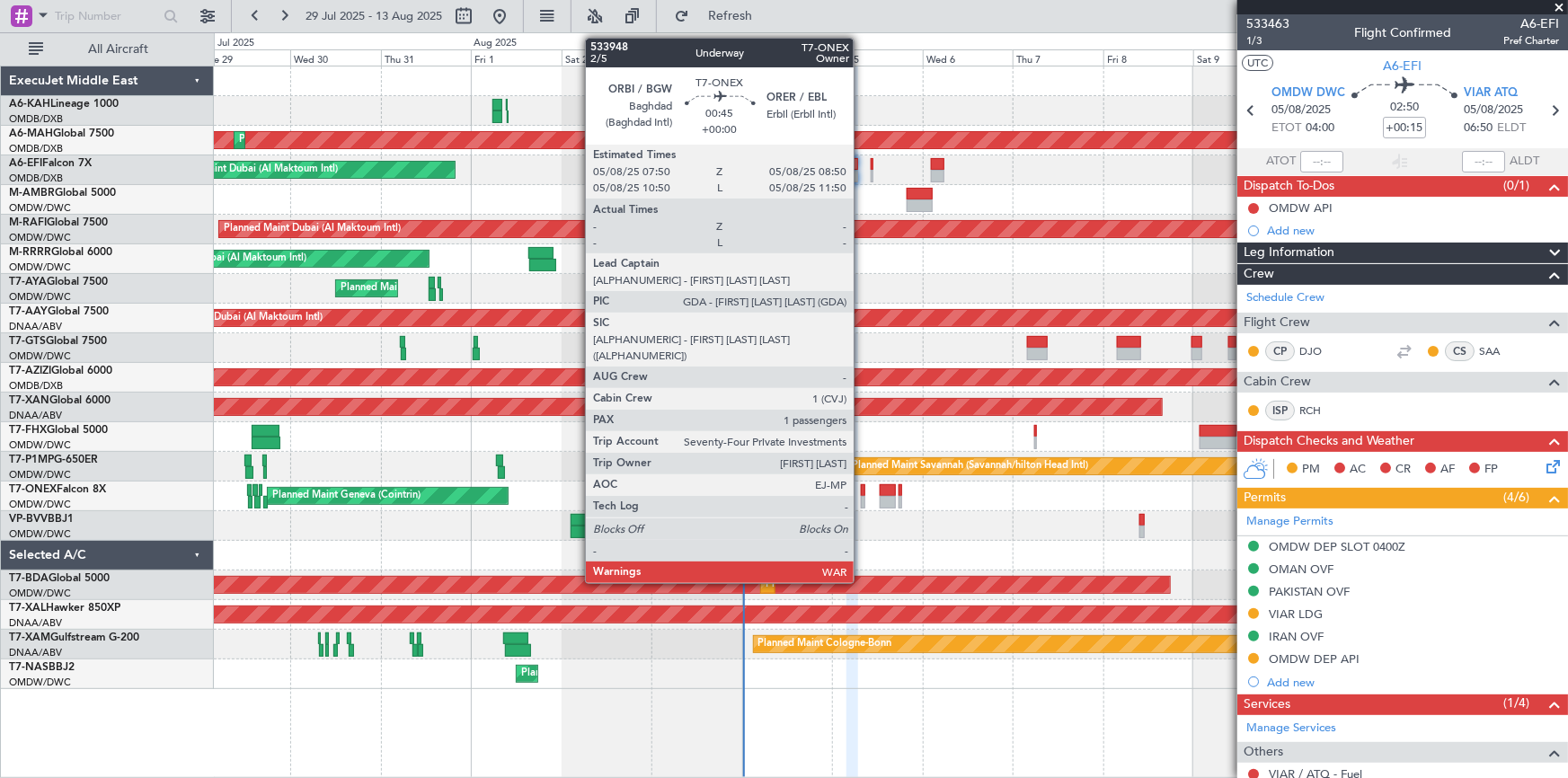 click 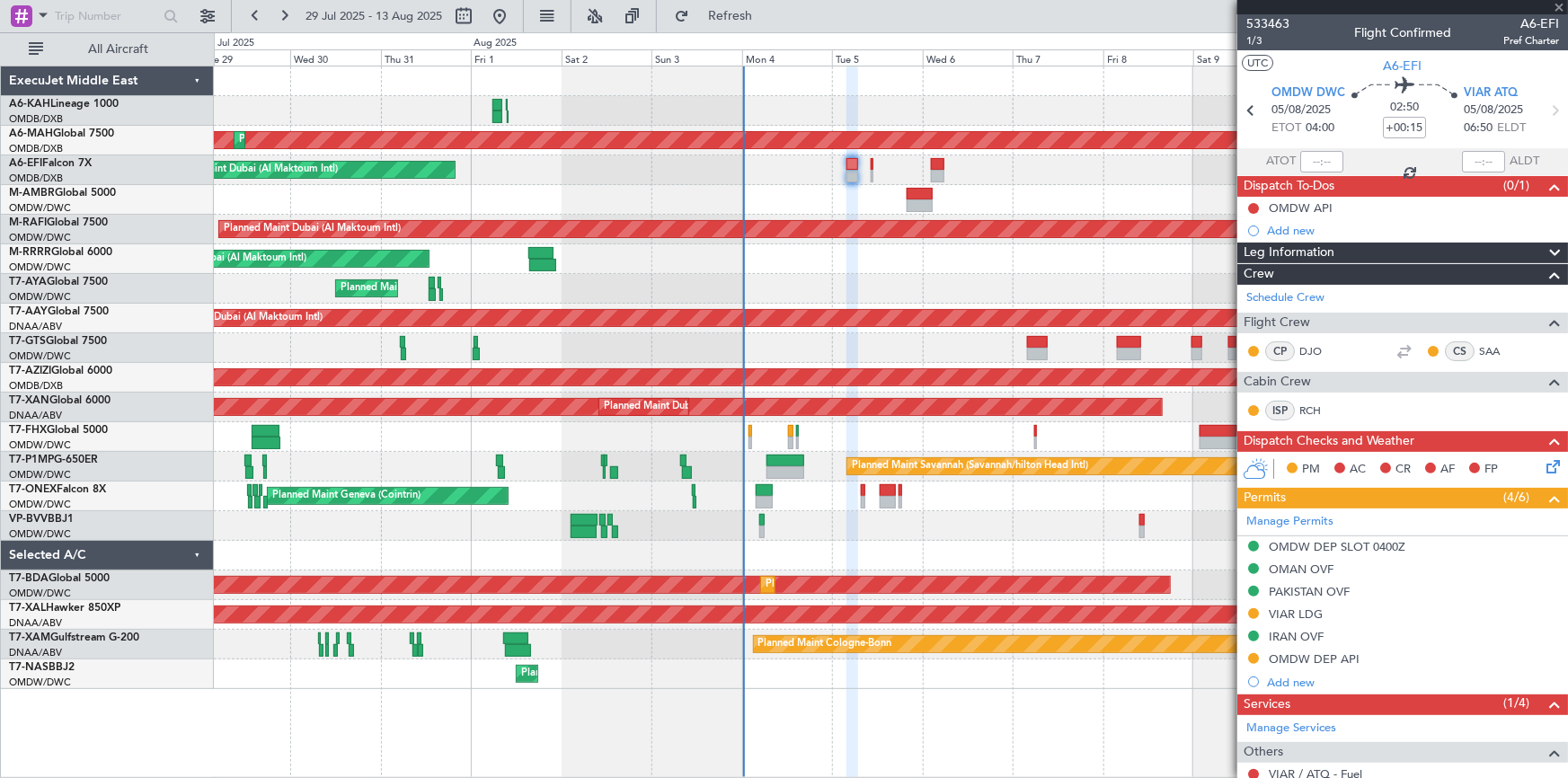 type 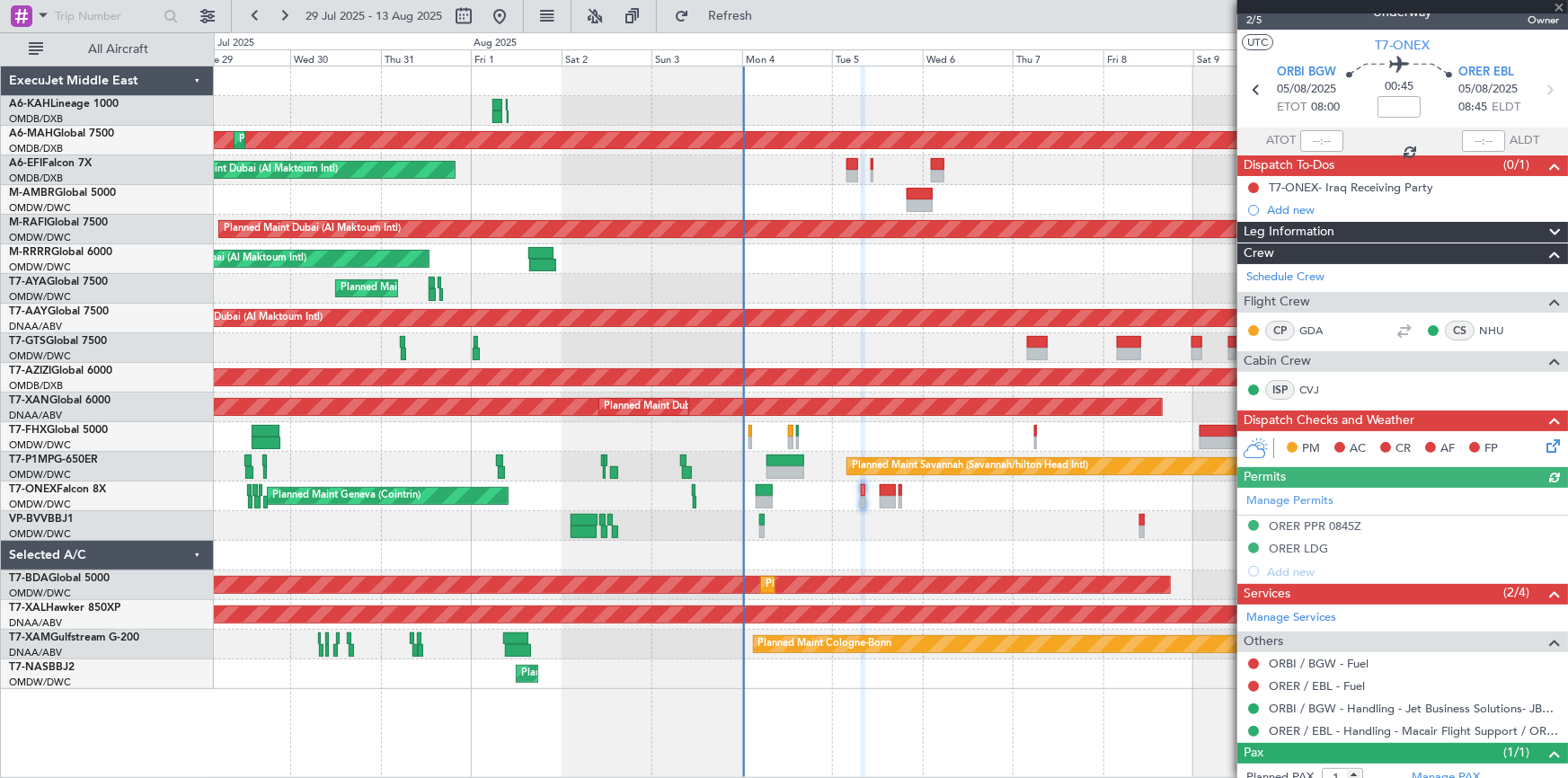 scroll, scrollTop: 0, scrollLeft: 0, axis: both 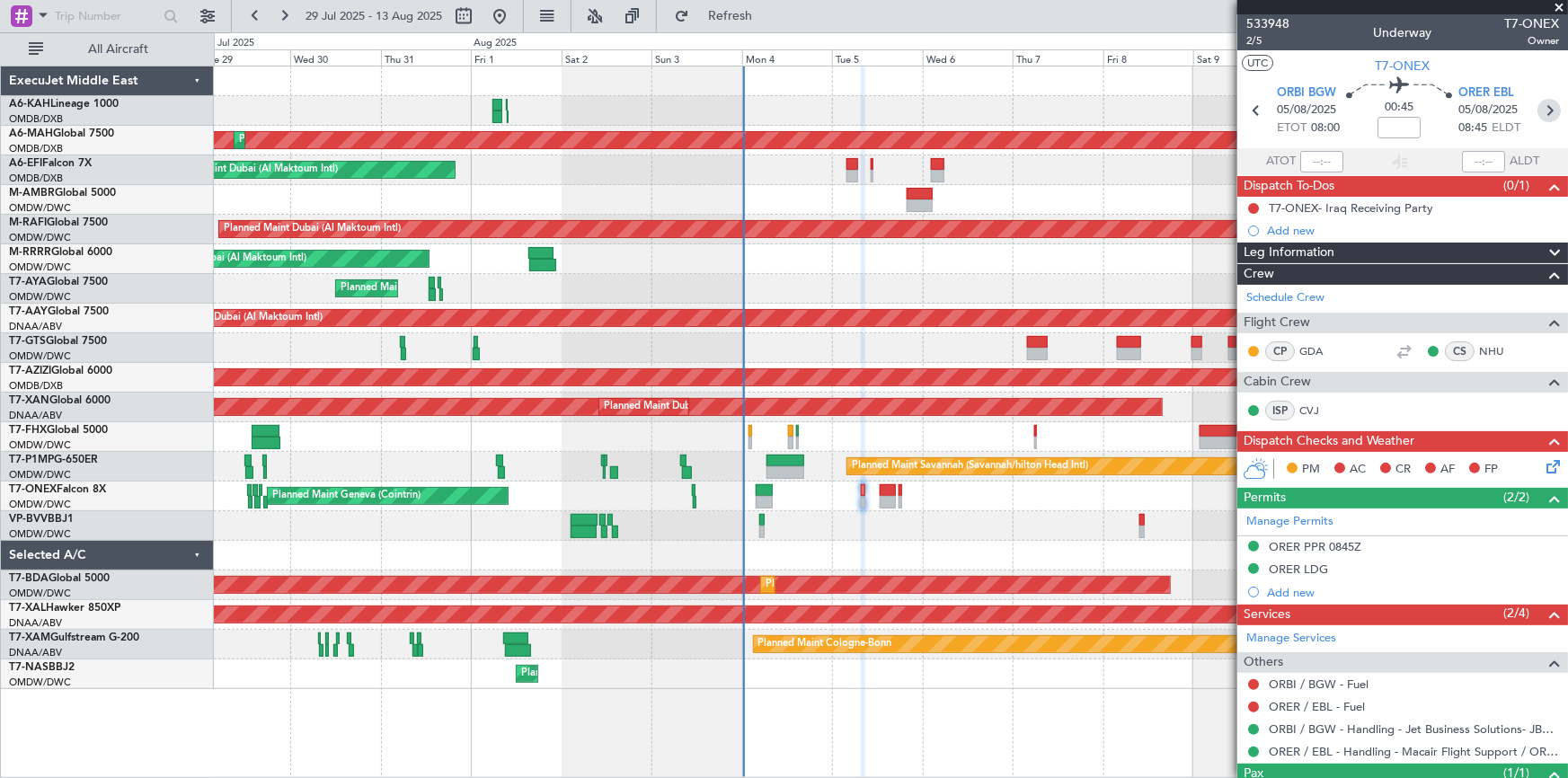 click at bounding box center (1549, 111) 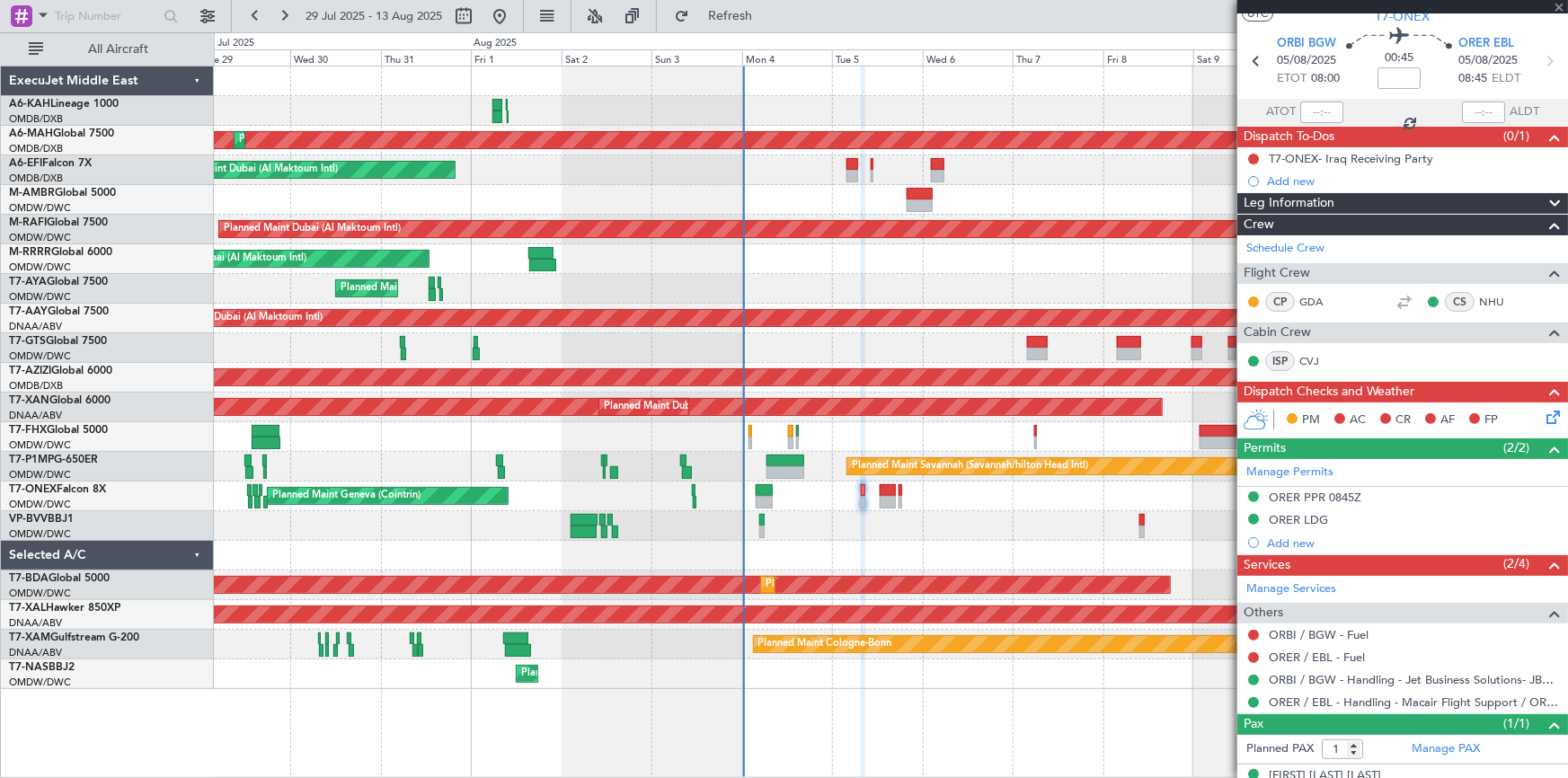 scroll, scrollTop: 74, scrollLeft: 0, axis: vertical 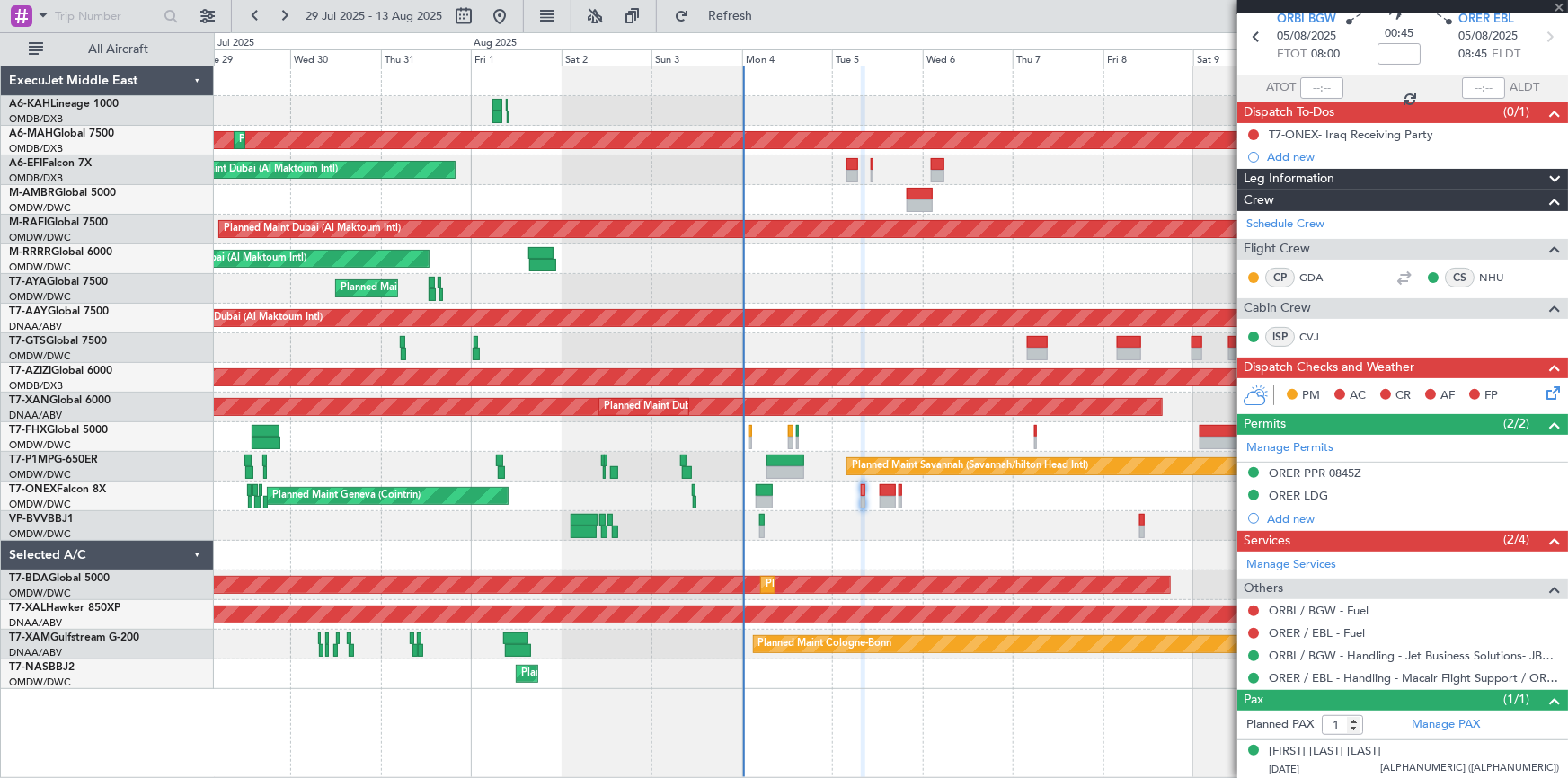 type on "2" 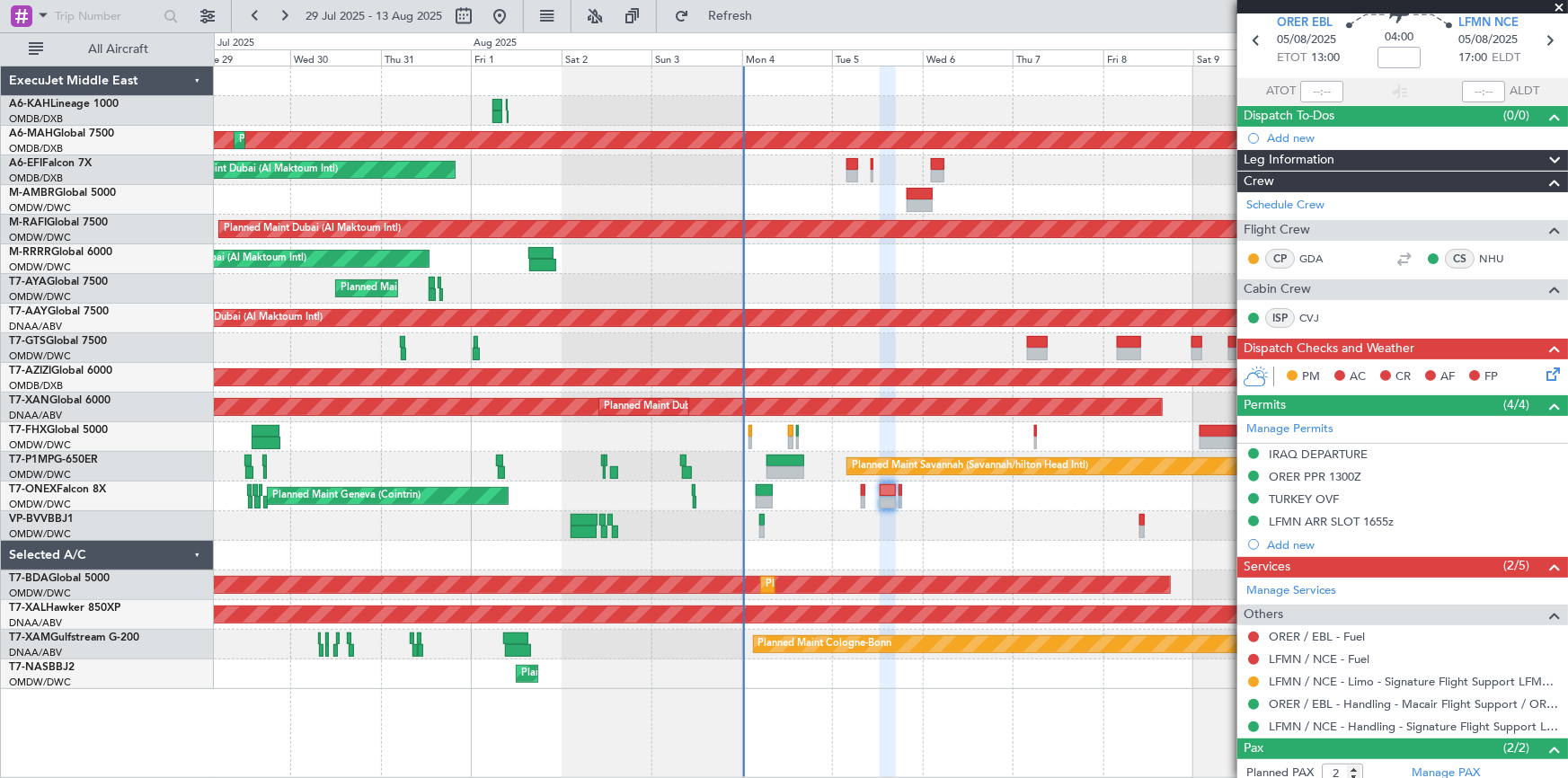 scroll, scrollTop: 0, scrollLeft: 0, axis: both 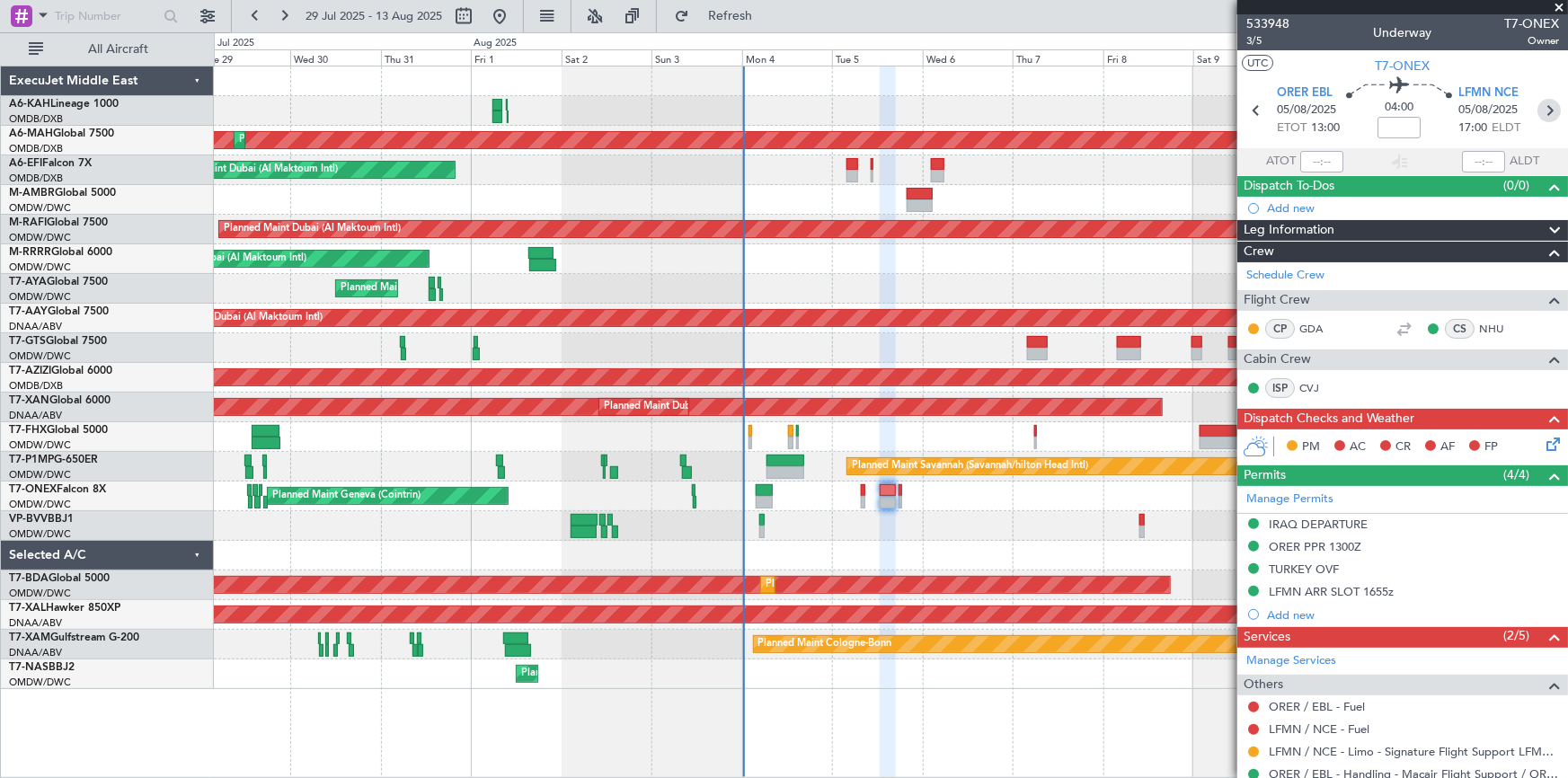 click at bounding box center (1549, 111) 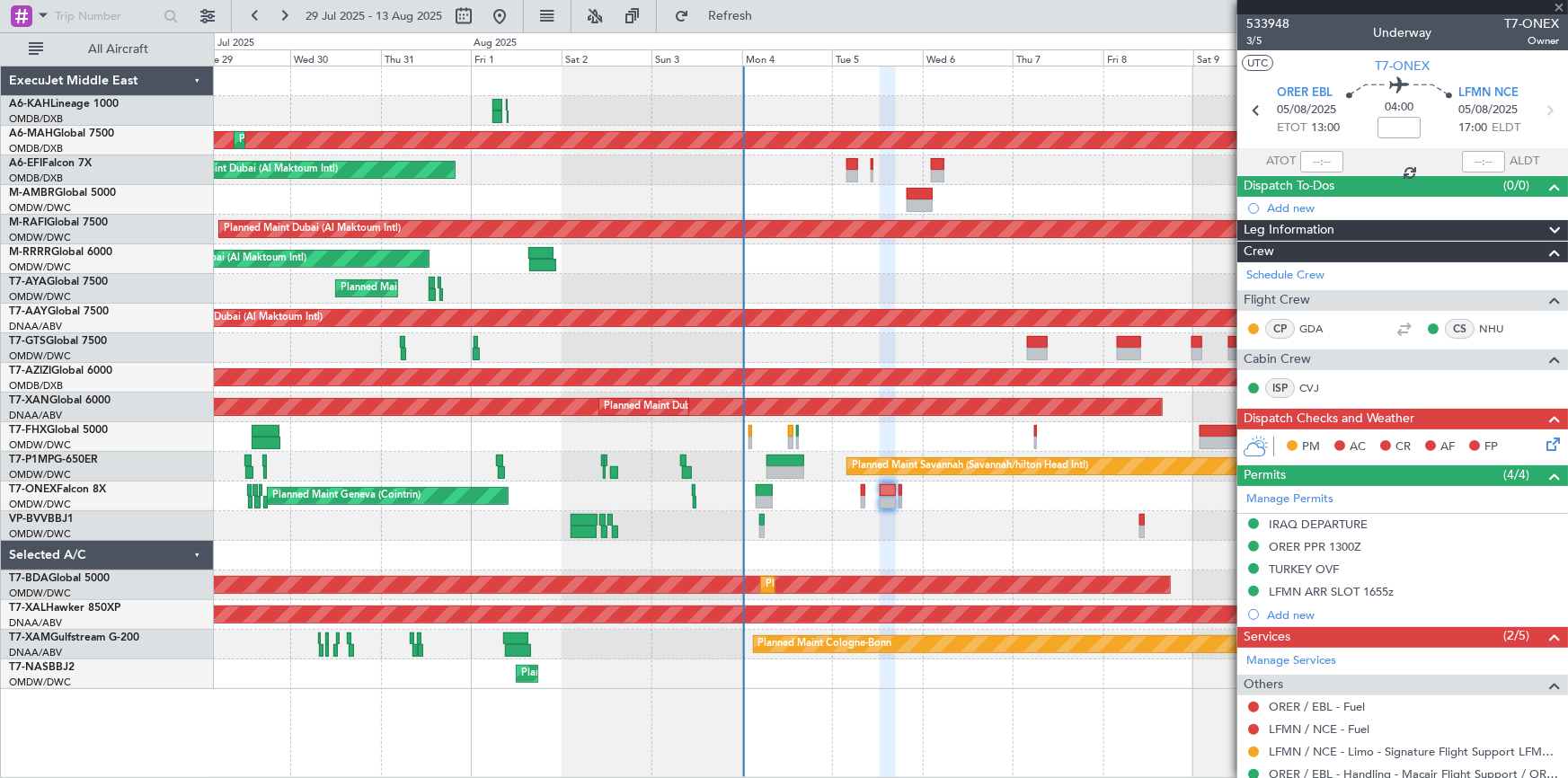 type on "+00:10" 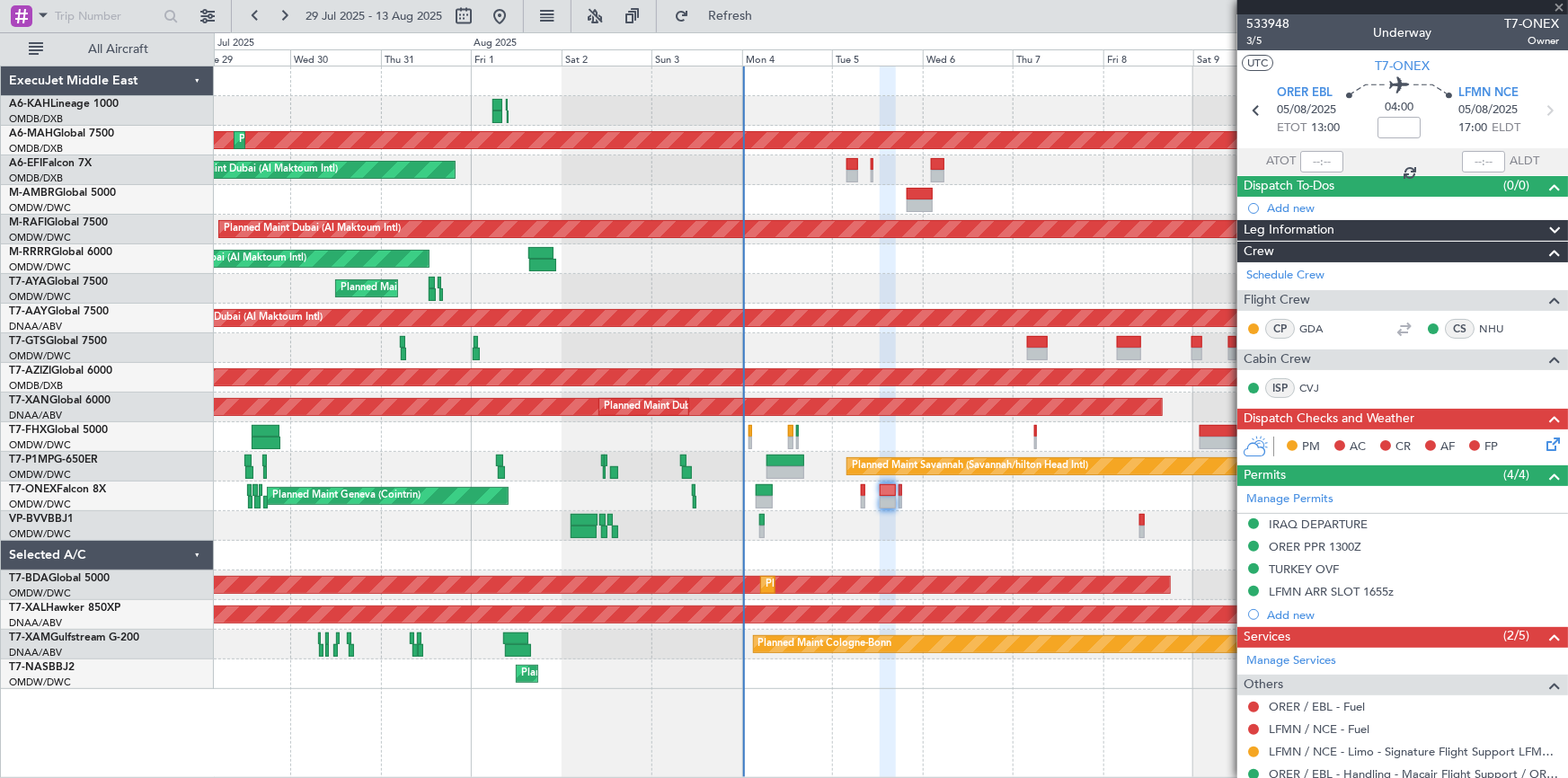 type on "0" 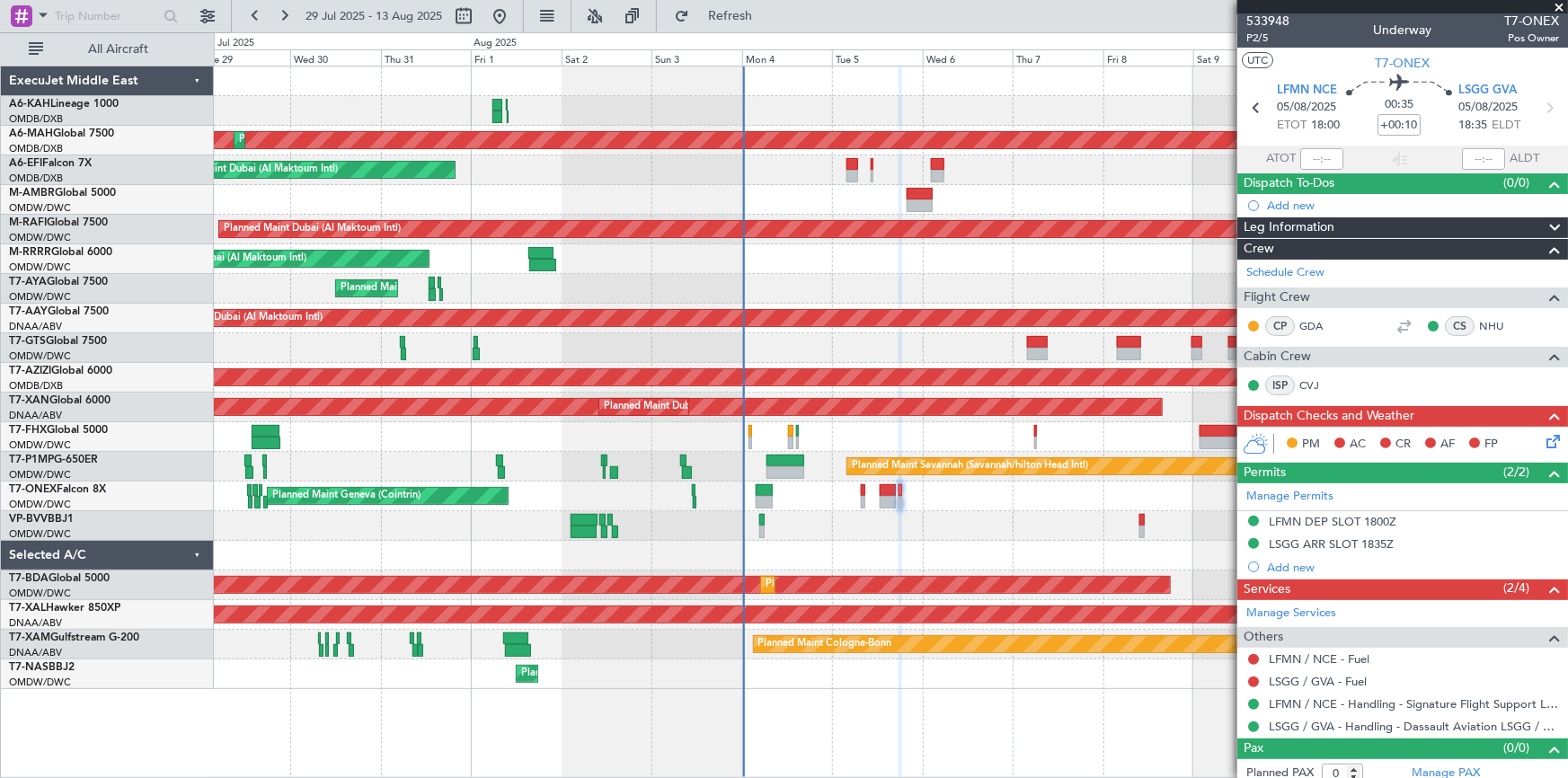 scroll, scrollTop: 0, scrollLeft: 0, axis: both 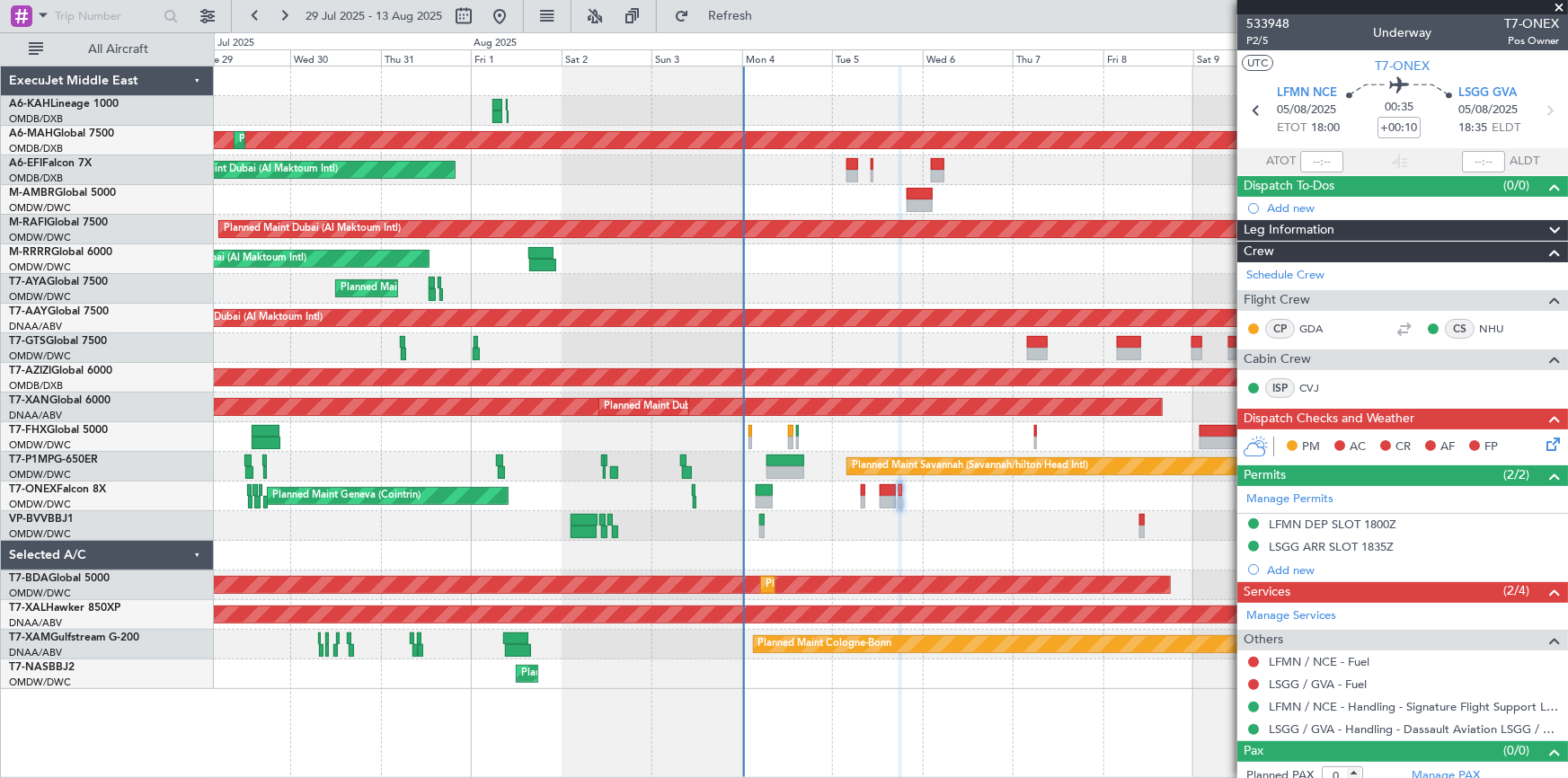 click on "Planned Maint Dubai (Dubai Intl)
Planned Maint Dubai (Dubai Intl)
Unplanned Maint Dubai (Al Maktoum Intl)
Planned Maint Dubai (Al Maktoum Intl)
Planned Maint Dubai (Al Maktoum Intl)
Planned Maint London (Biggin Hill)
Planned Maint London (Biggin Hill)
Unplanned Maint Dubai (Al Maktoum Intl)
Planned Maint Windsor Locks (Bradley Intl)
AOG Maint Dubai (Dubai Intl)
Planned Maint Dubai (Dubai Intl)
Unplanned Maint Dubai (Al Maktoum Intl)
Planned Maint Dubai (Al Maktoum Intl)
Planned Maint Dubai (Al Maktoum Intl)
Planned Maint London (Stansted)
Planned Maint Savannah (Savannah/hilton Head Intl)
Planned Maint Geneva (Cointrin)
Planned Maint London (Farnborough)
Planned Maint Dubai (Al Maktoum Intl)" 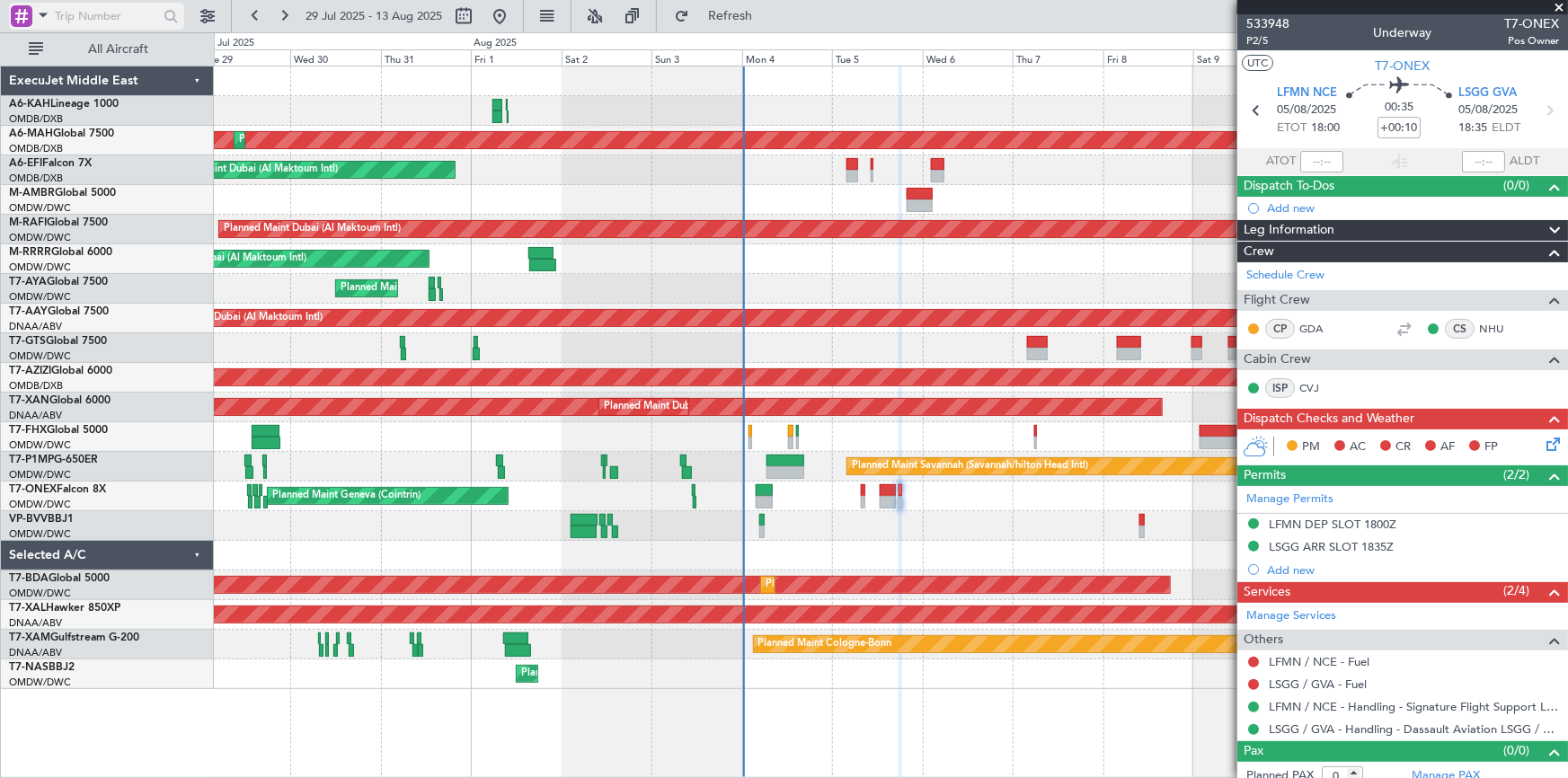 click at bounding box center [106, 16] 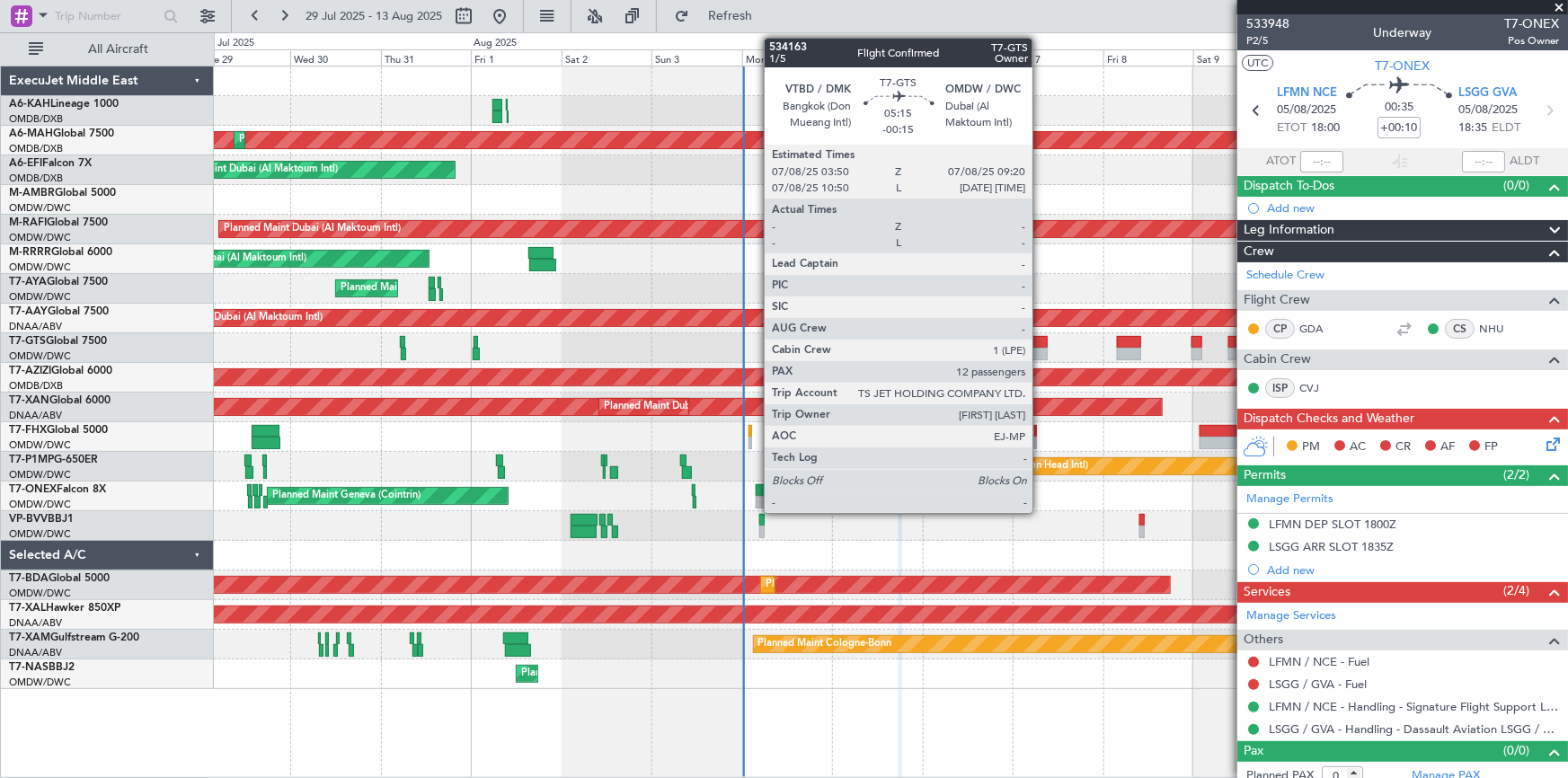 click 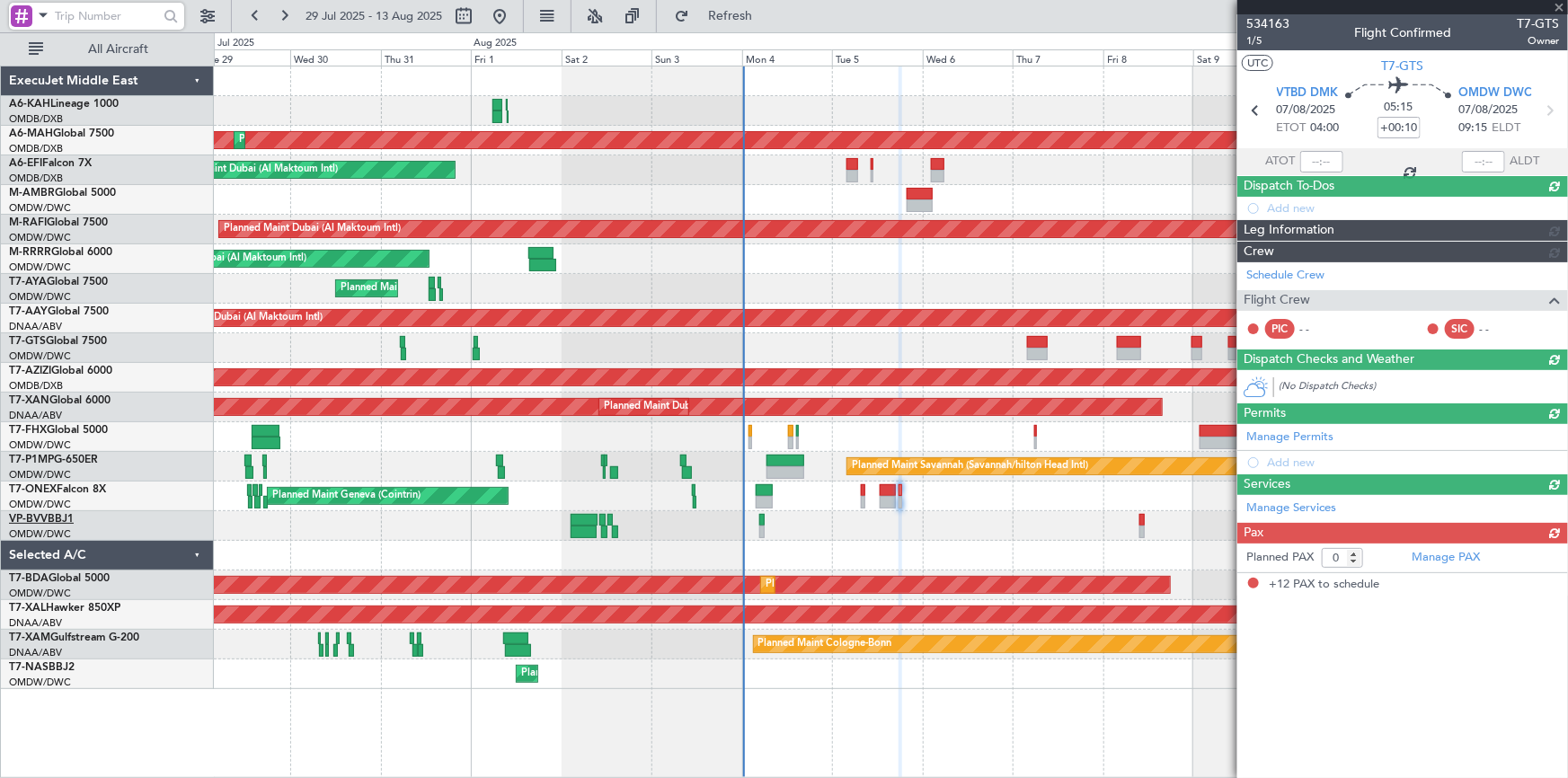 type on "-00:15" 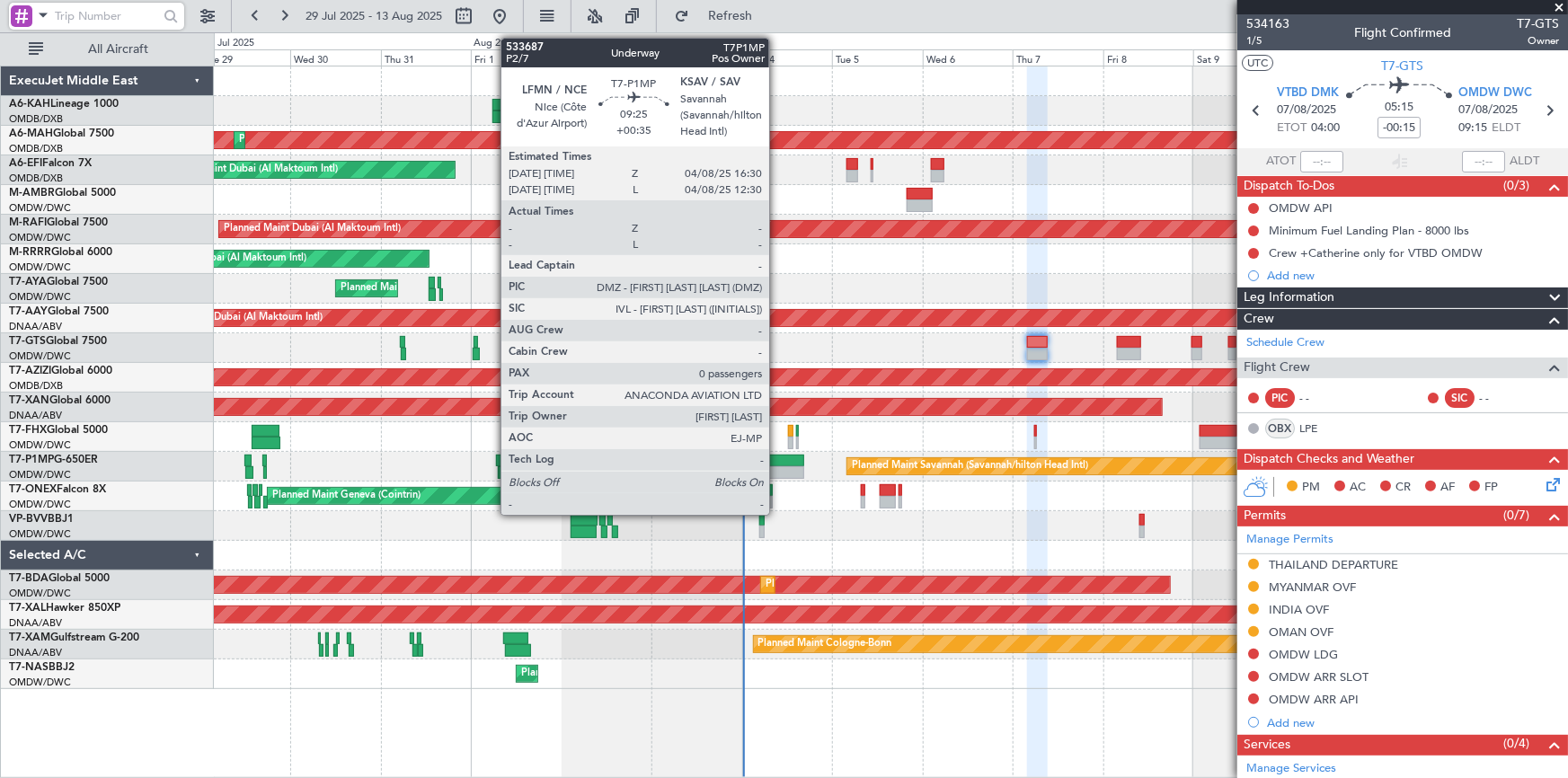 click 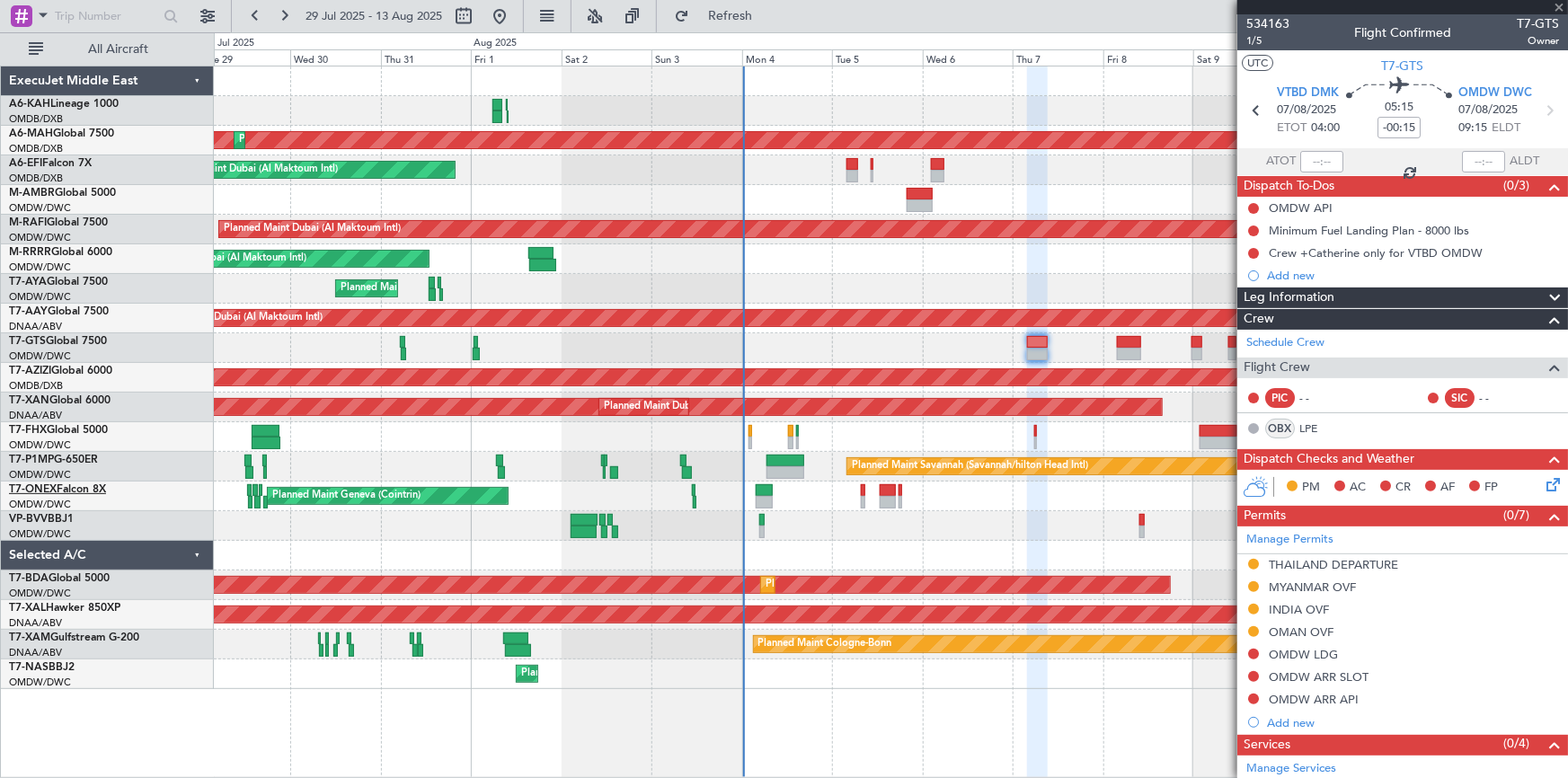 type on "+00:35" 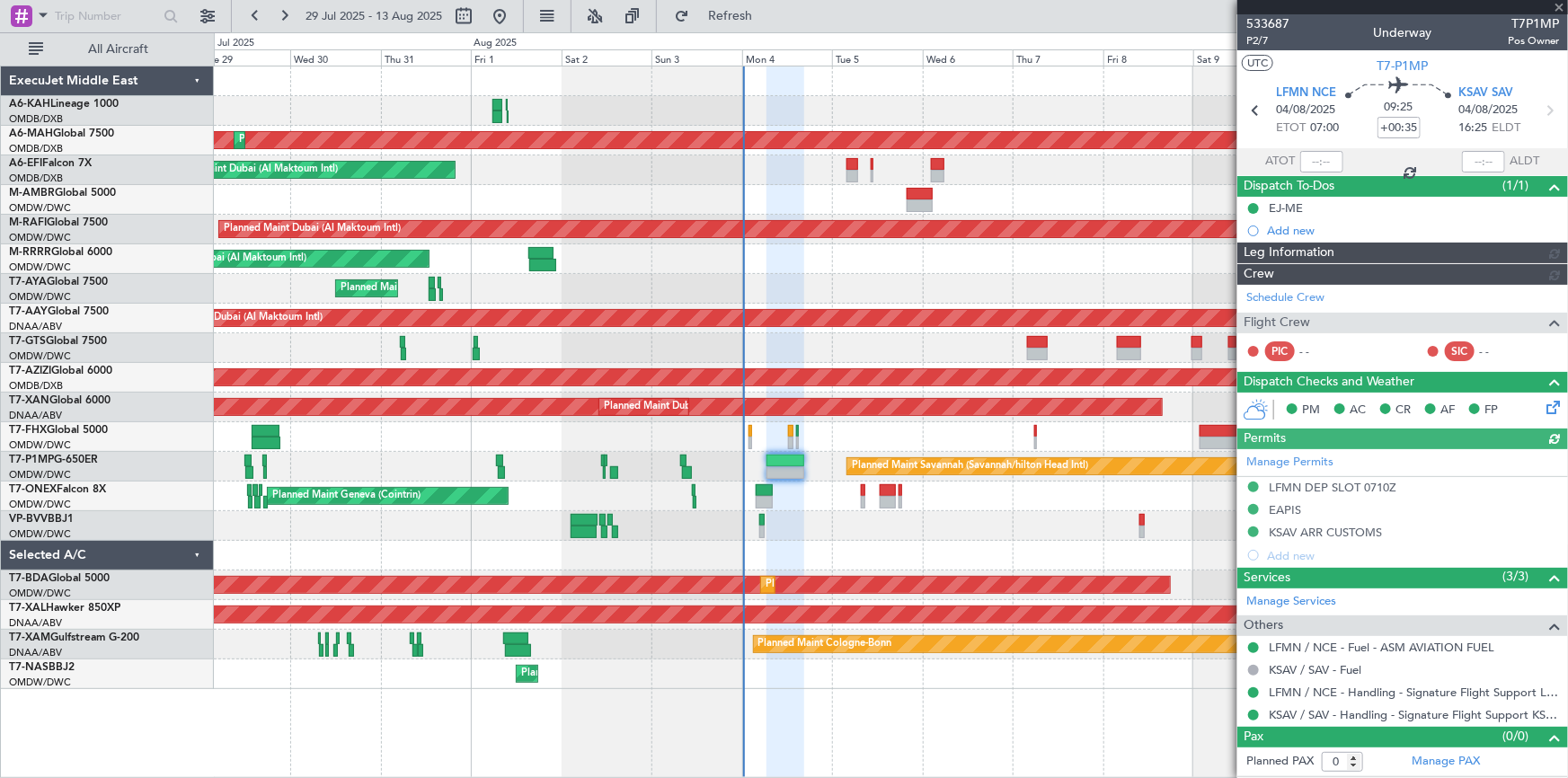 type on "Dherander Fithani (DHF)" 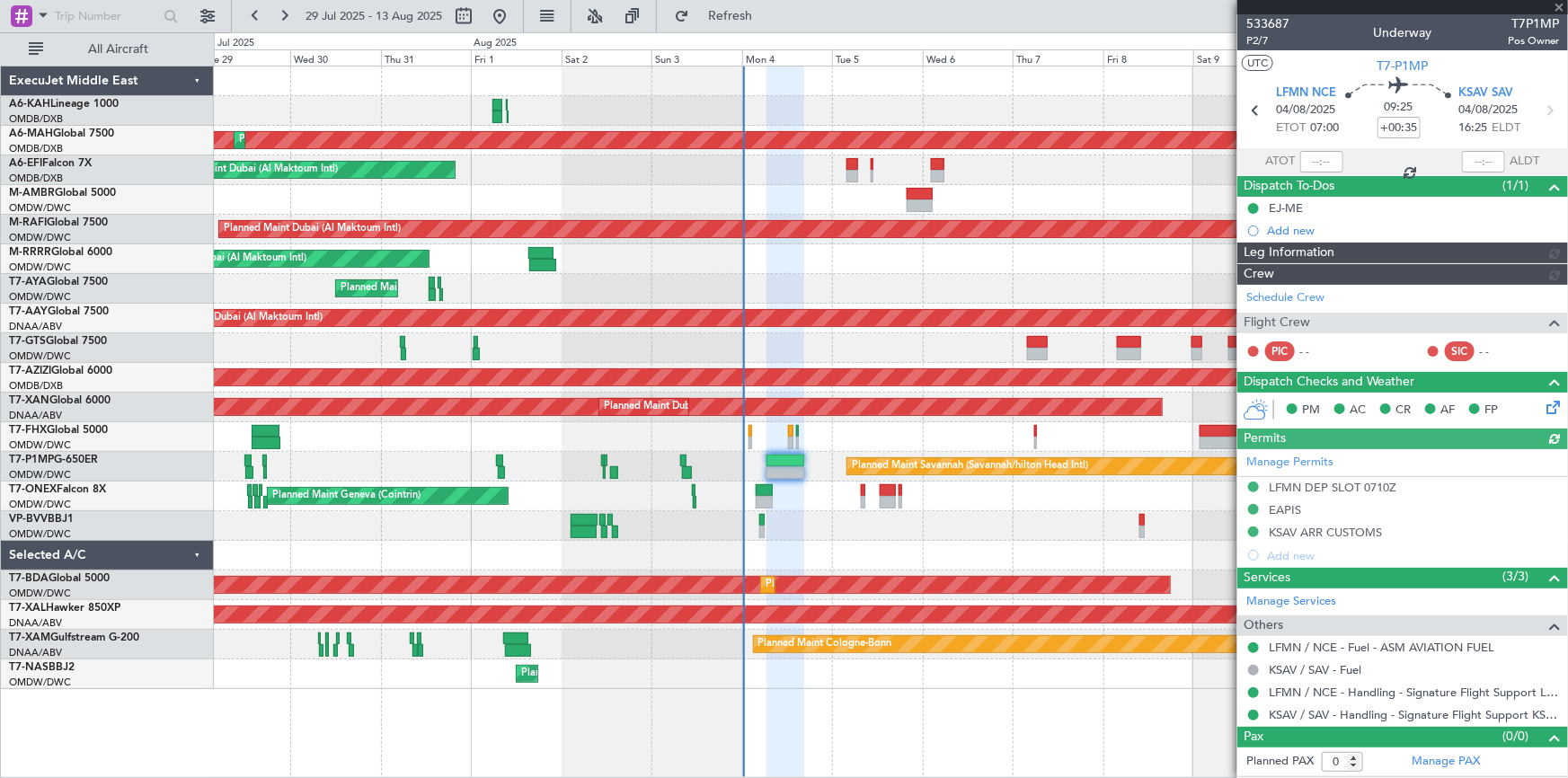 type on "6942" 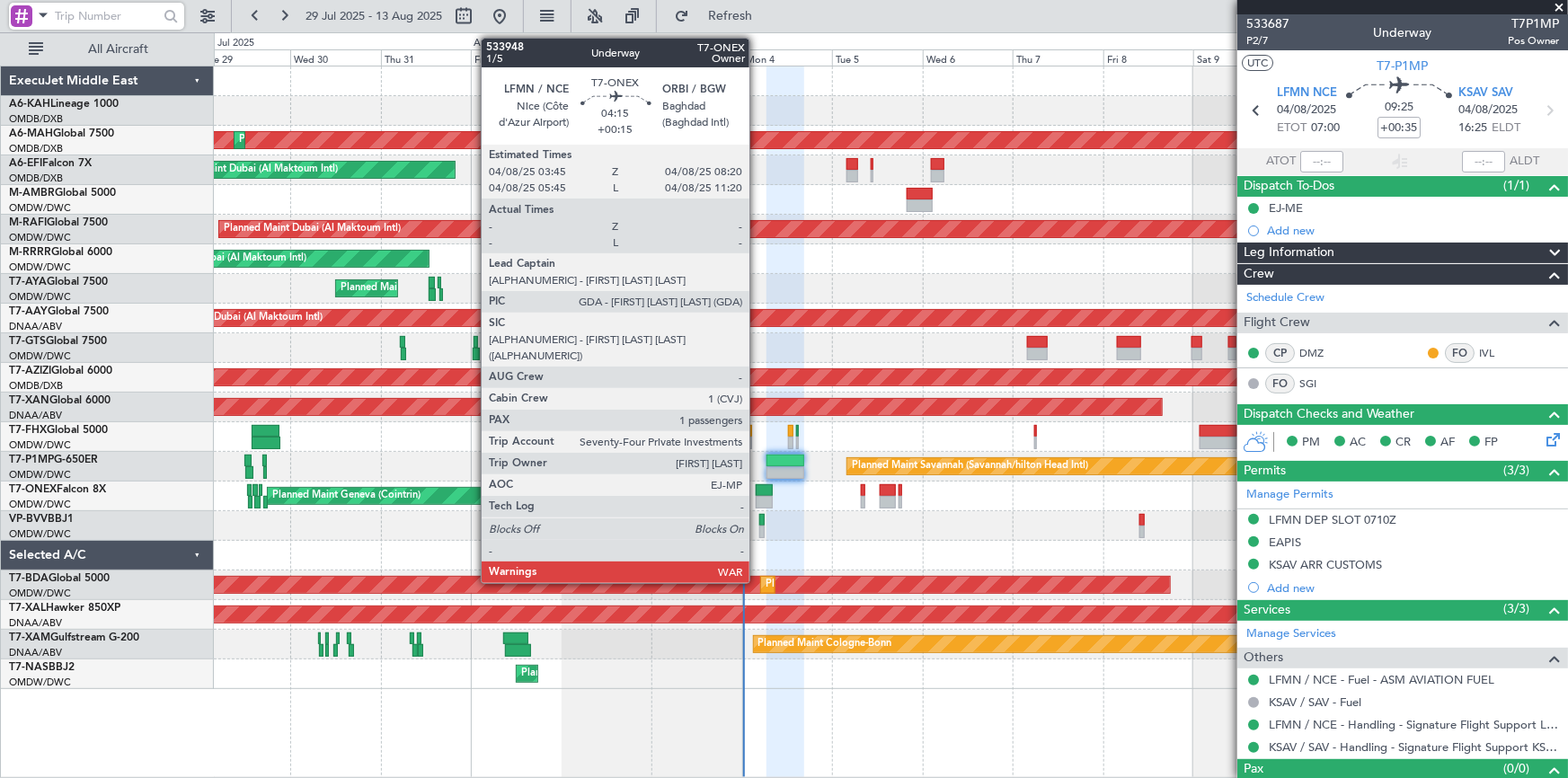 click 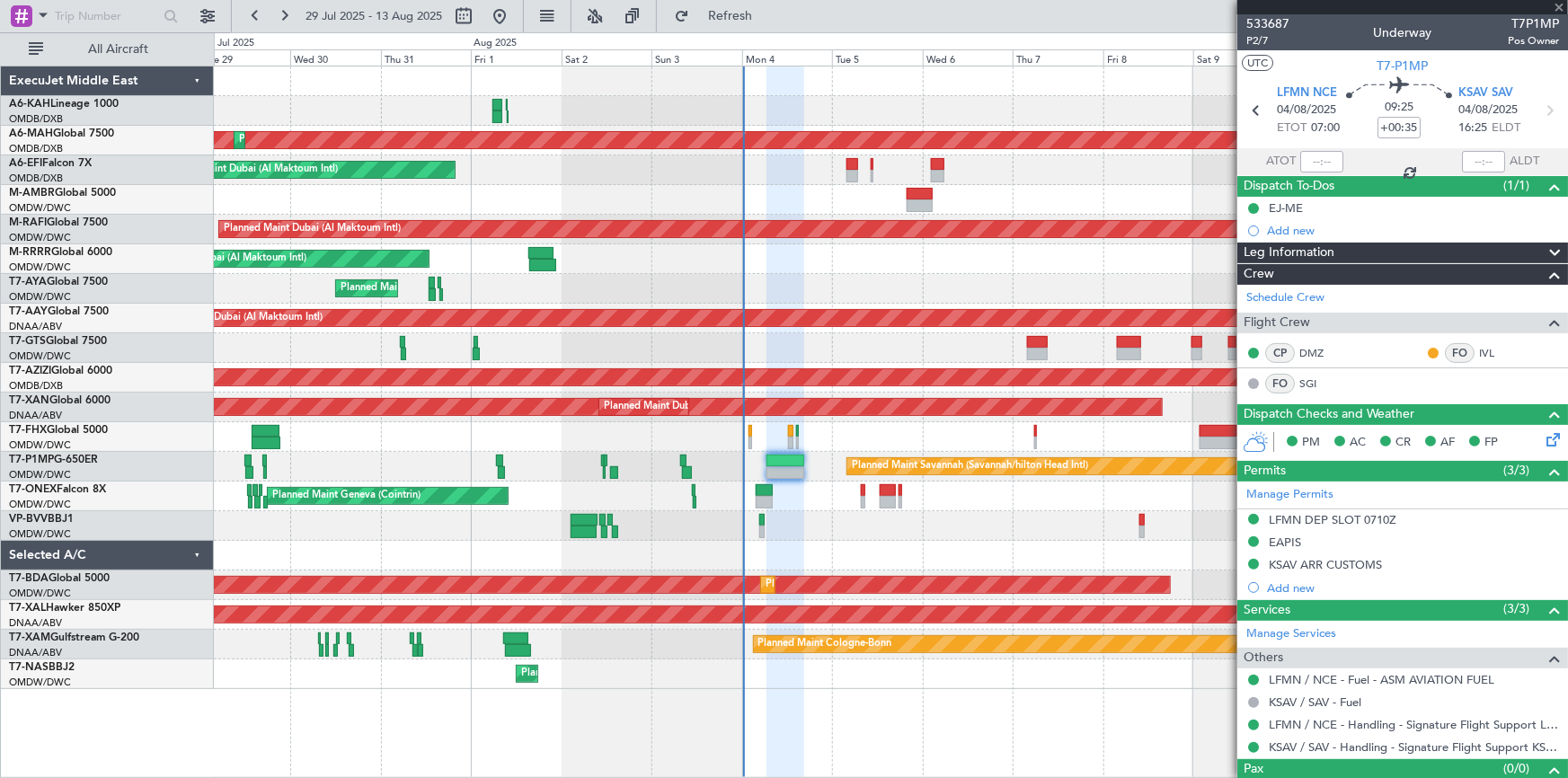 type on "+00:15" 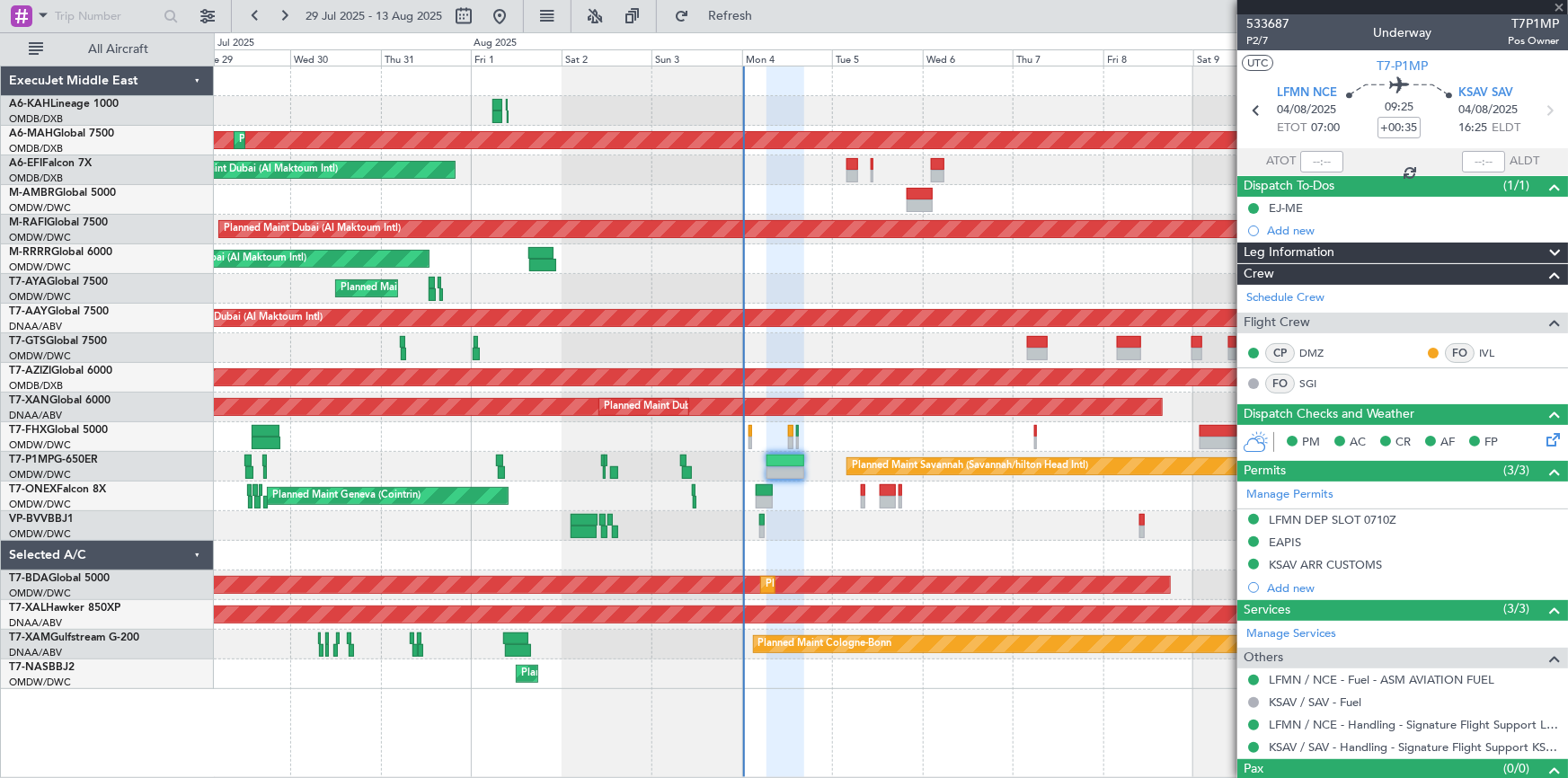 type 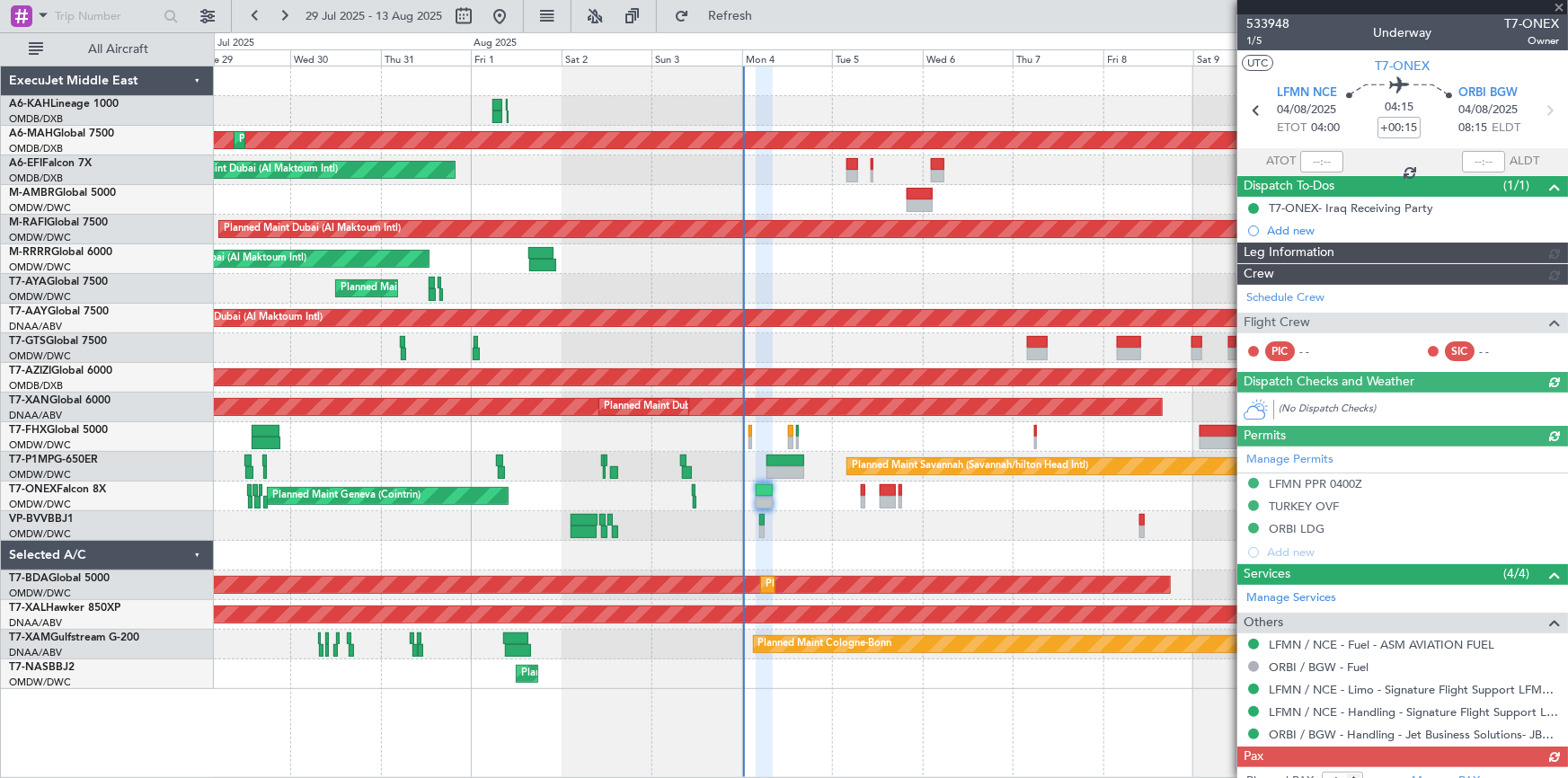 type on "Dherander Fithani (DHF)" 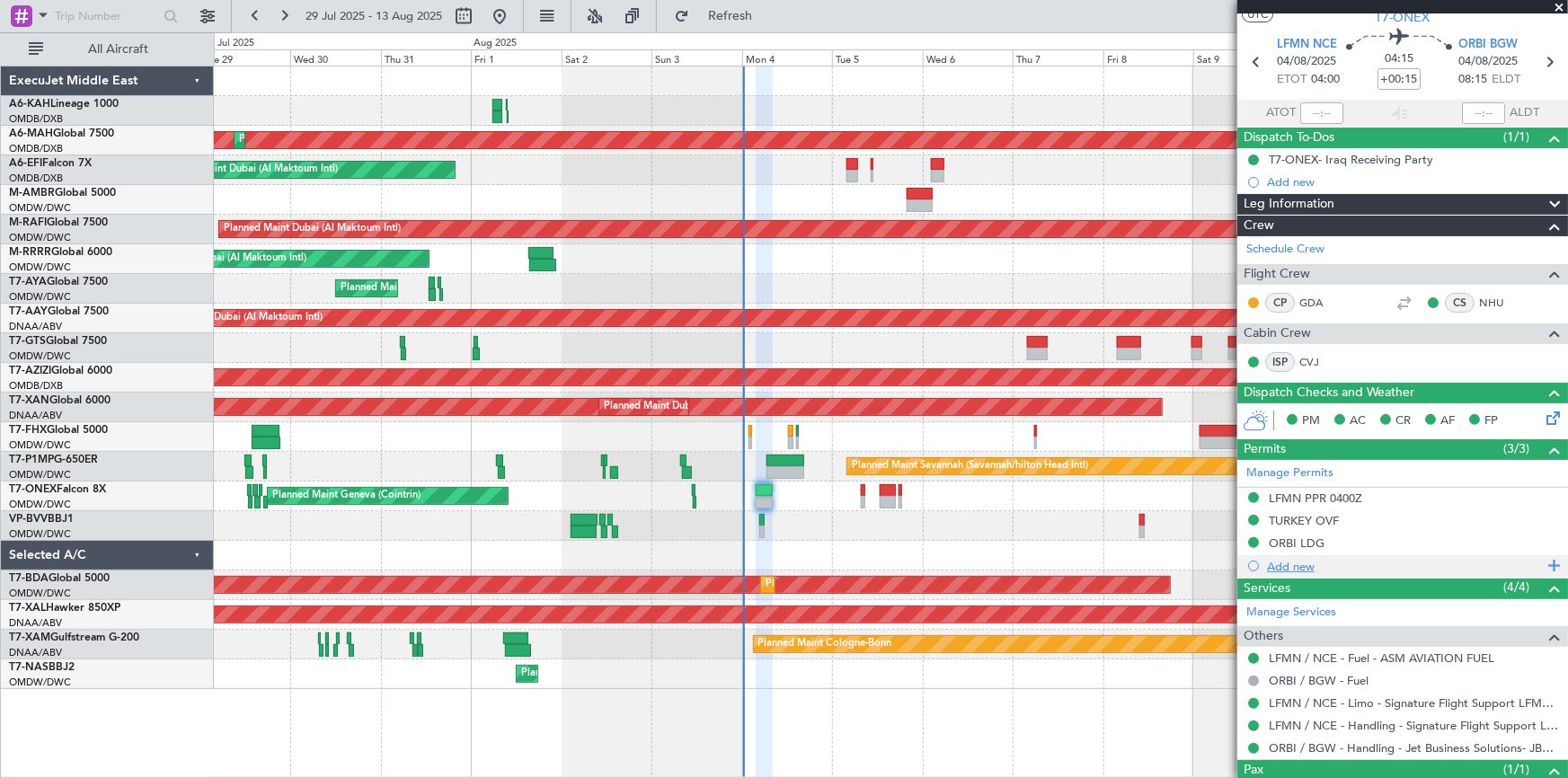 scroll, scrollTop: 119, scrollLeft: 0, axis: vertical 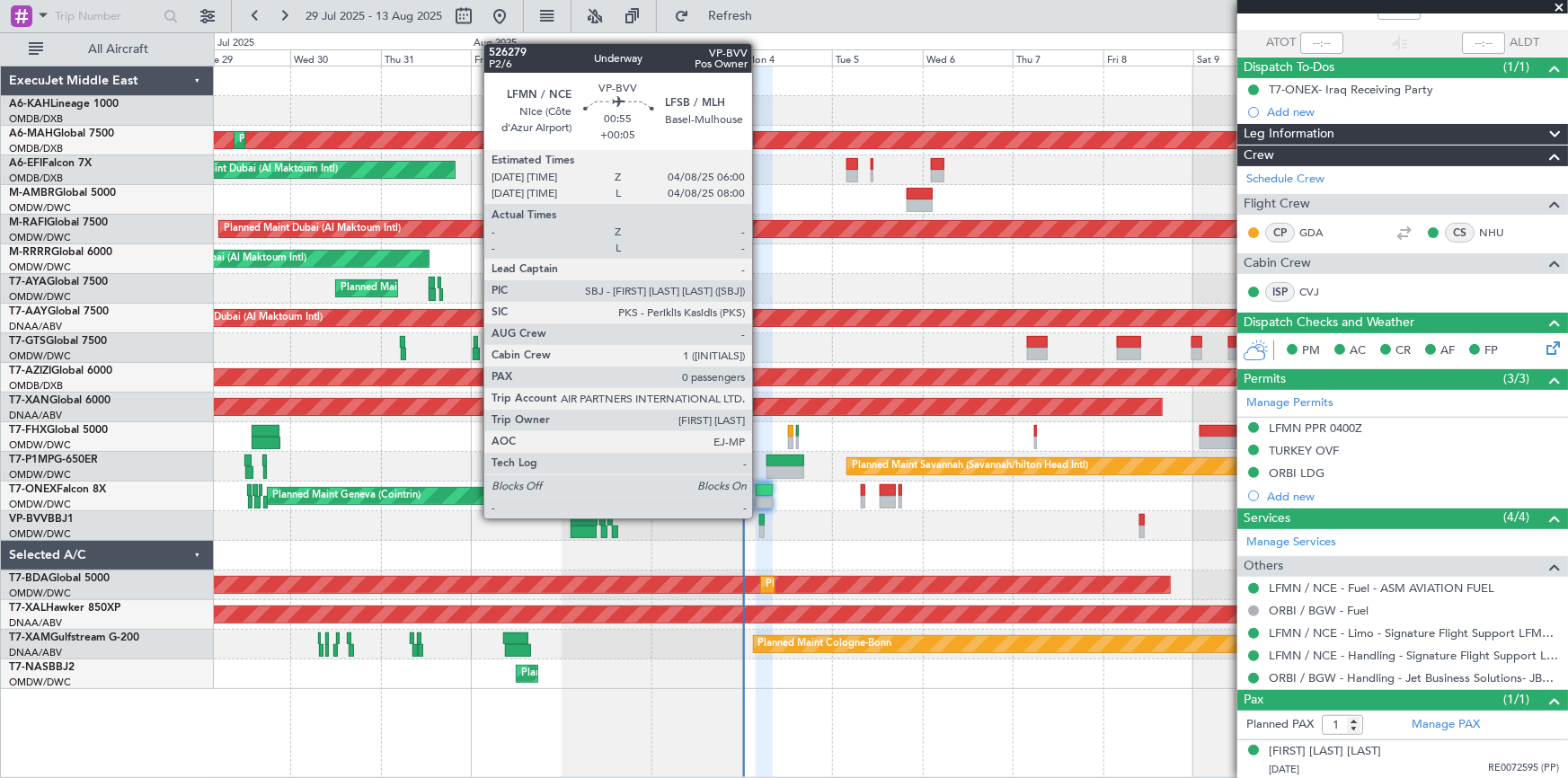 click 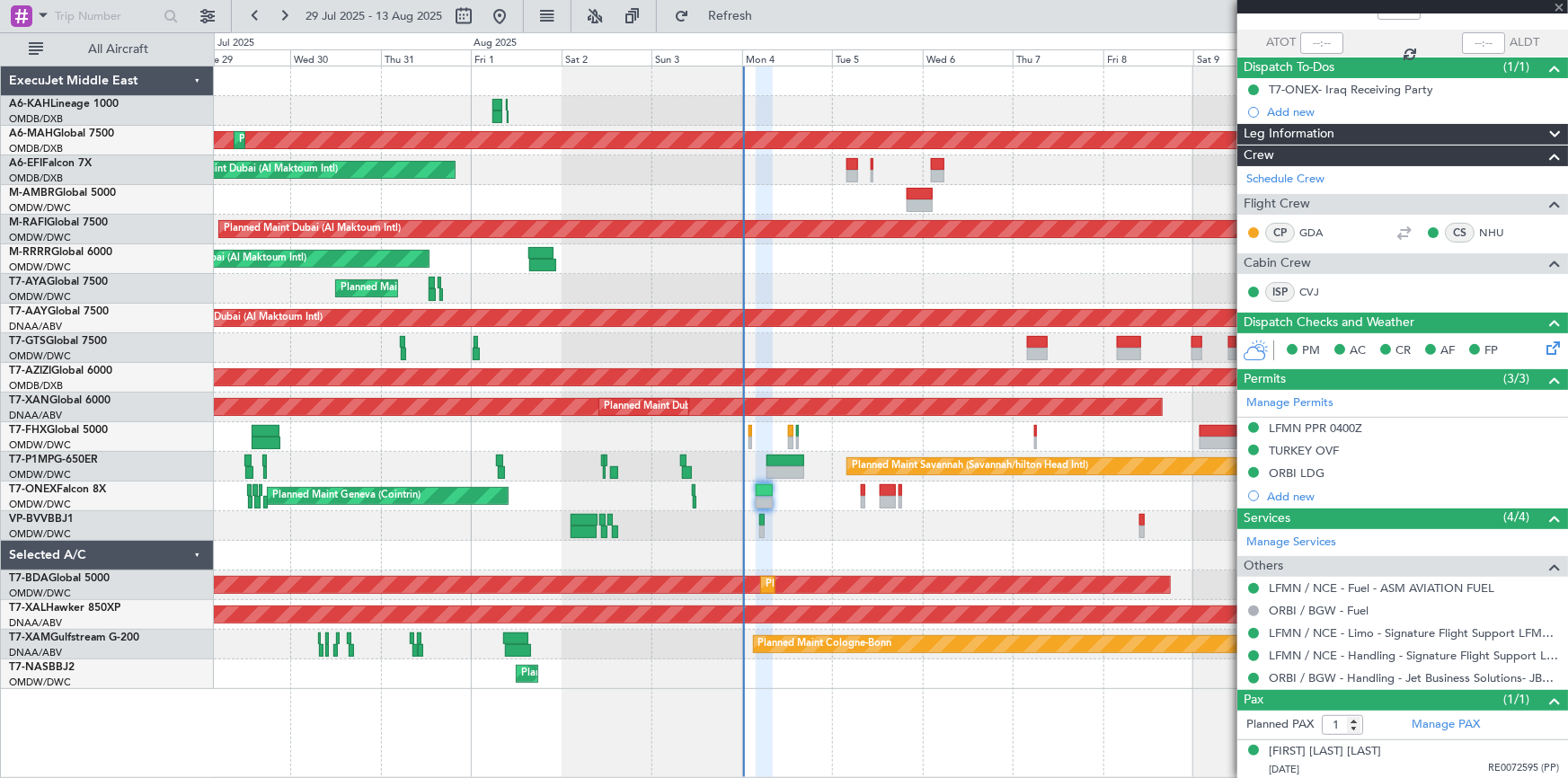 type on "+00:05" 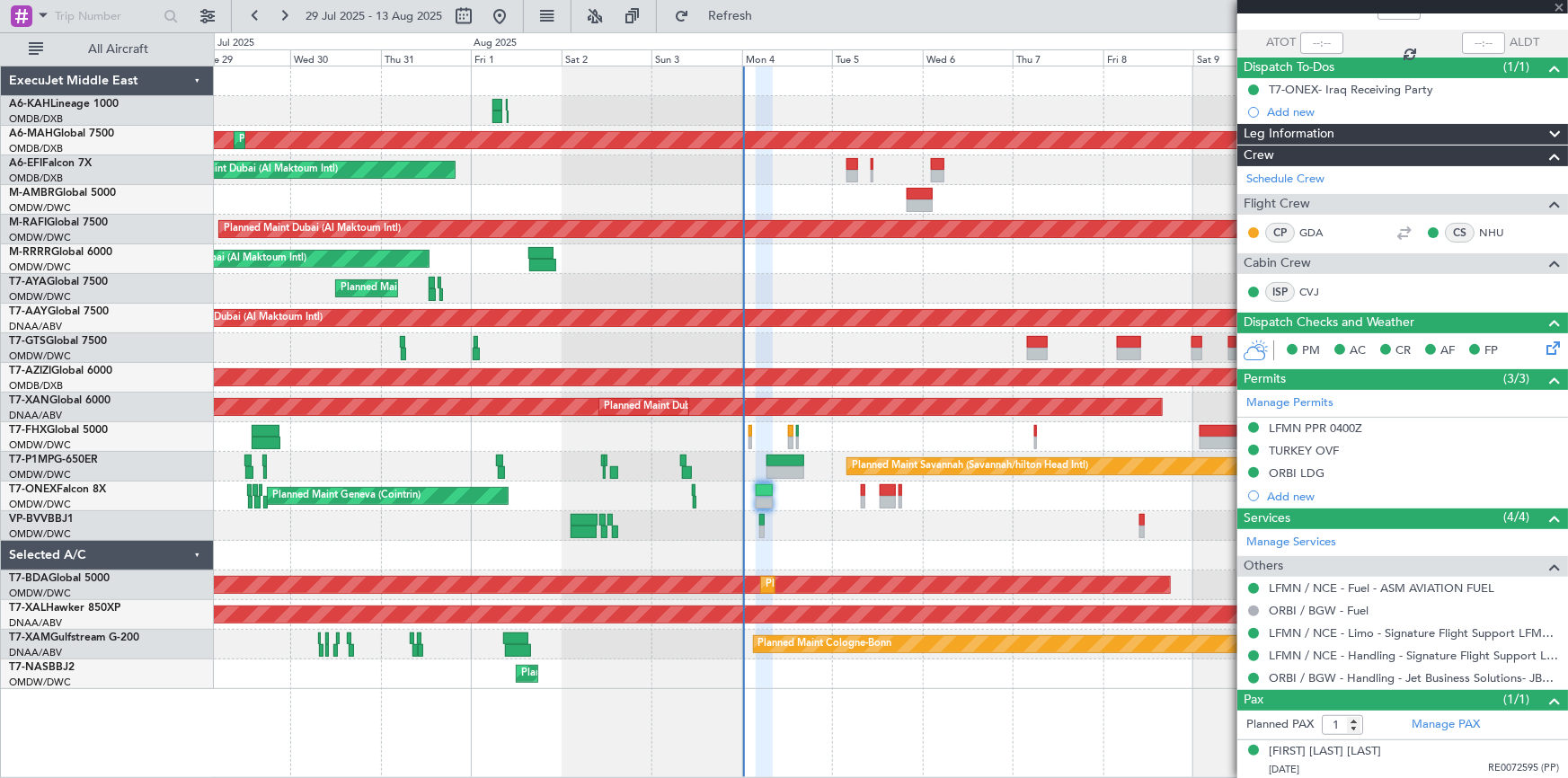 type 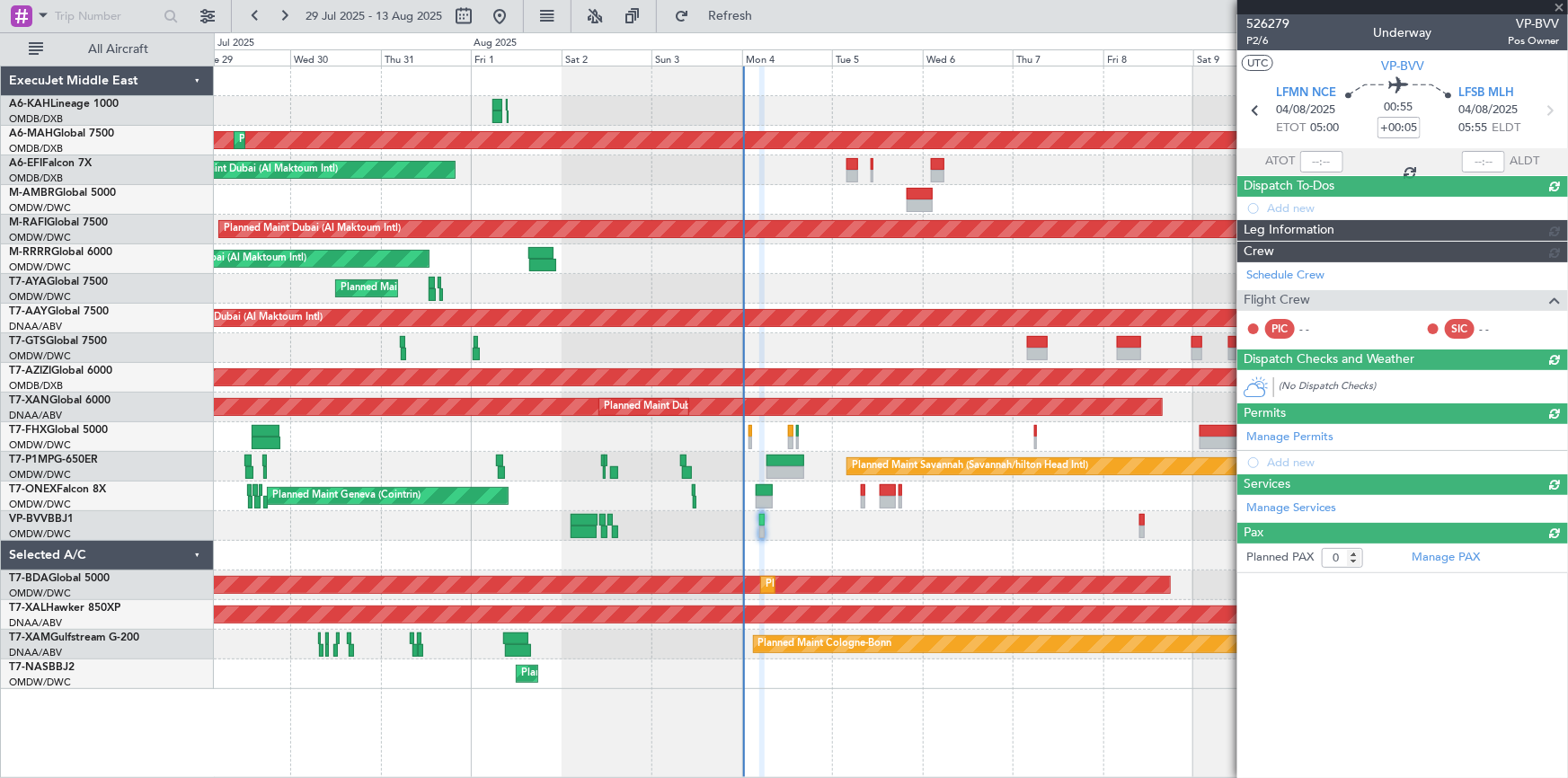scroll, scrollTop: 0, scrollLeft: 0, axis: both 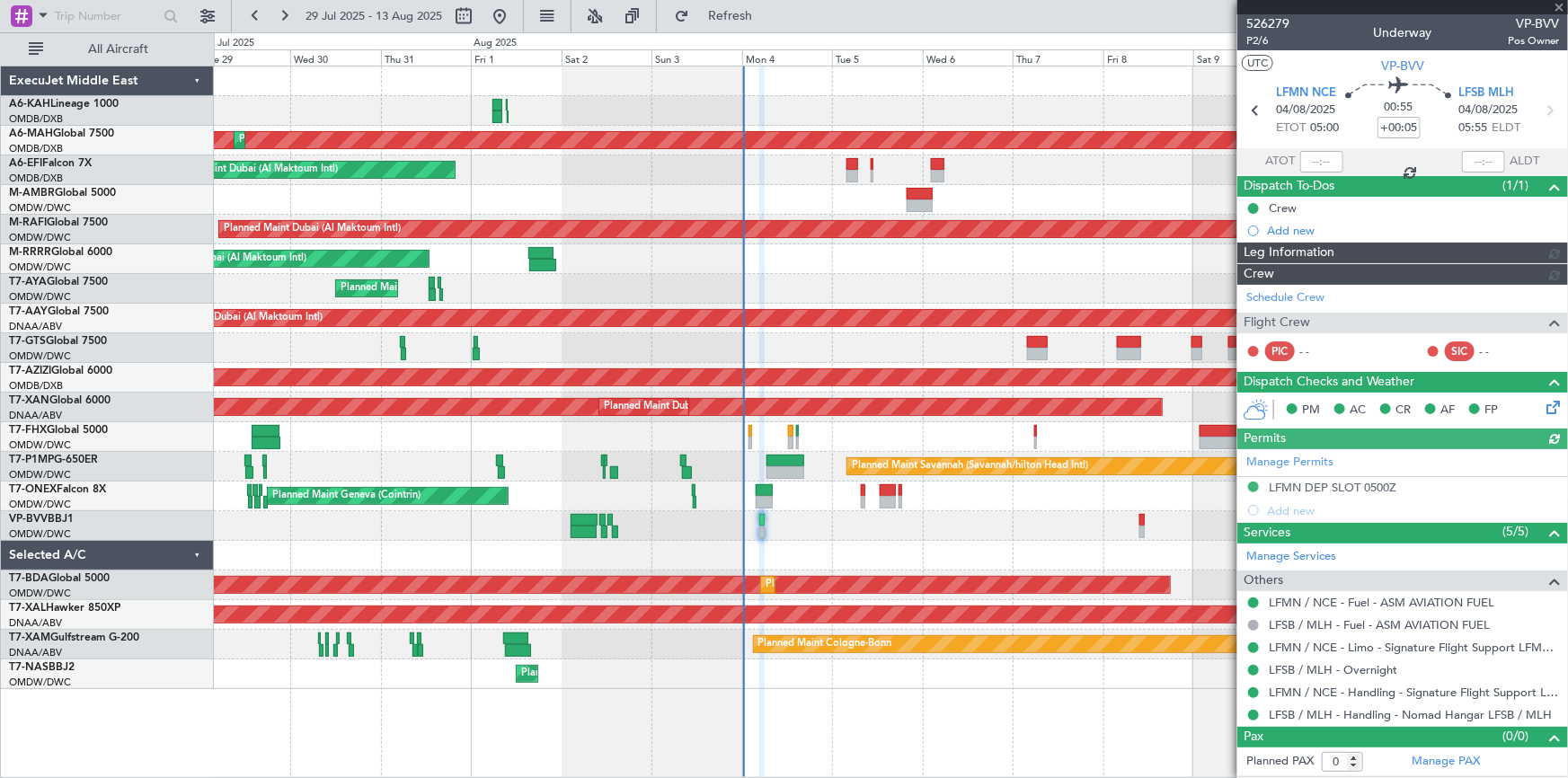 type on "Dherander Fithani (DHF)" 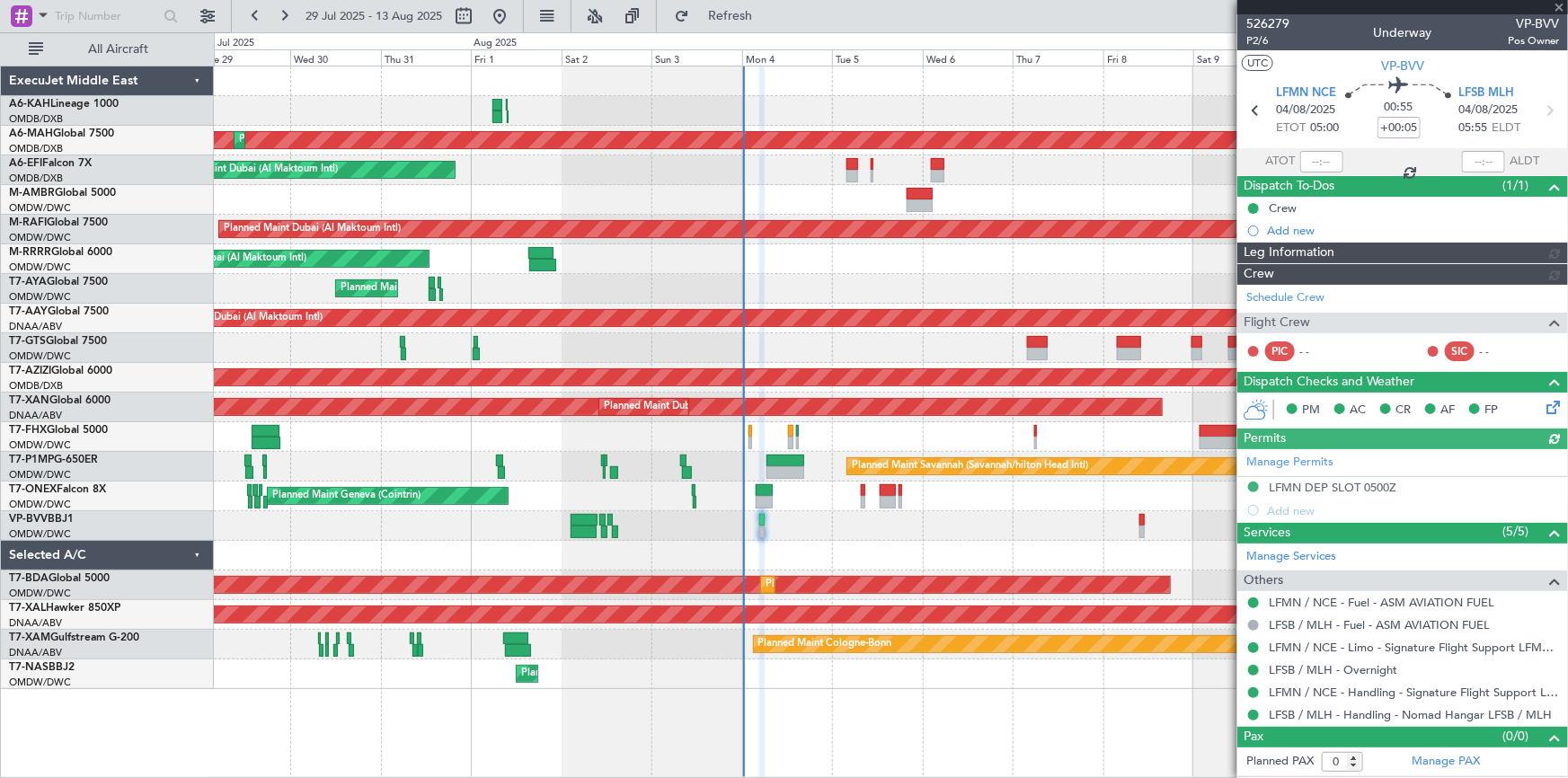 type on "6959" 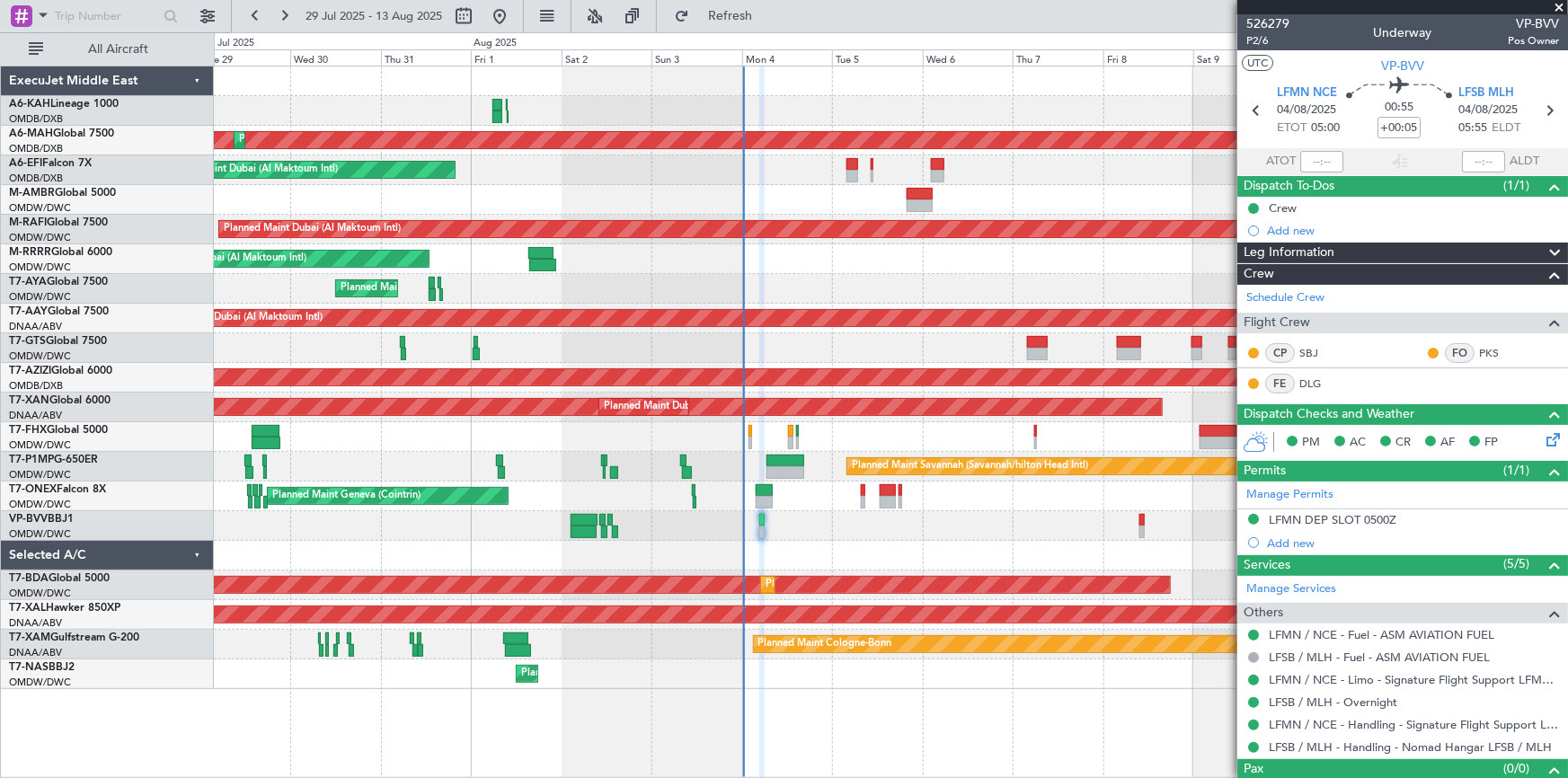 type 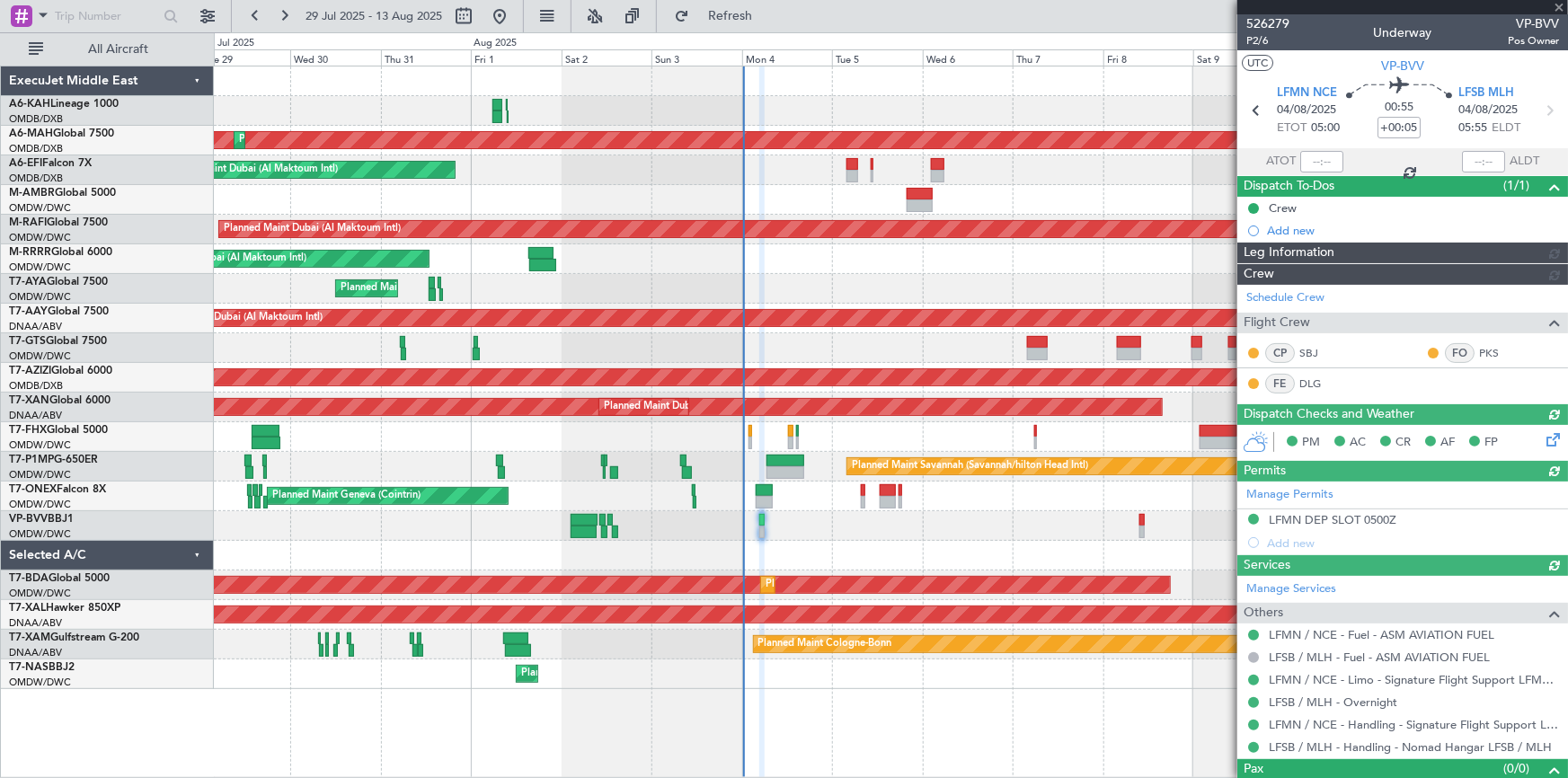 type on "Dherander Fithani (DHF)" 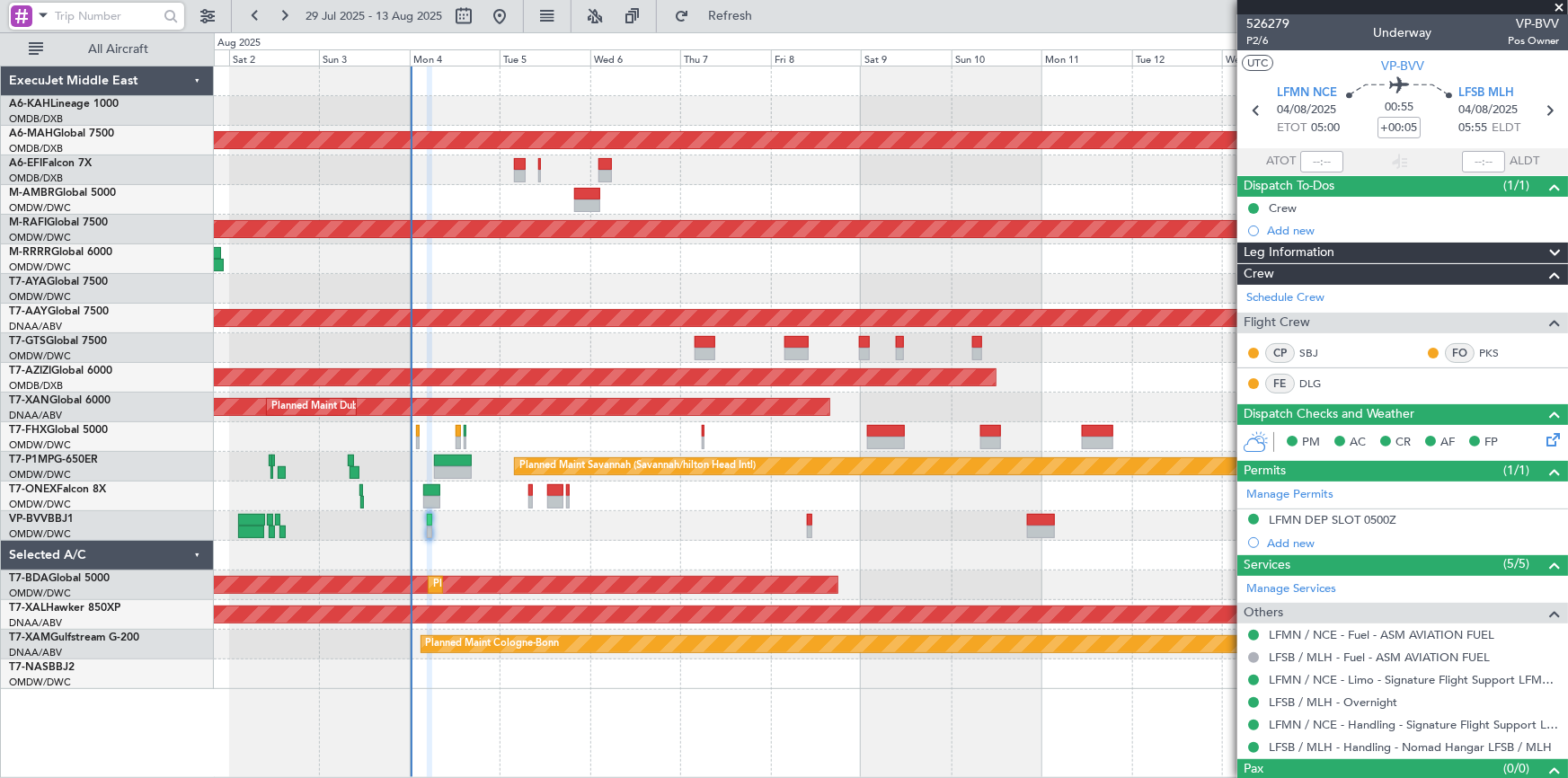 click on "Planned Maint [CITY] ([CITY] Intl)
Planned Maint [CITY] ([CITY] Intl)
Unplanned Maint [CITY] ([CITY] Intl)
Planned Maint [CITY] ([CITY] Intl)
Planned Maint [CITY] ([CITY] Intl)
Planned Maint [CITY] ([CITY] Intl)
Unplanned Maint [CITY] ([CITY] Intl)
AOG Maint [CITY] ([CITY] Intl)
Unplanned Maint [CITY] ([CITY] Intl)
Planned Maint [CITY] ([CITY] Intl)
Planned Maint [CITY] ([CITY] Intl)
Planned Maint [CITY] ([CITY] Intl)
Planned Maint [CITY] ([CITY] Intl)
Planned Maint [CITY] ([CITY] Intl)
Planned Maint [CITY] ([CITY] Intl)
Planned Maint [CITY]
Planned Maint [CITY]-[CITY]
Planned Maint [CITY] ([CITY] Intl)" 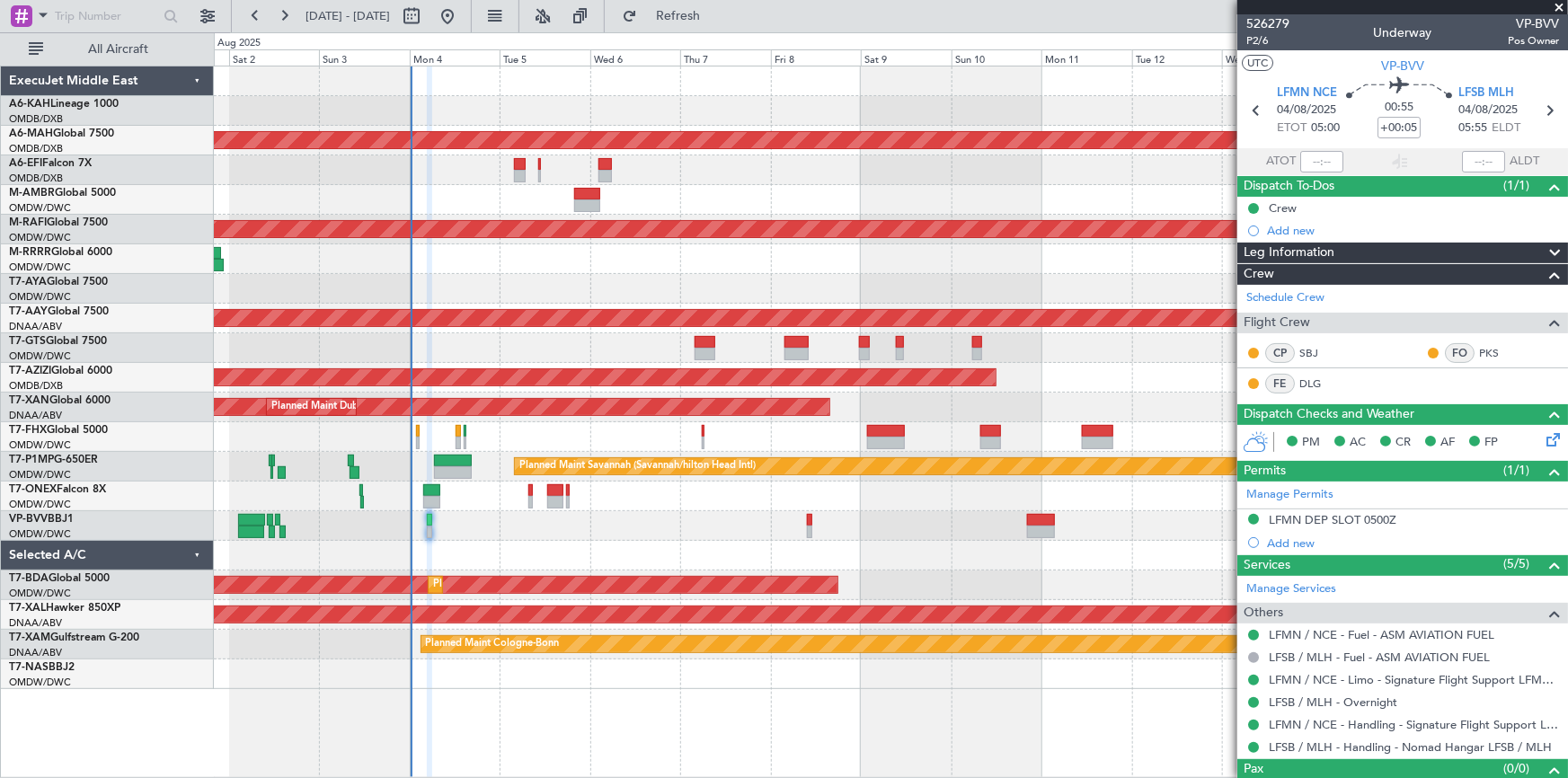 type 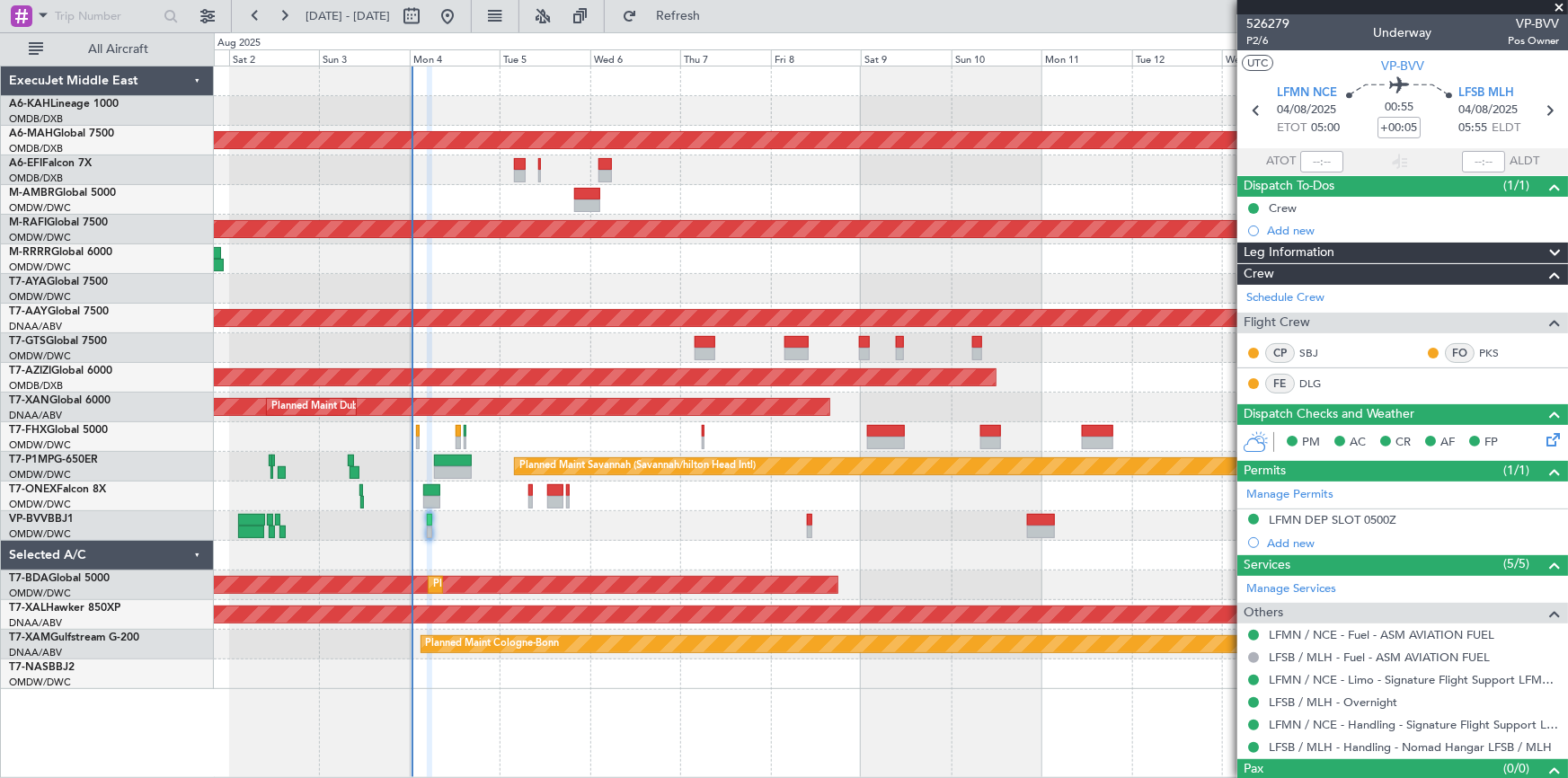 type 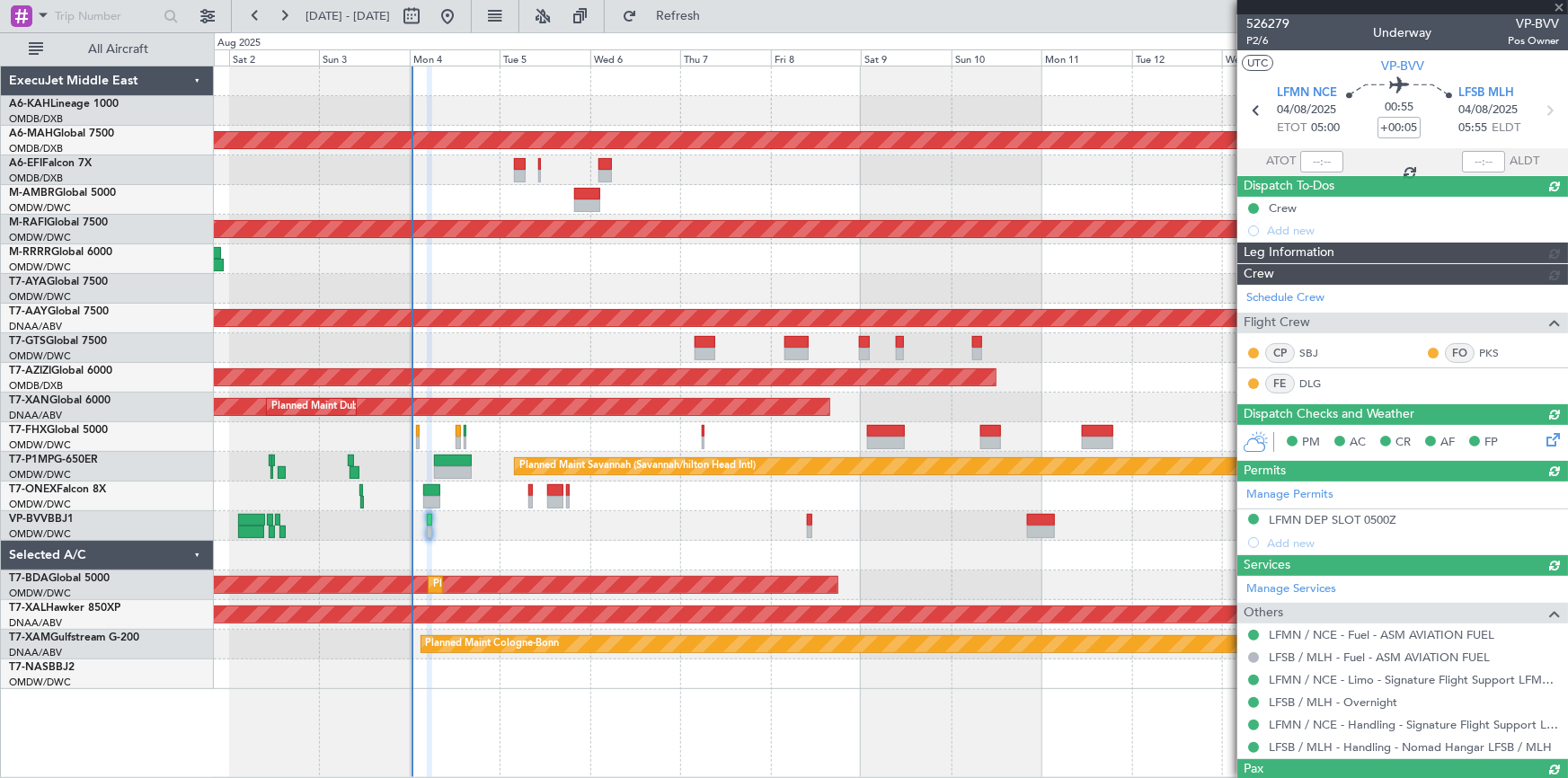 type on "Dherander Fithani (DHF)" 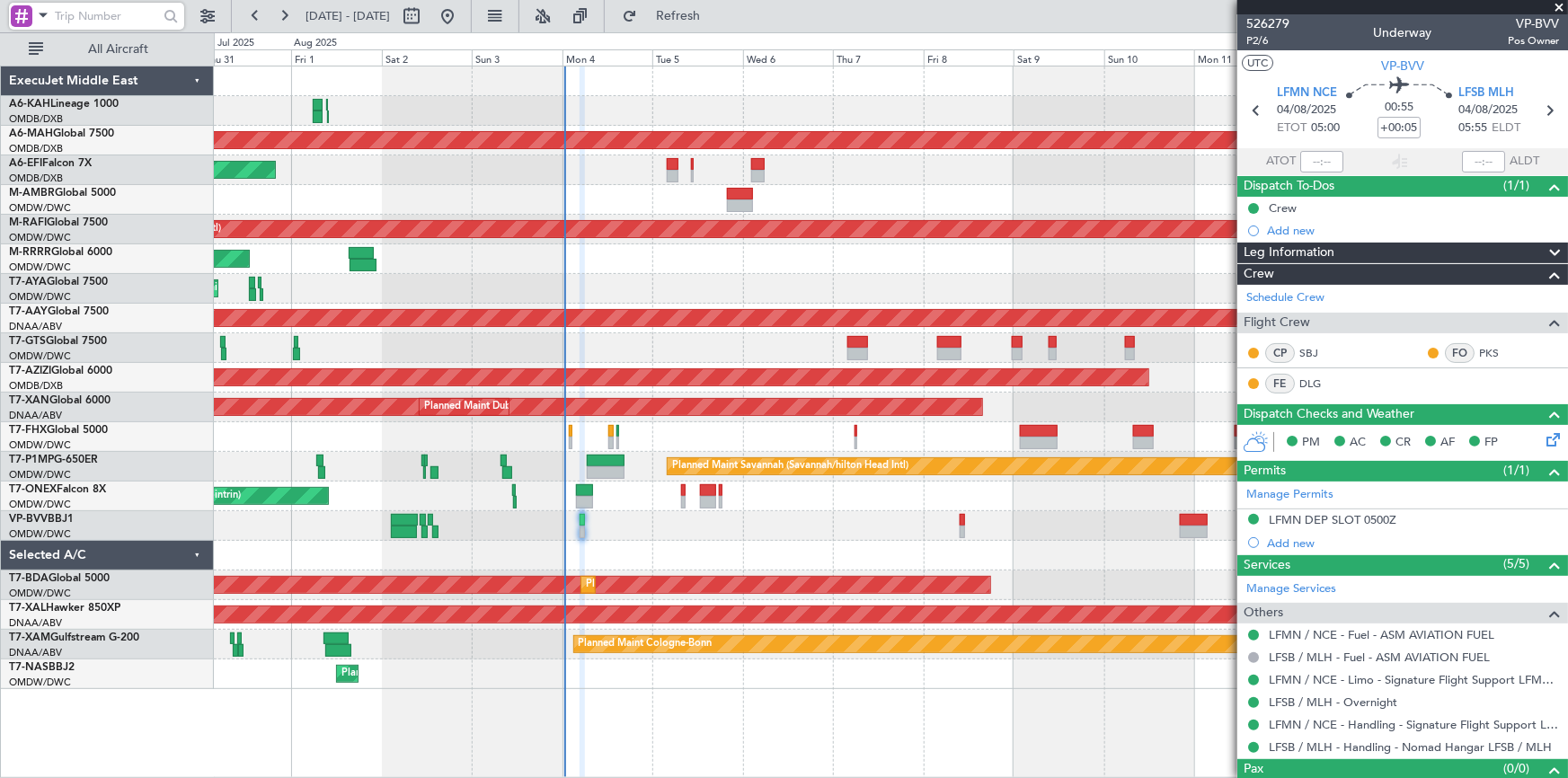 click 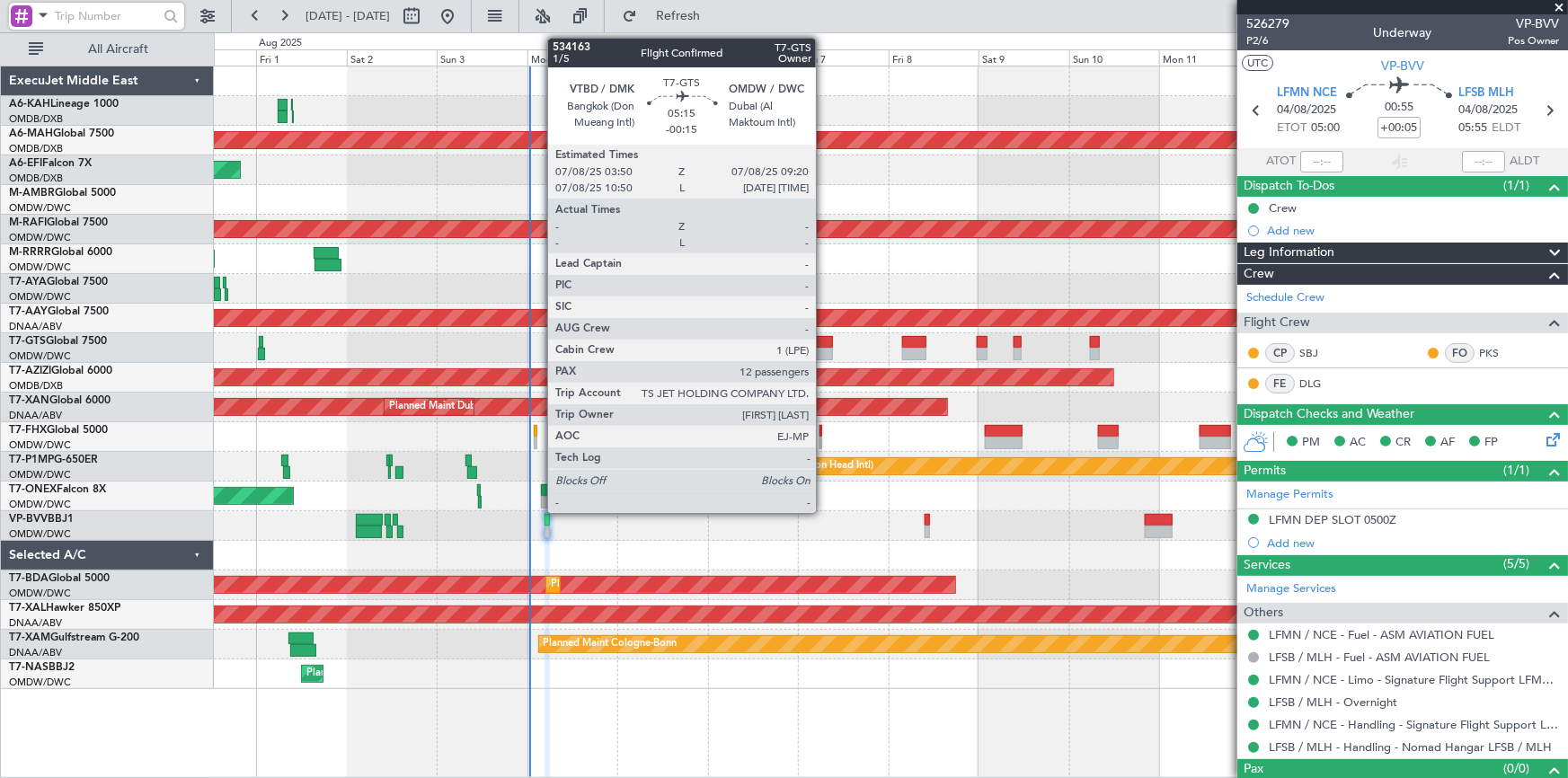 click 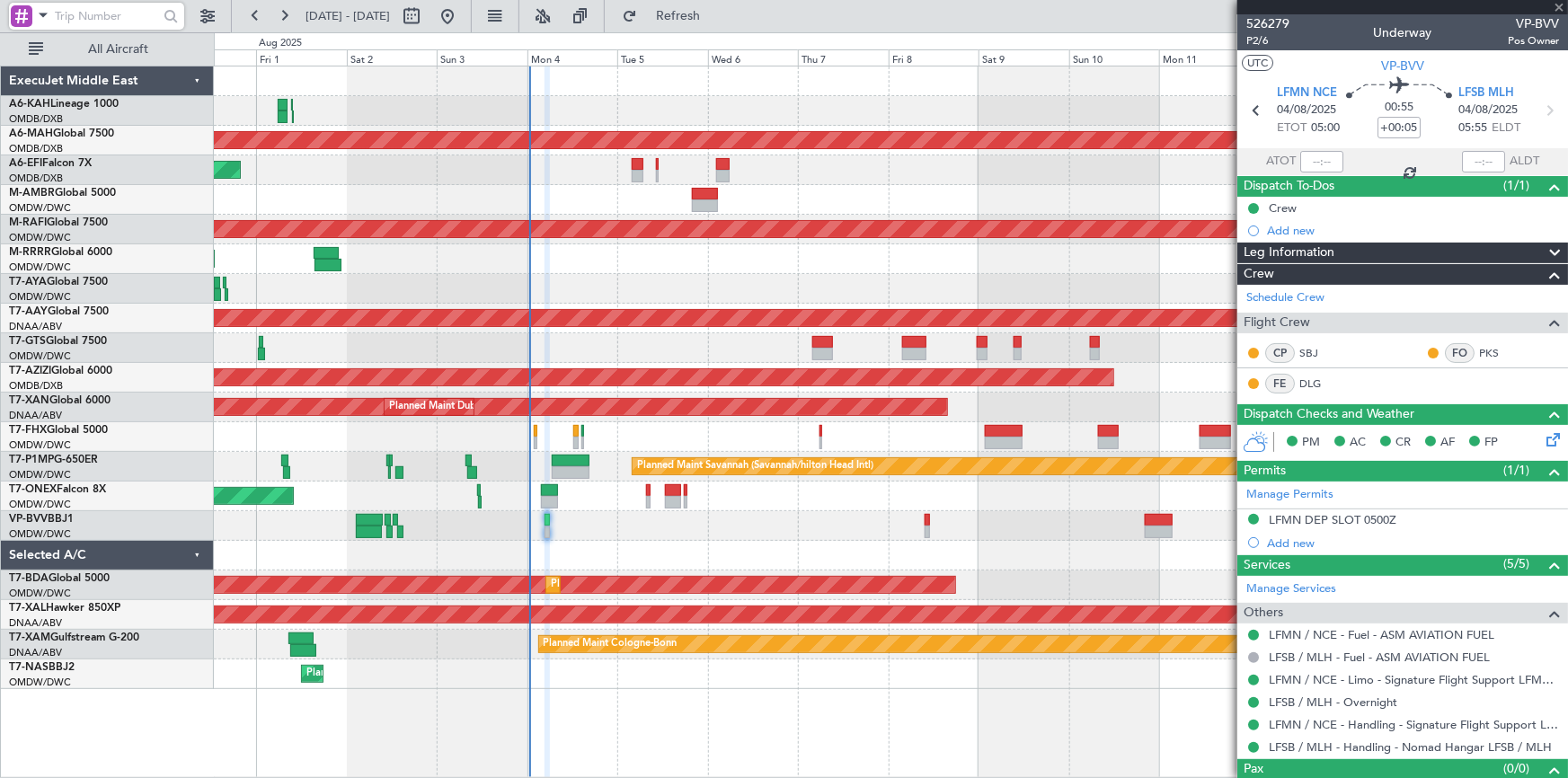 type on "-00:15" 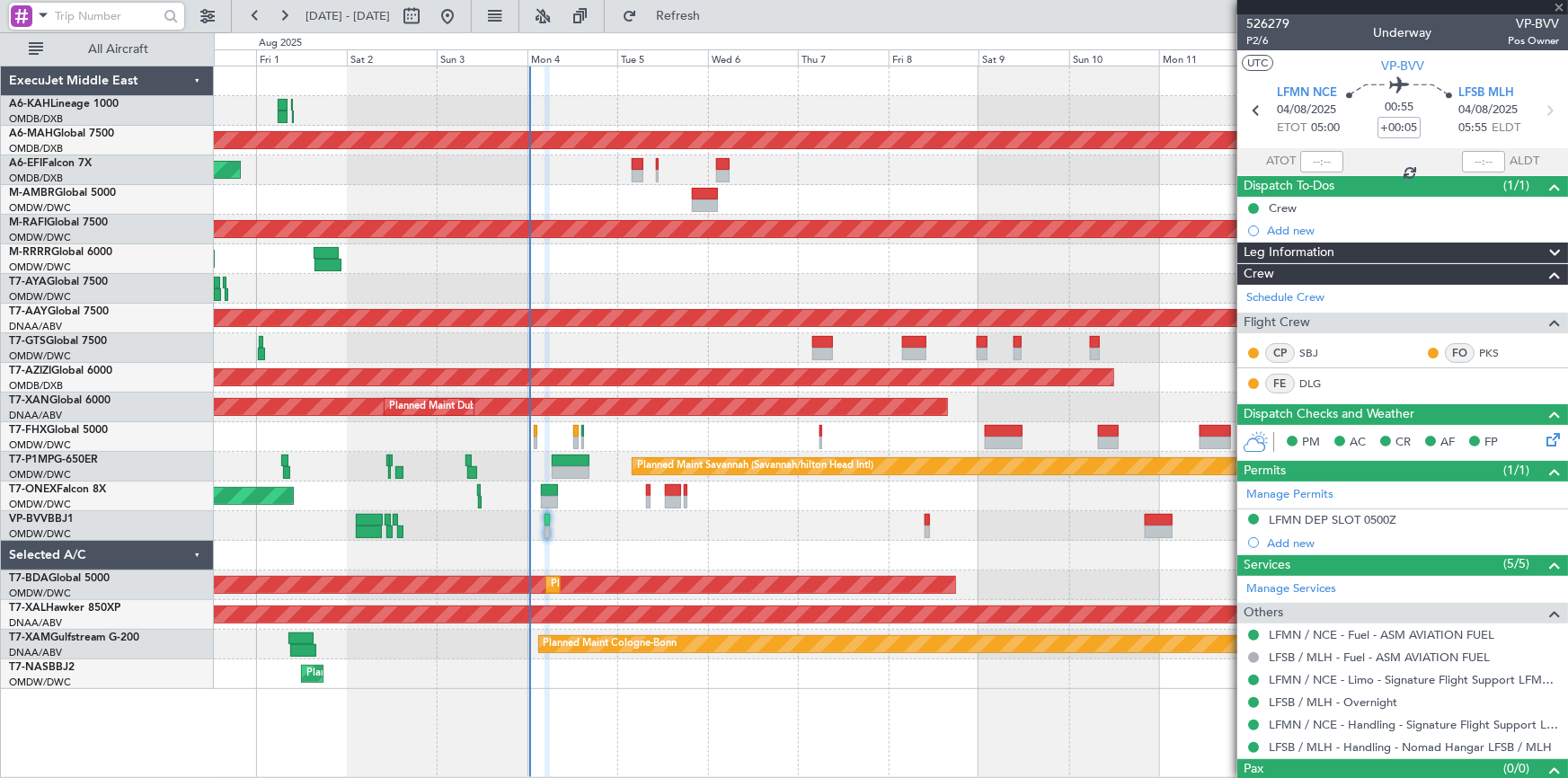 type 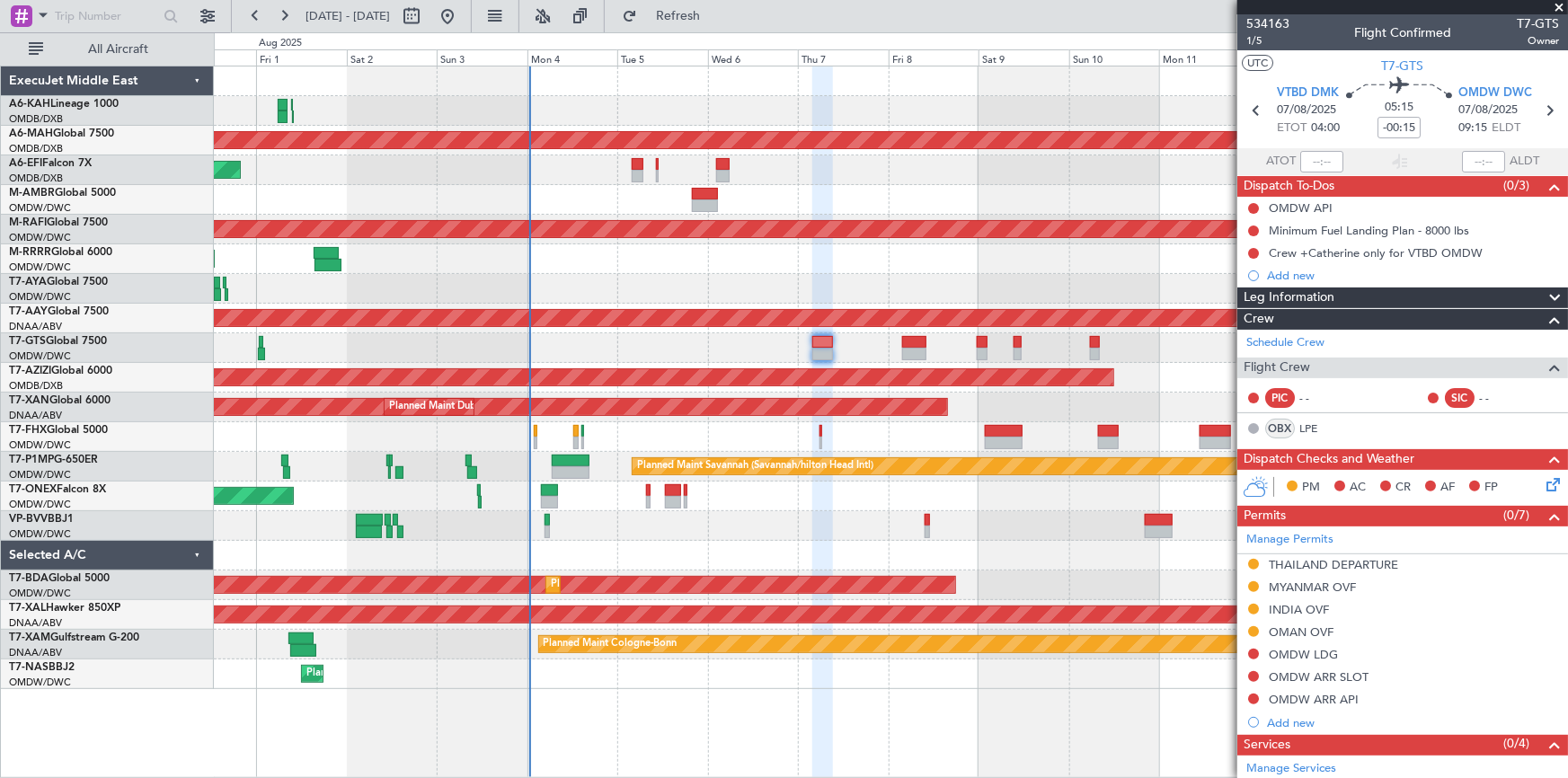 scroll, scrollTop: 244, scrollLeft: 0, axis: vertical 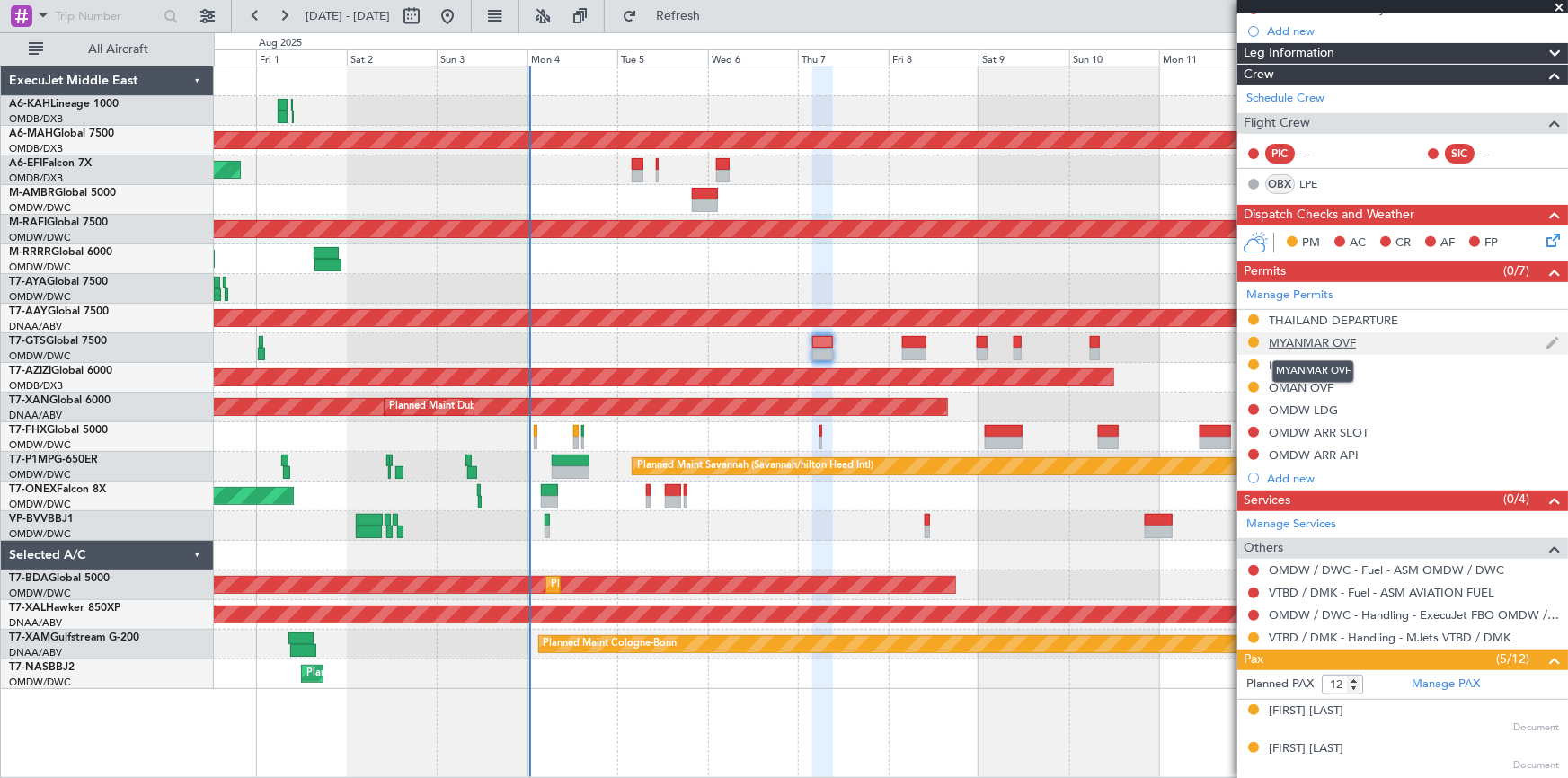 click on "MYANMAR OVF" at bounding box center (1312, 342) 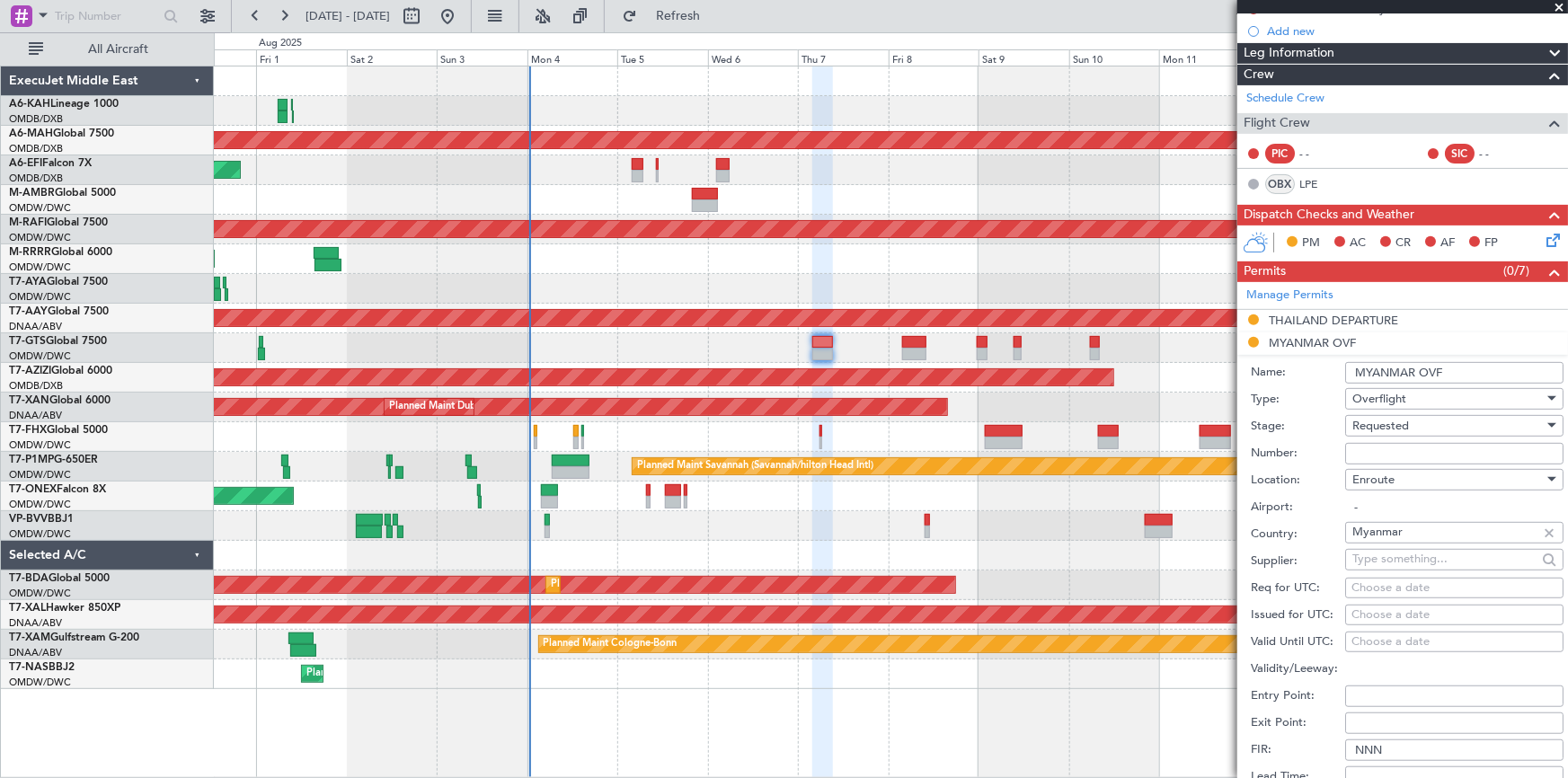 scroll, scrollTop: 490, scrollLeft: 0, axis: vertical 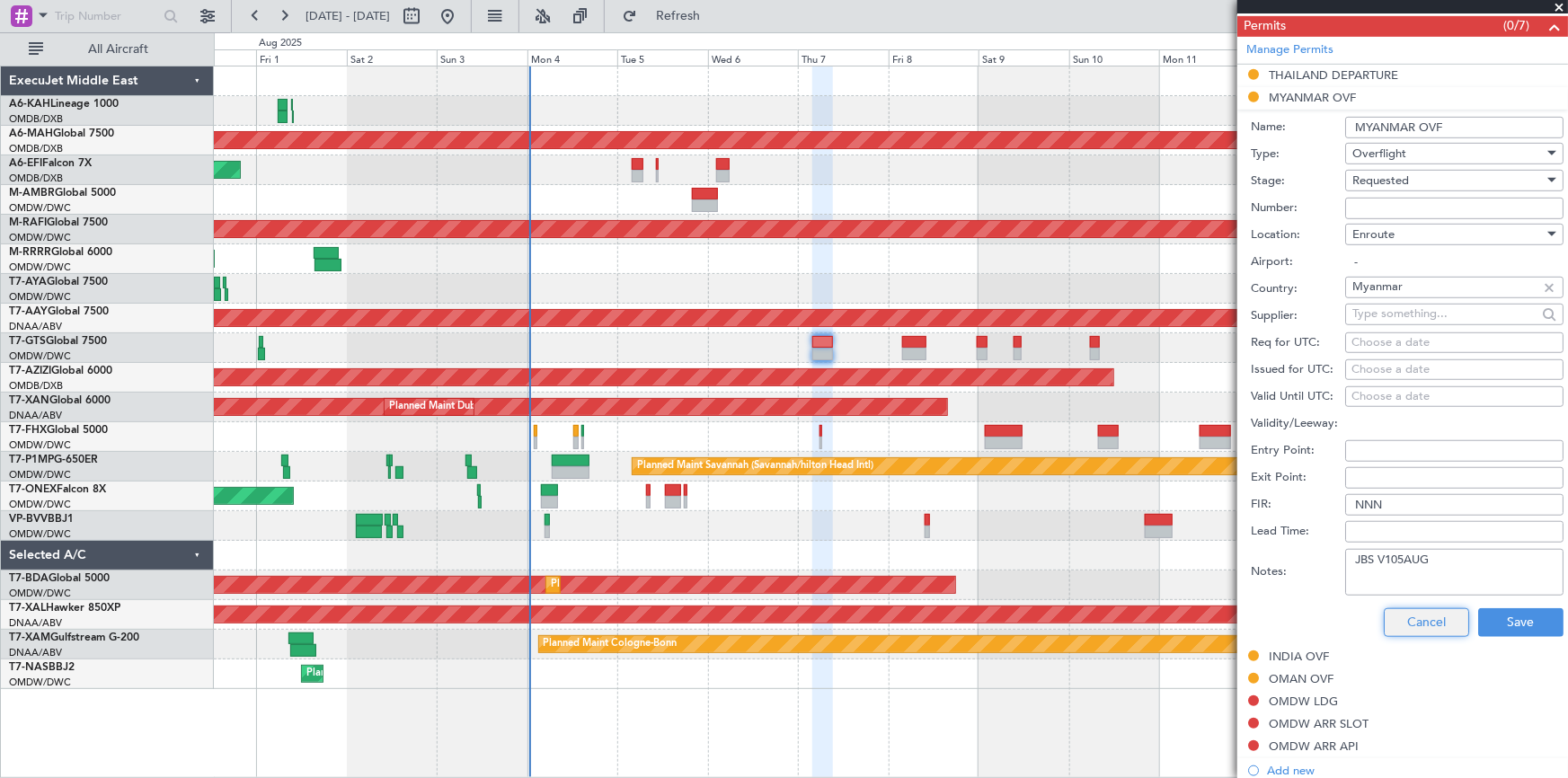 click on "Cancel" at bounding box center (1426, 623) 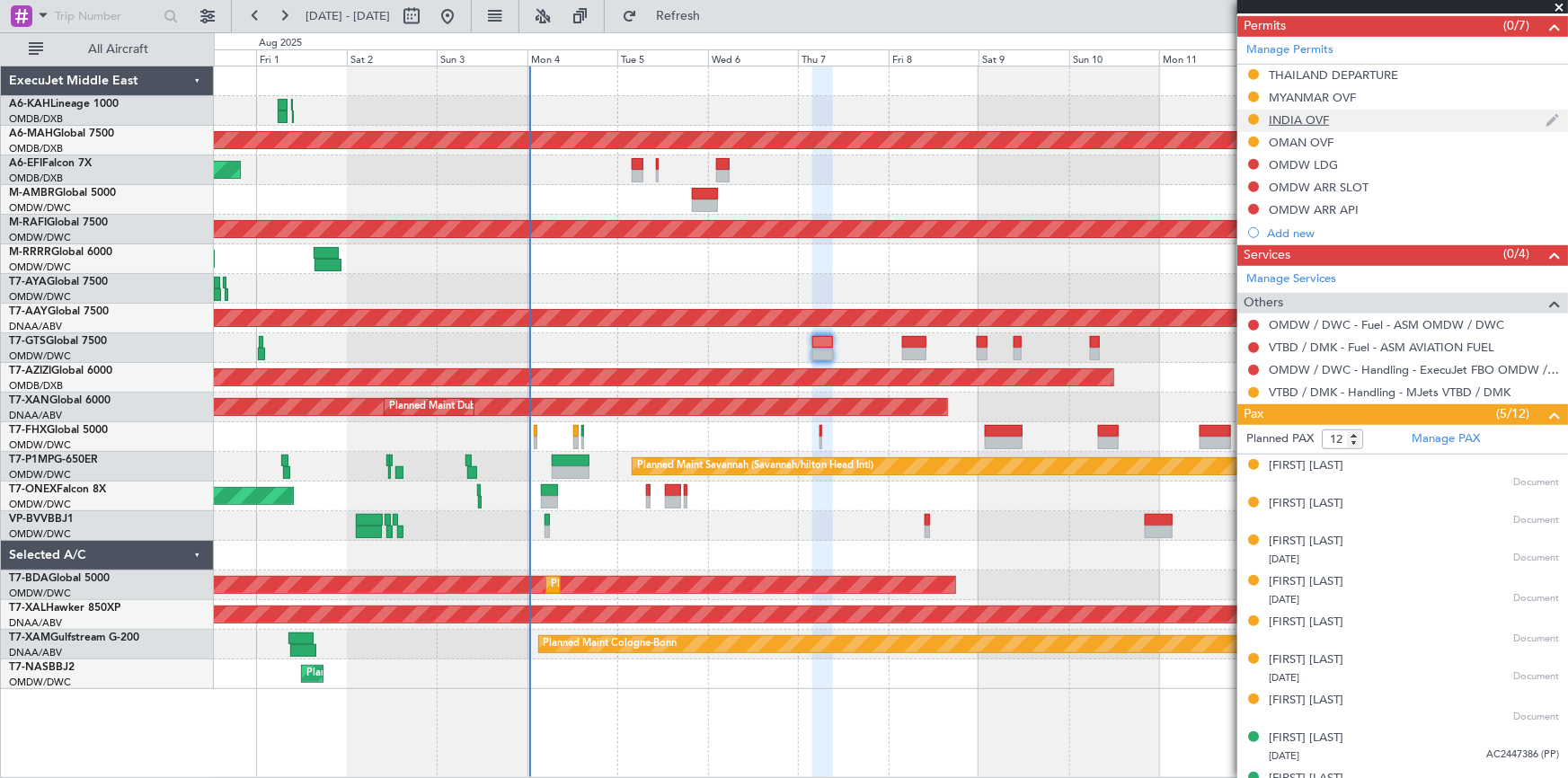 click on "INDIA OVF" at bounding box center (1298, 119) 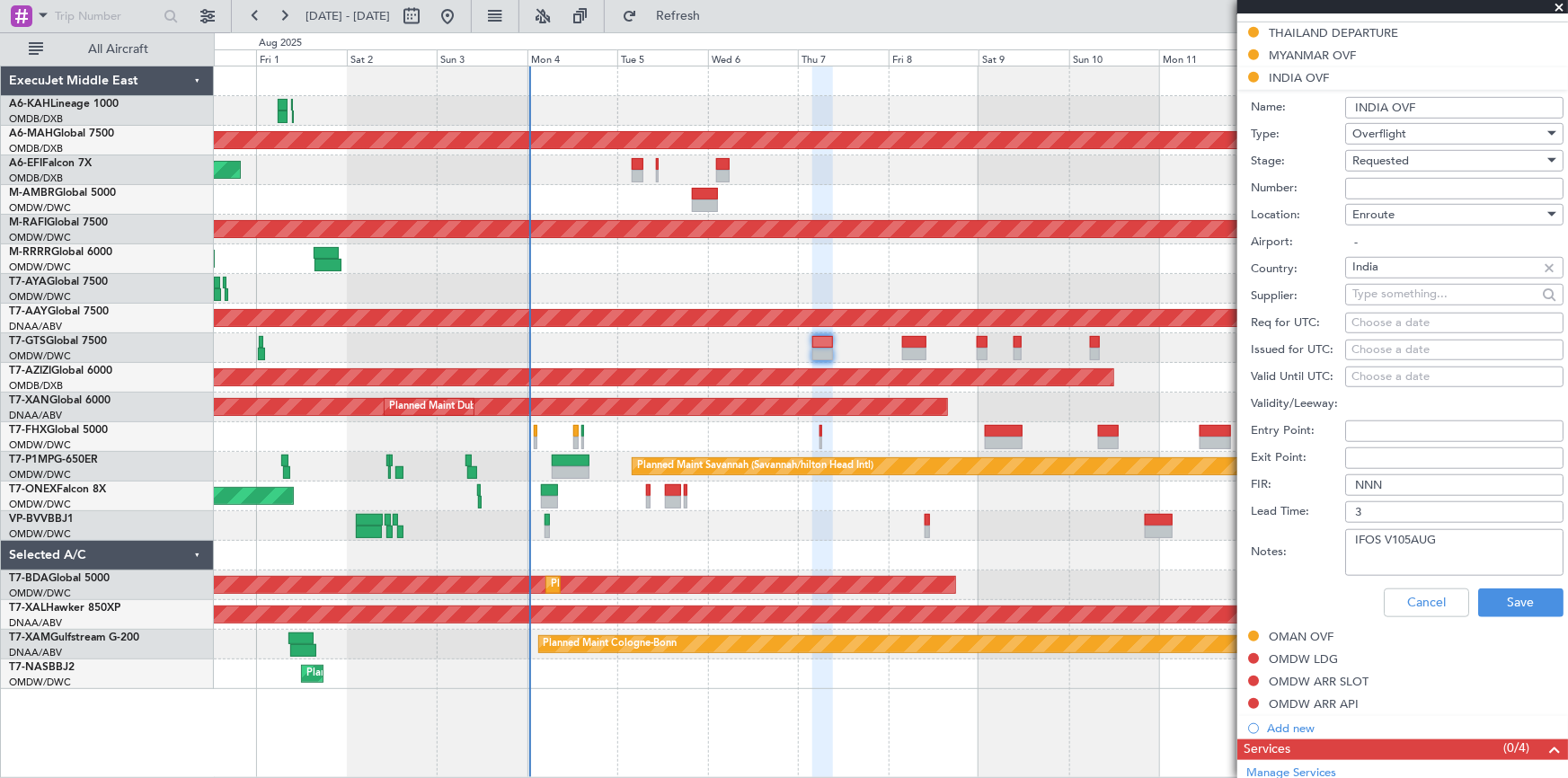 scroll, scrollTop: 571, scrollLeft: 0, axis: vertical 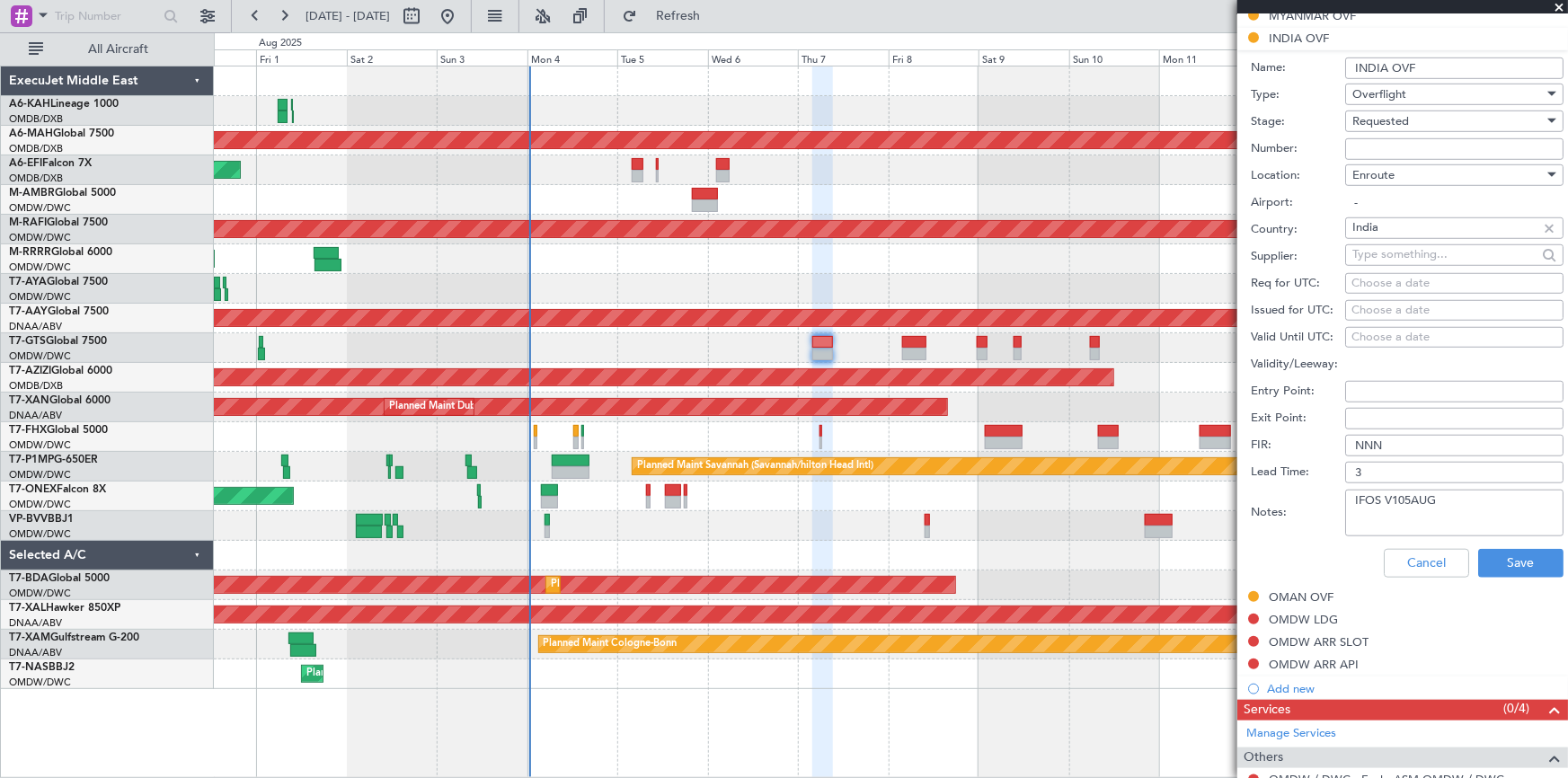 click on "IFOS V105AUG" at bounding box center (1454, 513) 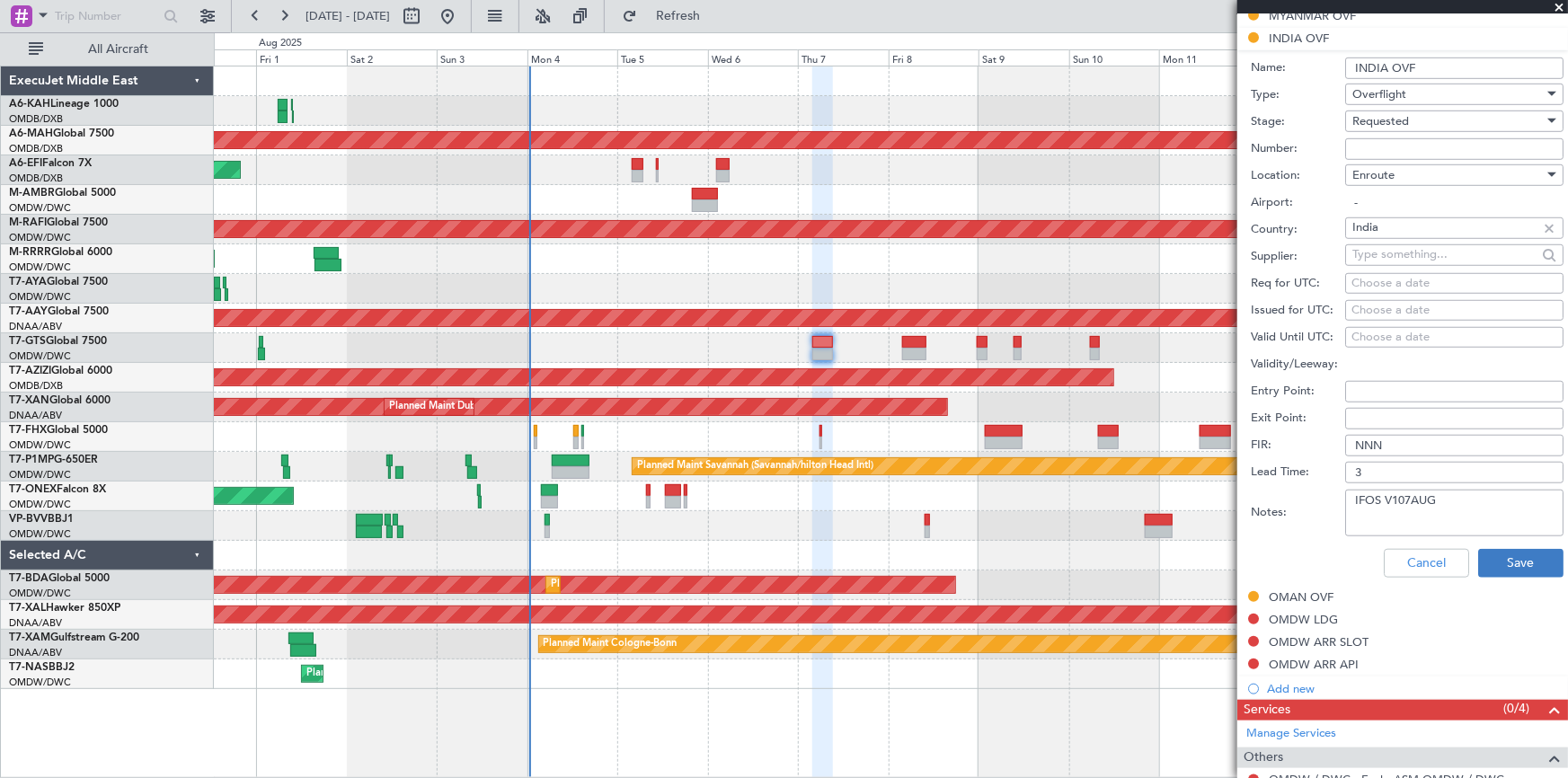 type on "IFOS V107AUG" 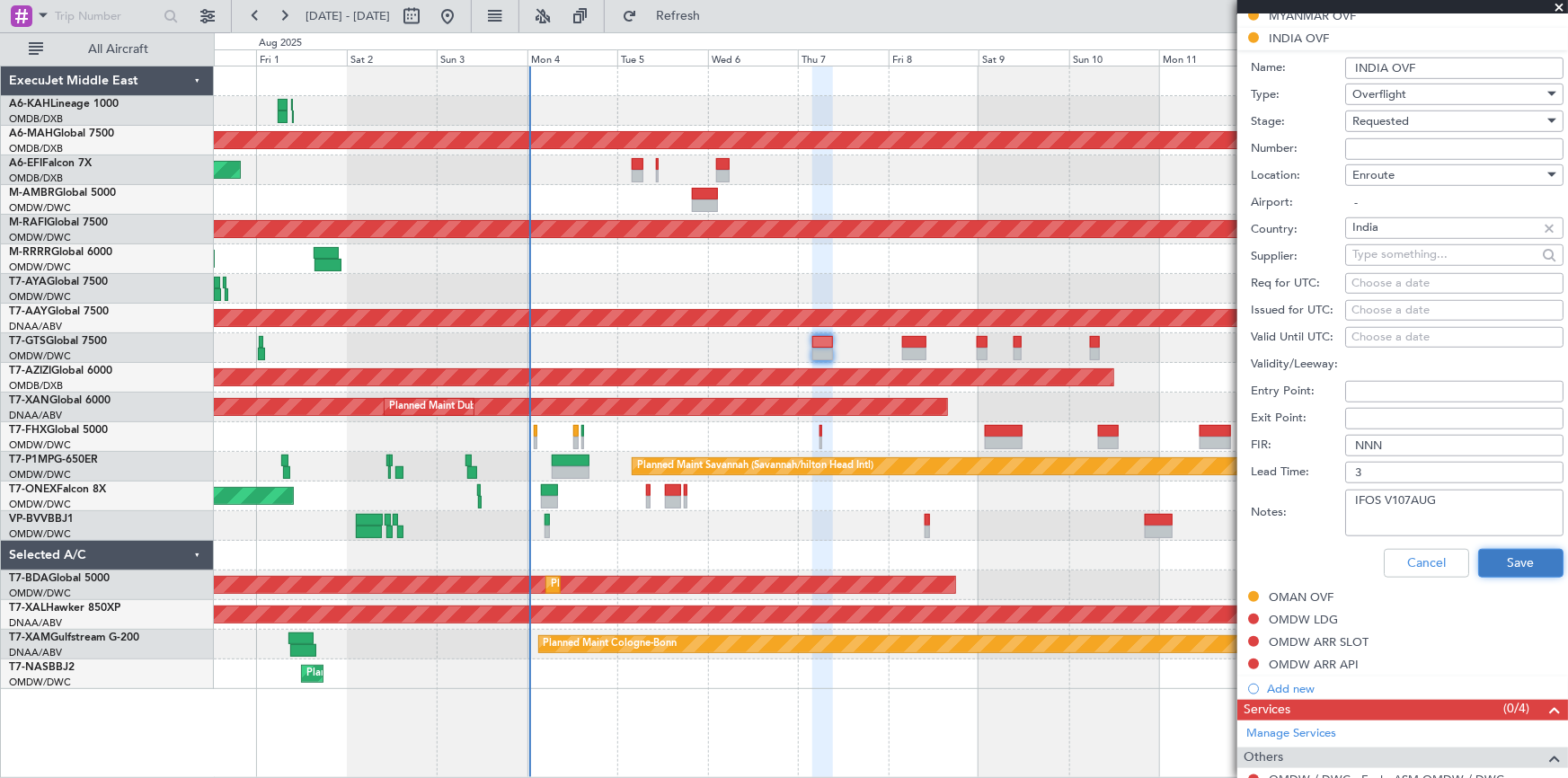 click on "Save" at bounding box center (1520, 563) 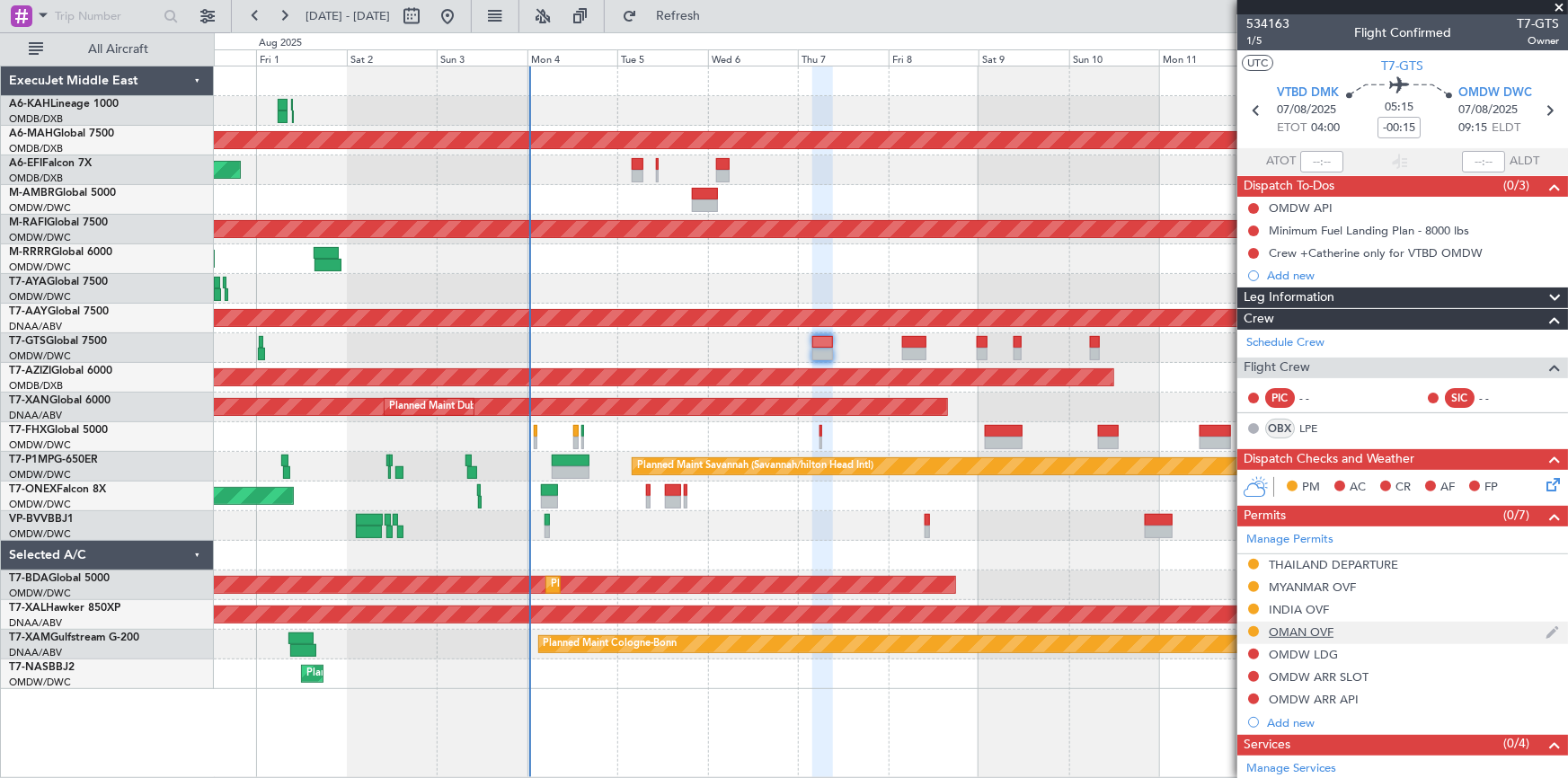scroll, scrollTop: 326, scrollLeft: 0, axis: vertical 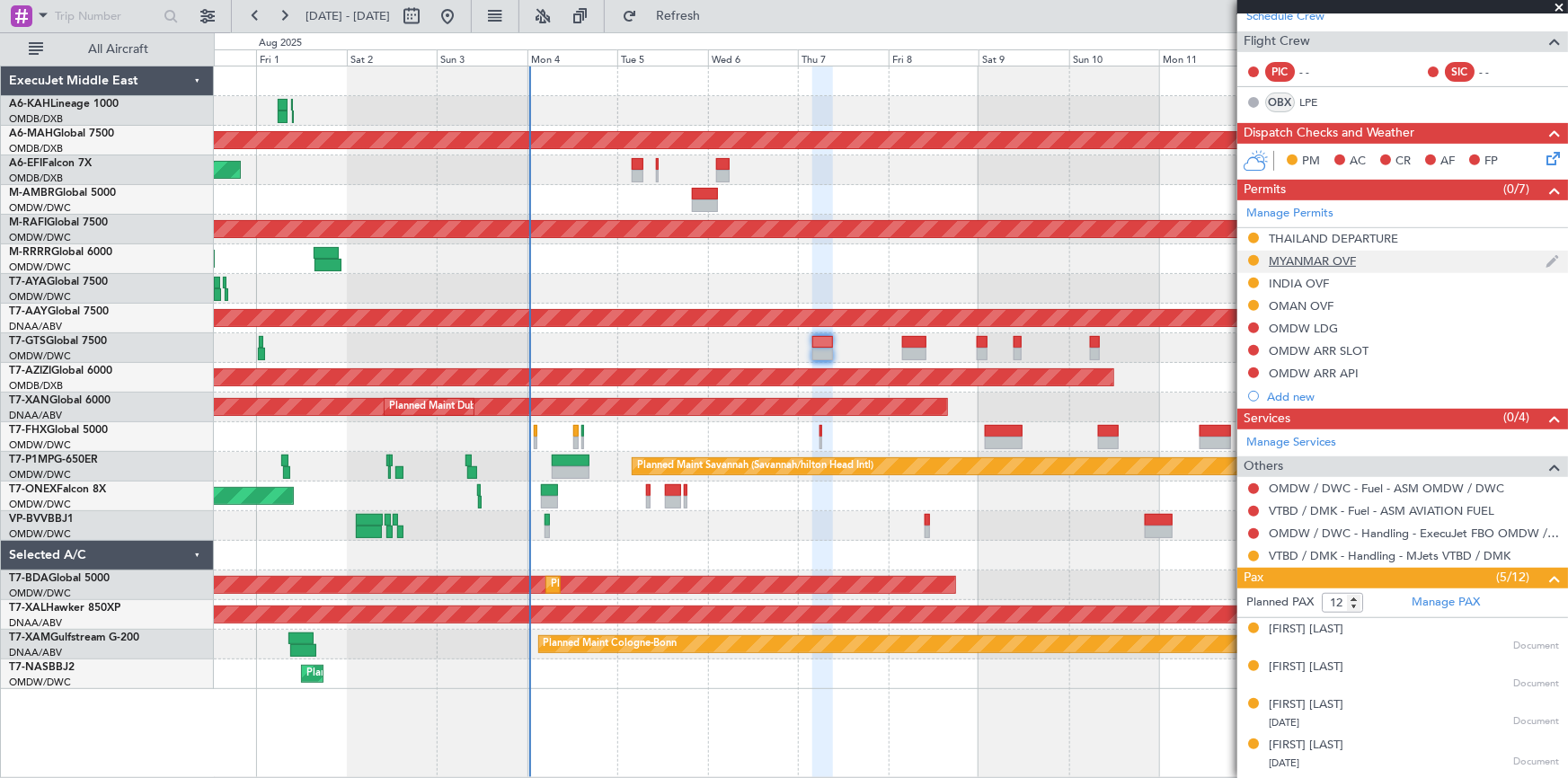 click on "MYANMAR OVF" at bounding box center (1312, 261) 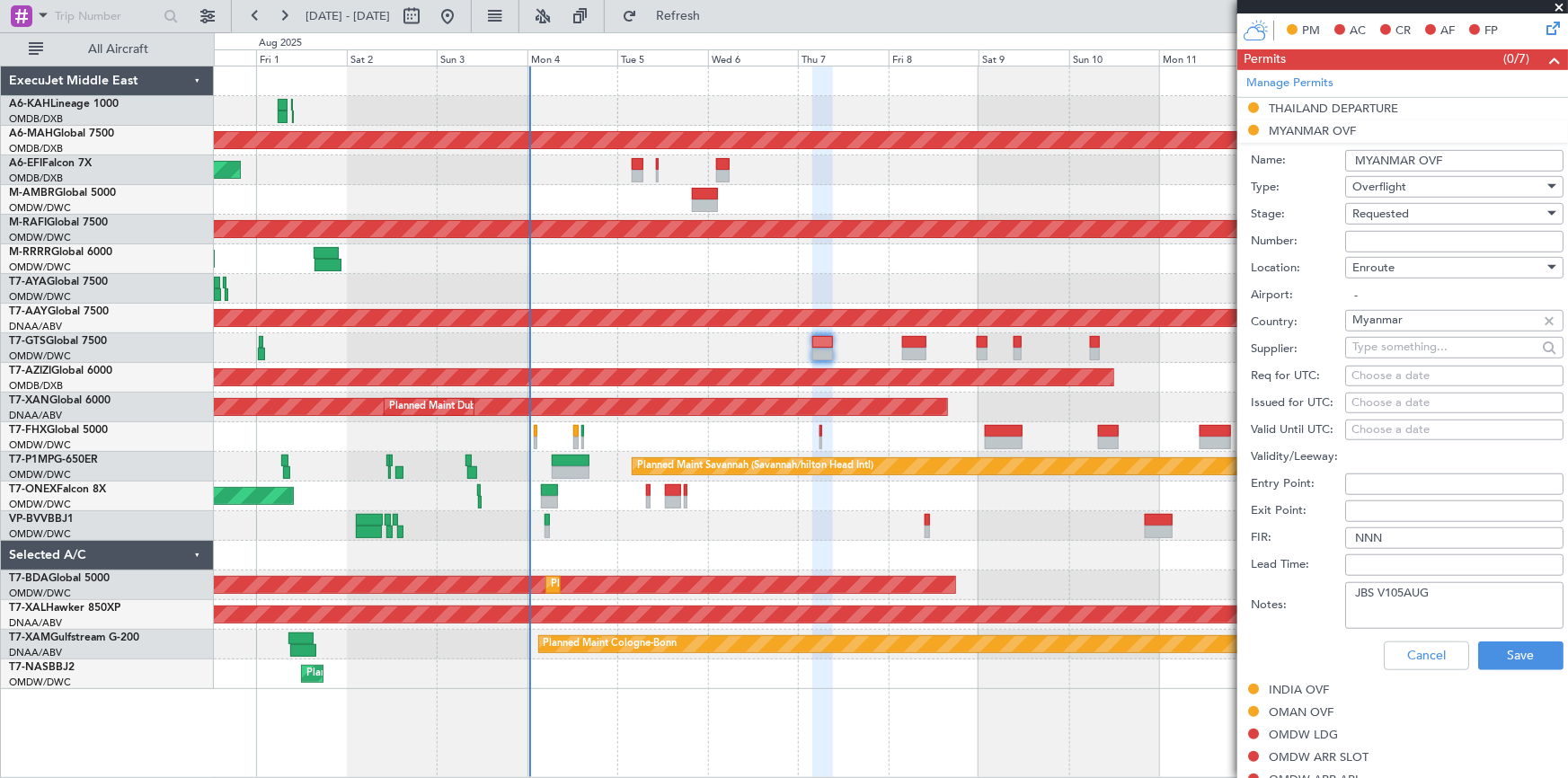 scroll, scrollTop: 571, scrollLeft: 0, axis: vertical 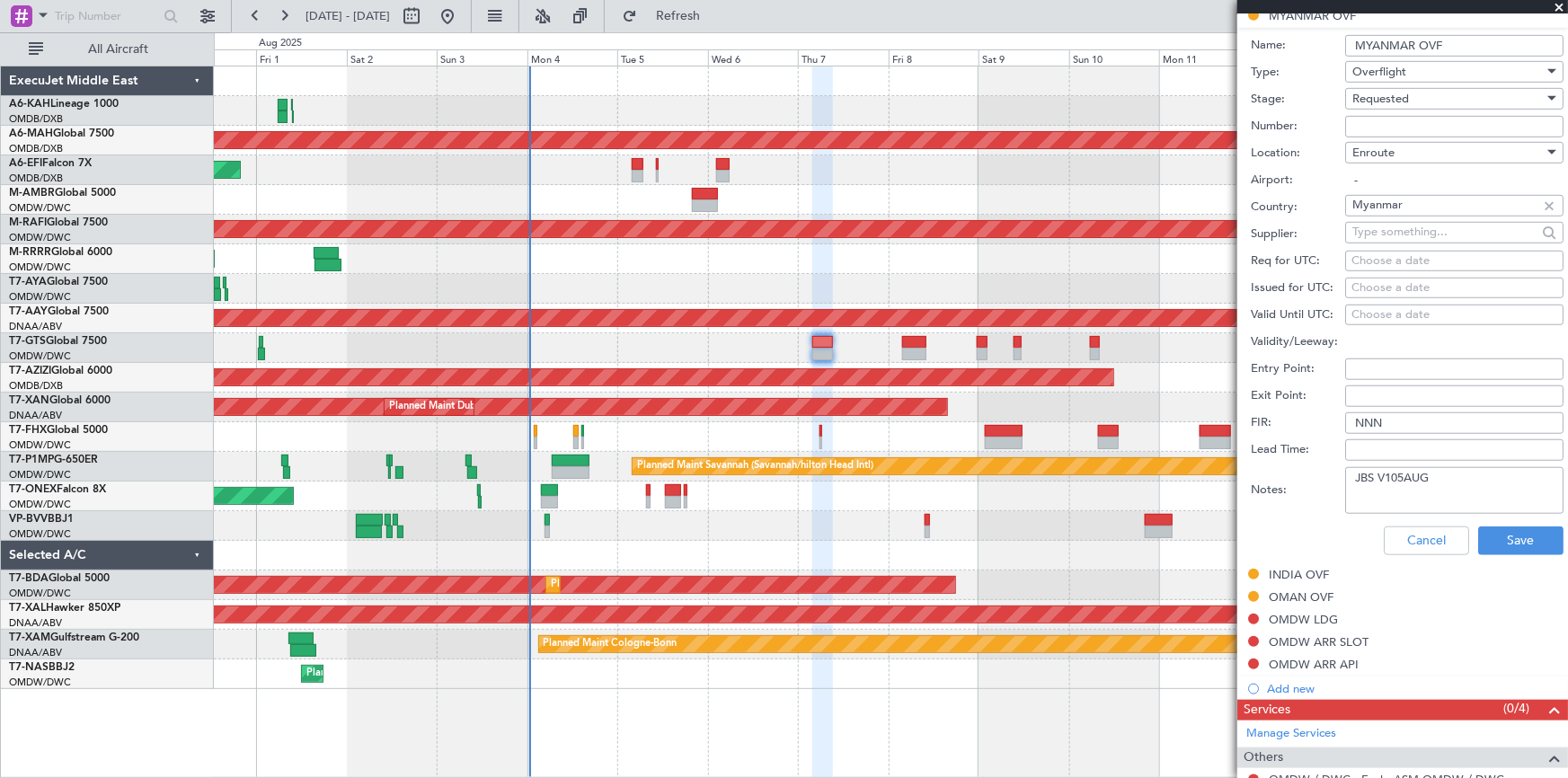 click on "JBS V105AUG" at bounding box center [1454, 491] 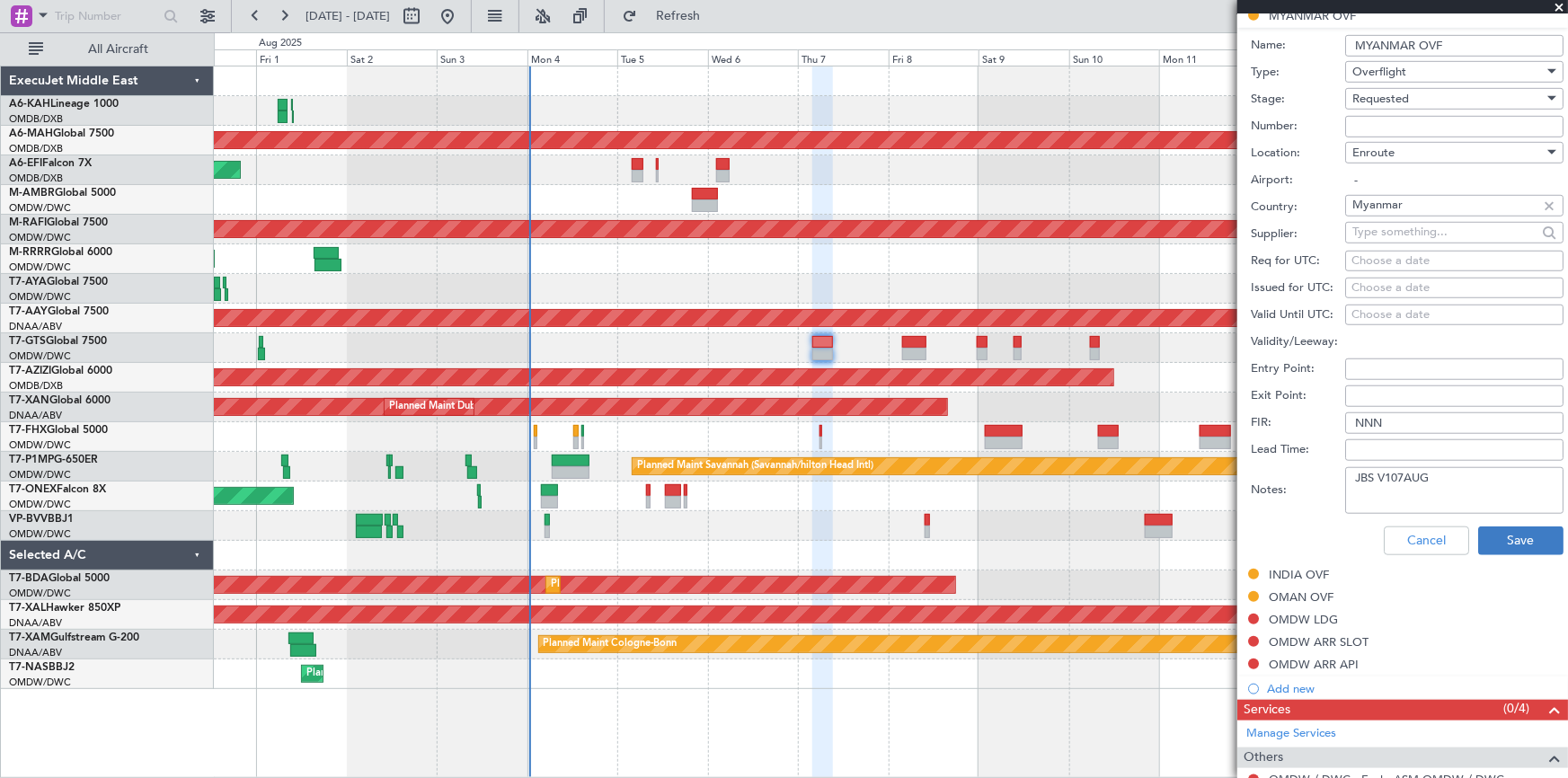 type on "JBS V107AUG" 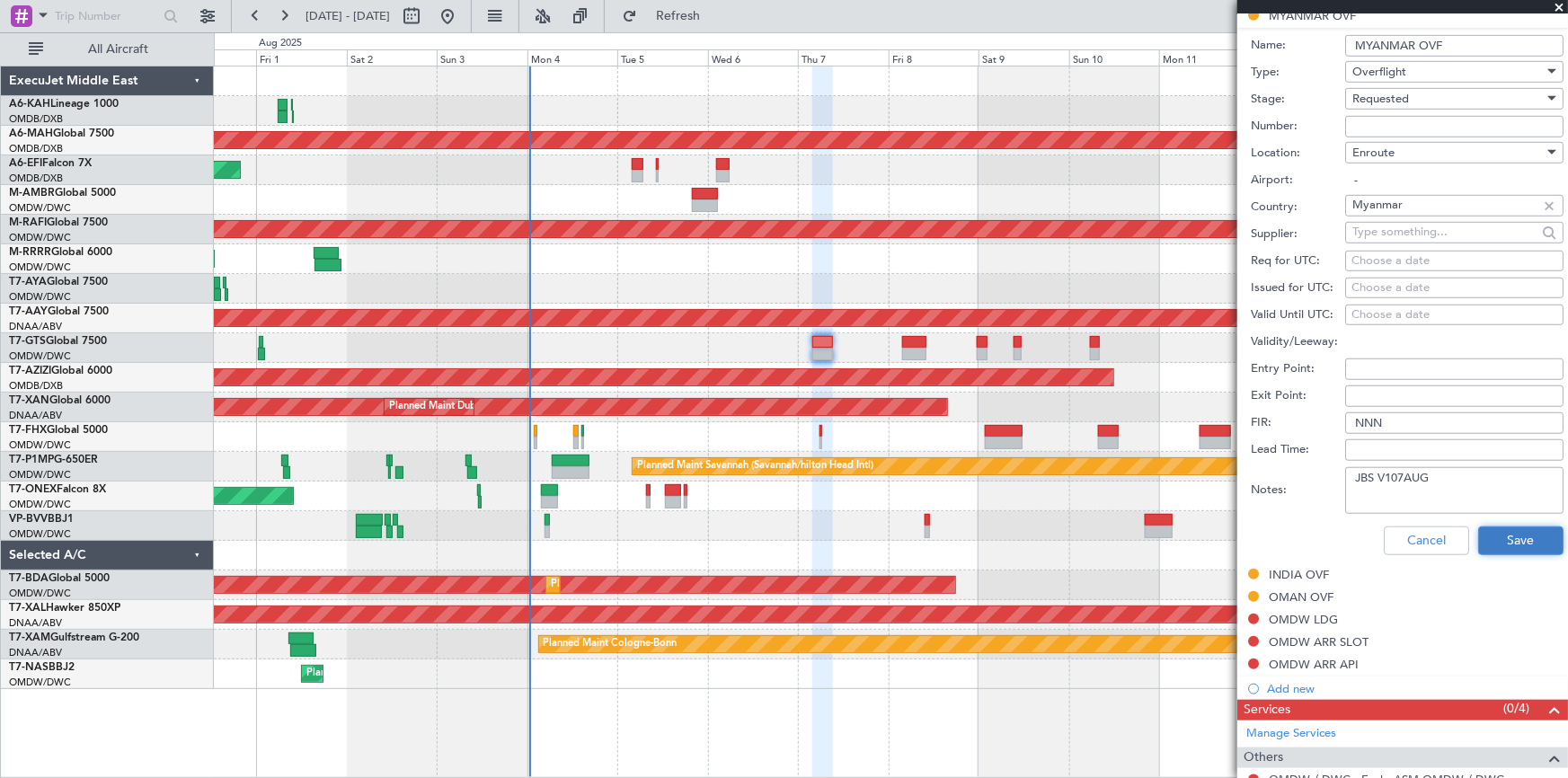 click on "Save" at bounding box center (1520, 541) 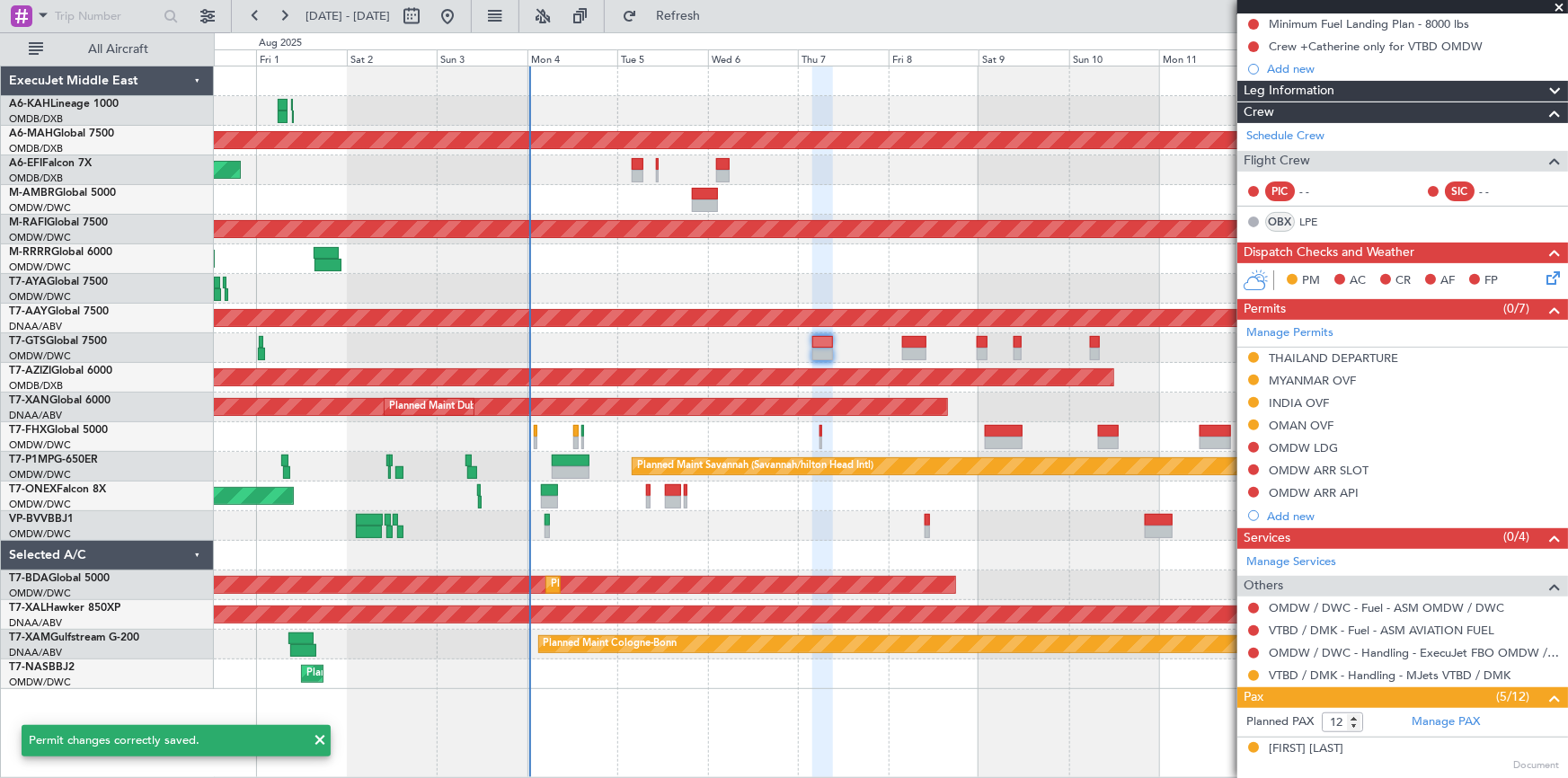 scroll, scrollTop: 244, scrollLeft: 0, axis: vertical 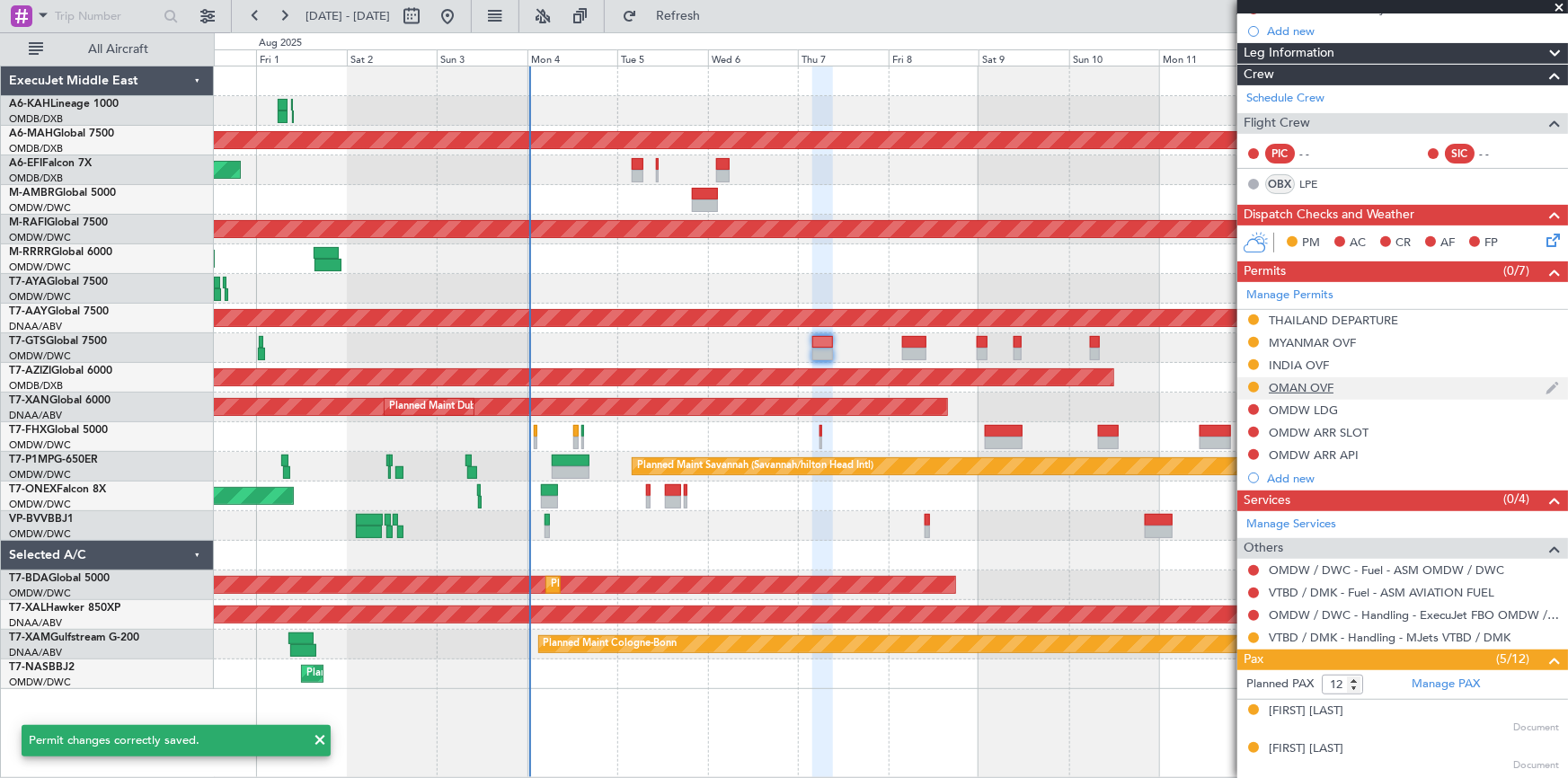 click on "OMAN OVF" at bounding box center [1301, 387] 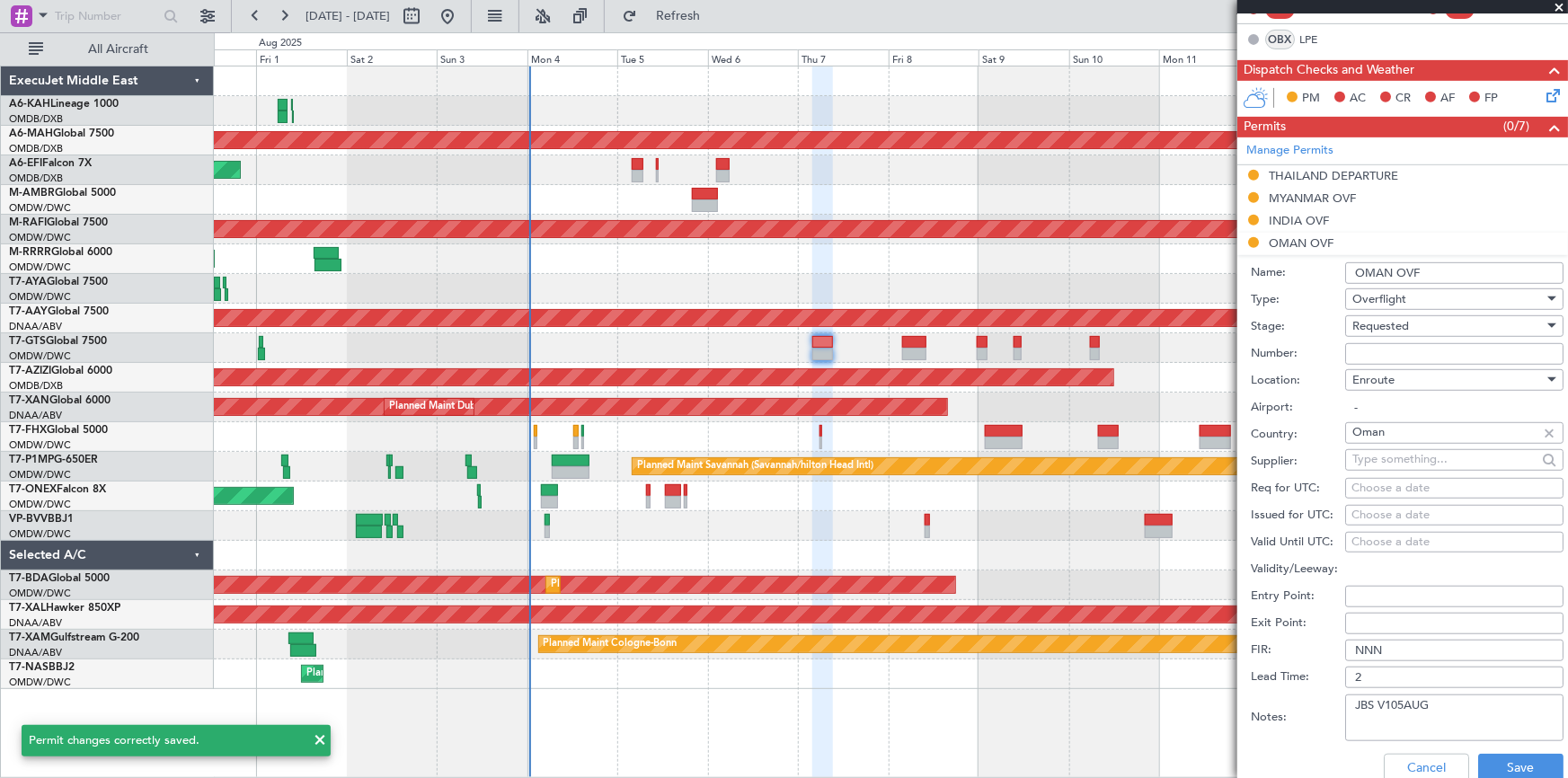 scroll, scrollTop: 490, scrollLeft: 0, axis: vertical 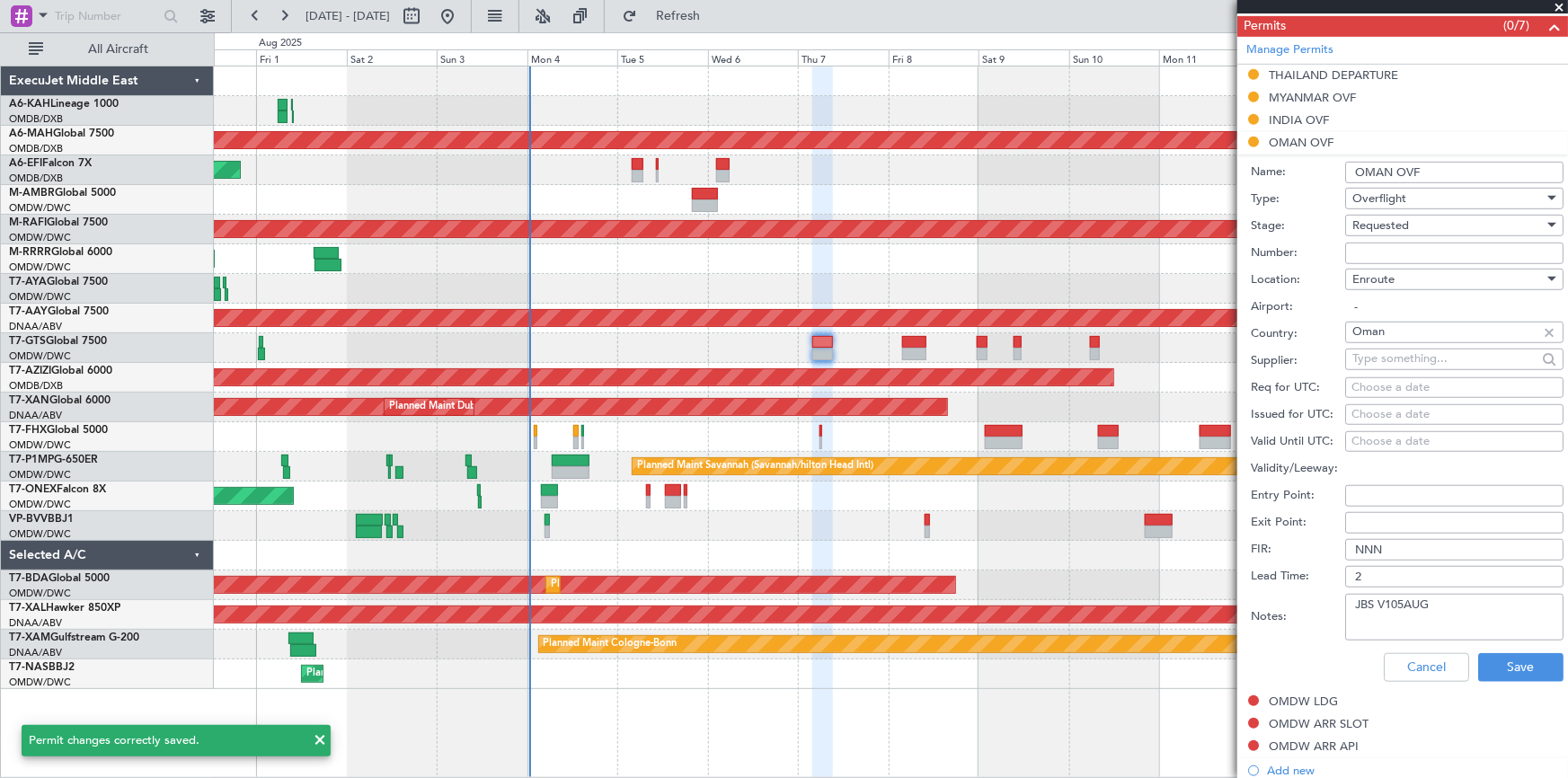 click on "JBS V105AUG" at bounding box center (1454, 617) 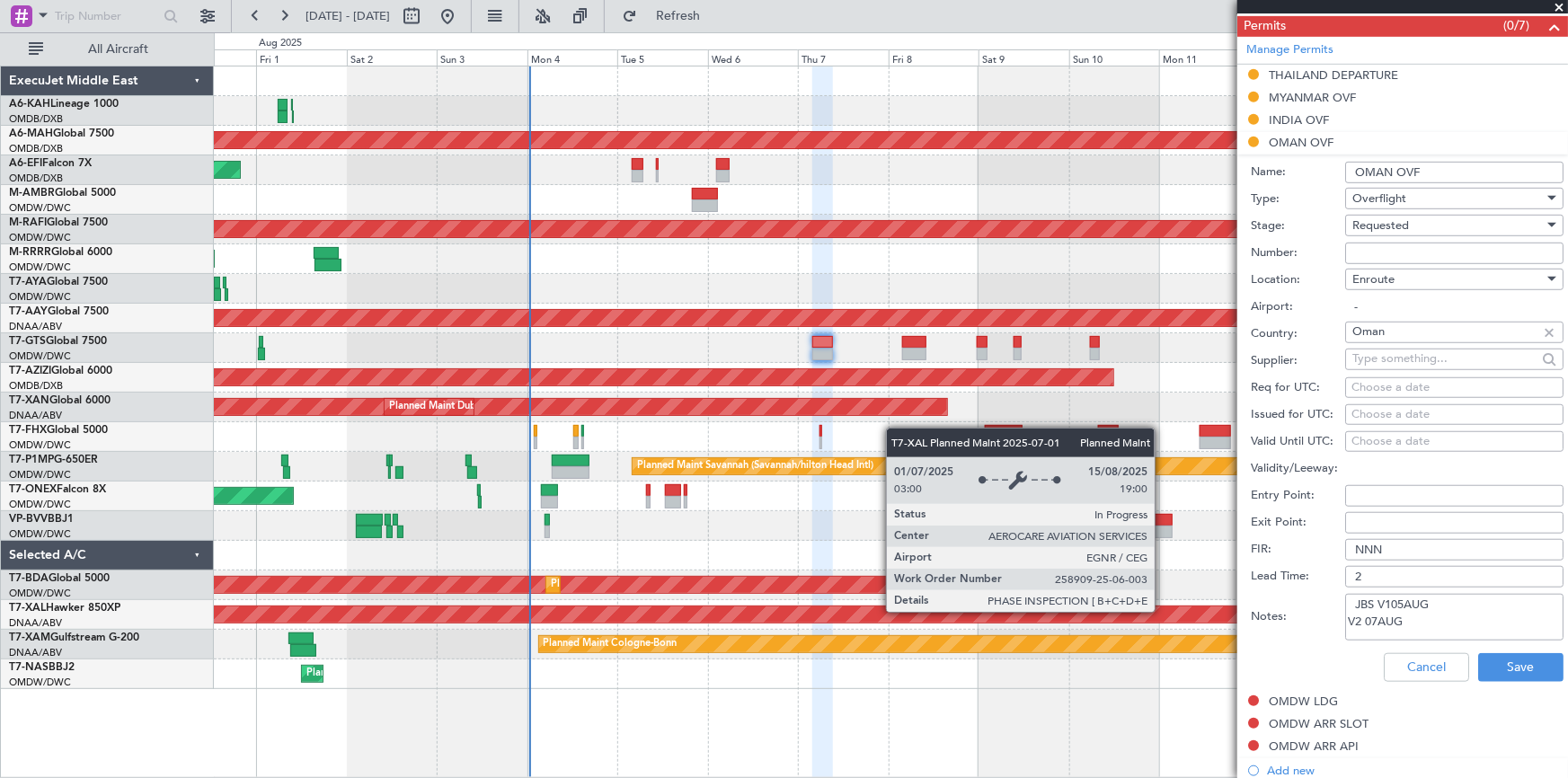 drag, startPoint x: 1440, startPoint y: 619, endPoint x: 1163, endPoint y: 611, distance: 277.1155 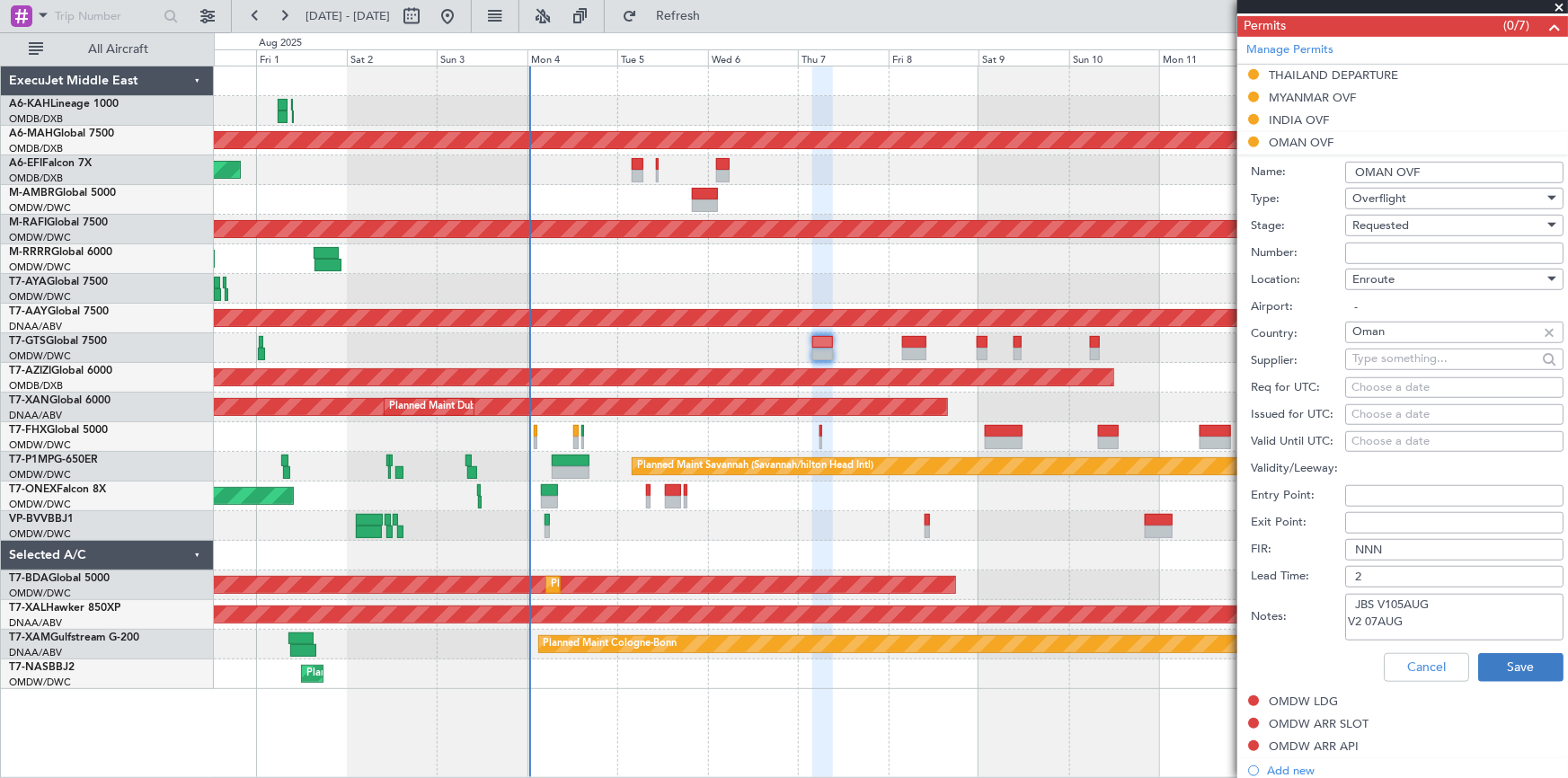 type on "JBS V105AUG
V2 07AUG" 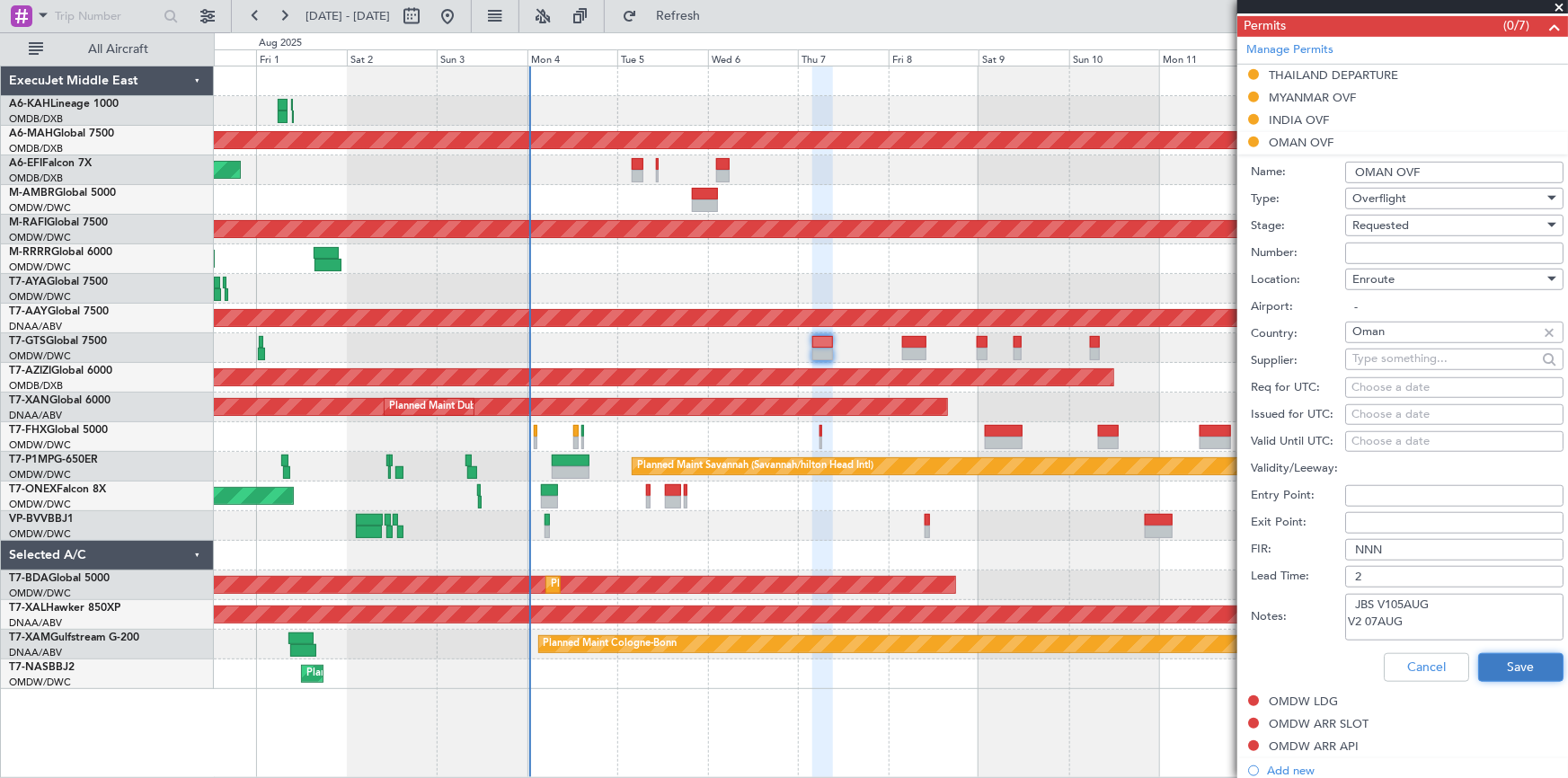 click on "Save" at bounding box center [1520, 667] 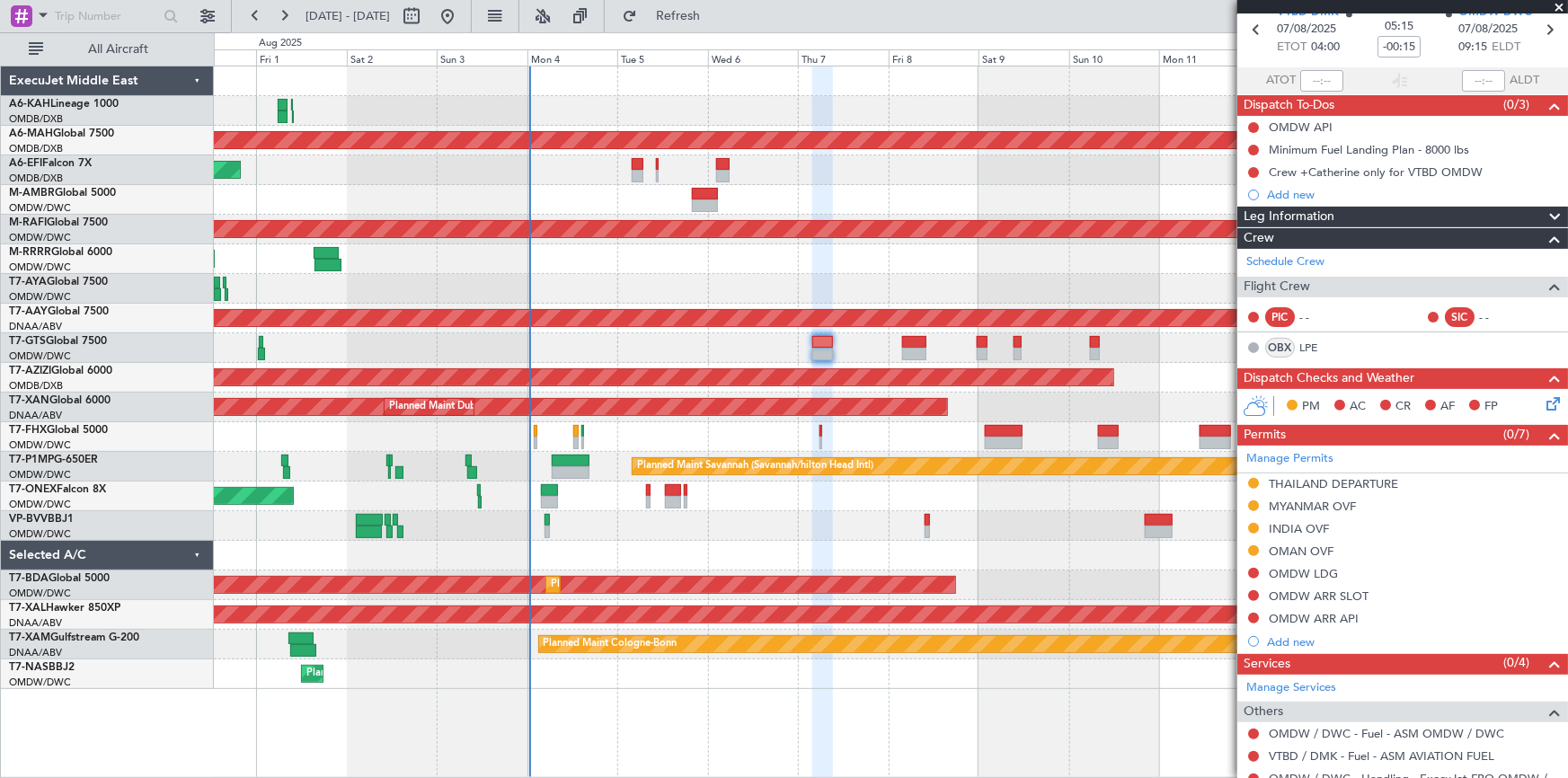 scroll, scrollTop: 0, scrollLeft: 0, axis: both 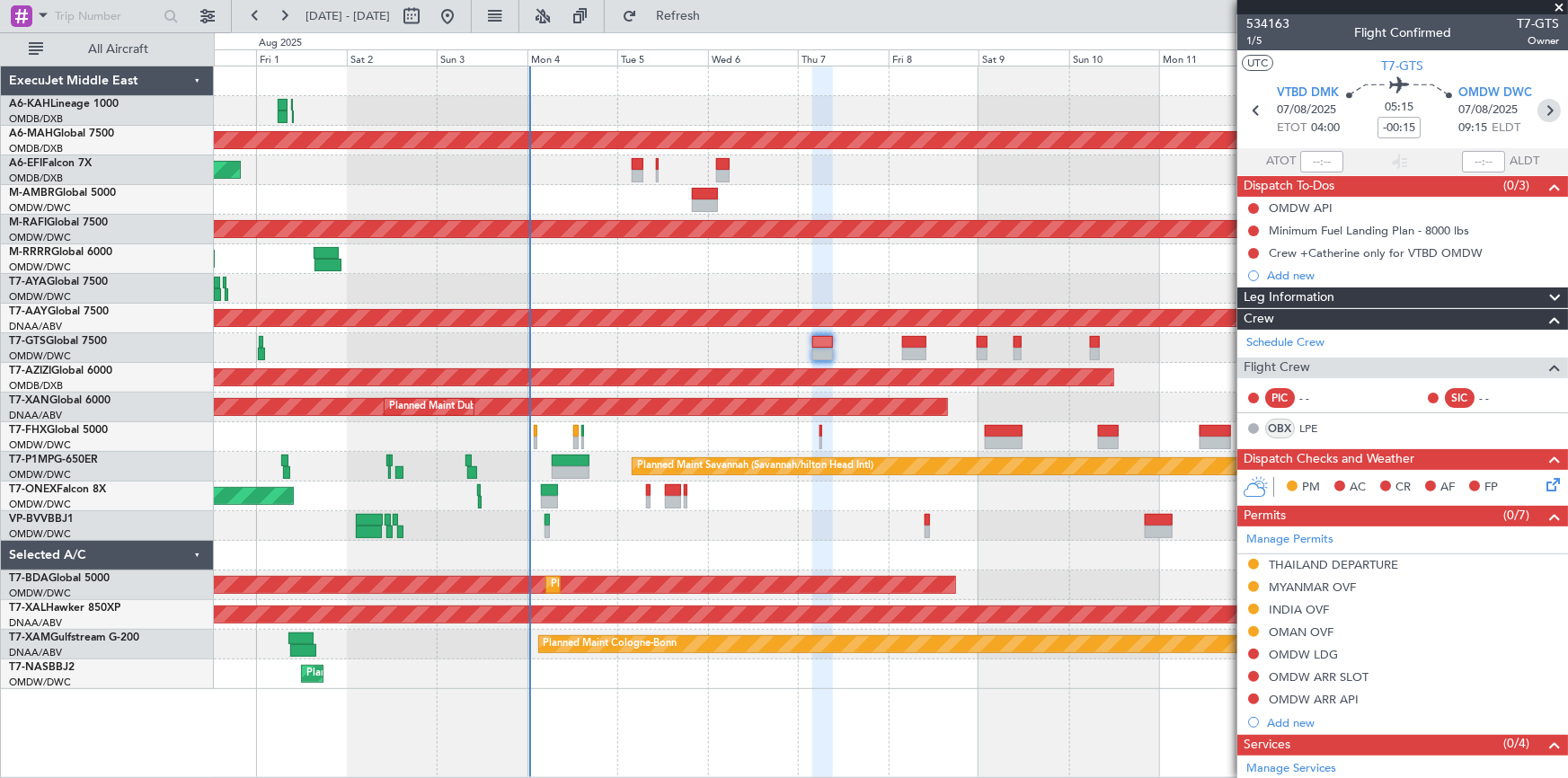 click at bounding box center (1549, 111) 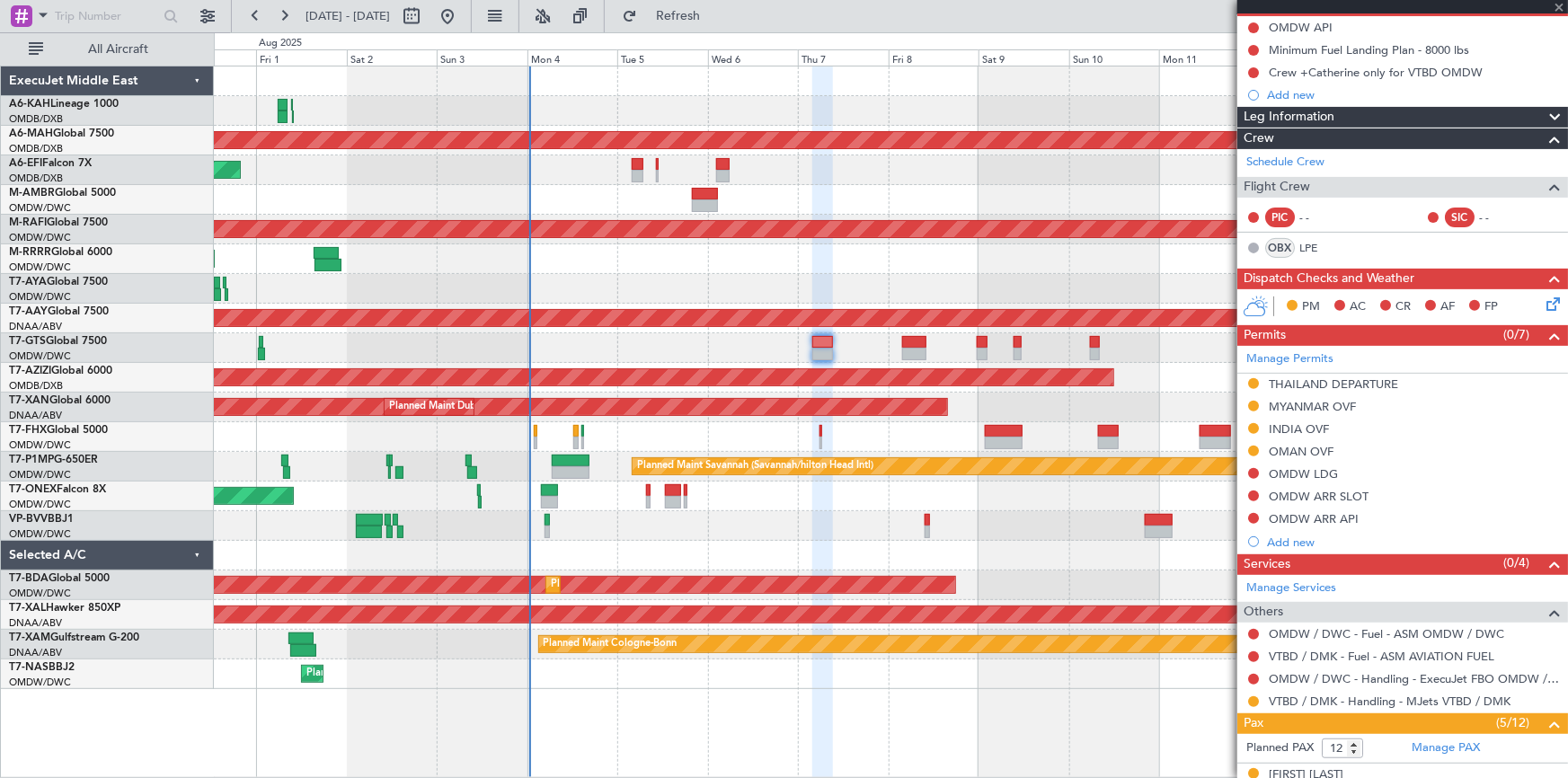 scroll, scrollTop: 244, scrollLeft: 0, axis: vertical 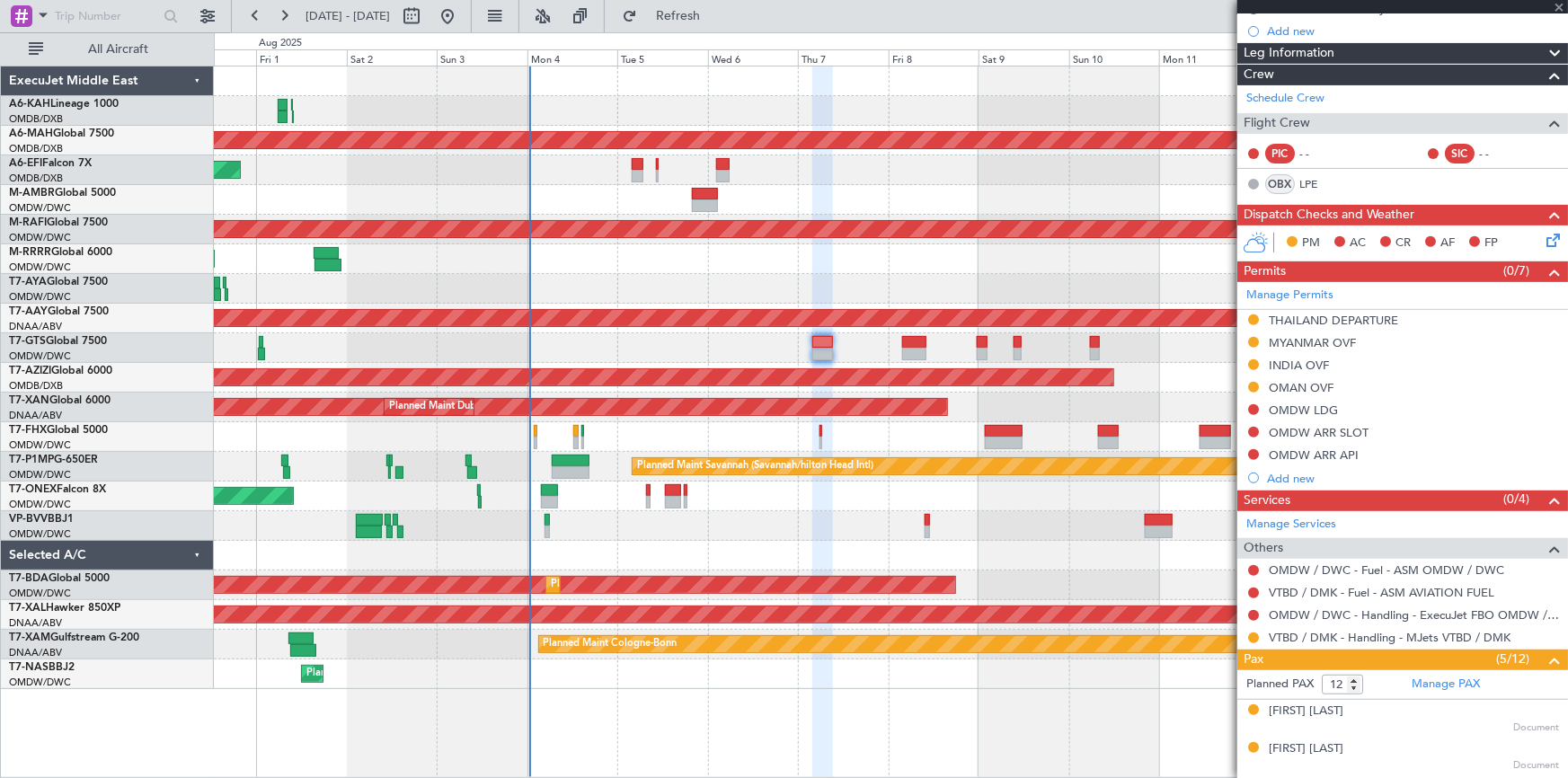 type on "+00:35" 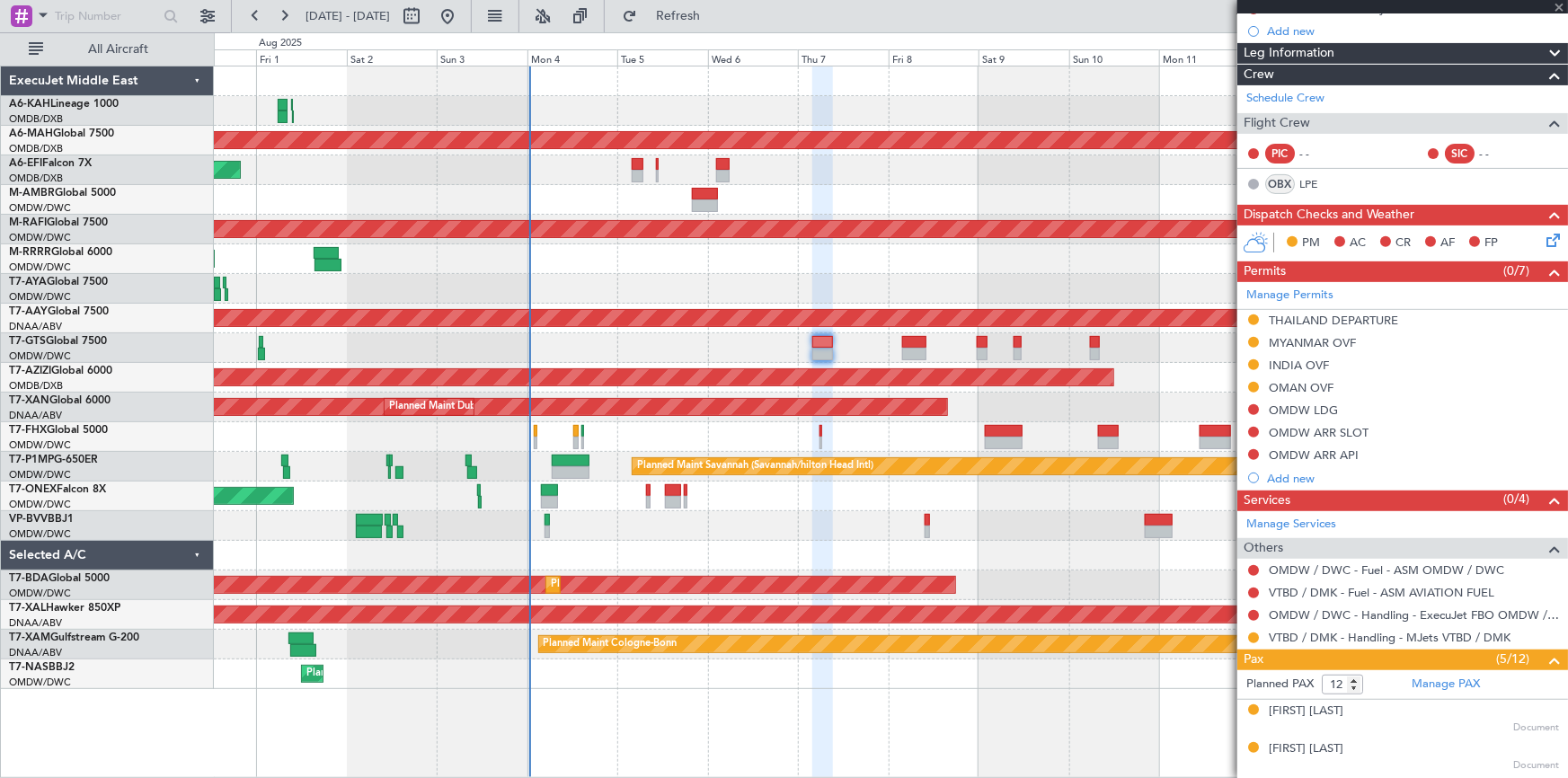 type on "0" 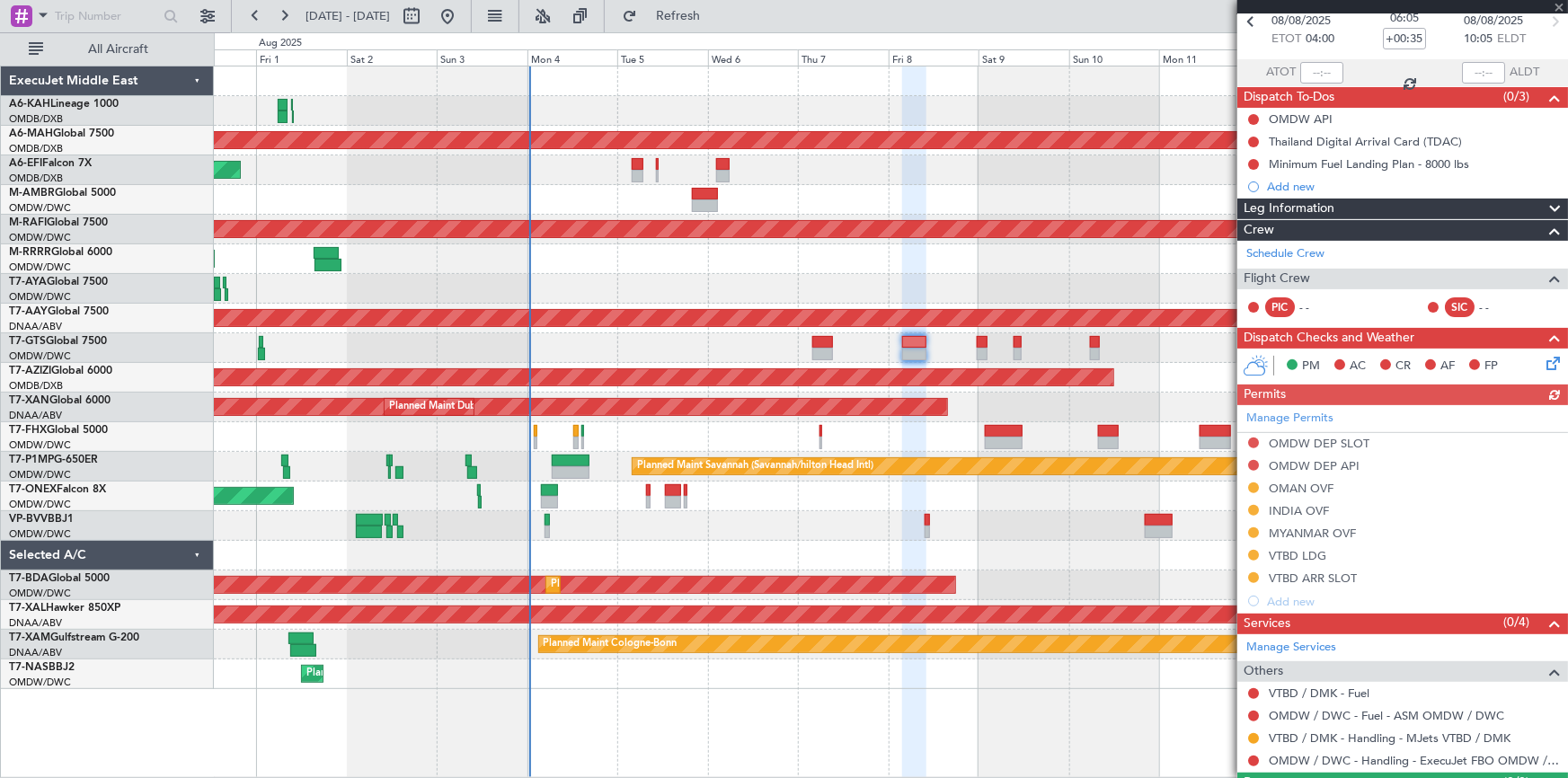 scroll, scrollTop: 132, scrollLeft: 0, axis: vertical 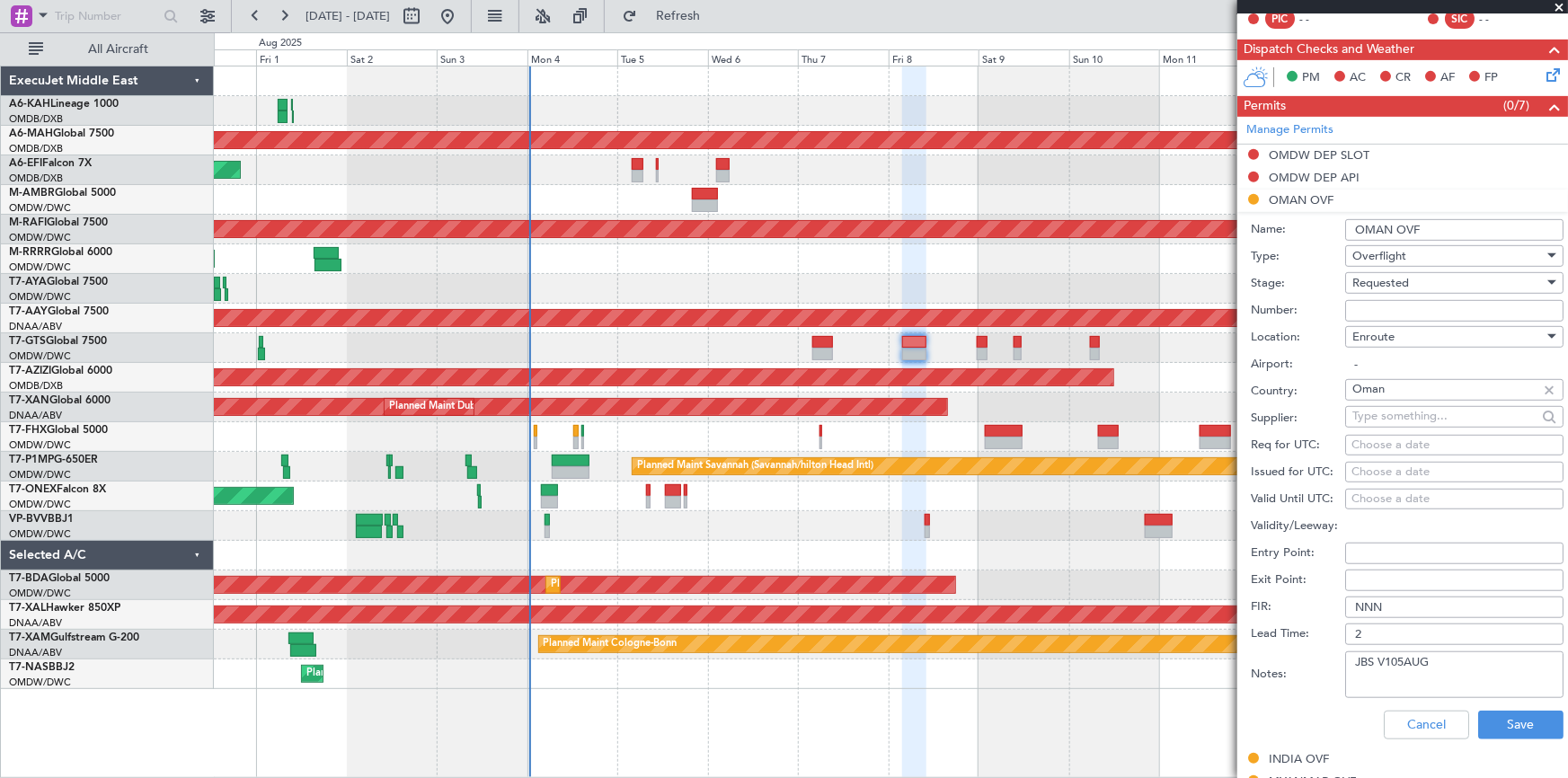 click on "JBS V105AUG" at bounding box center [1454, 675] 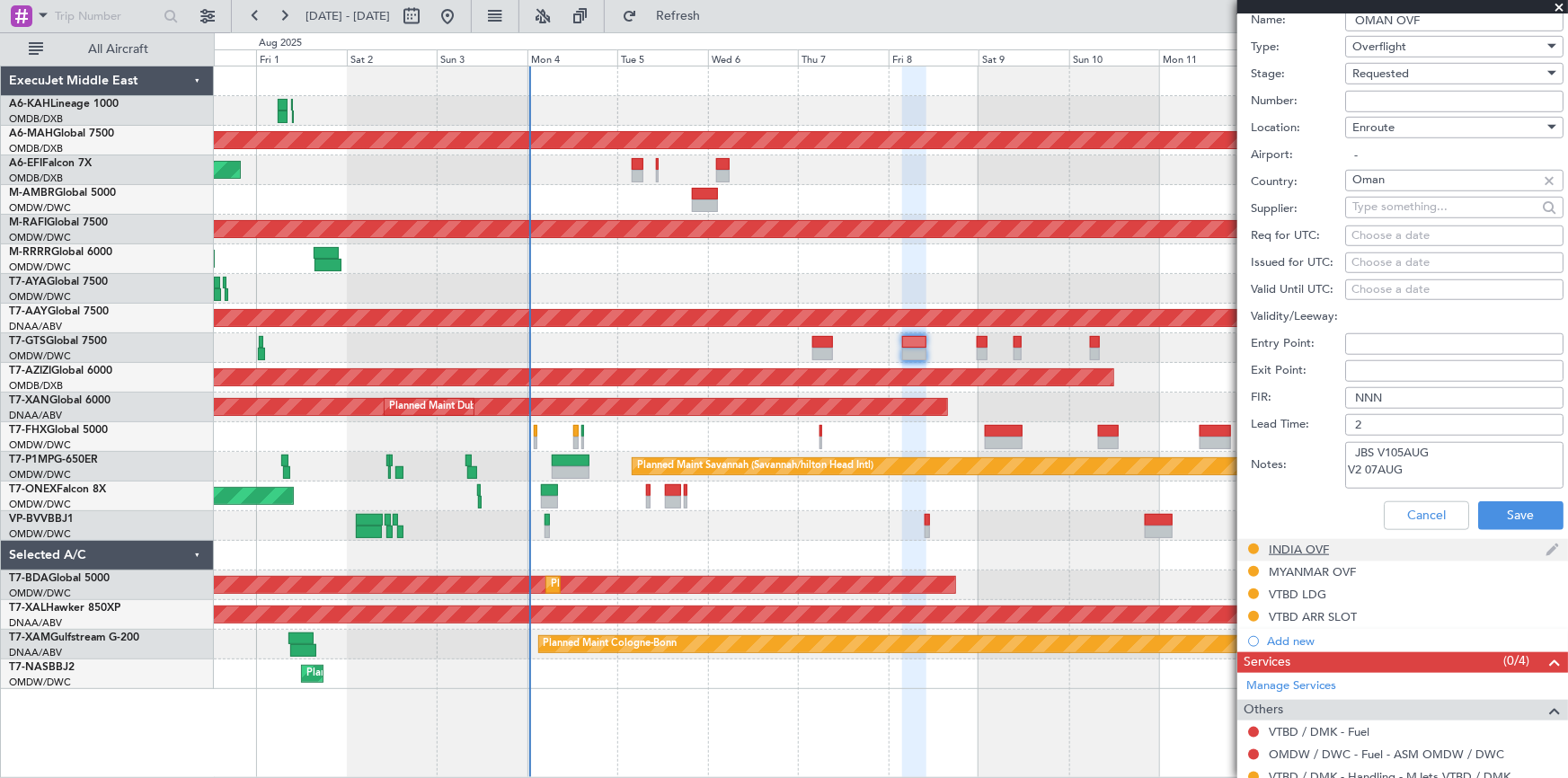 scroll, scrollTop: 667, scrollLeft: 0, axis: vertical 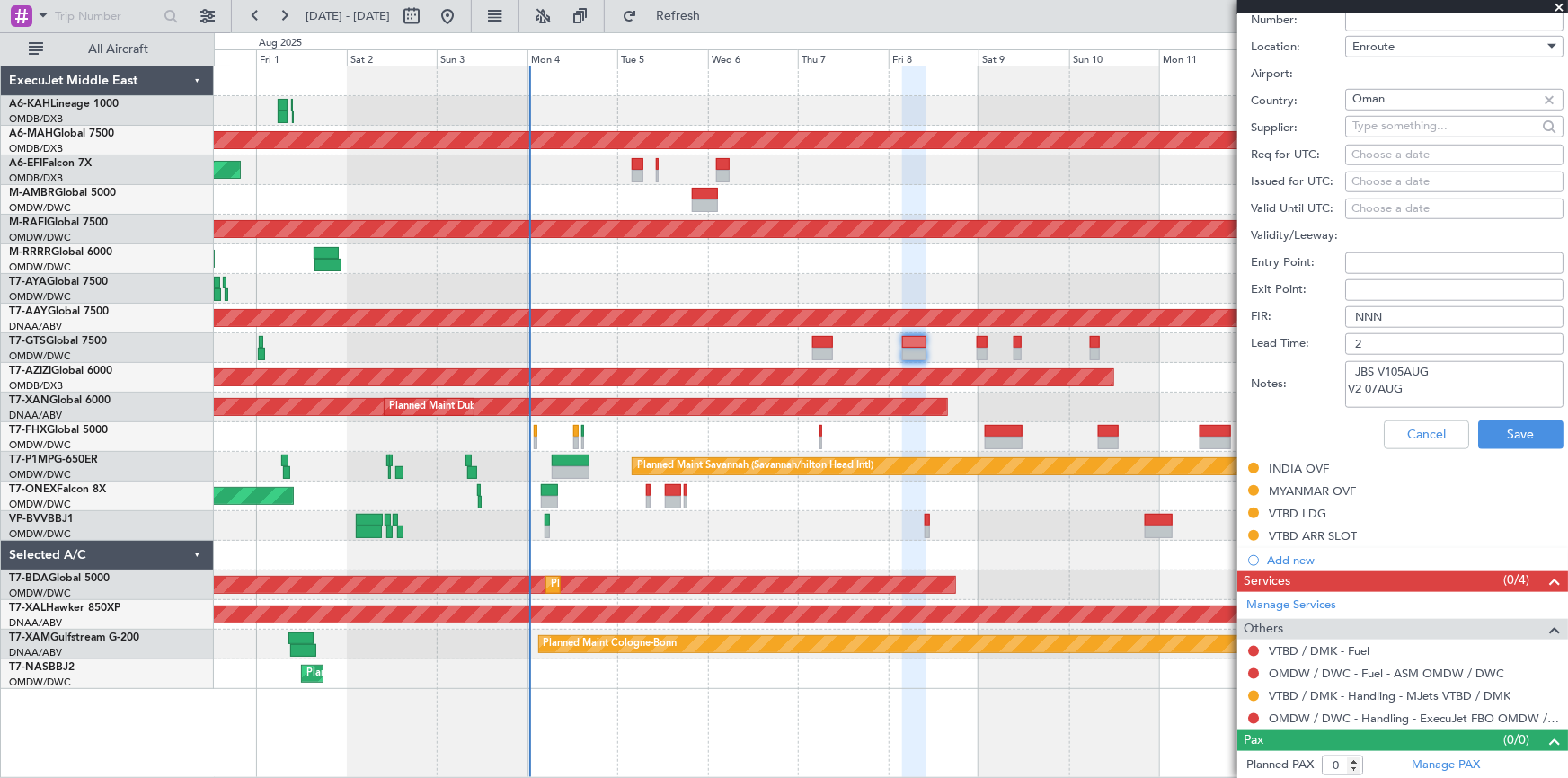 drag, startPoint x: 1371, startPoint y: 385, endPoint x: 1367, endPoint y: 399, distance: 14.56022 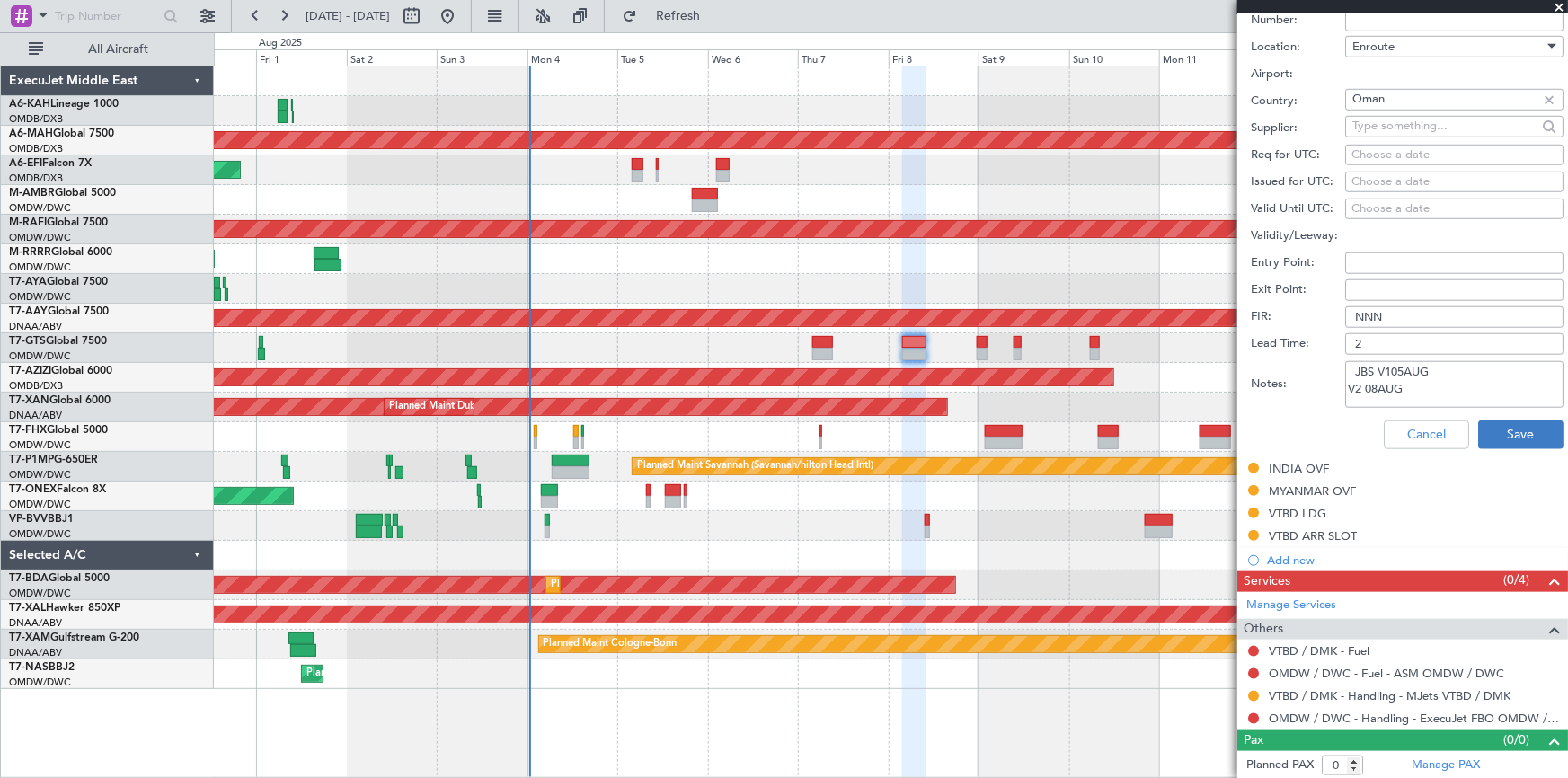 type on "JBS V105AUG
V2 08AUG" 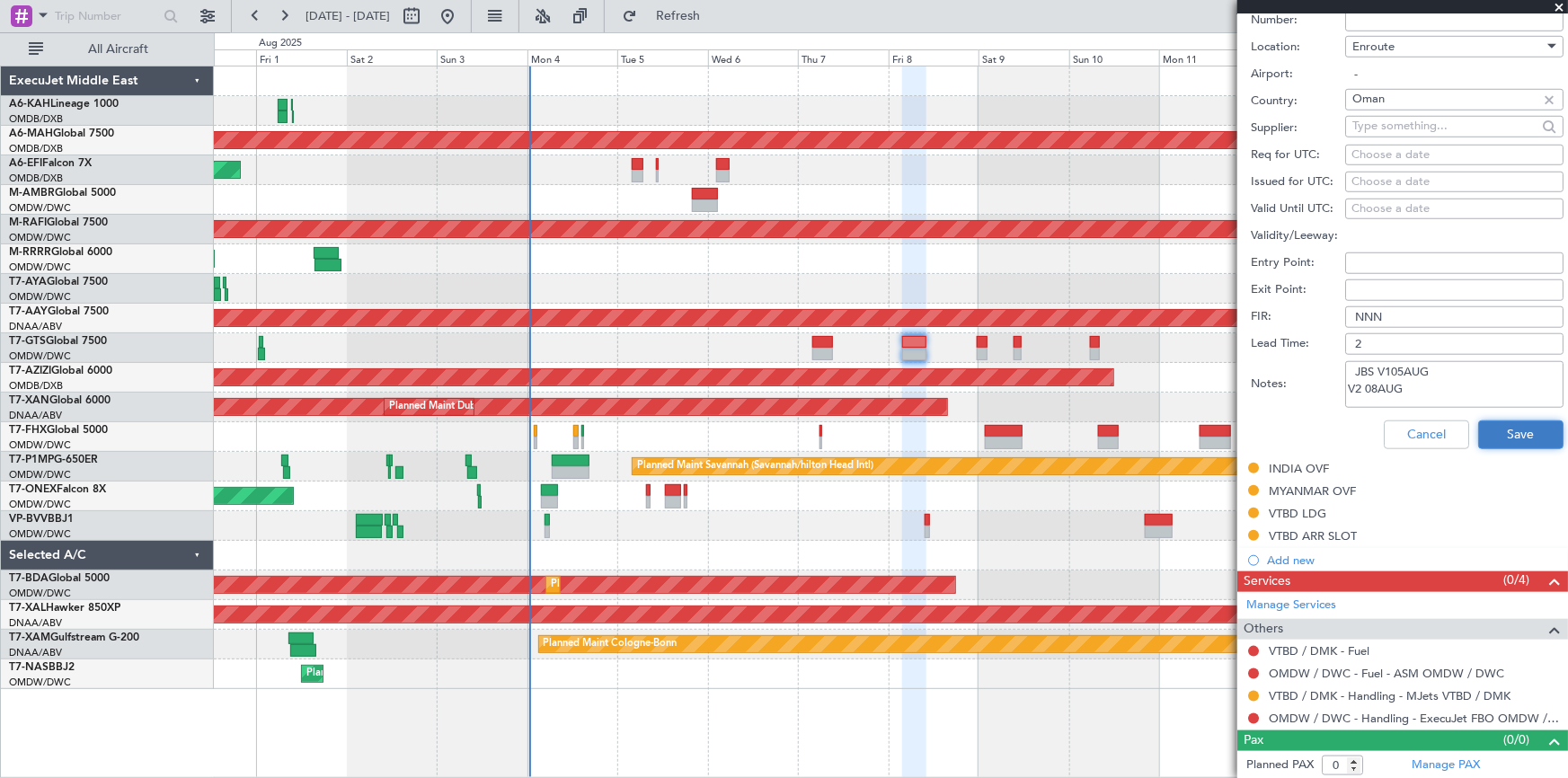 click on "Save" at bounding box center (1520, 435) 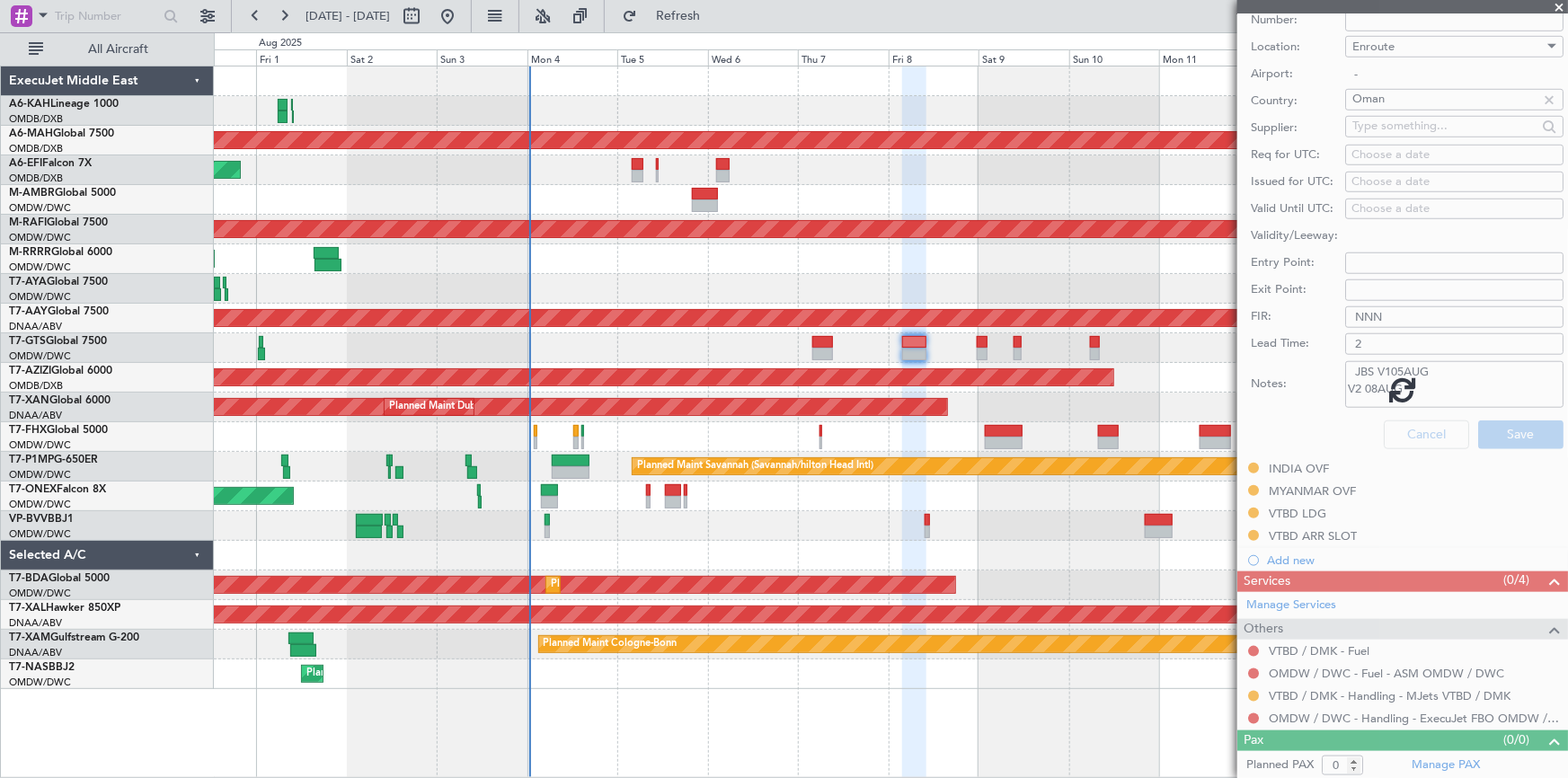 scroll, scrollTop: 131, scrollLeft: 0, axis: vertical 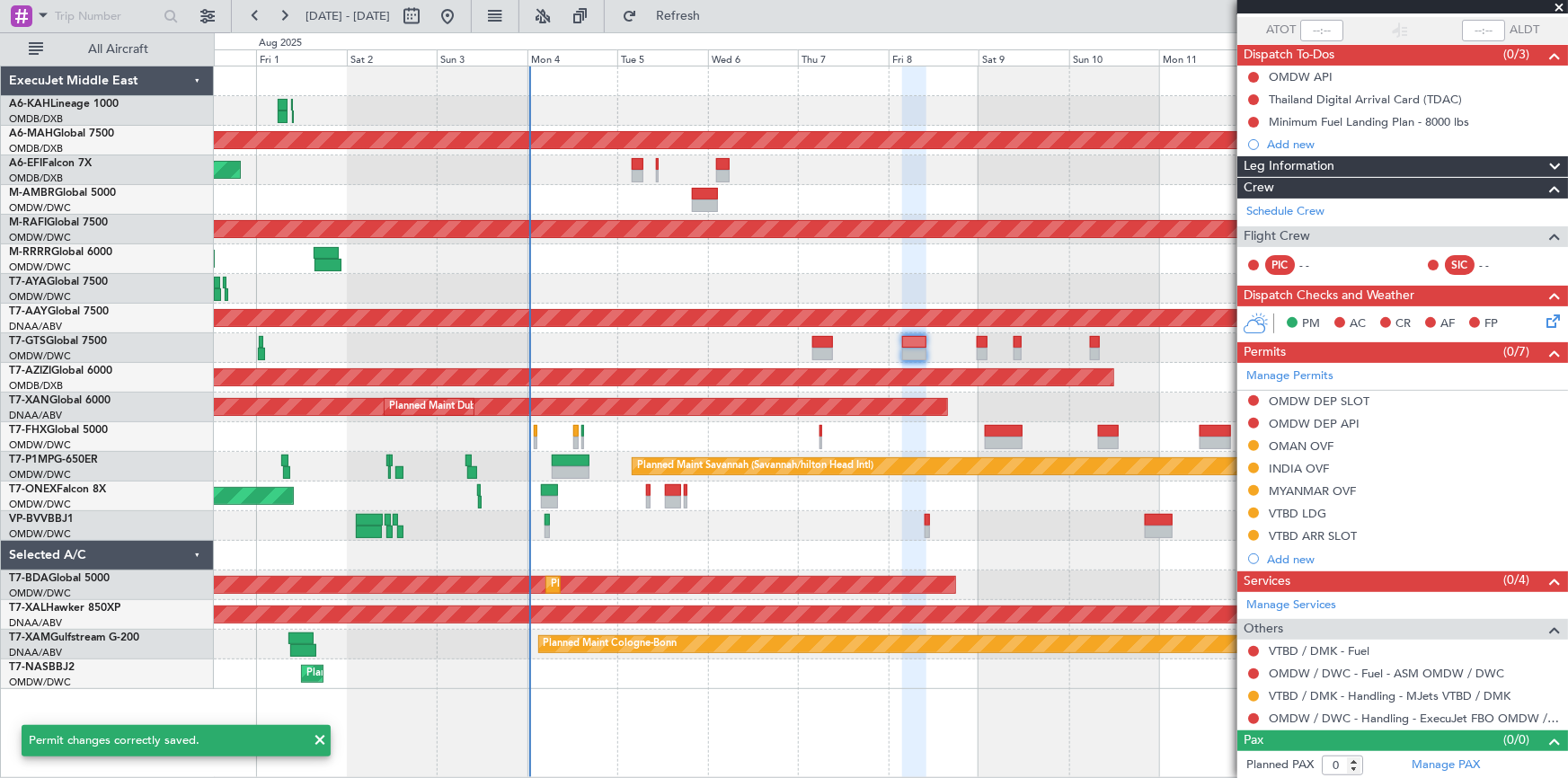 click on "MYANMAR OVF" at bounding box center (1312, 491) 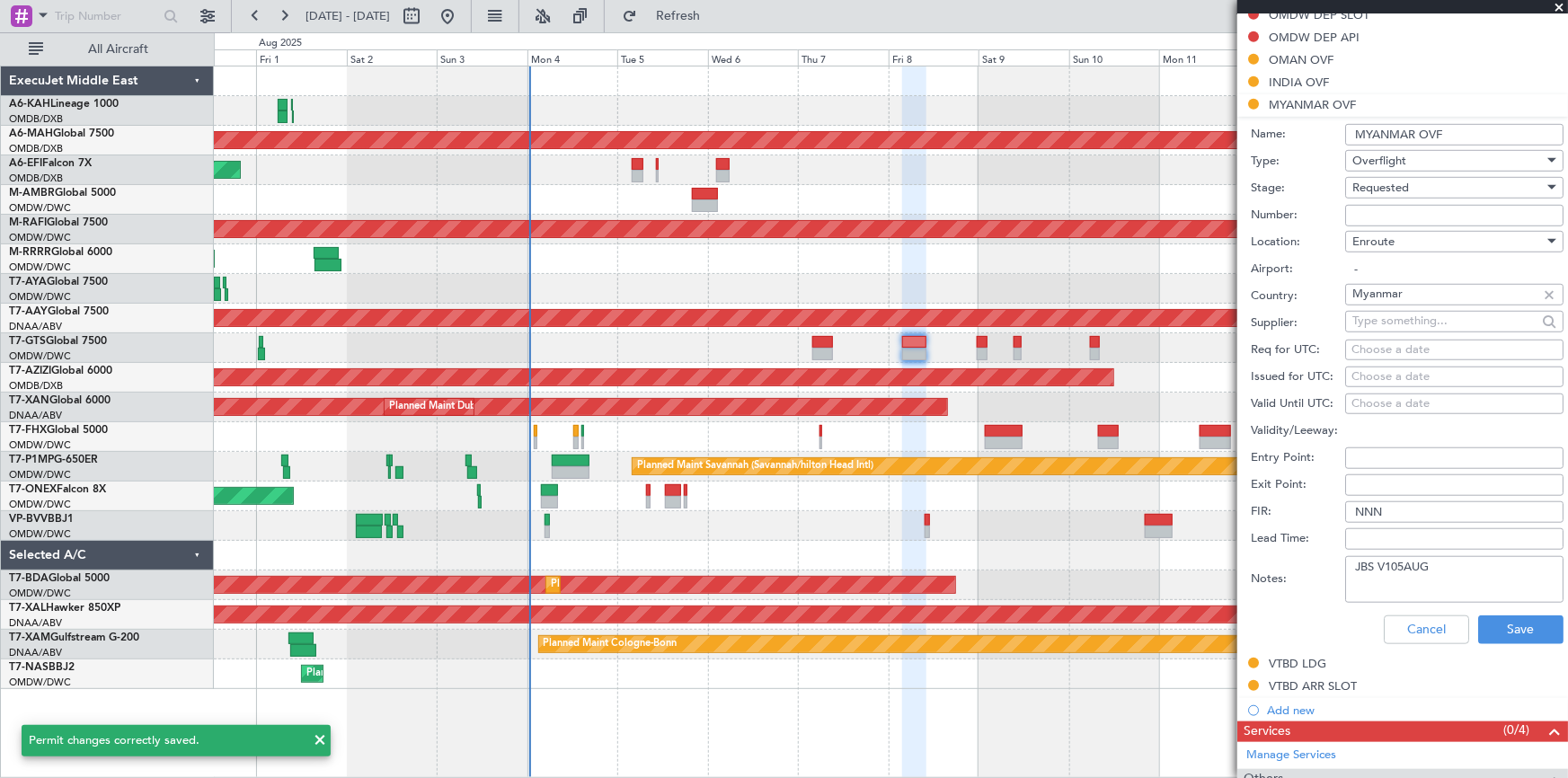 scroll, scrollTop: 621, scrollLeft: 0, axis: vertical 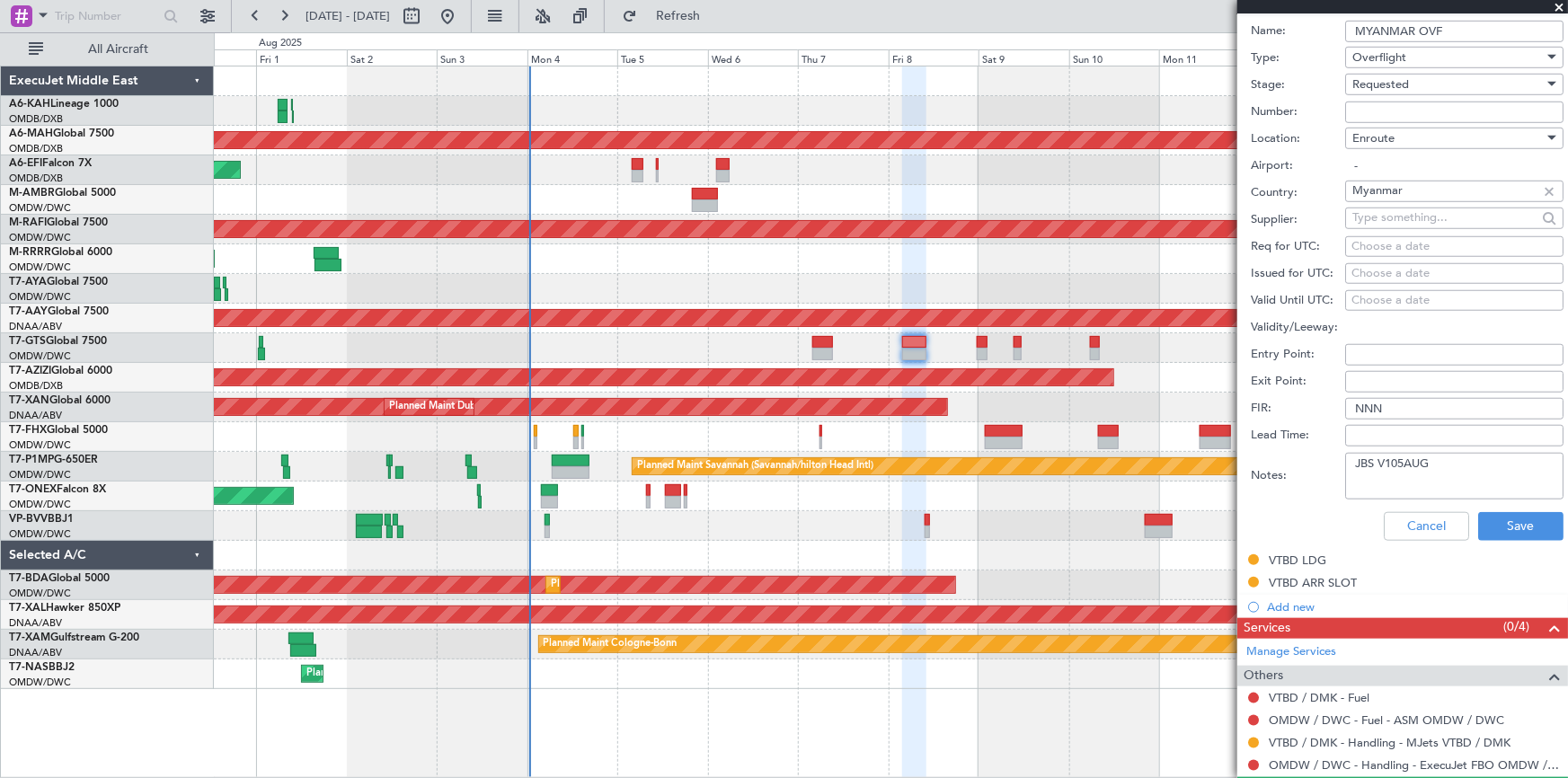 click on "JBS V105AUG" at bounding box center (1454, 476) 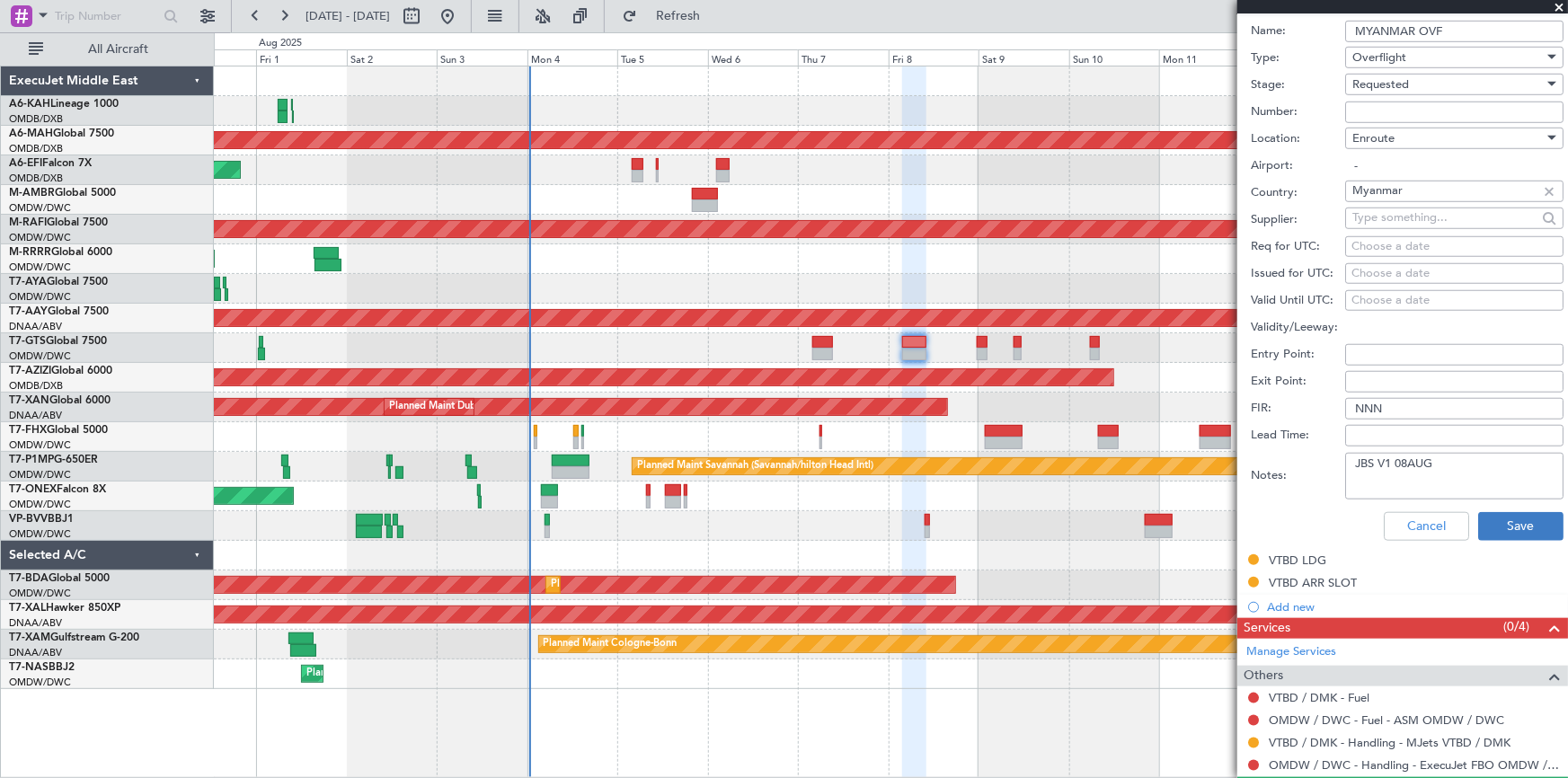 type on "JBS V1 08AUG" 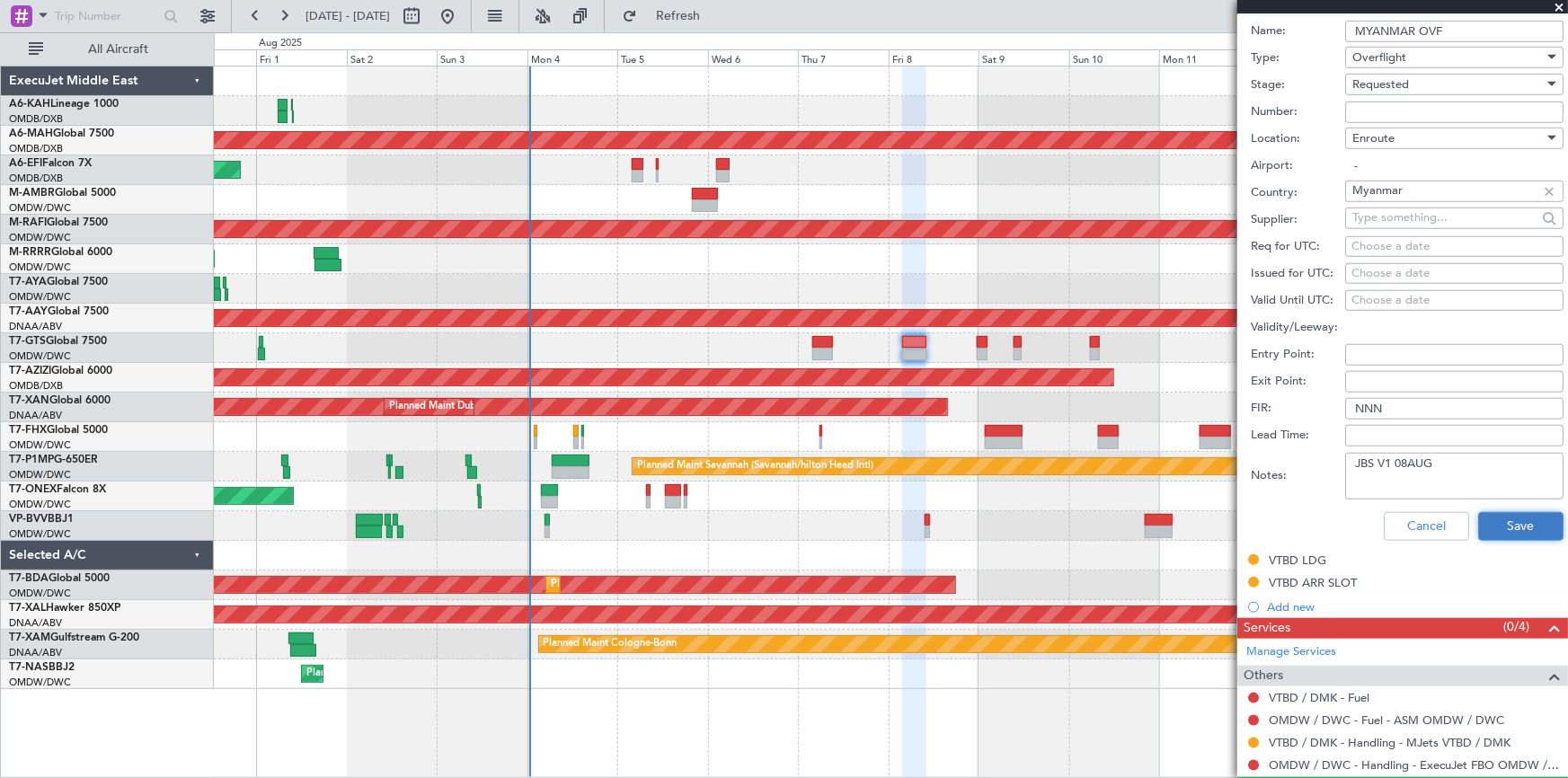 click on "Save" at bounding box center (1520, 526) 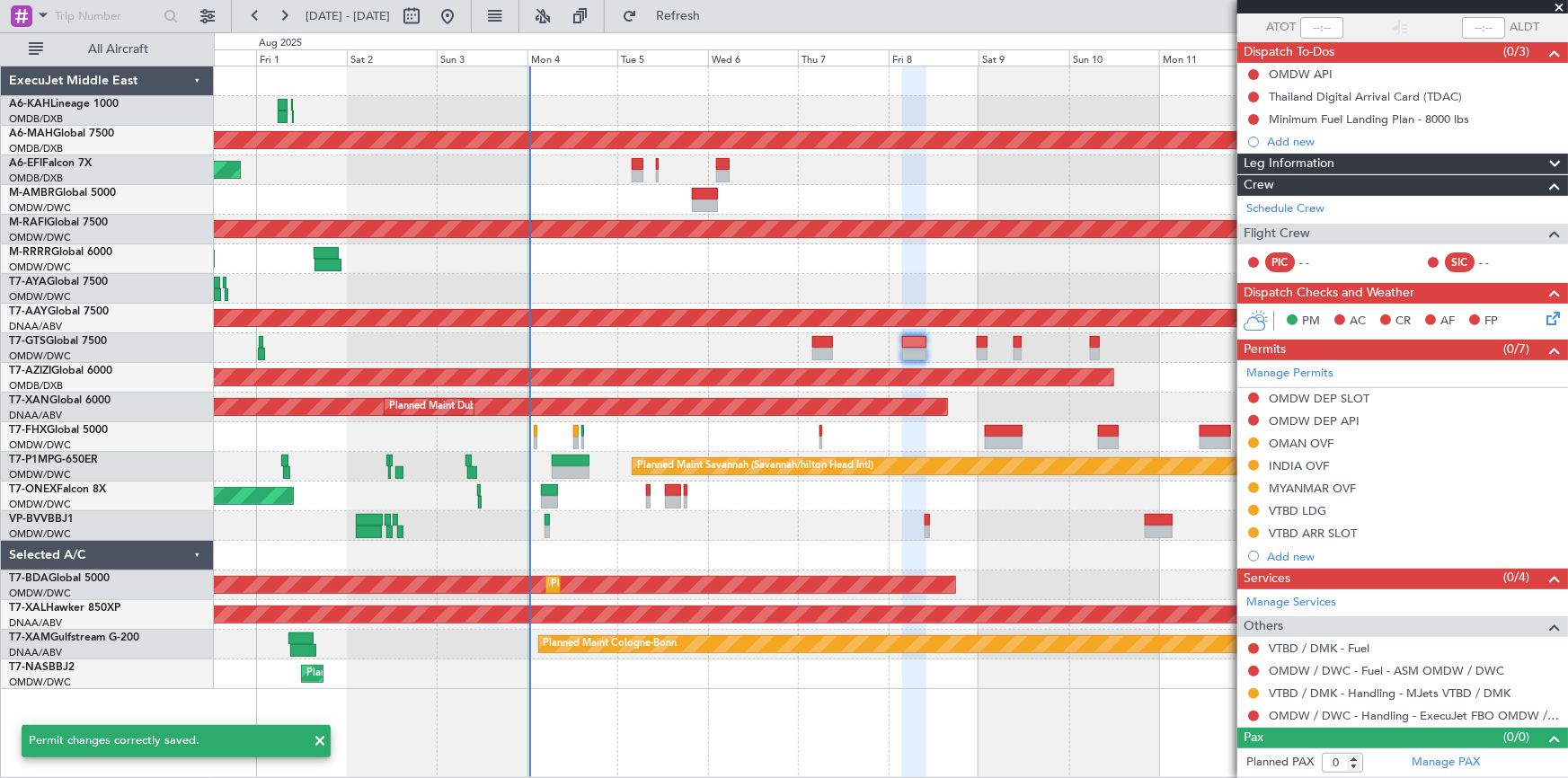 scroll, scrollTop: 84, scrollLeft: 0, axis: vertical 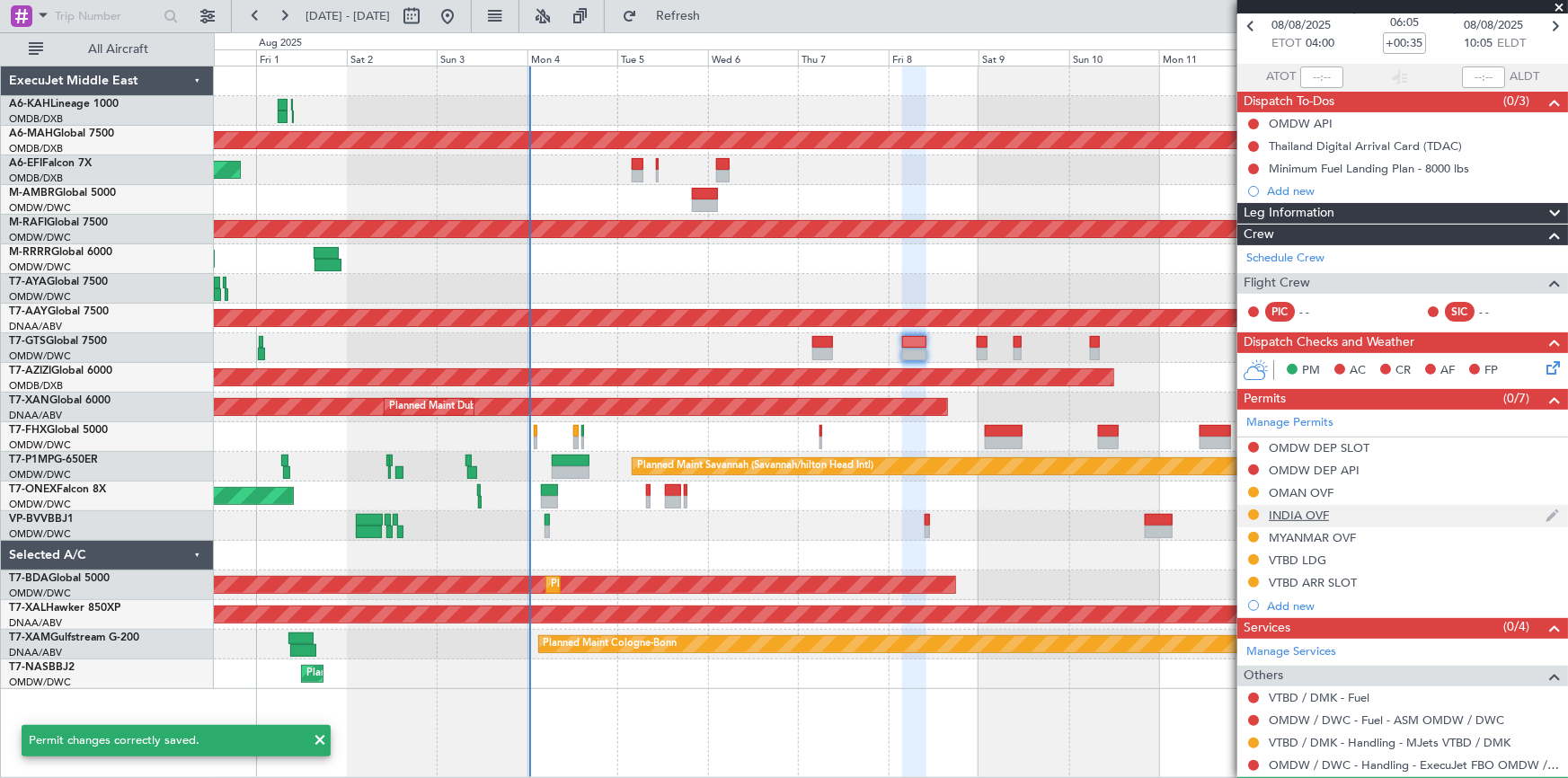 click on "INDIA OVF" at bounding box center (1298, 515) 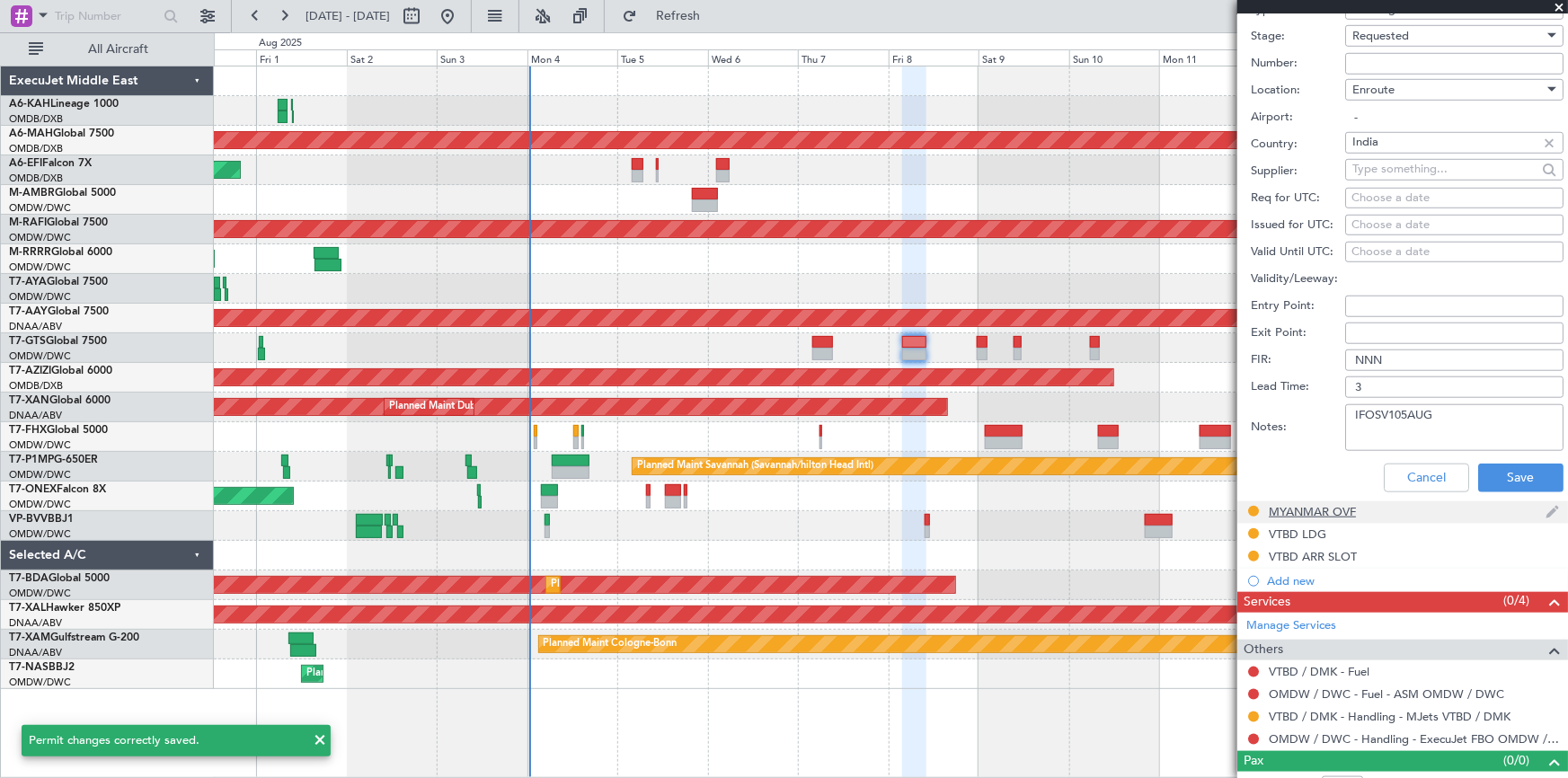 scroll, scrollTop: 667, scrollLeft: 0, axis: vertical 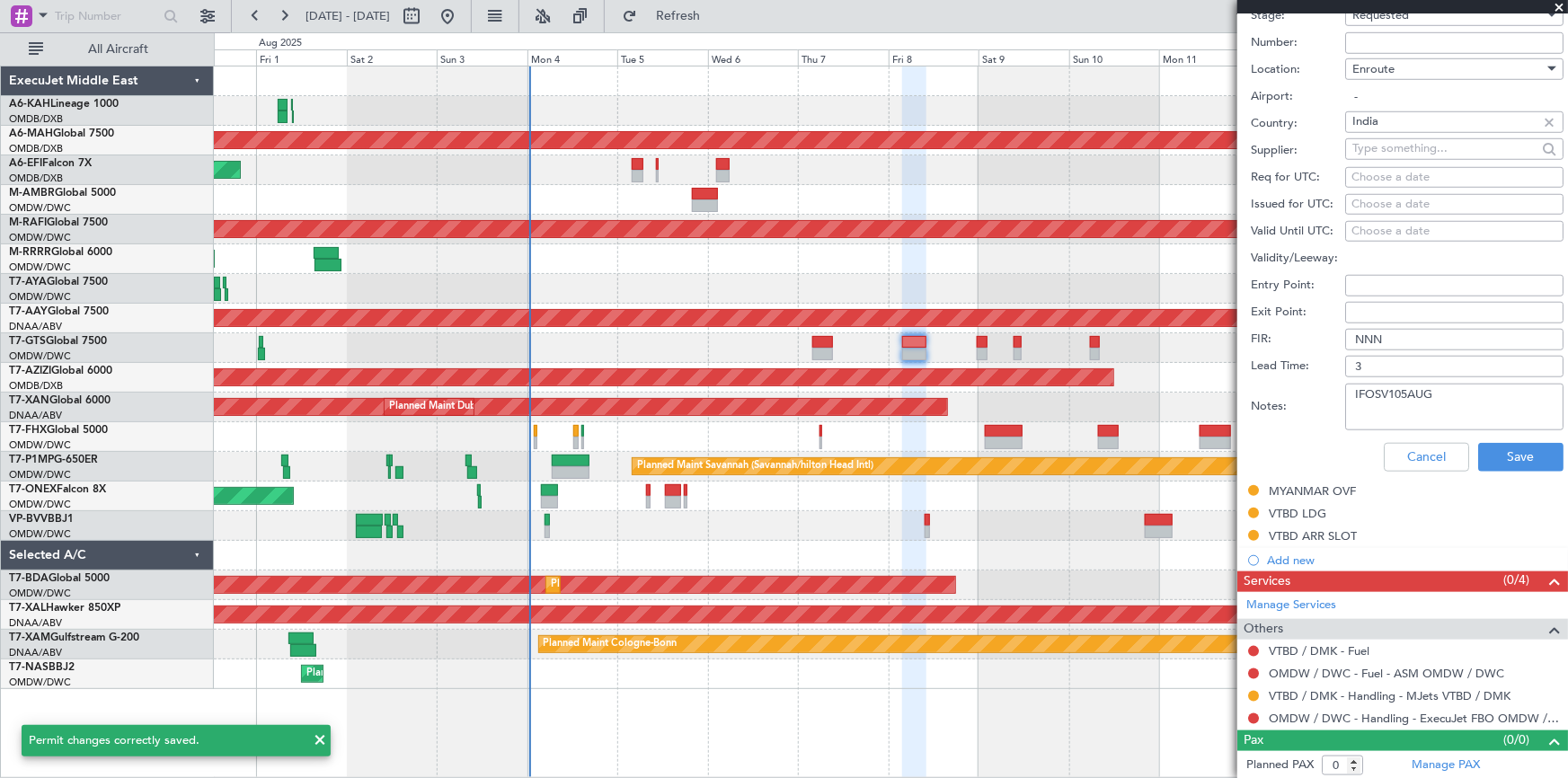 click on "IFOSV105AUG" at bounding box center [1454, 407] 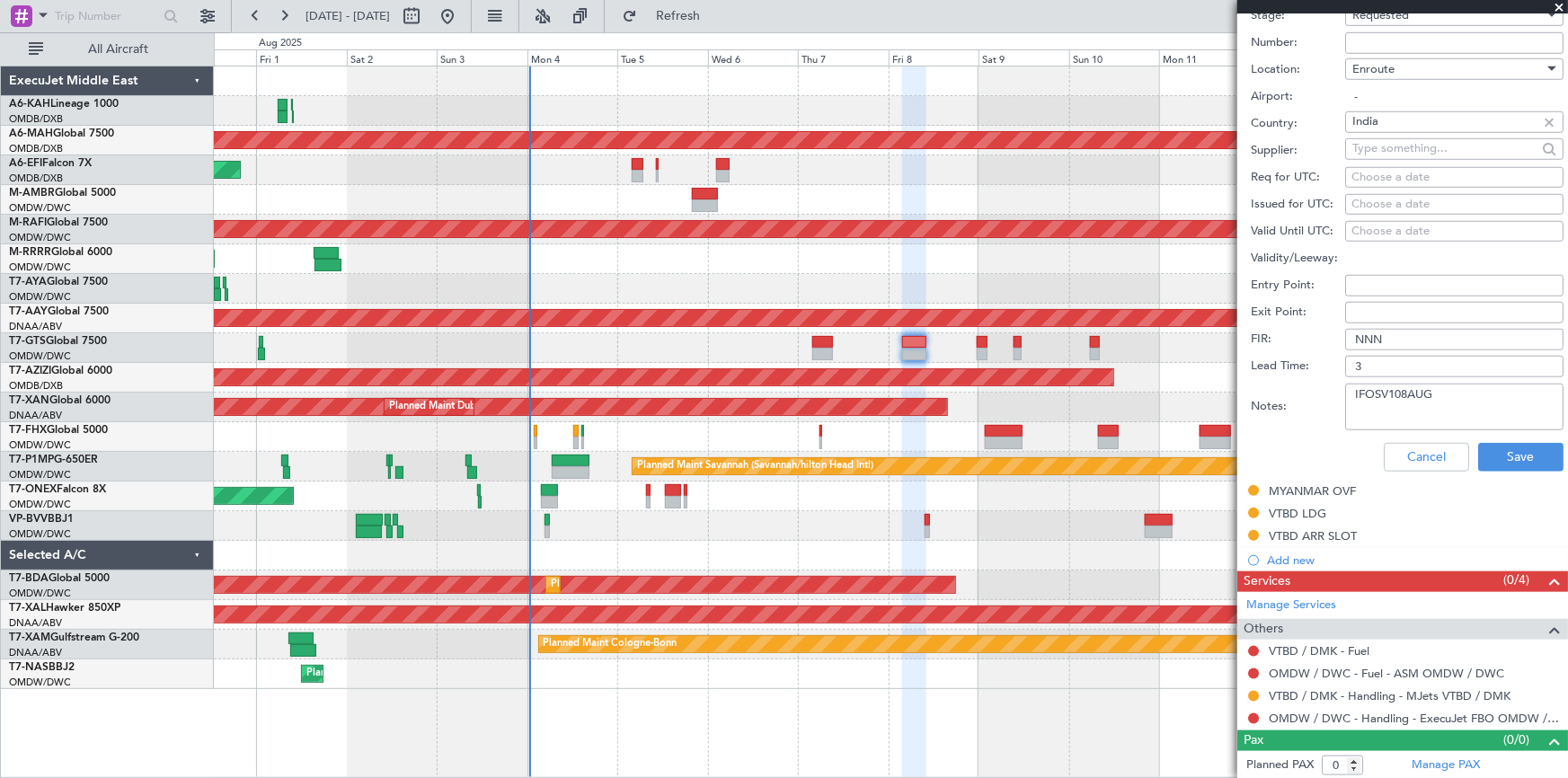 click on "IFOSV108AUG" at bounding box center (1454, 407) 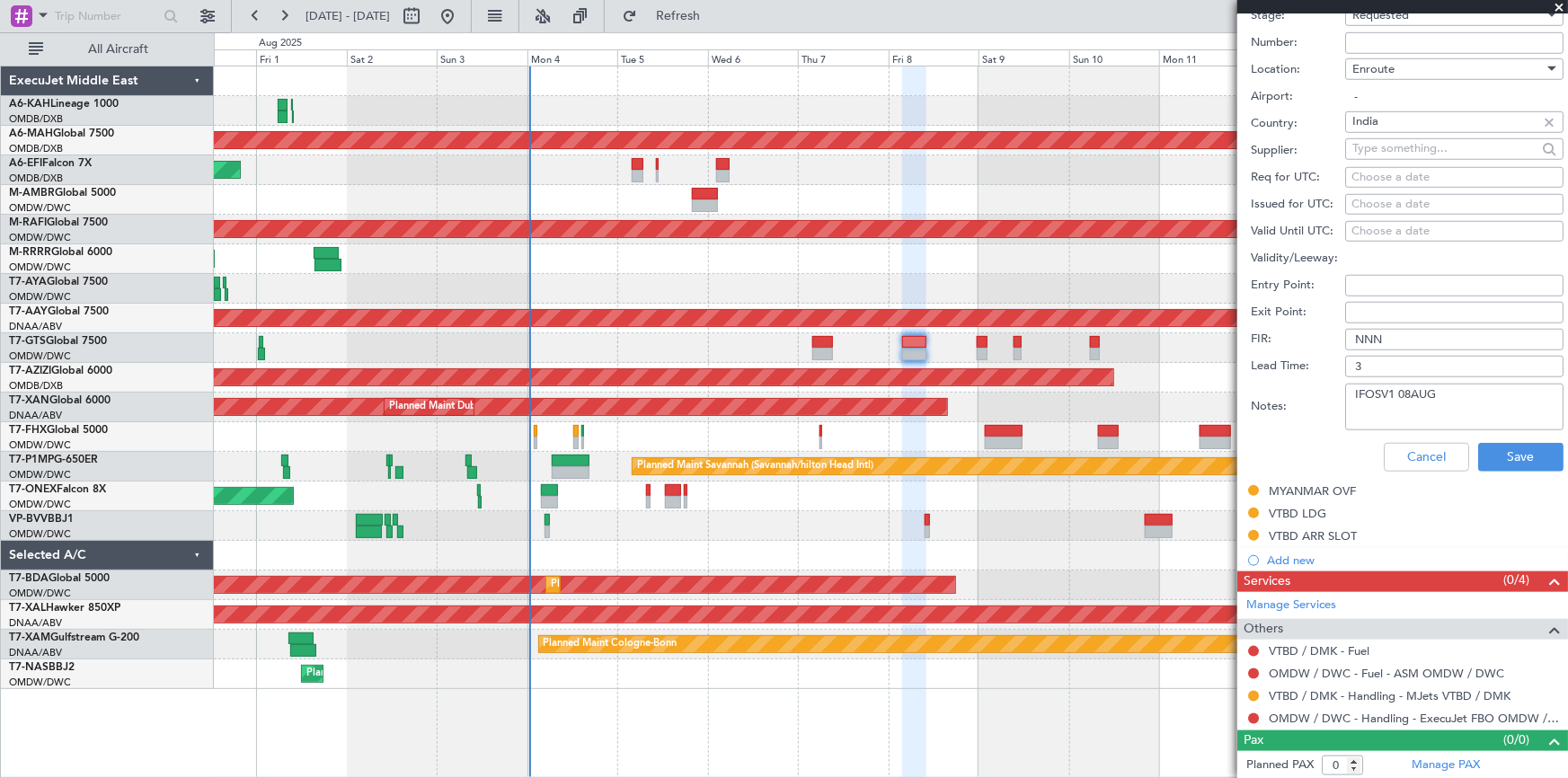 click on "IFOSV1 08AUG" at bounding box center (1454, 407) 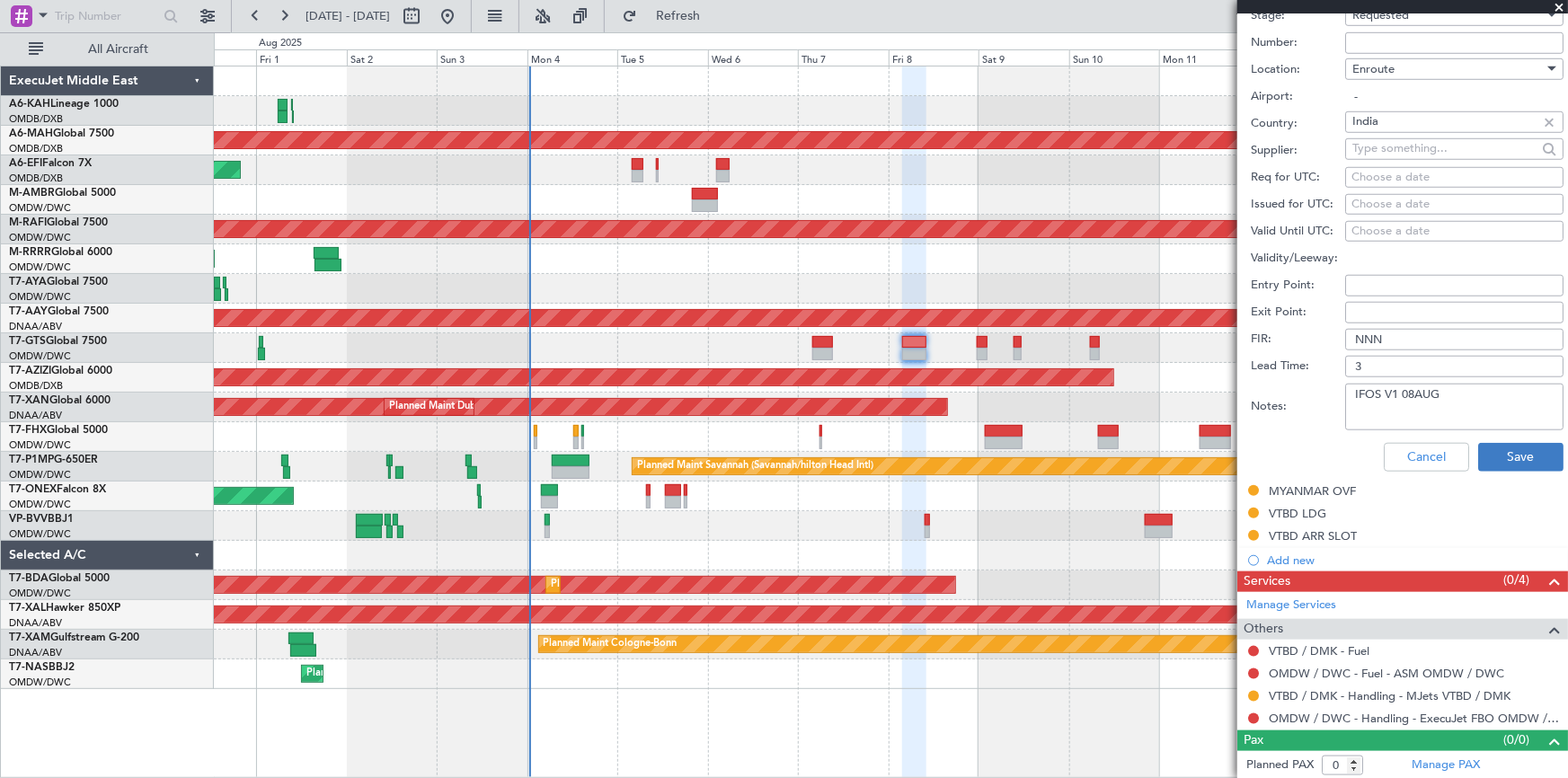 type on "IFOS V1 08AUG" 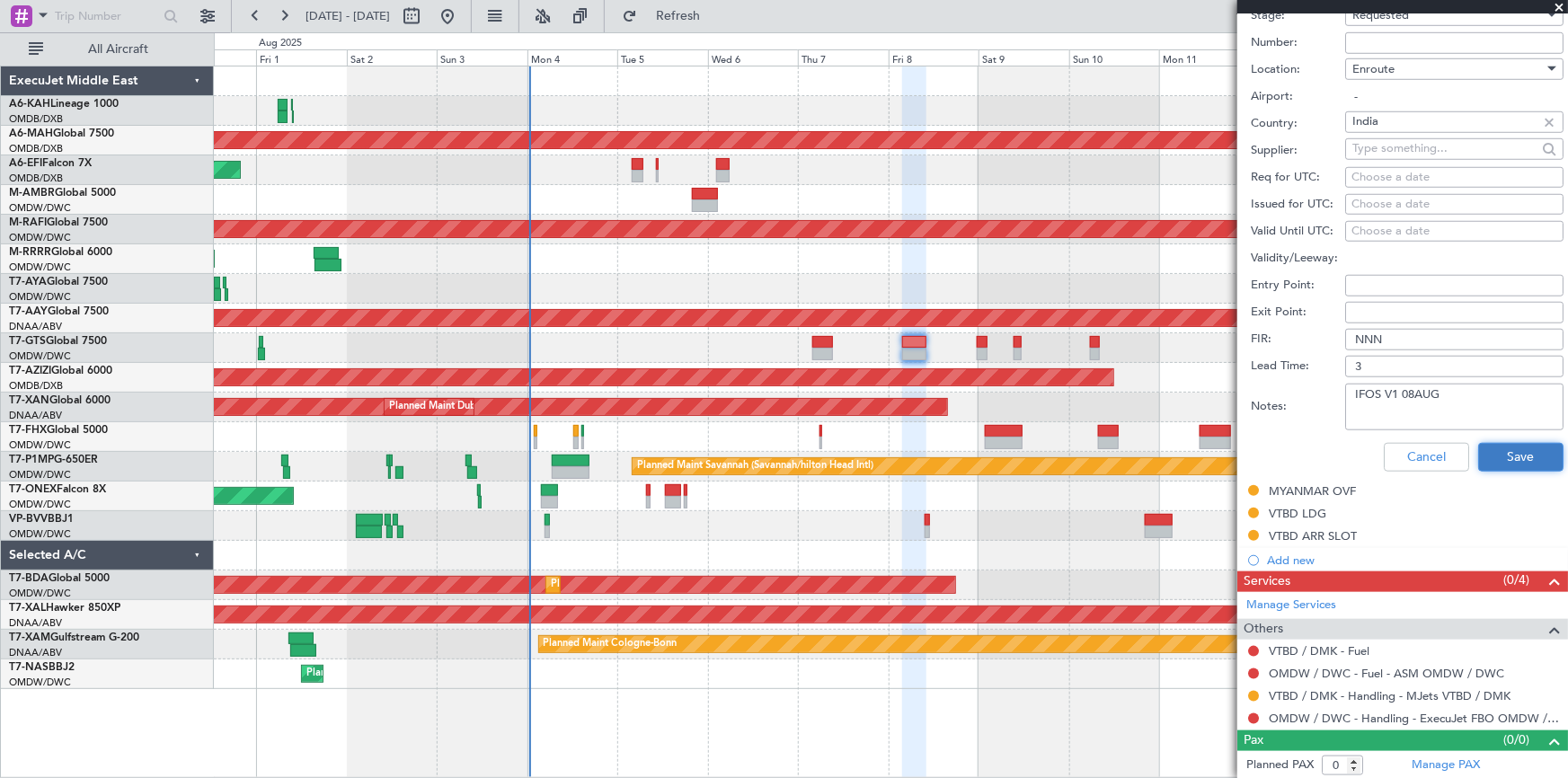 click on "Save" at bounding box center [1520, 457] 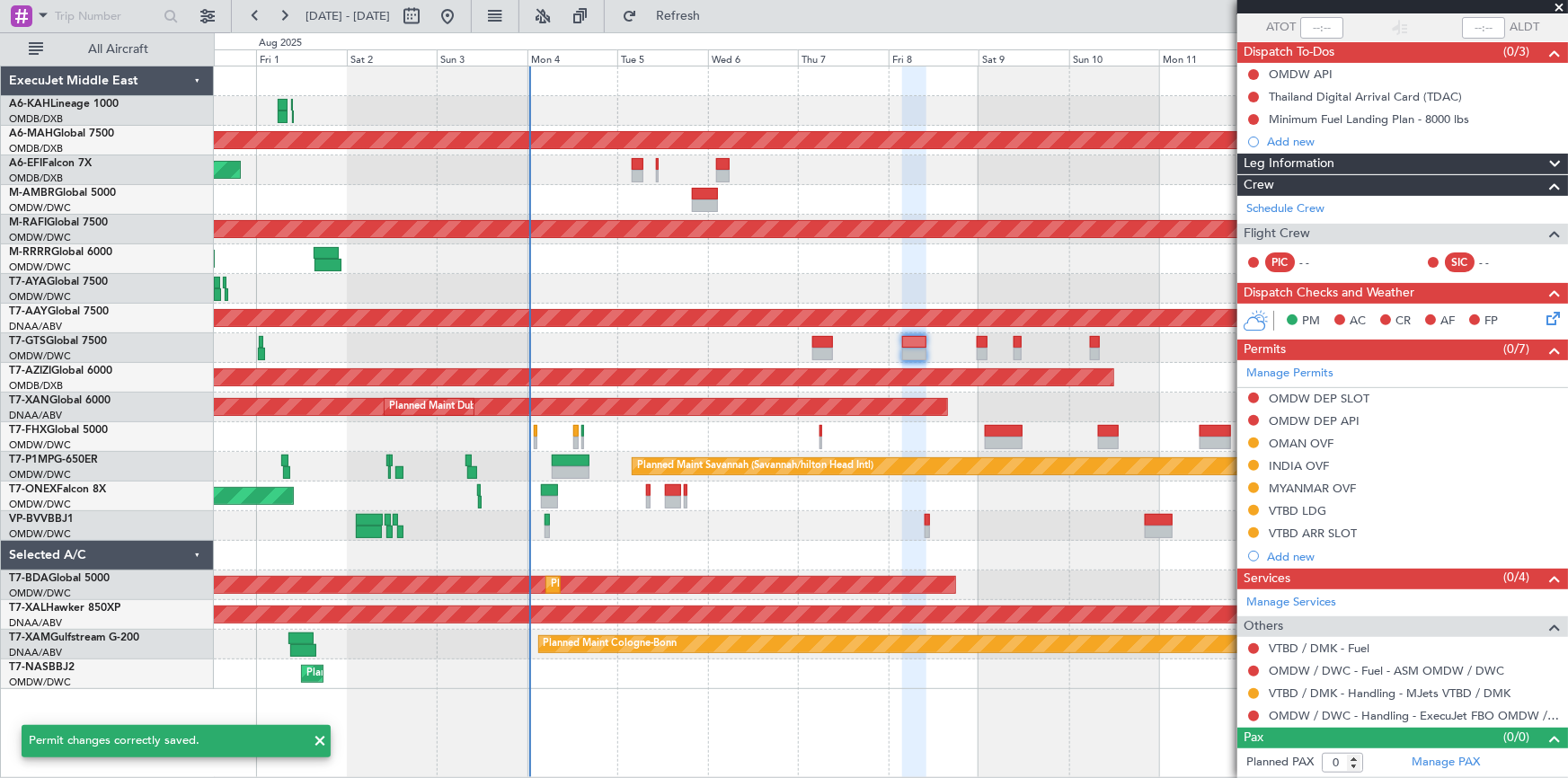 scroll, scrollTop: 131, scrollLeft: 0, axis: vertical 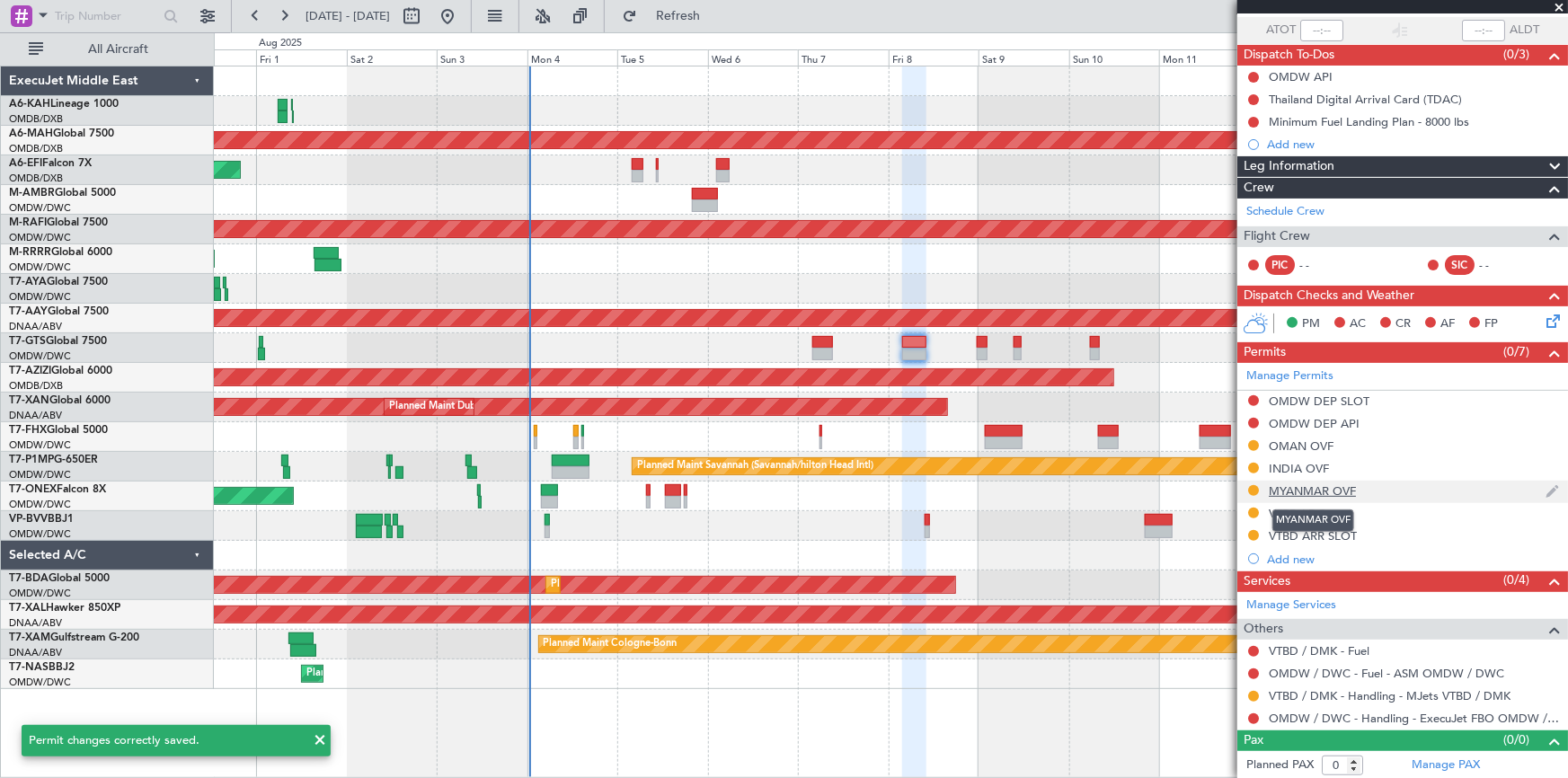 click on "MYANMAR OVF" at bounding box center [1312, 491] 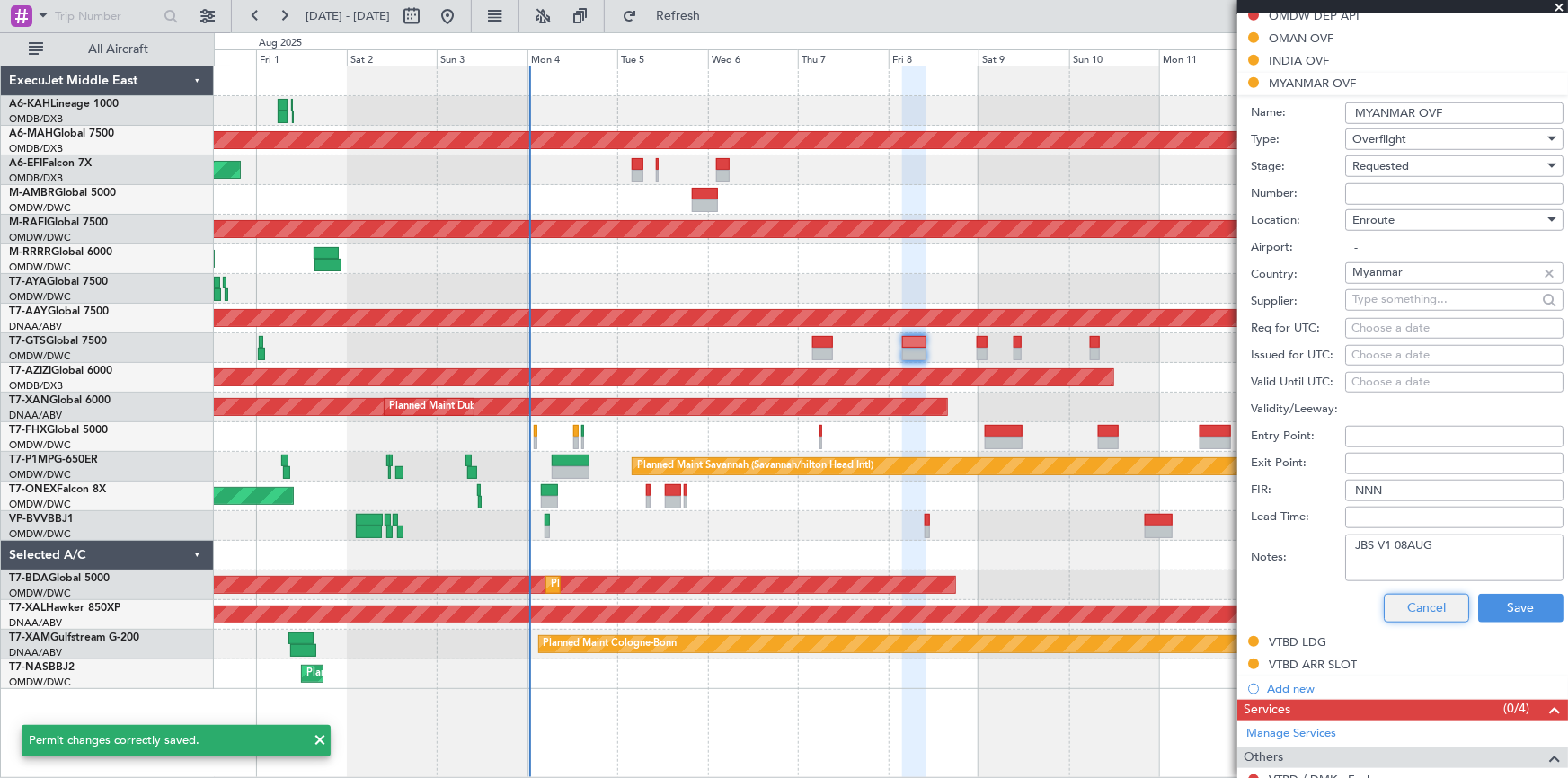 click on "Cancel" at bounding box center [1426, 608] 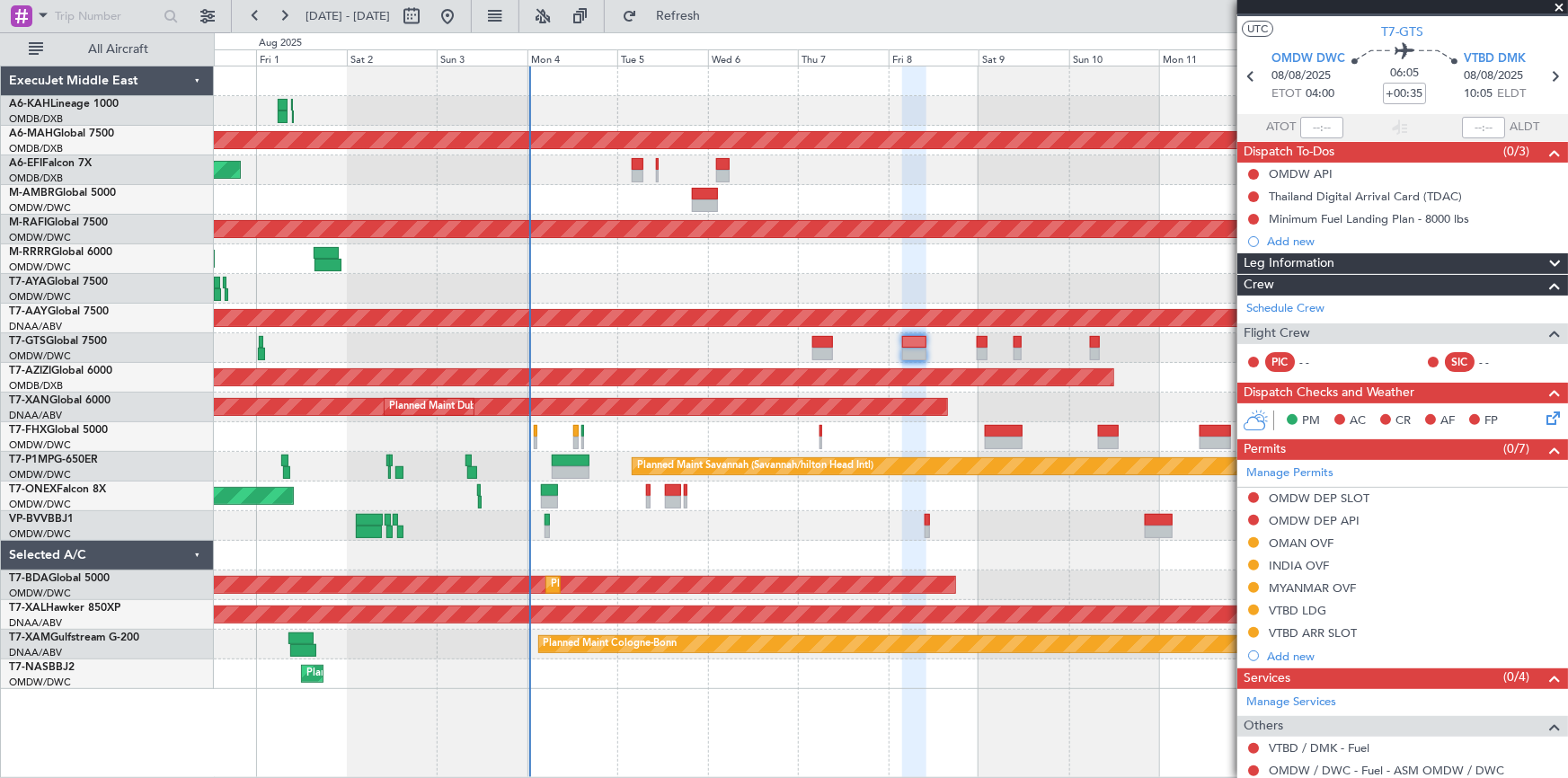 scroll, scrollTop: 0, scrollLeft: 0, axis: both 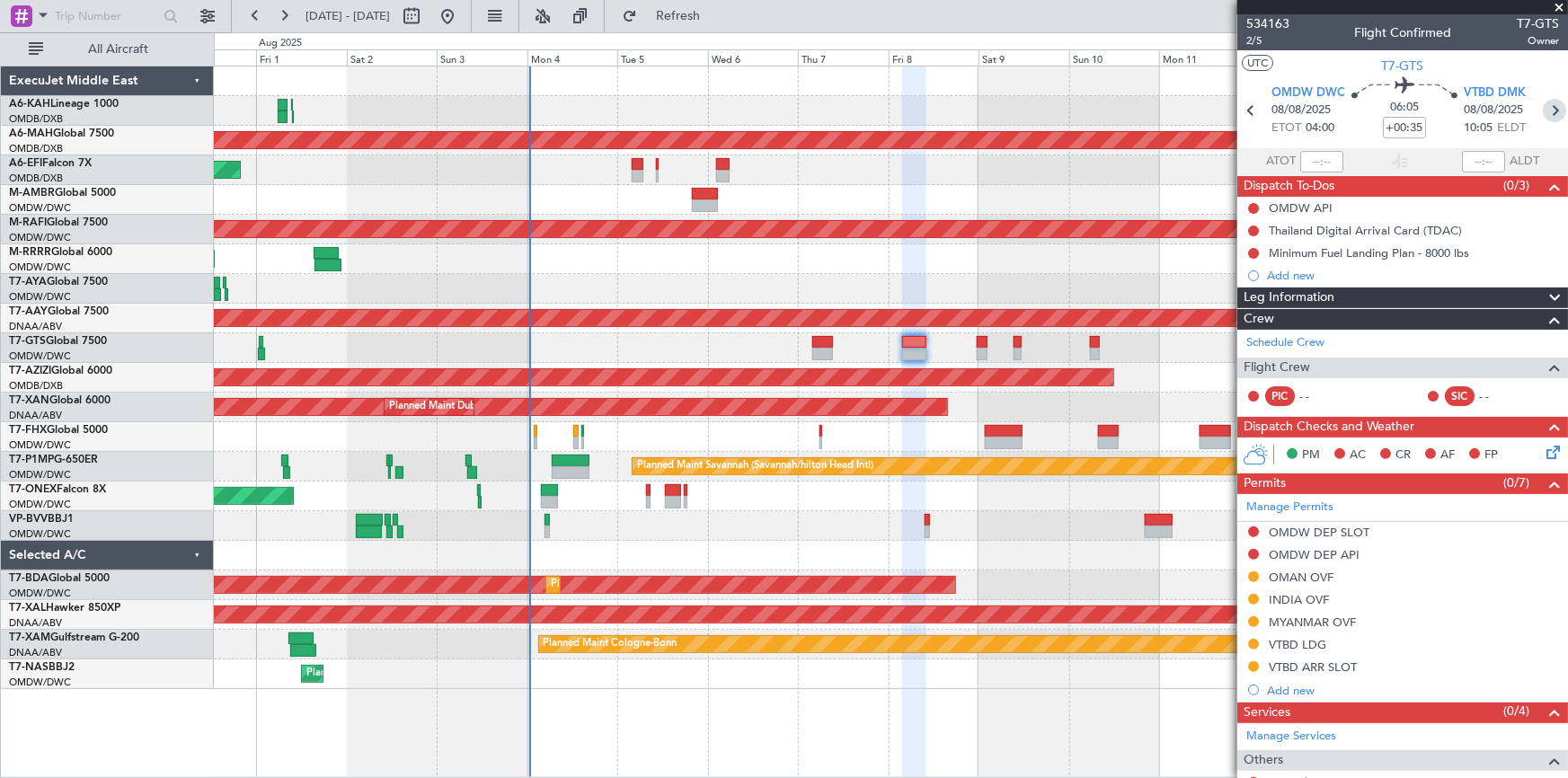 click at bounding box center [1555, 111] 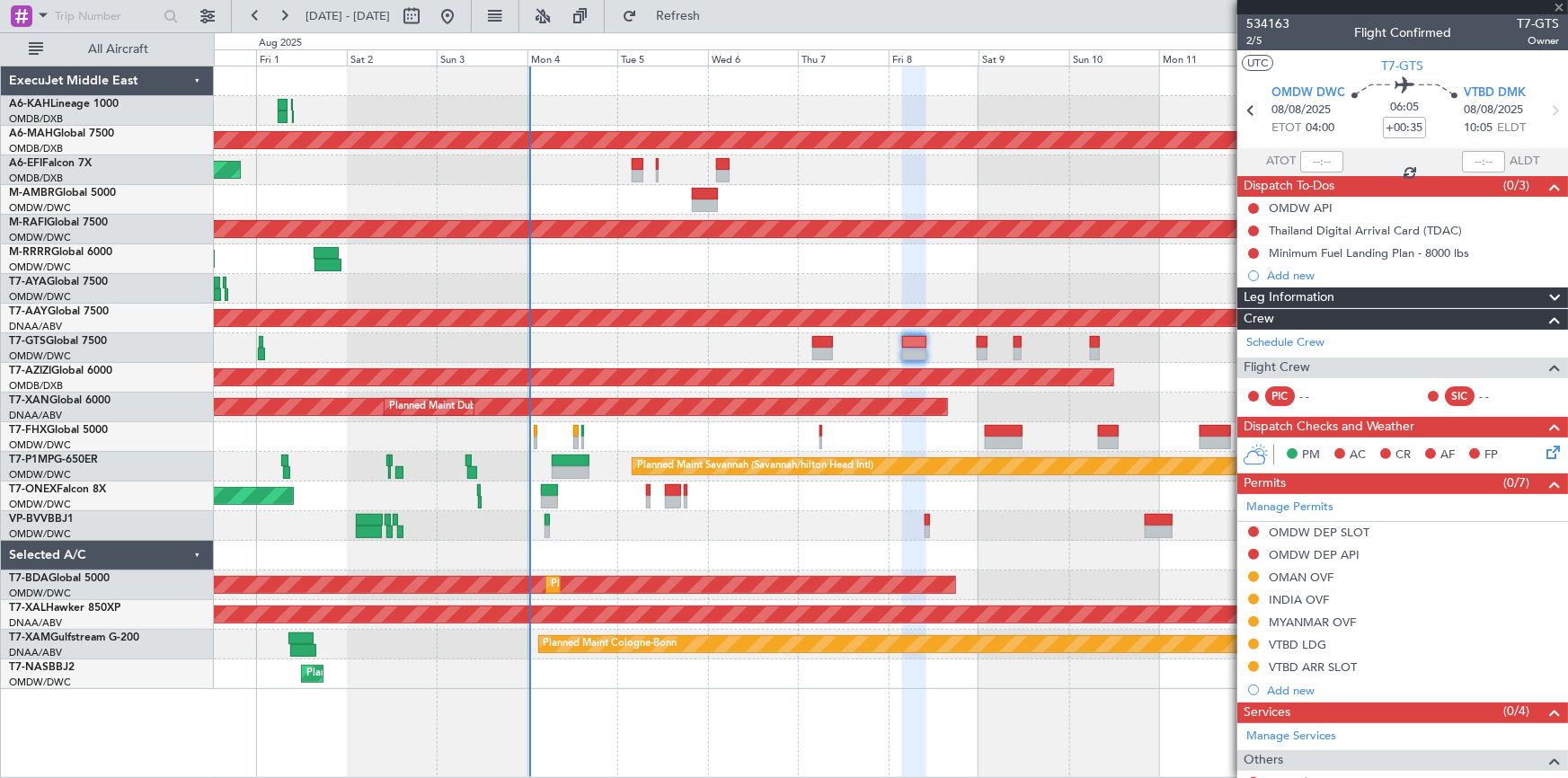 type on "+00:15" 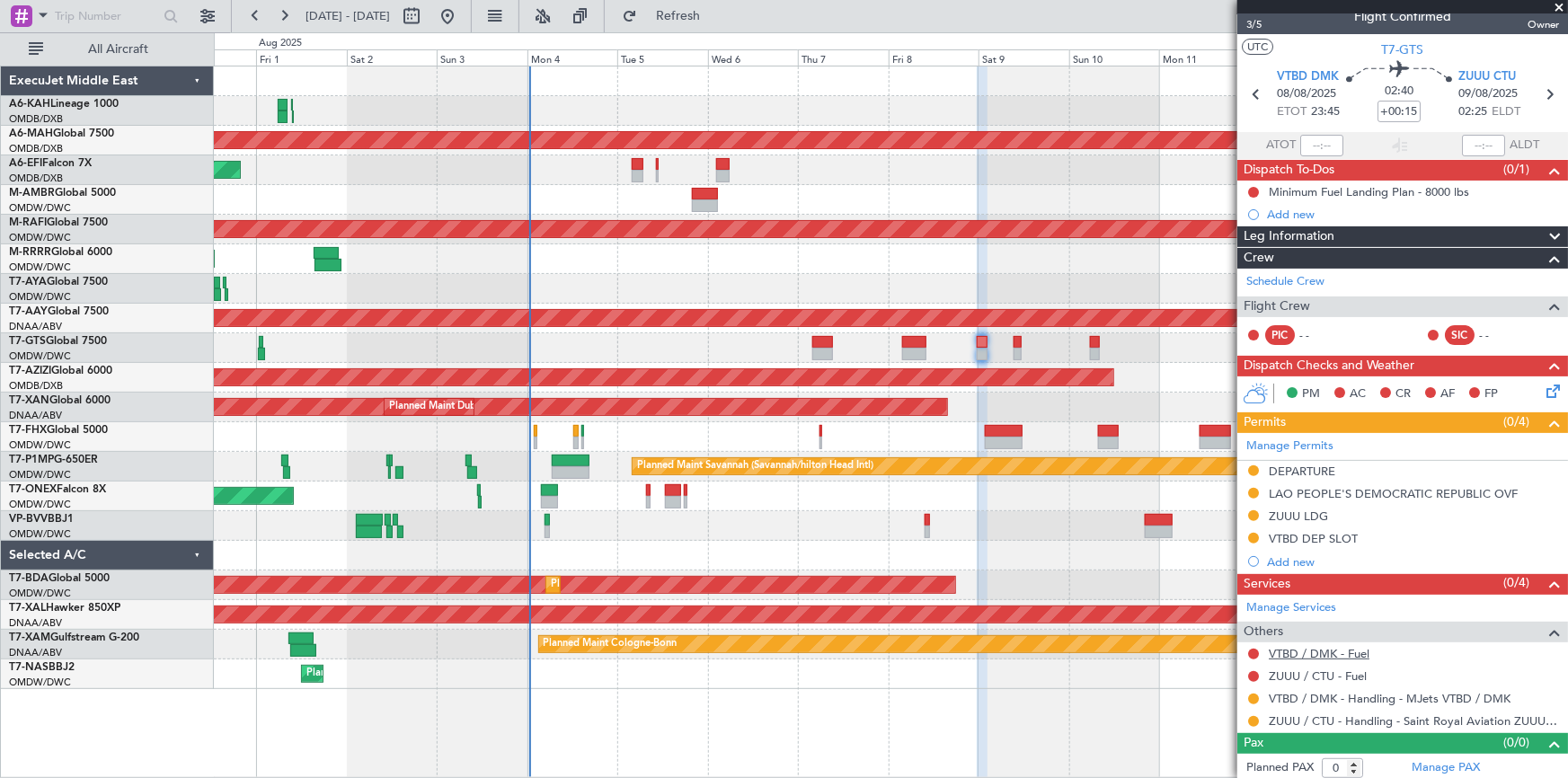 scroll, scrollTop: 19, scrollLeft: 0, axis: vertical 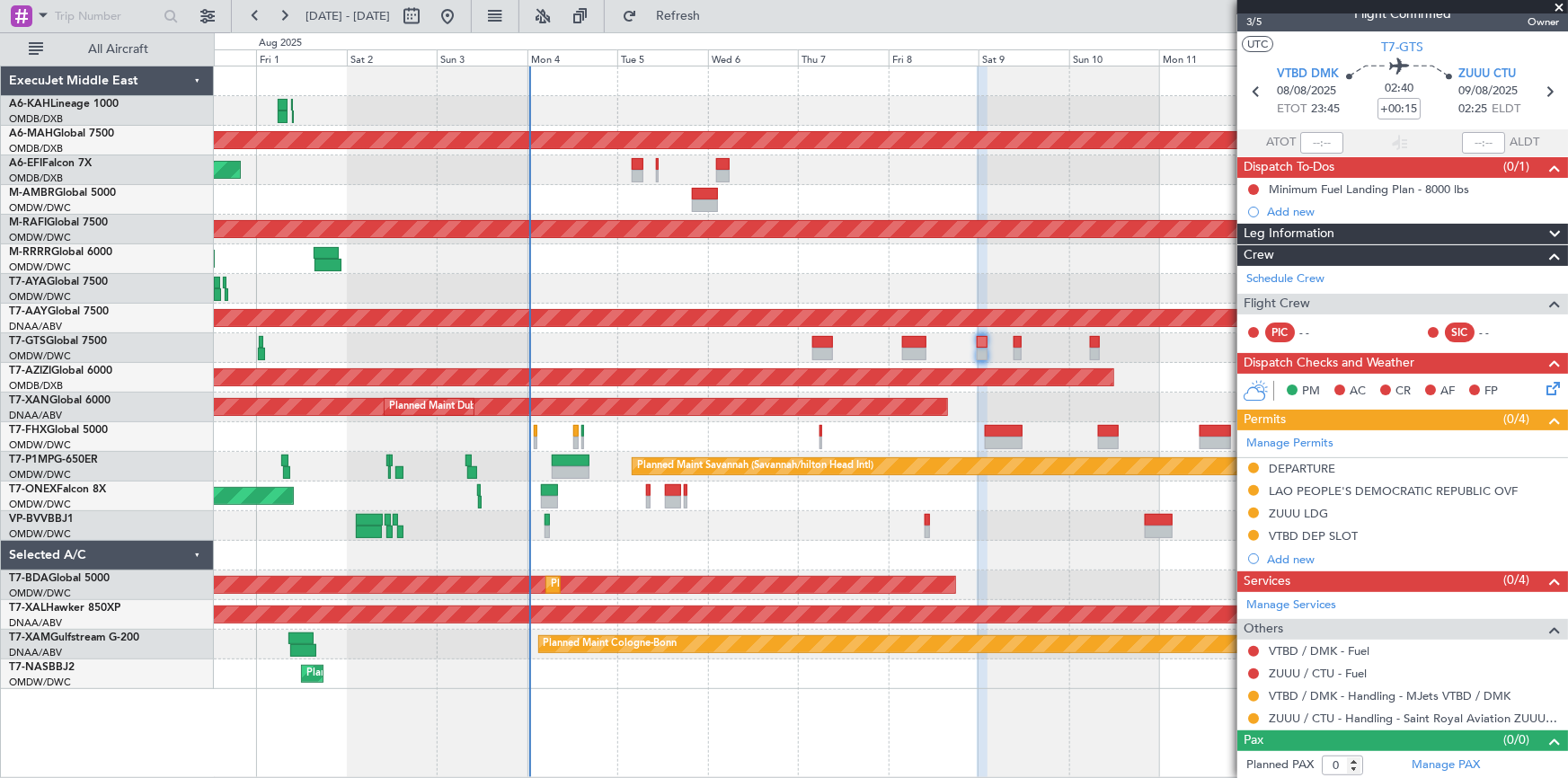 click on "LAO PEOPLE'S DEMOCRATIC REPUBLIC OVF" at bounding box center [1393, 491] 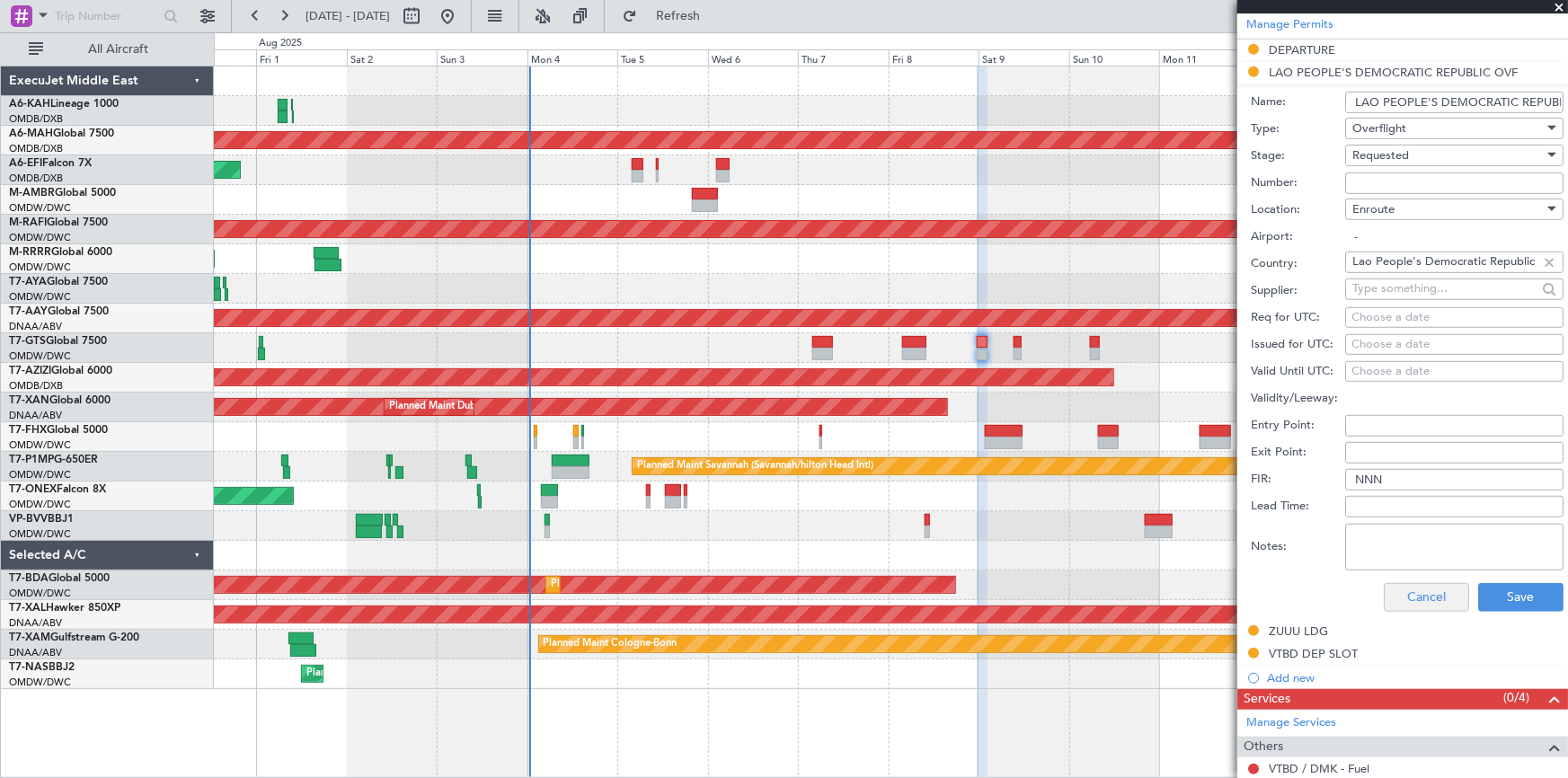 scroll, scrollTop: 509, scrollLeft: 0, axis: vertical 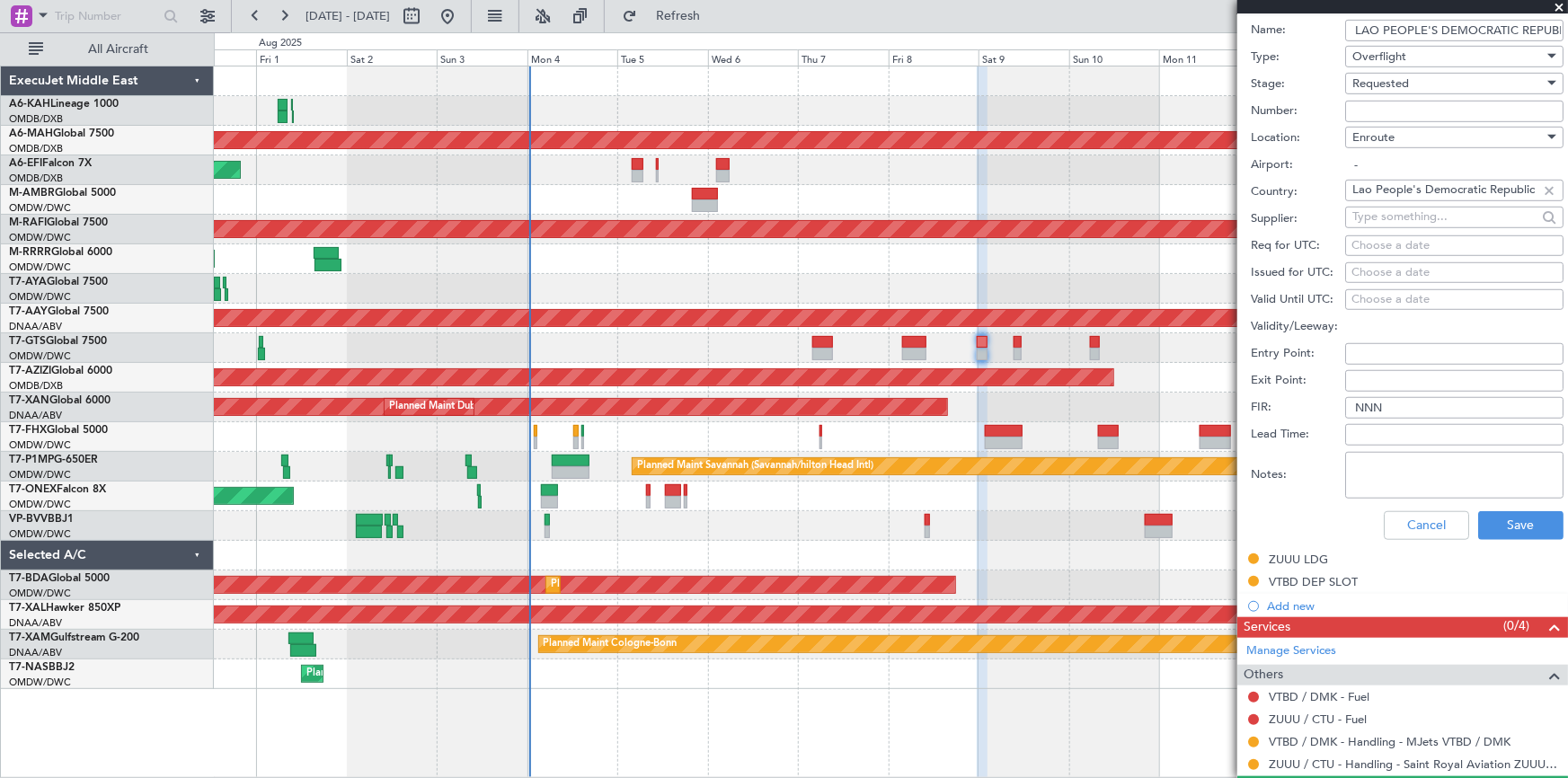 click on "Notes:" at bounding box center [1454, 475] 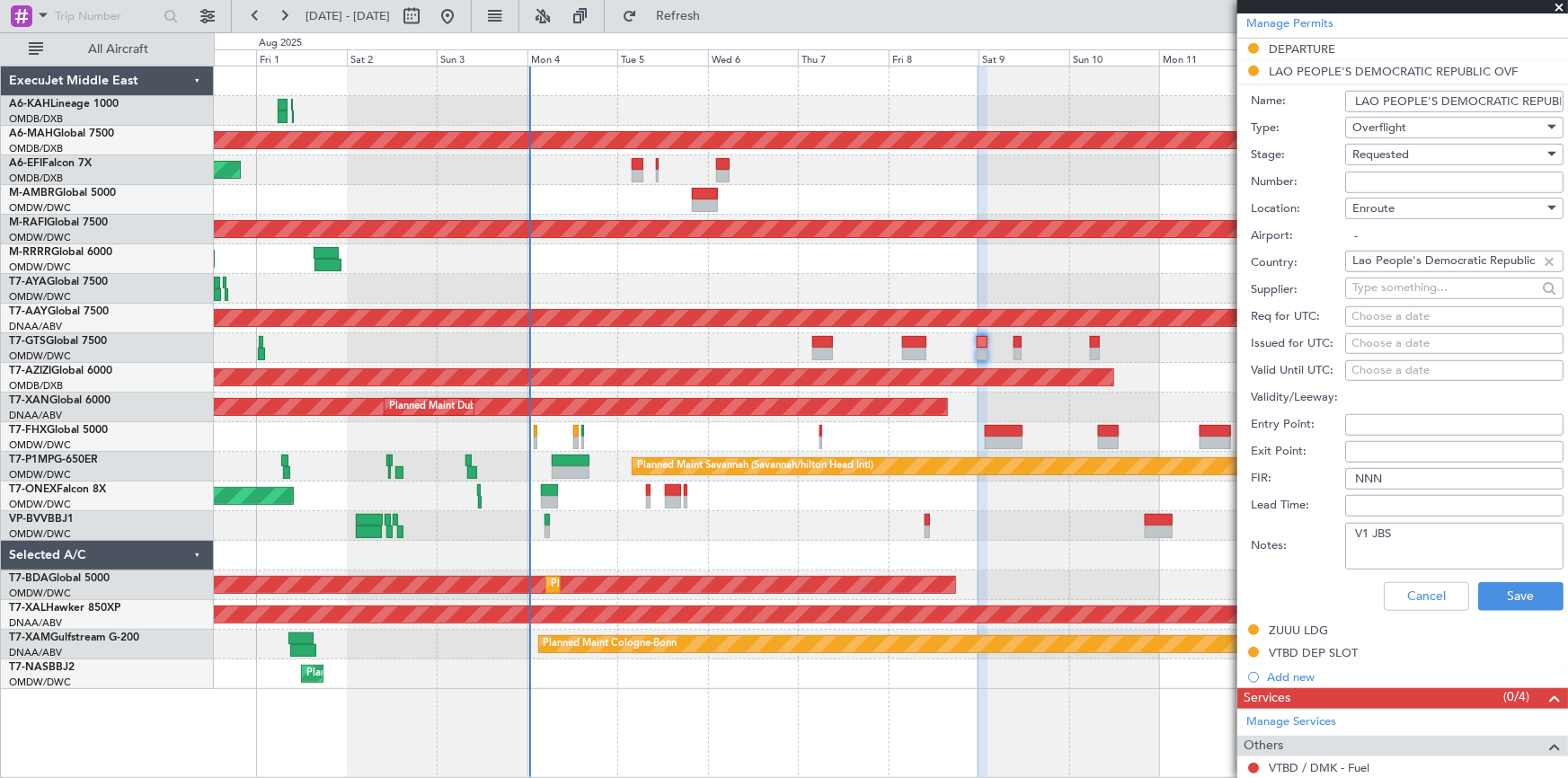 scroll, scrollTop: 490, scrollLeft: 0, axis: vertical 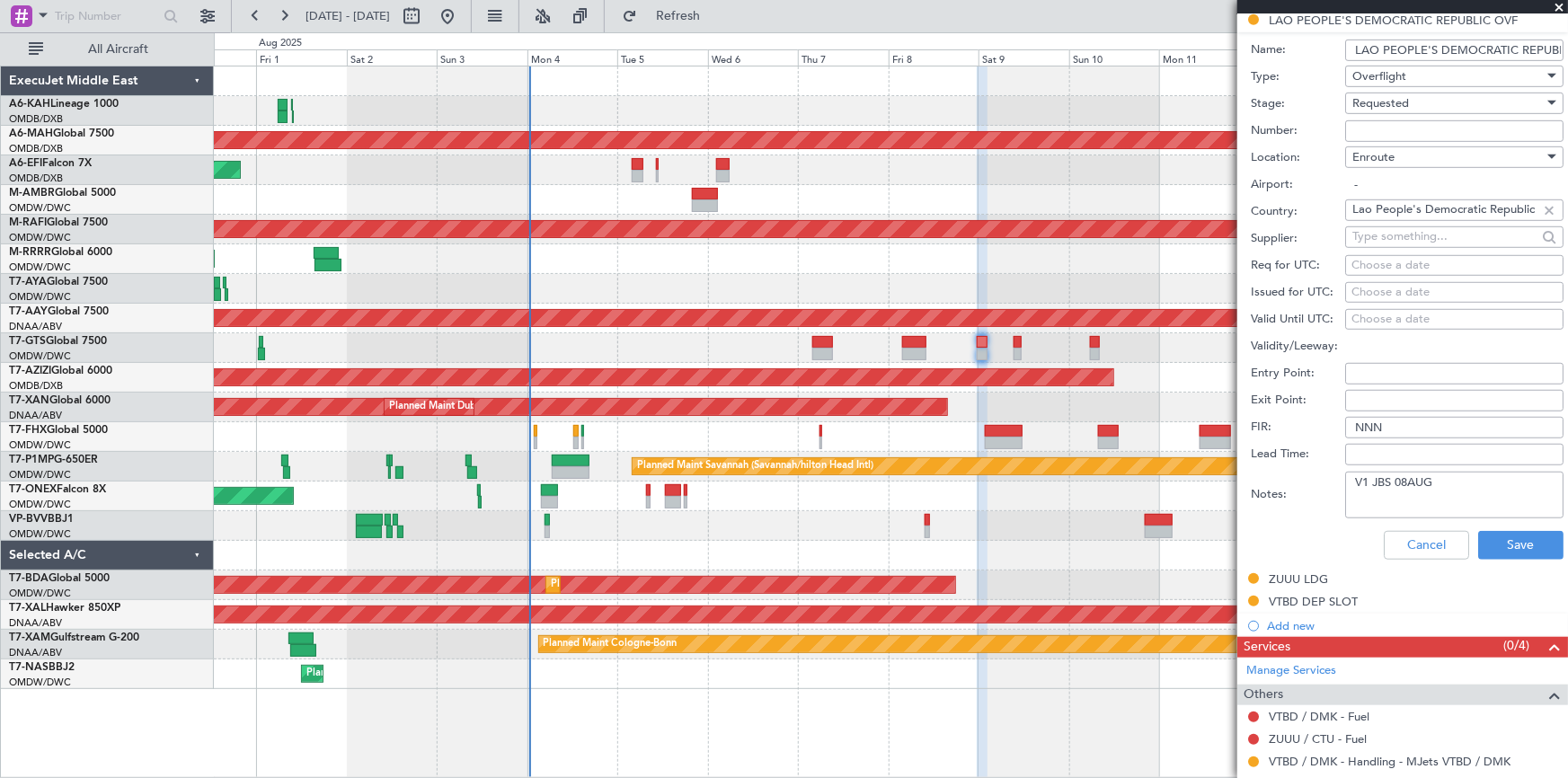 drag, startPoint x: 1469, startPoint y: 485, endPoint x: 1102, endPoint y: 482, distance: 367.01226 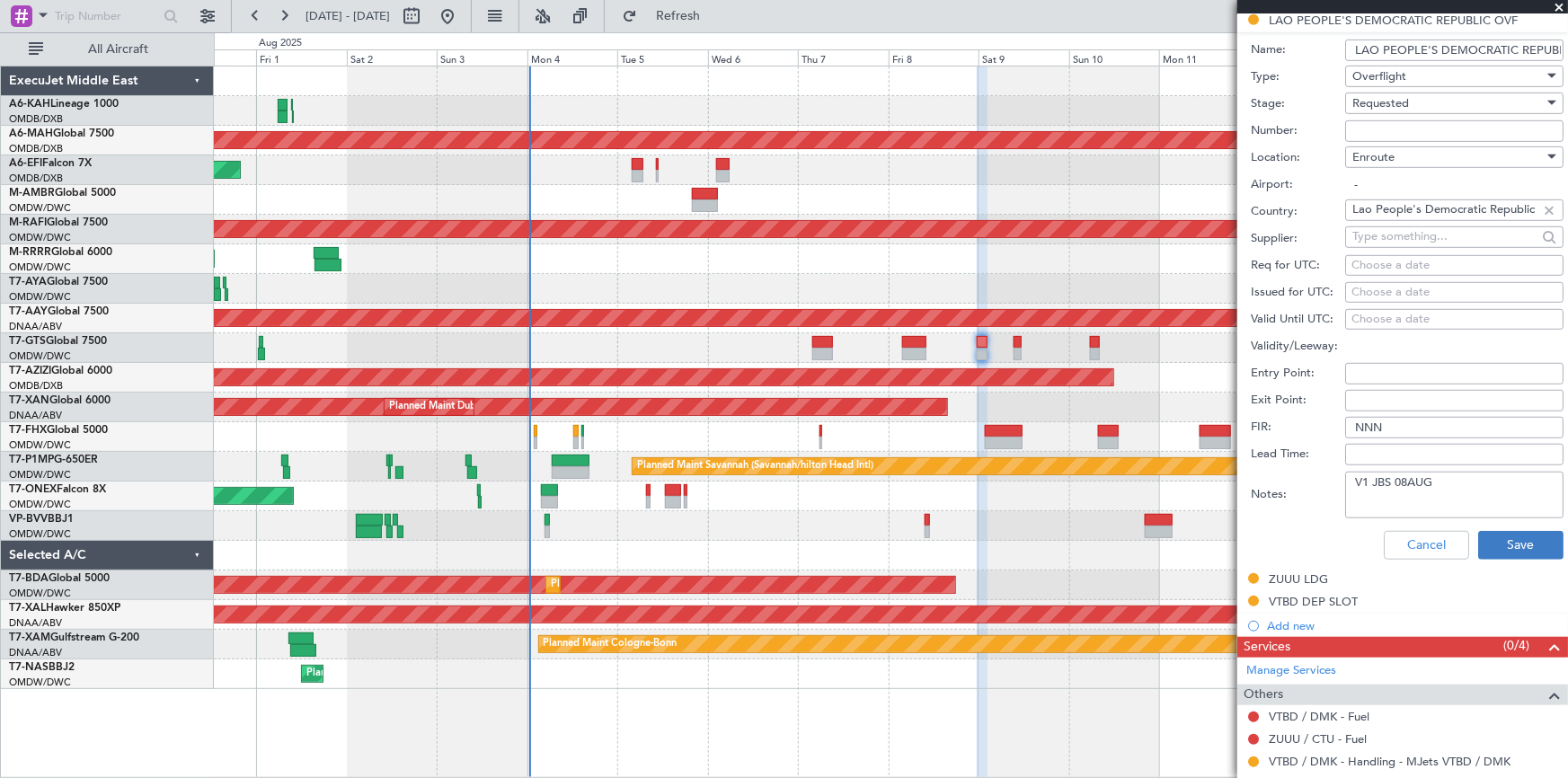 type on "V1 JBS 08AUG" 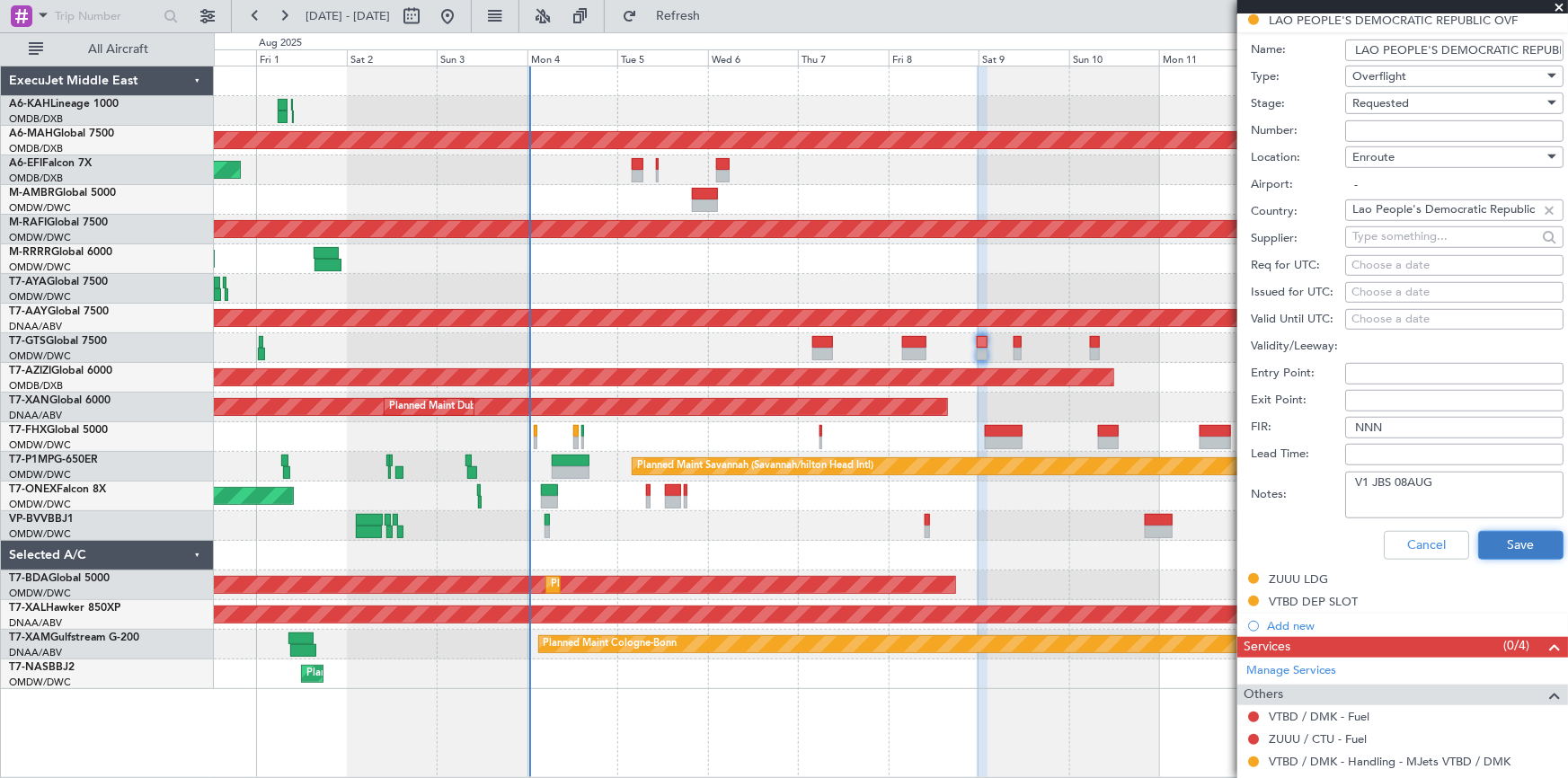 click on "Save" at bounding box center (1520, 545) 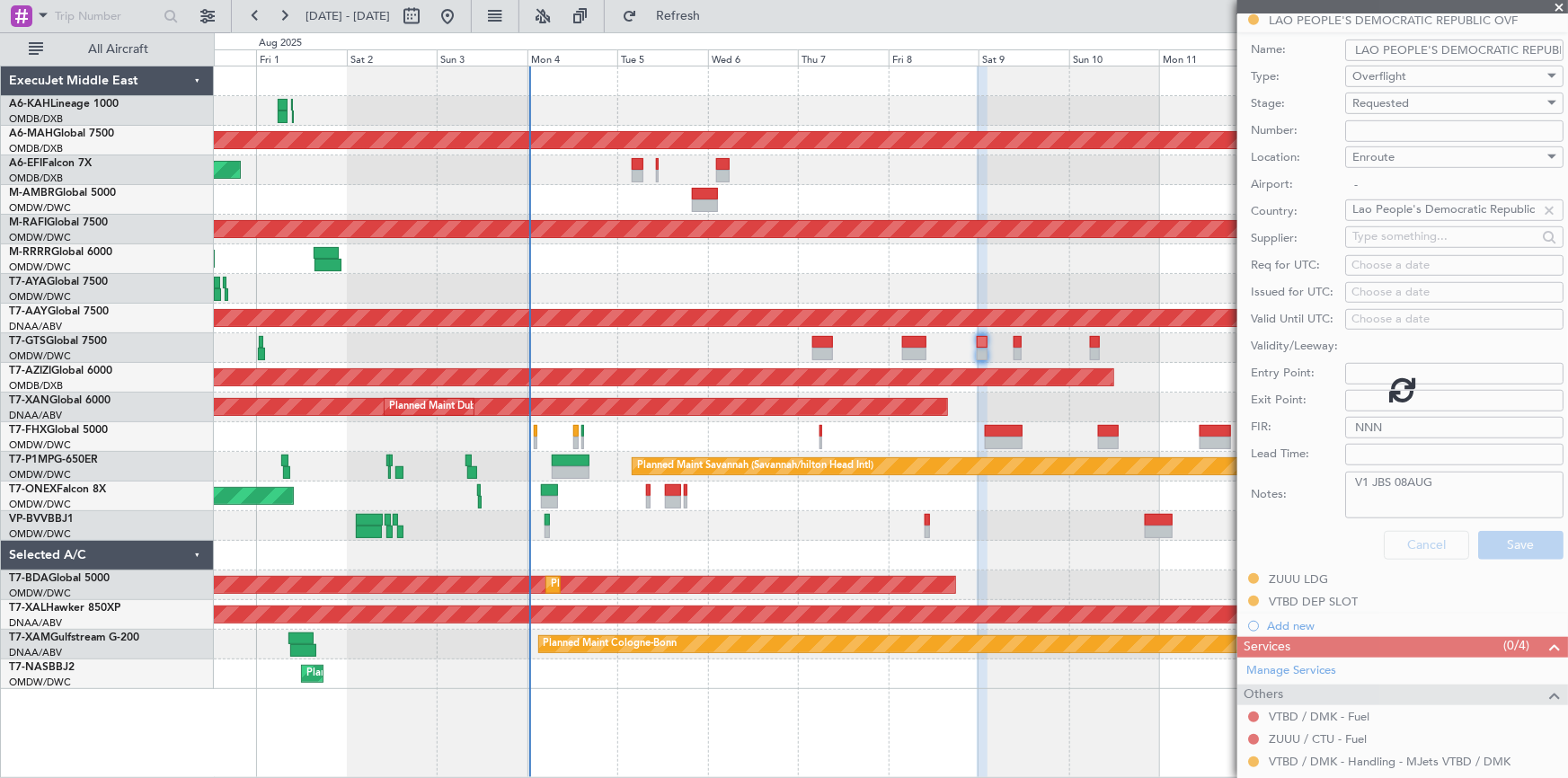 scroll, scrollTop: 0, scrollLeft: 0, axis: both 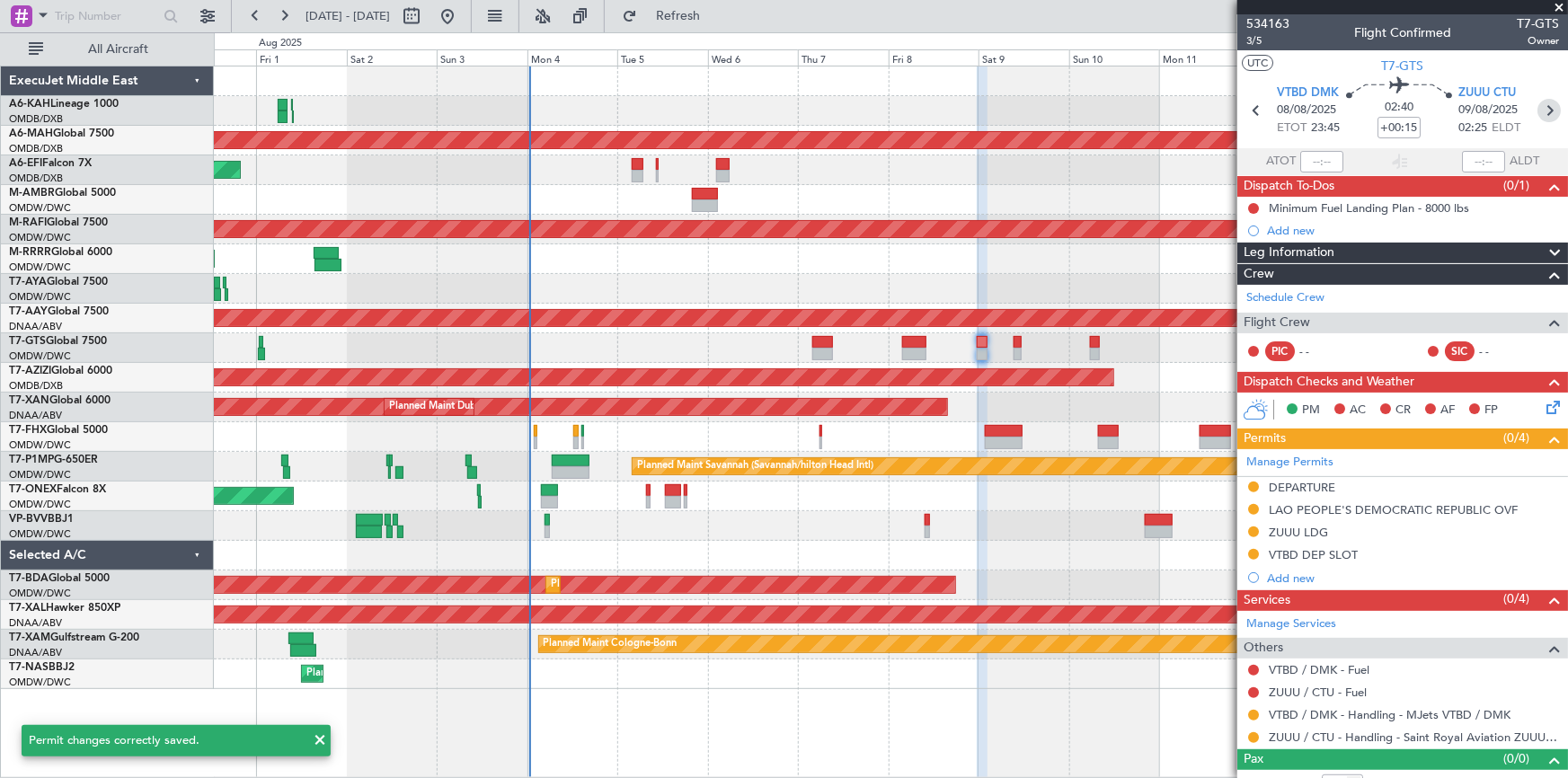 click at bounding box center (1549, 111) 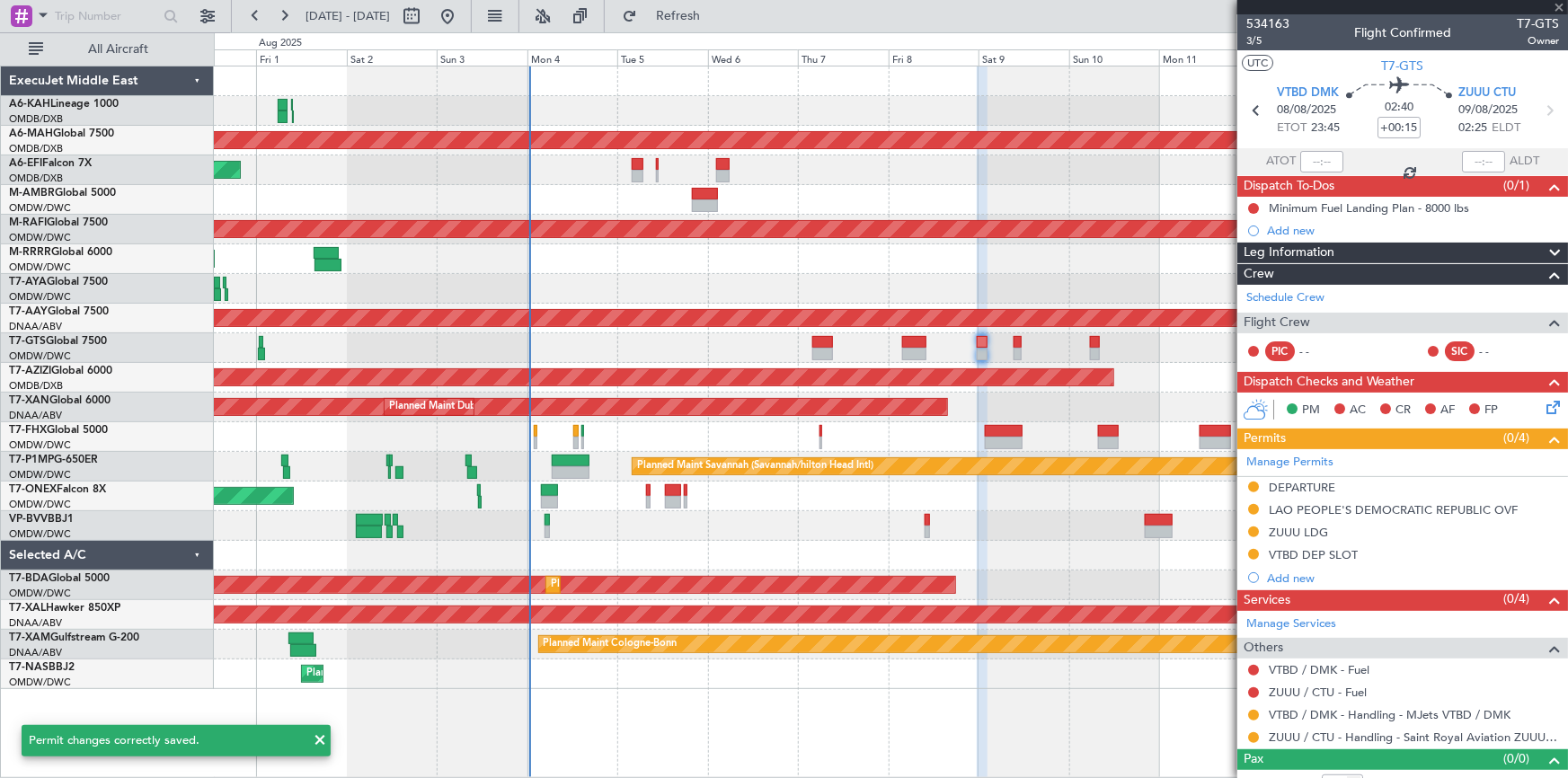 type on "+00:10" 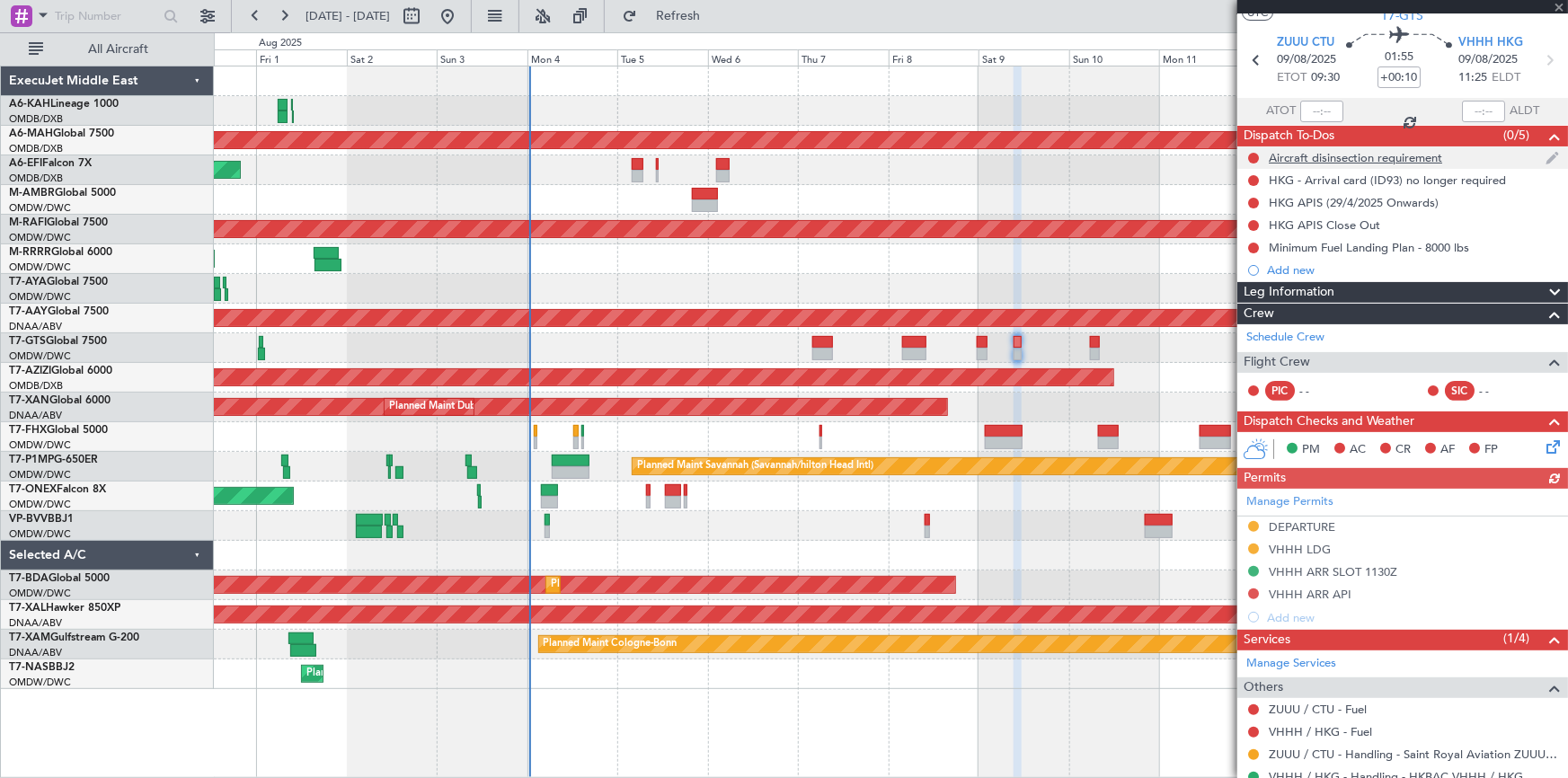 scroll, scrollTop: 0, scrollLeft: 0, axis: both 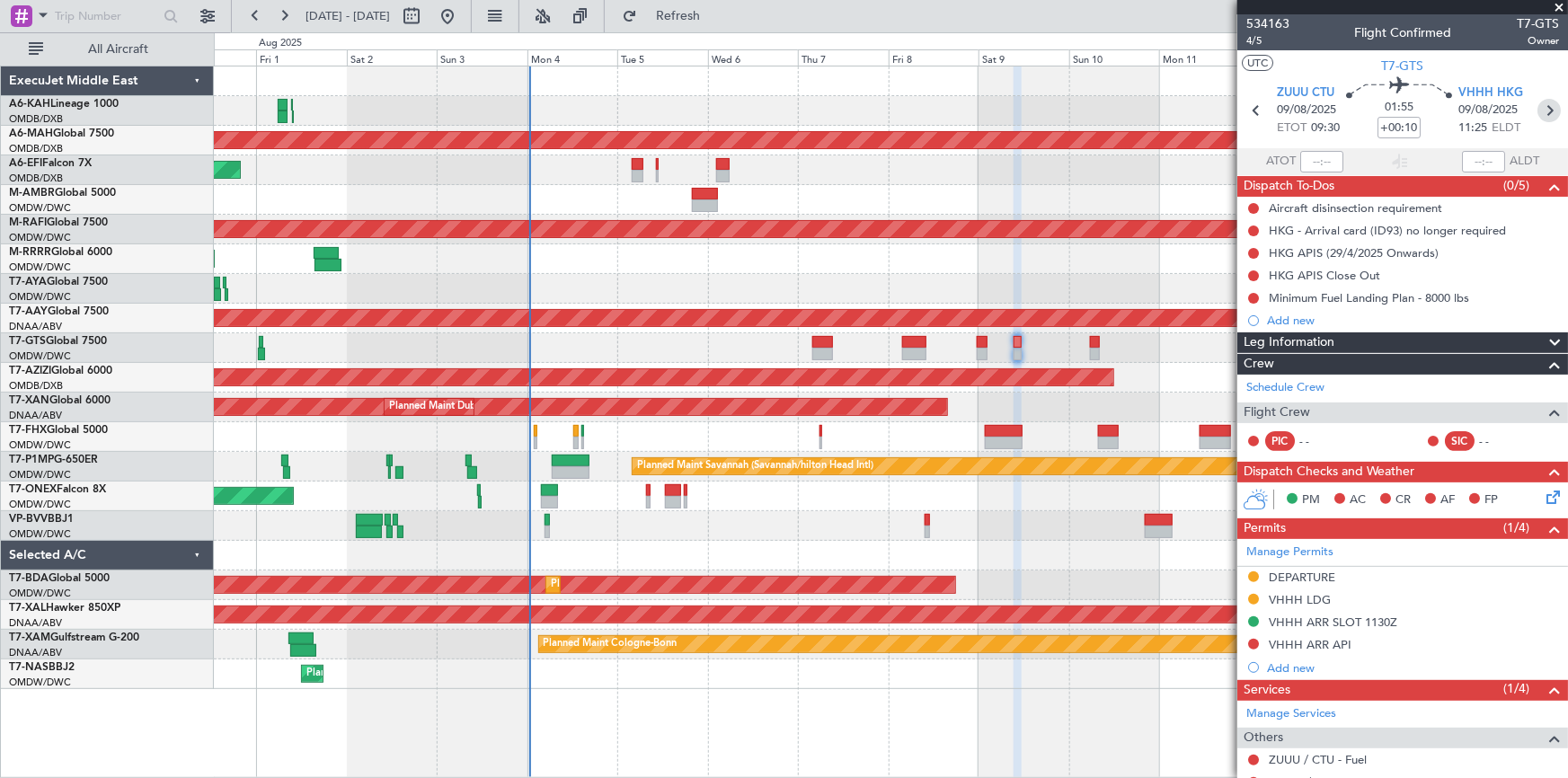click at bounding box center (1549, 111) 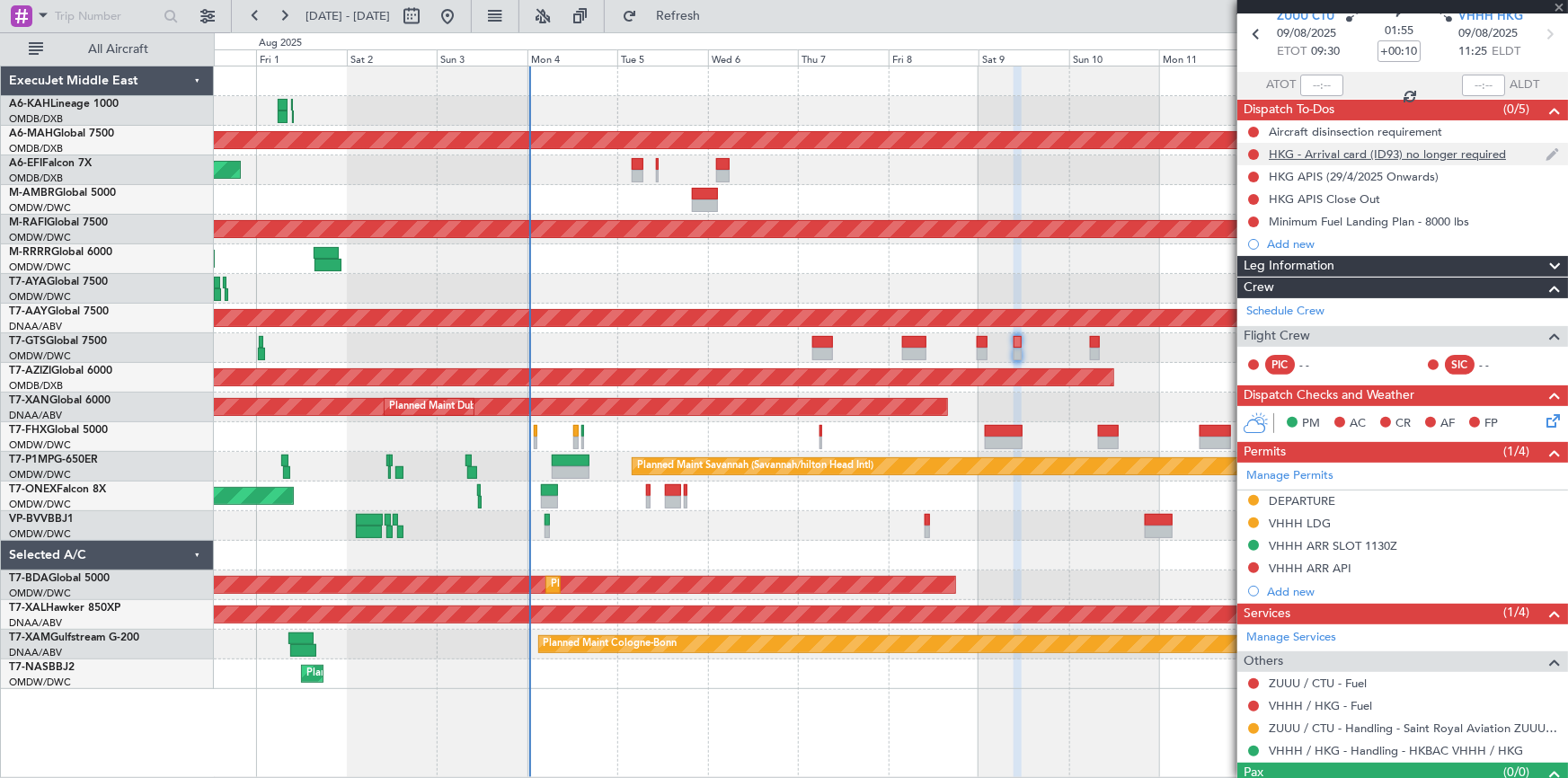 scroll, scrollTop: 109, scrollLeft: 0, axis: vertical 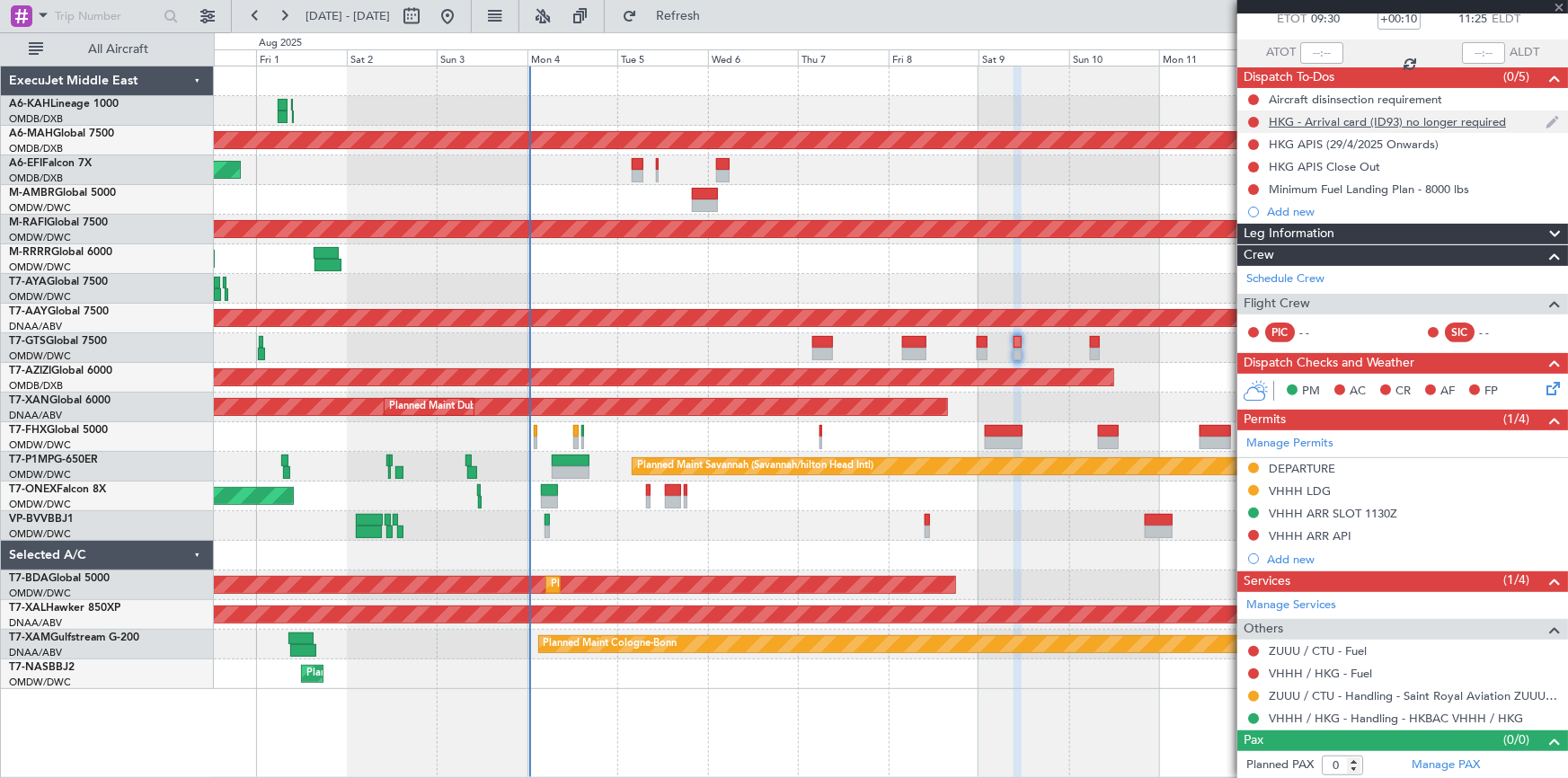 type 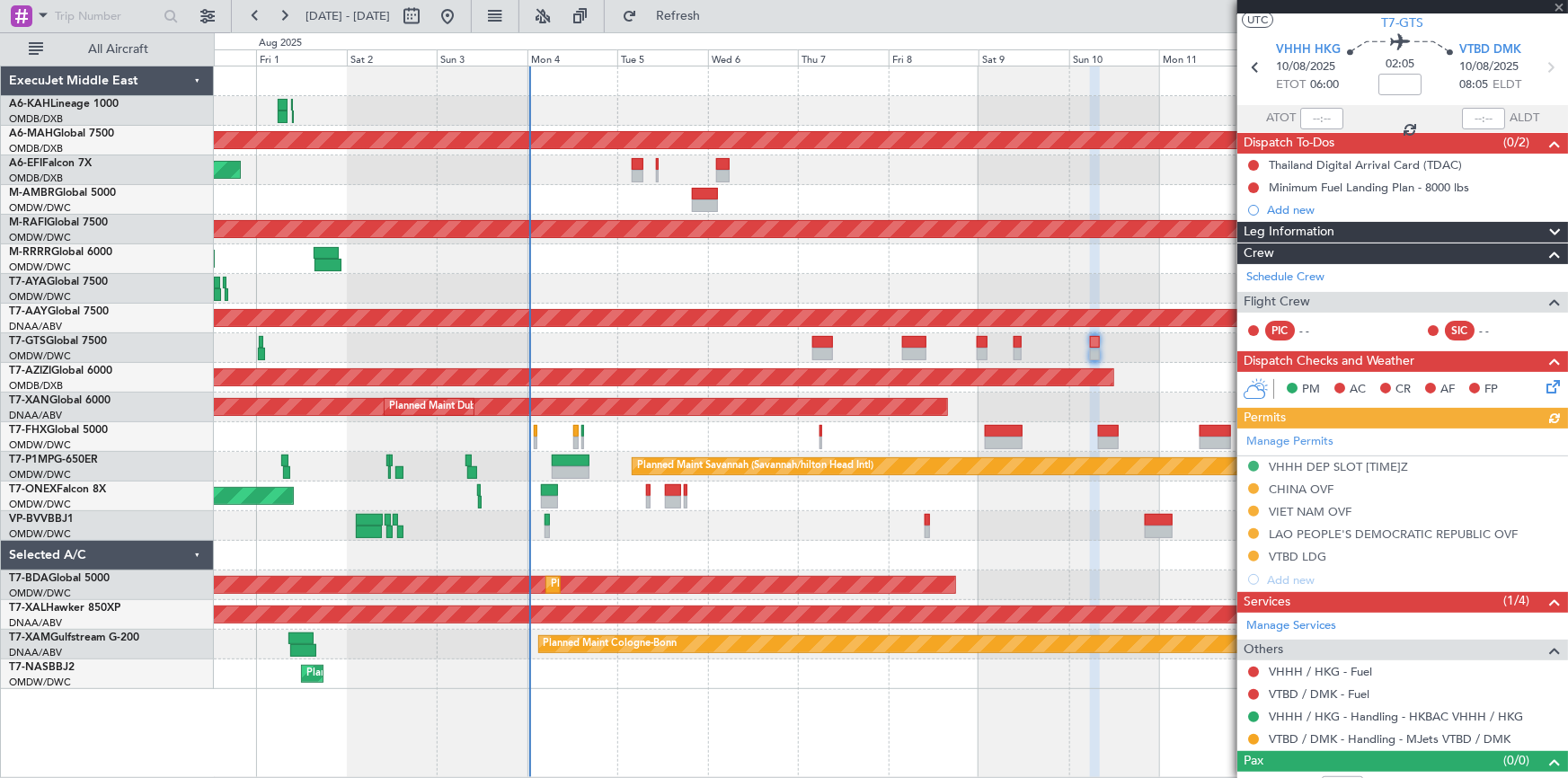 scroll, scrollTop: 64, scrollLeft: 0, axis: vertical 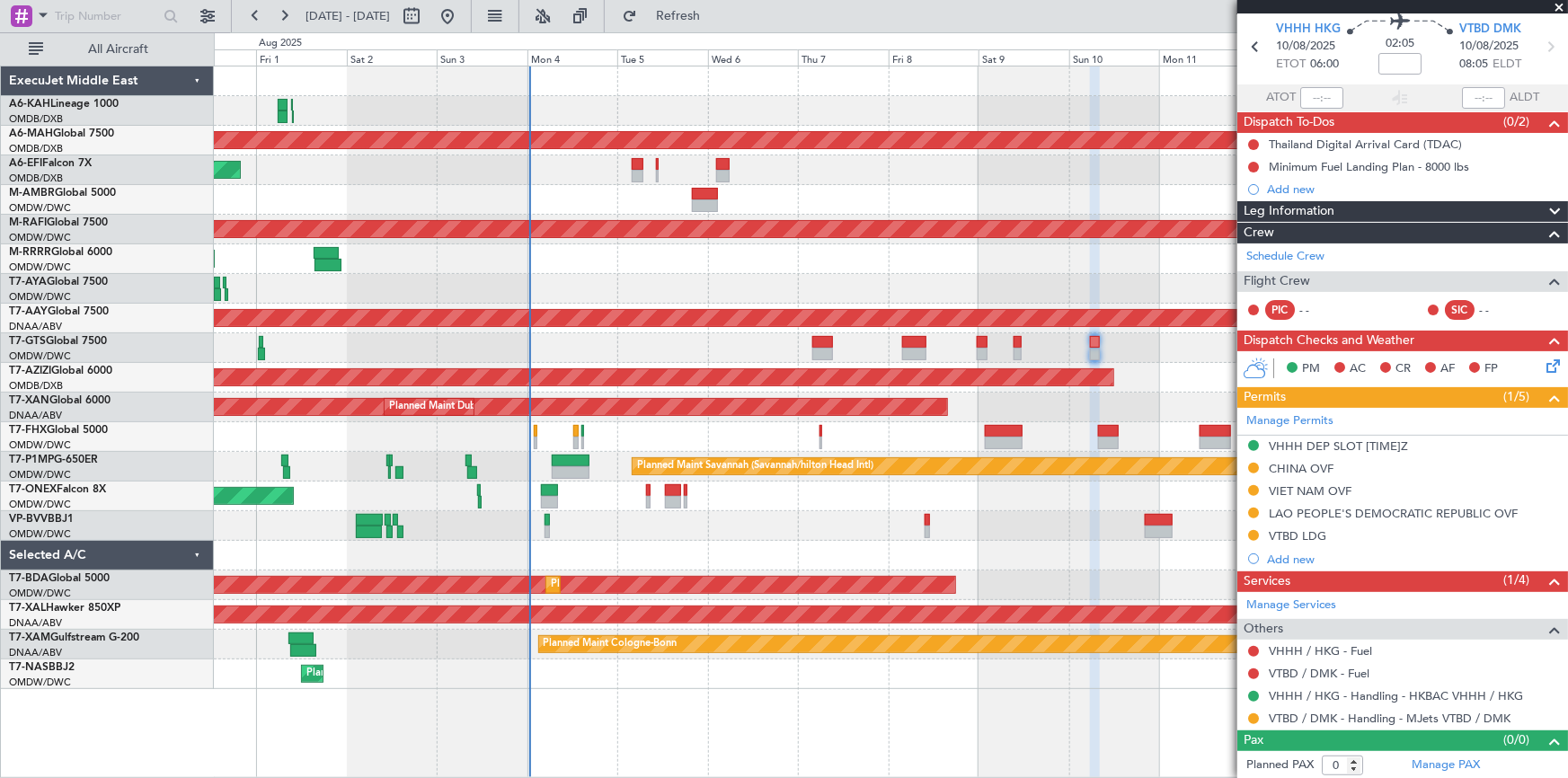 click on "CHINA OVF" at bounding box center (1301, 468) 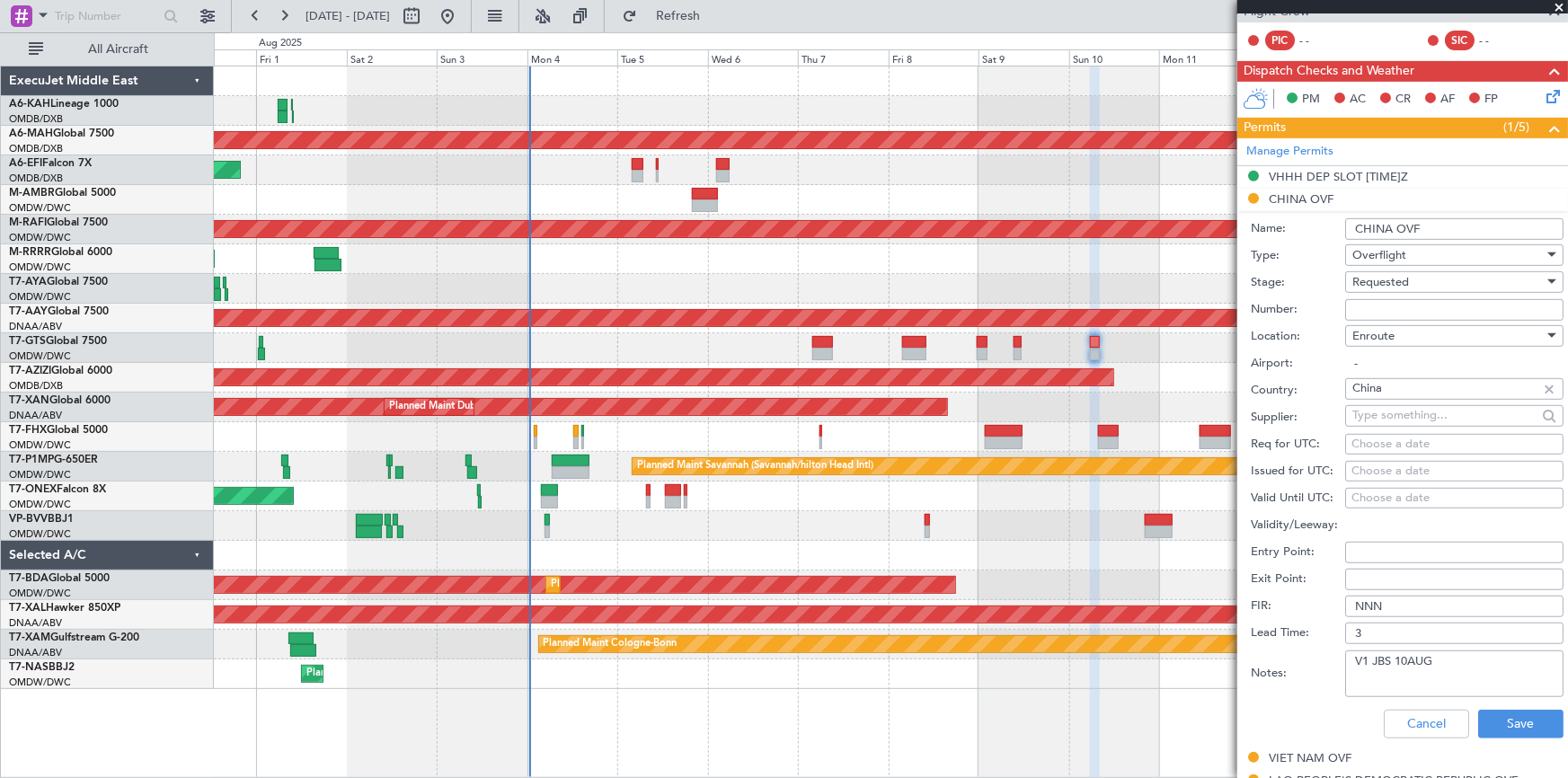 scroll, scrollTop: 408, scrollLeft: 0, axis: vertical 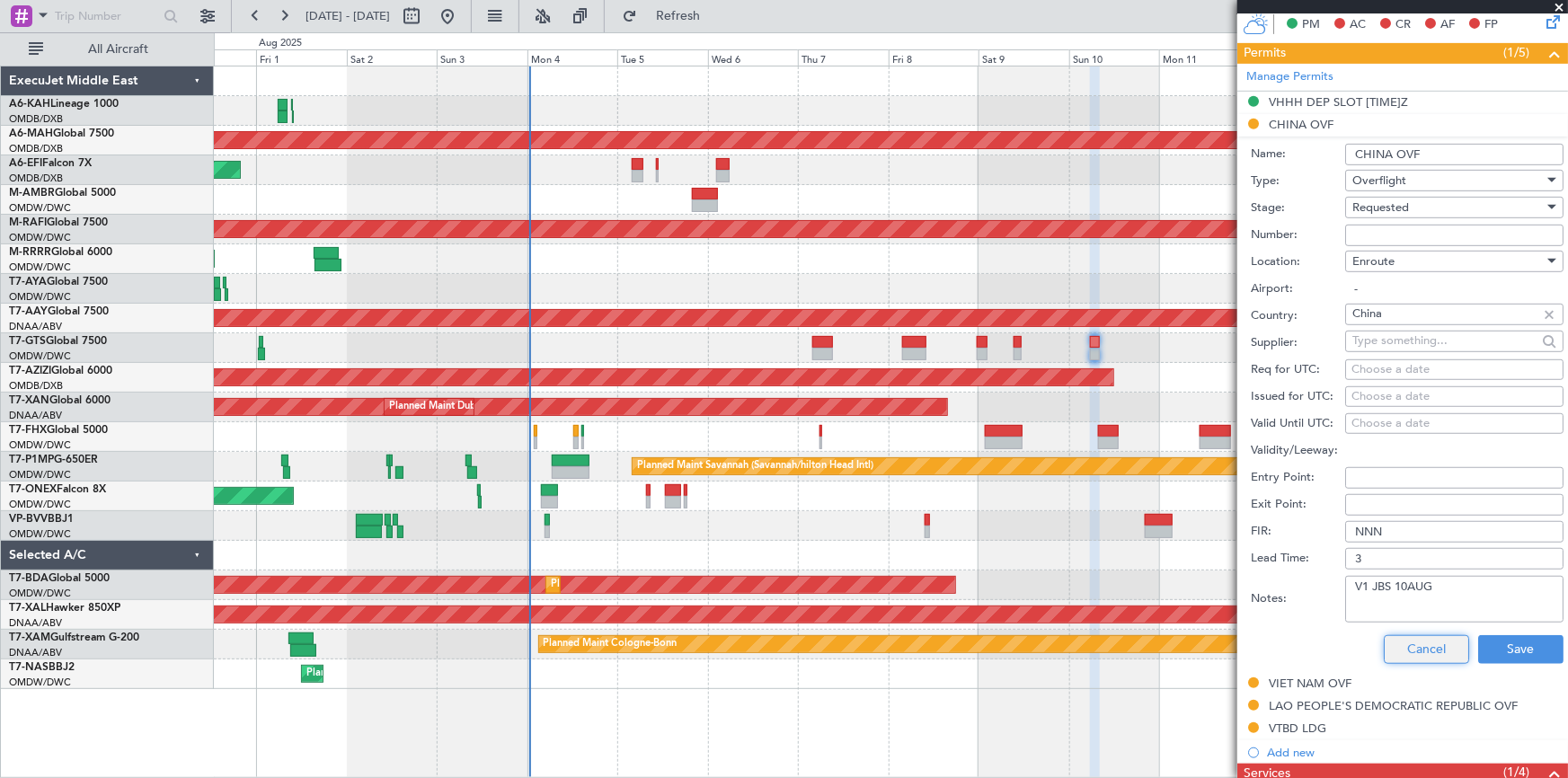 click on "Cancel" at bounding box center [1426, 650] 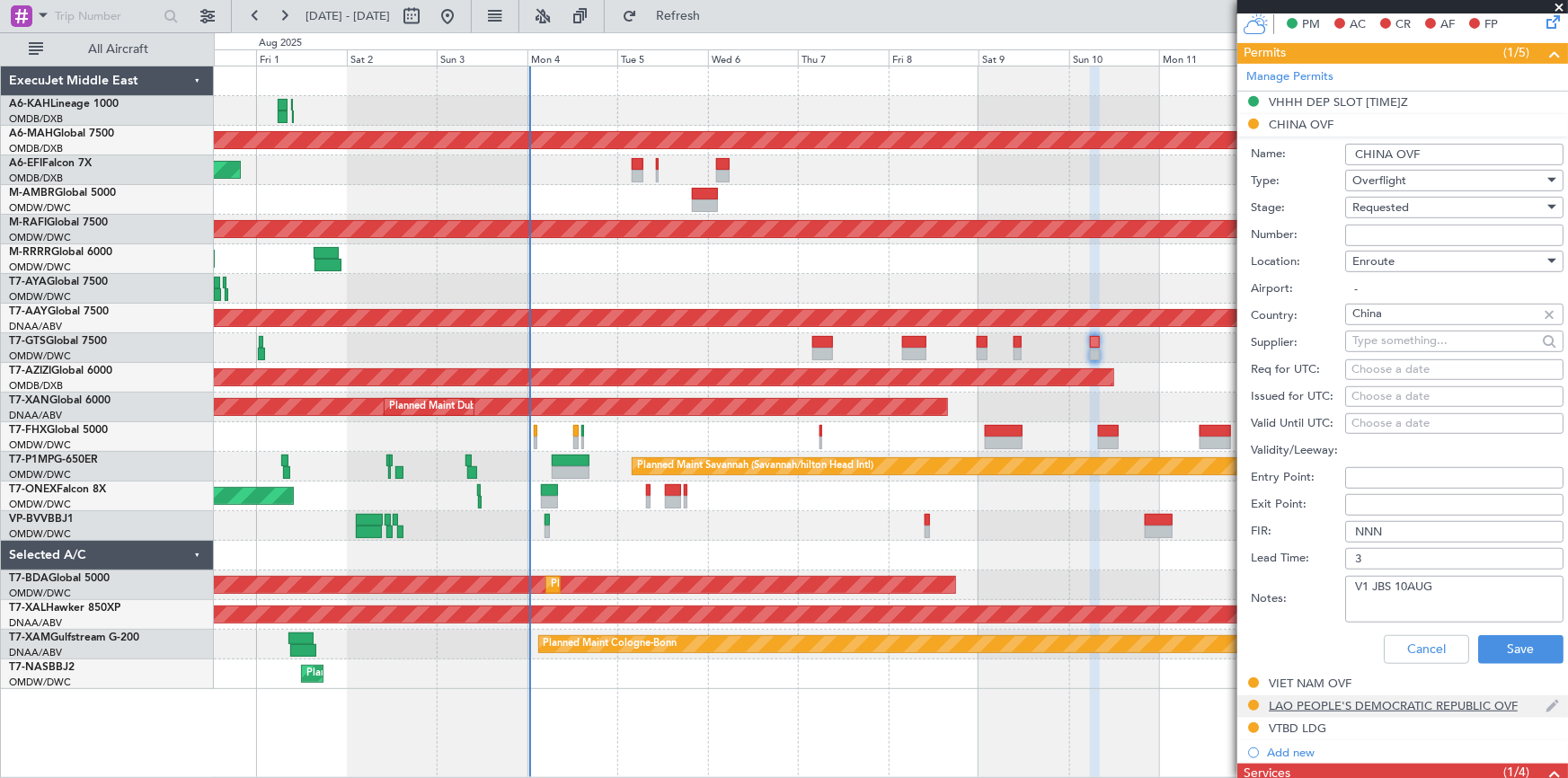scroll, scrollTop: 64, scrollLeft: 0, axis: vertical 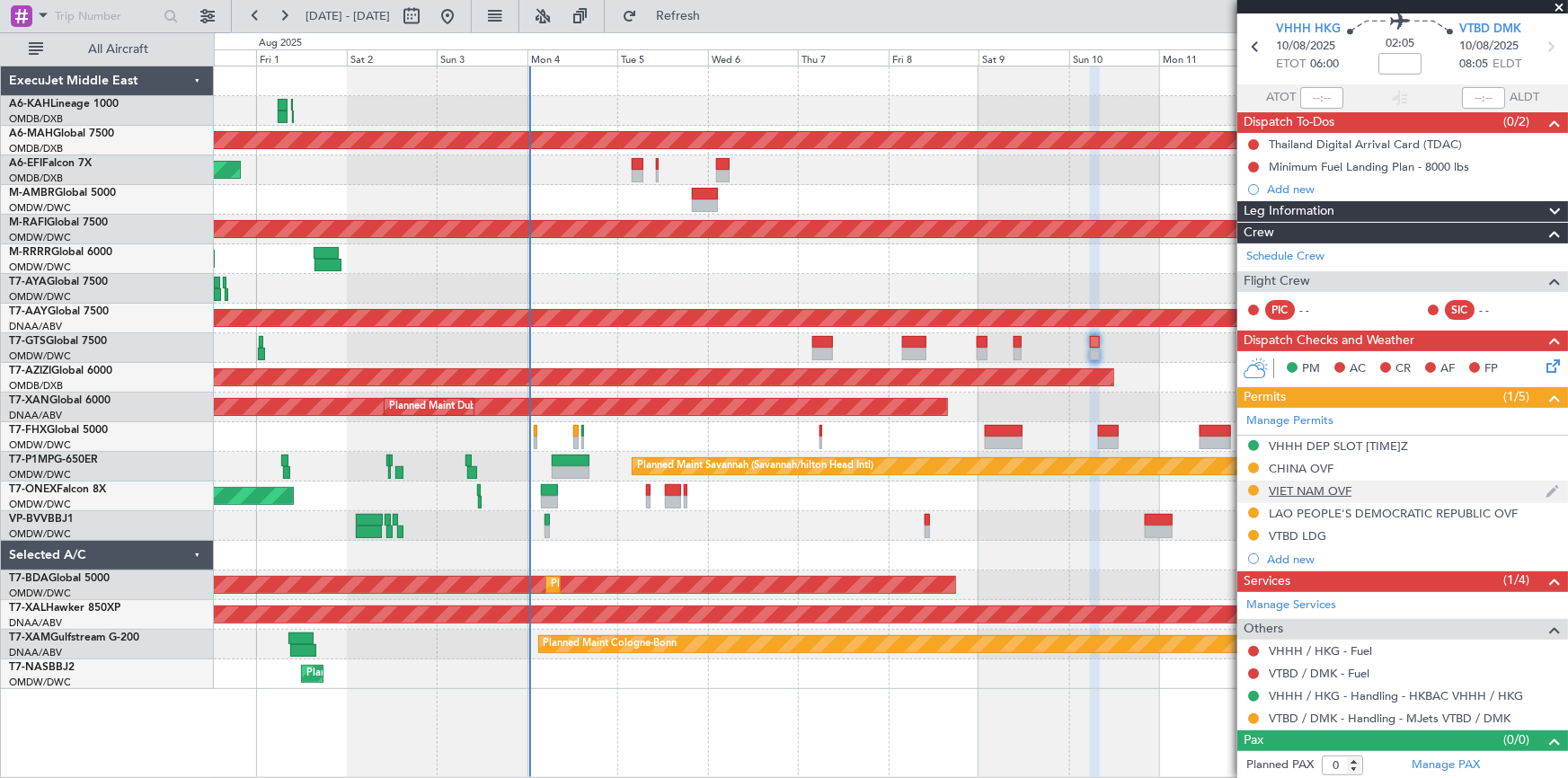 click on "VIET NAM OVF" at bounding box center [1310, 491] 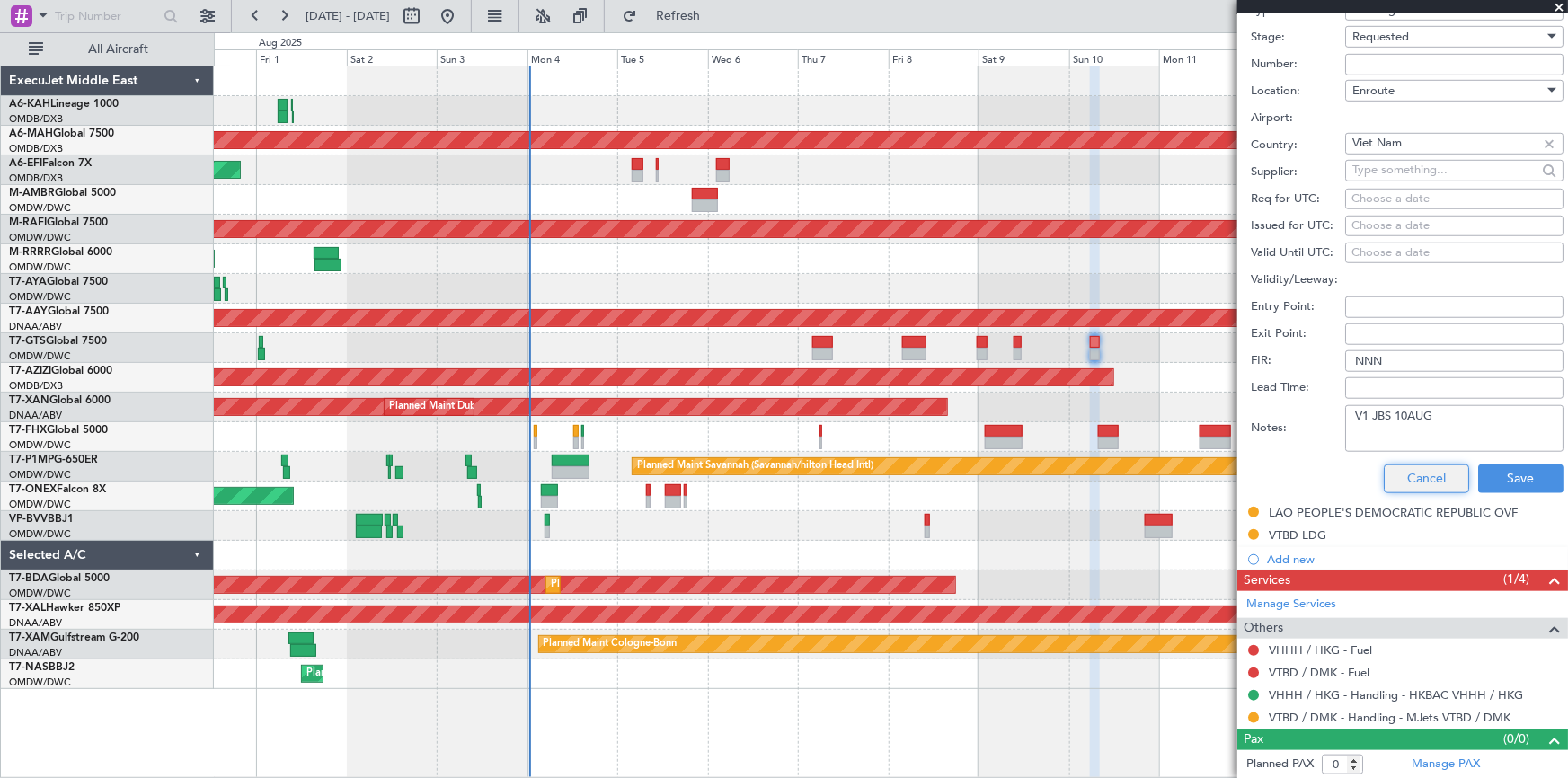 click on "Cancel" at bounding box center (1426, 479) 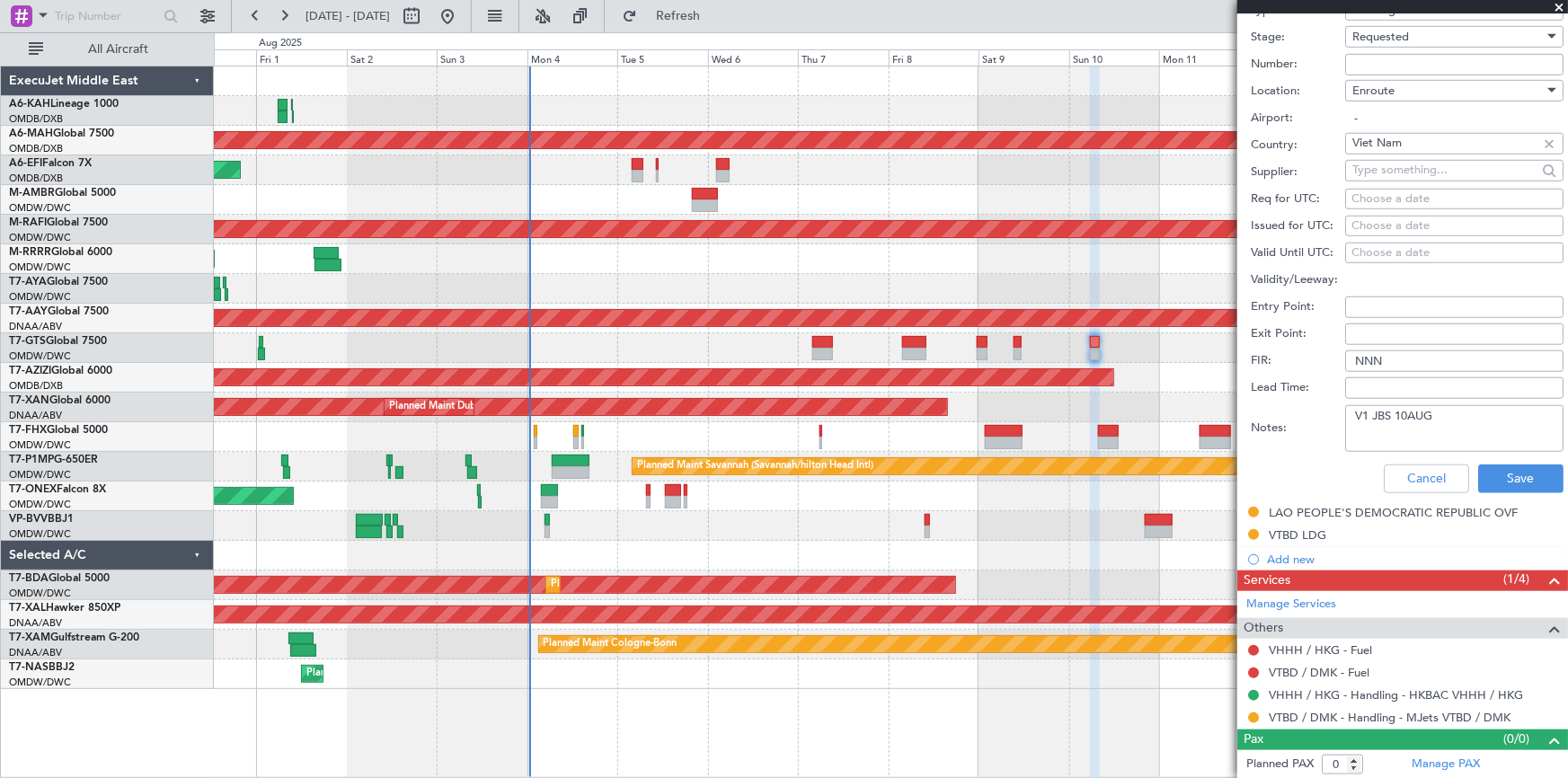 scroll, scrollTop: 64, scrollLeft: 0, axis: vertical 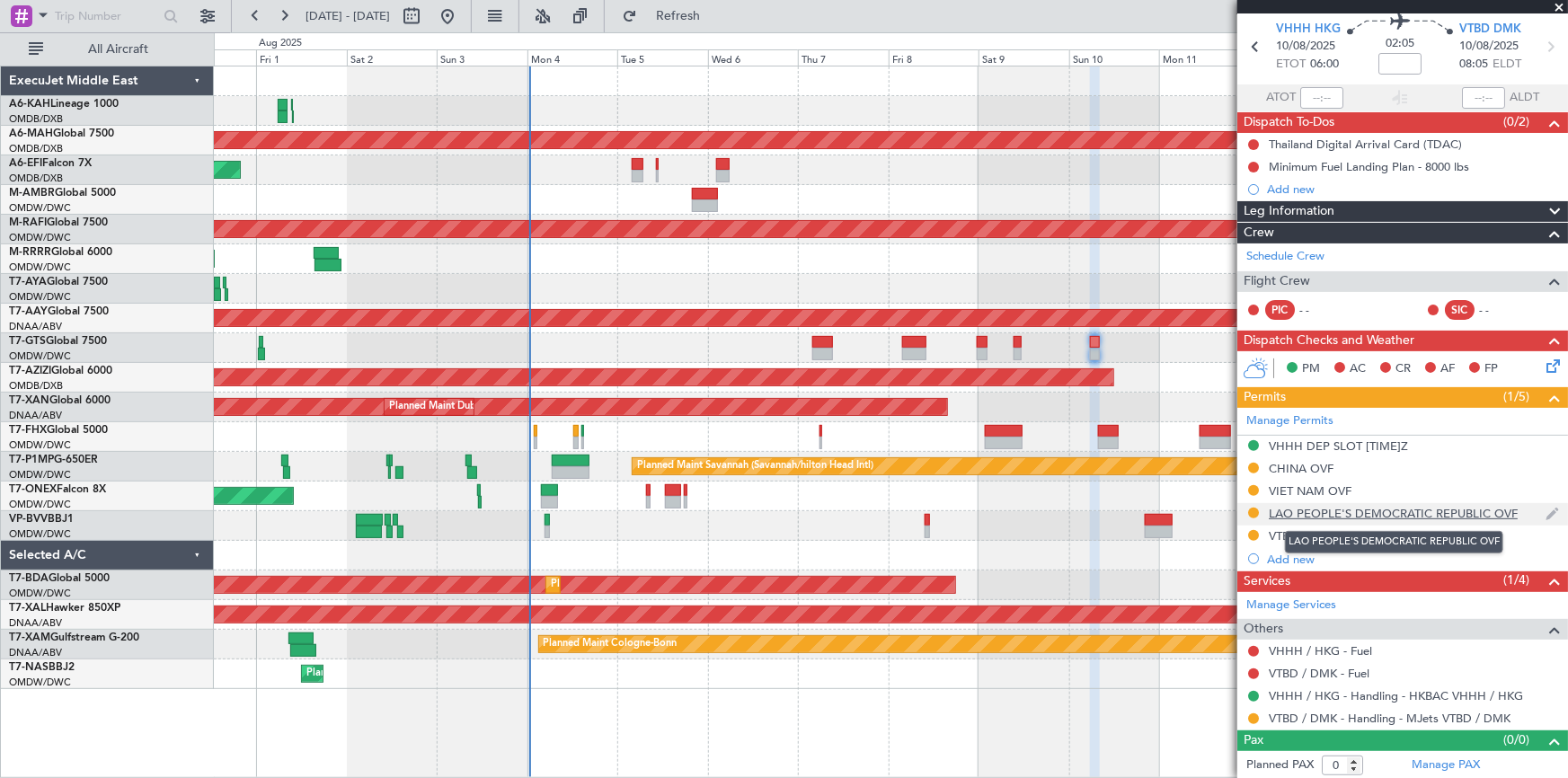 click on "LAO PEOPLE'S DEMOCRATIC REPUBLIC OVF" at bounding box center [1393, 513] 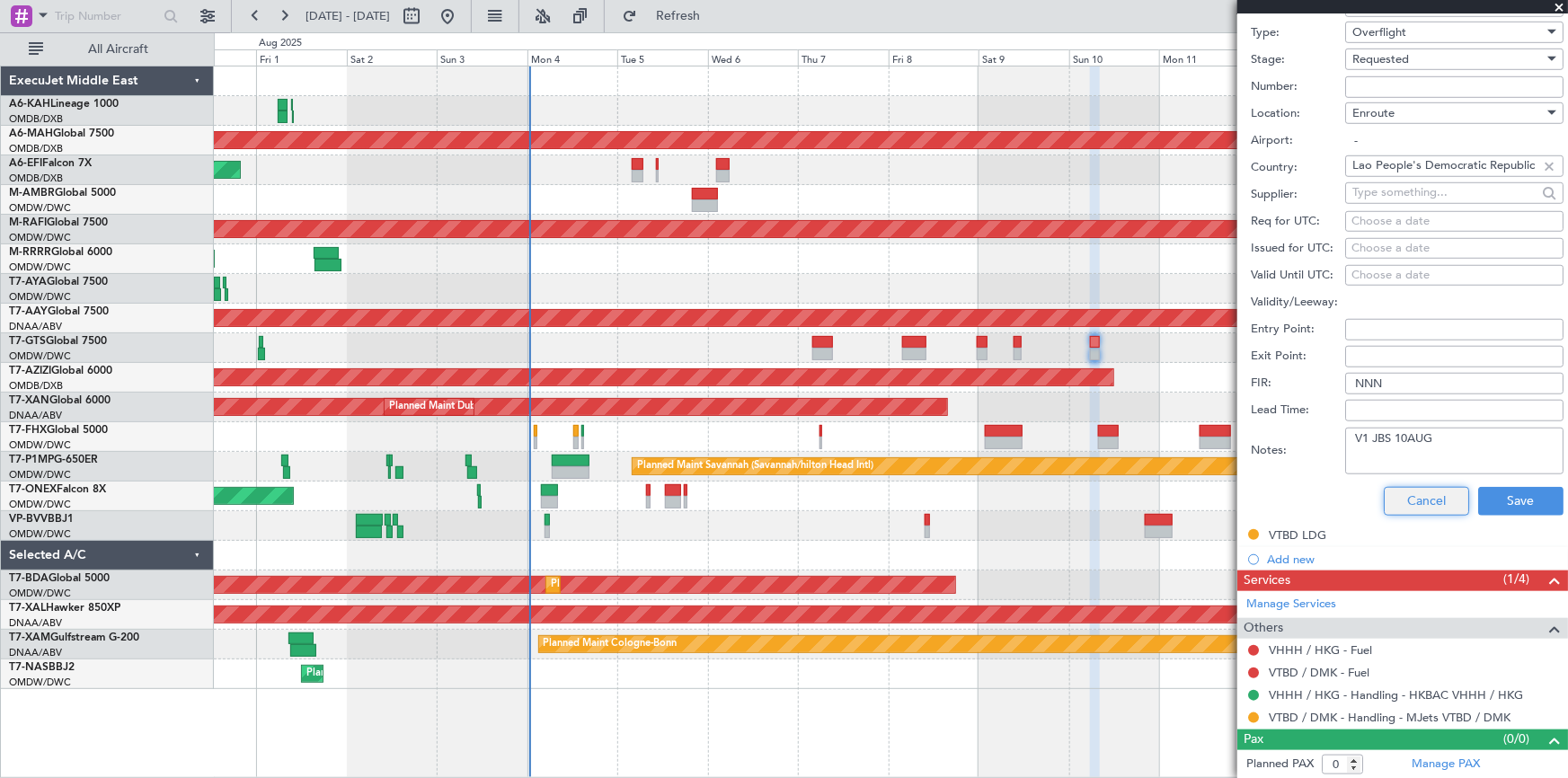 click on "Cancel" at bounding box center (1426, 501) 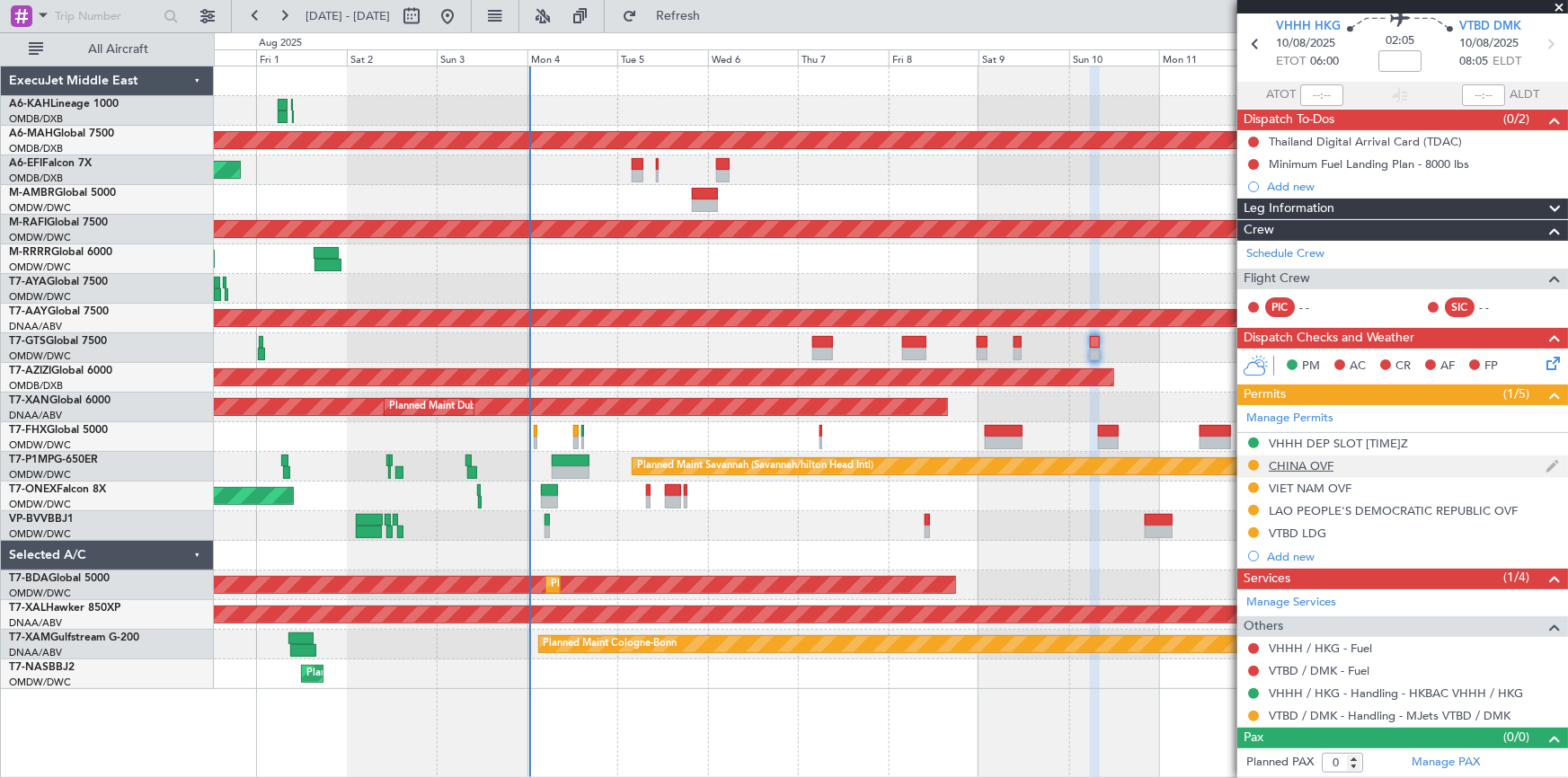 scroll, scrollTop: 64, scrollLeft: 0, axis: vertical 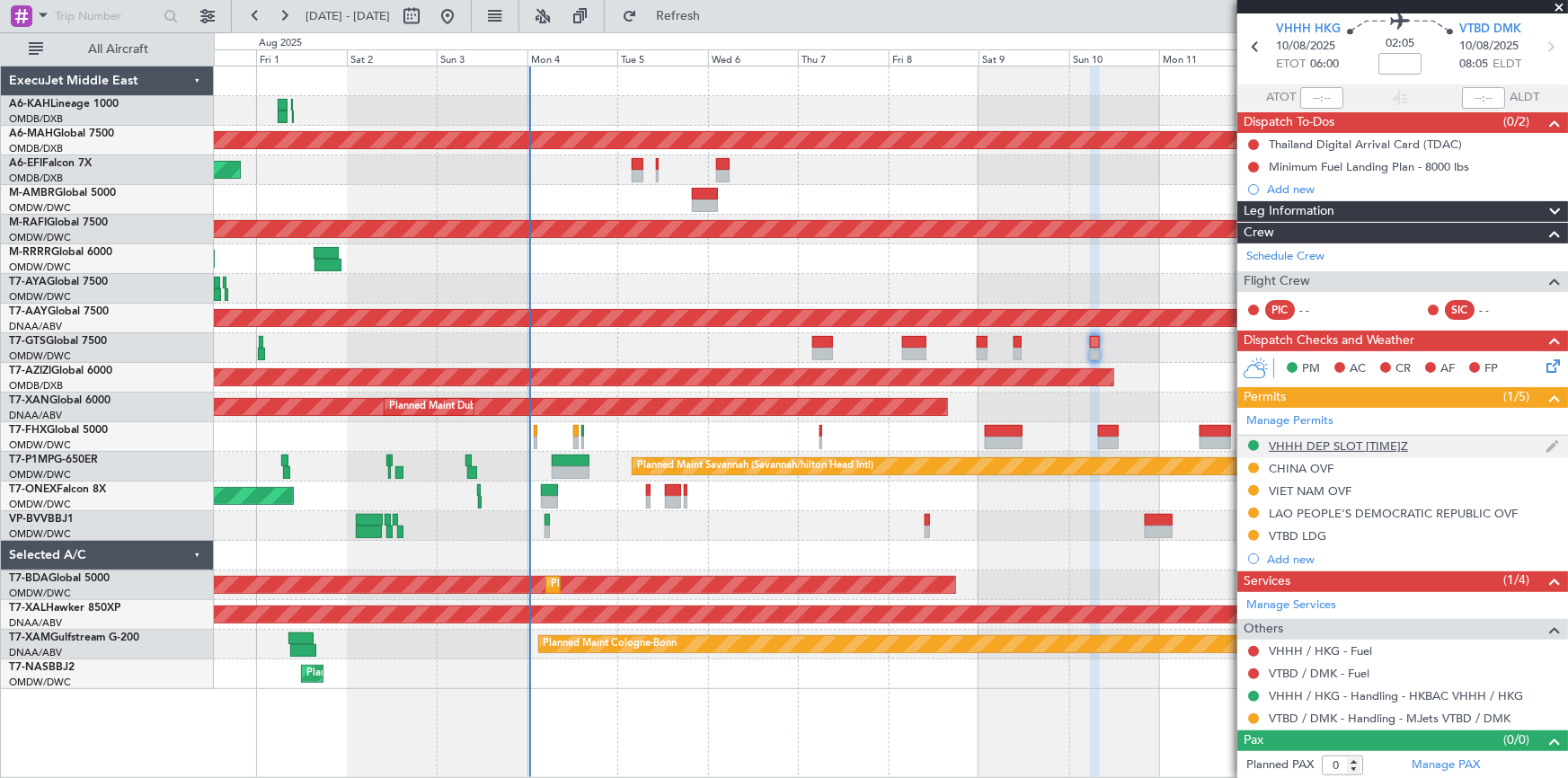 click on "VHHH DEP SLOT 0600Z" at bounding box center [1338, 446] 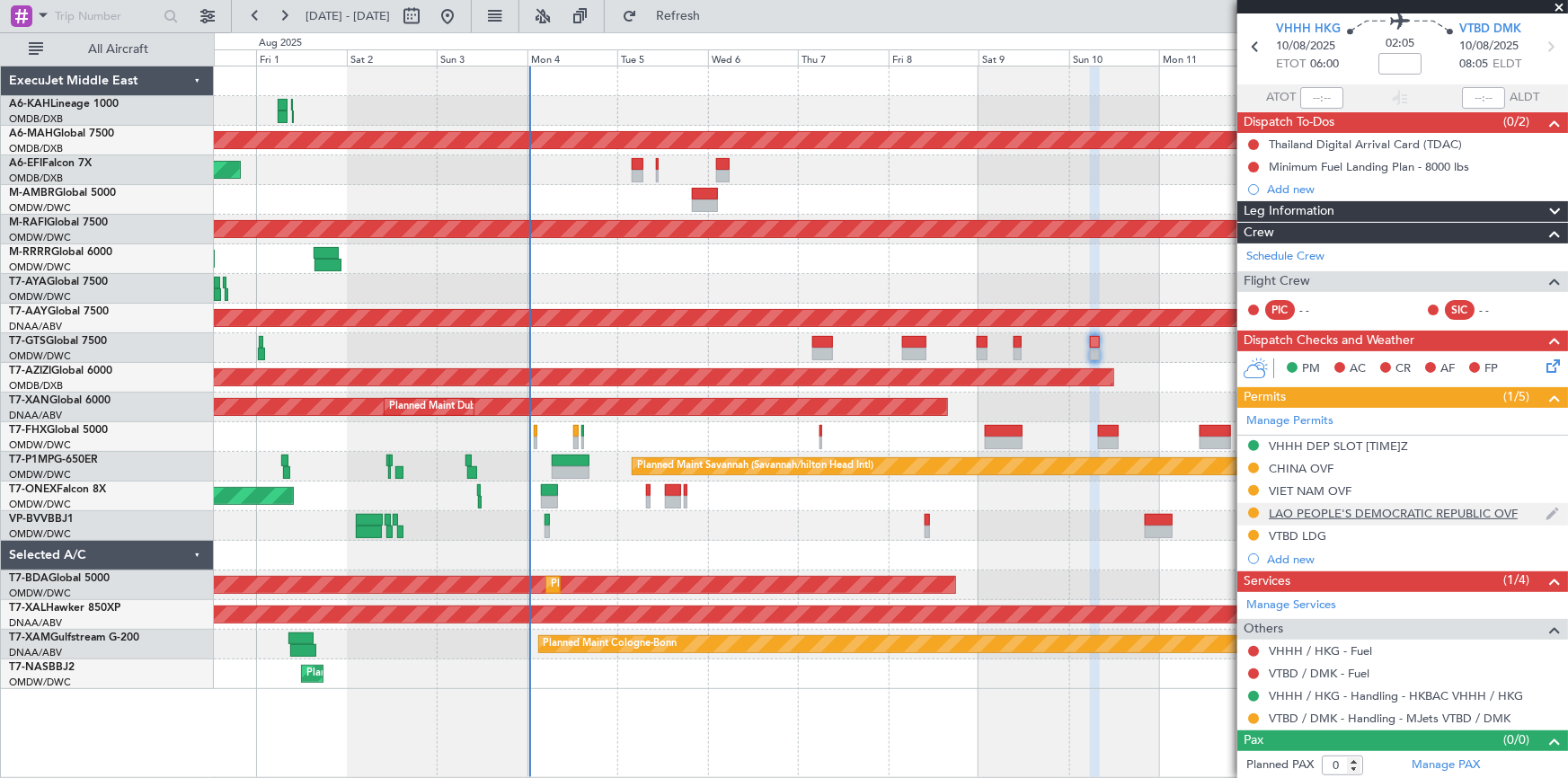 scroll, scrollTop: 601, scrollLeft: 0, axis: vertical 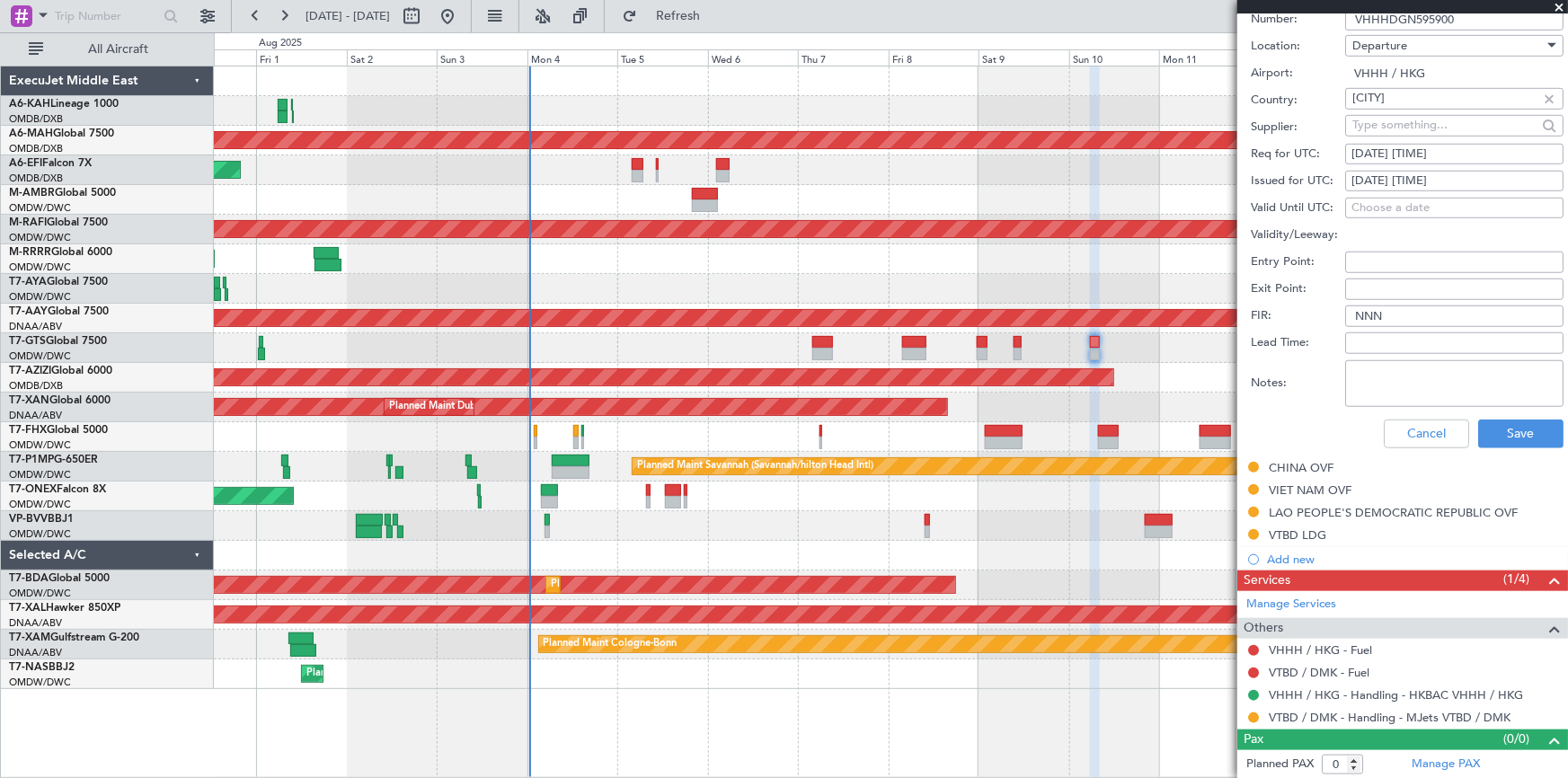 click on "Notes:" at bounding box center [1454, 384] 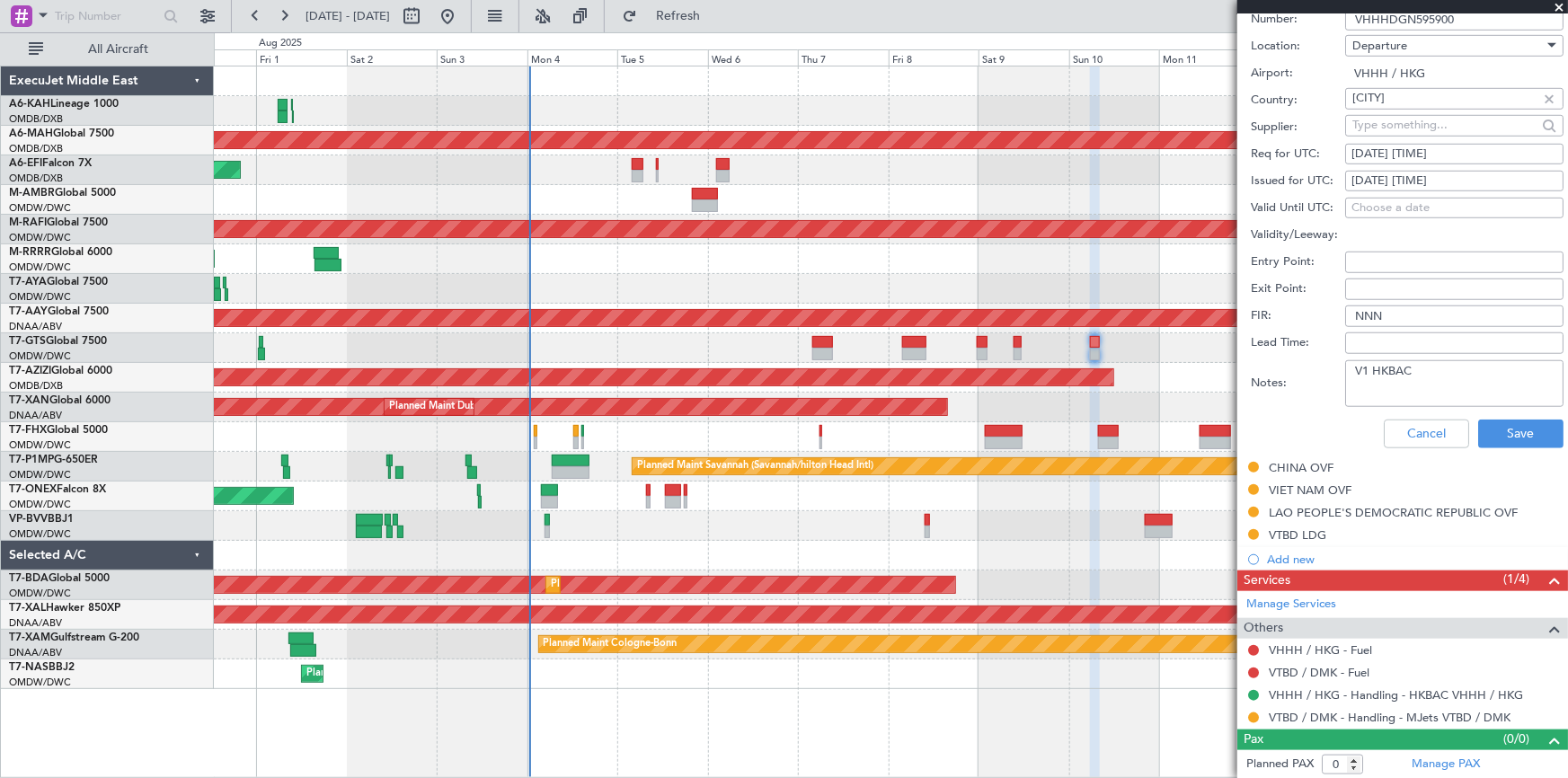 type on "V1 HKBAC" 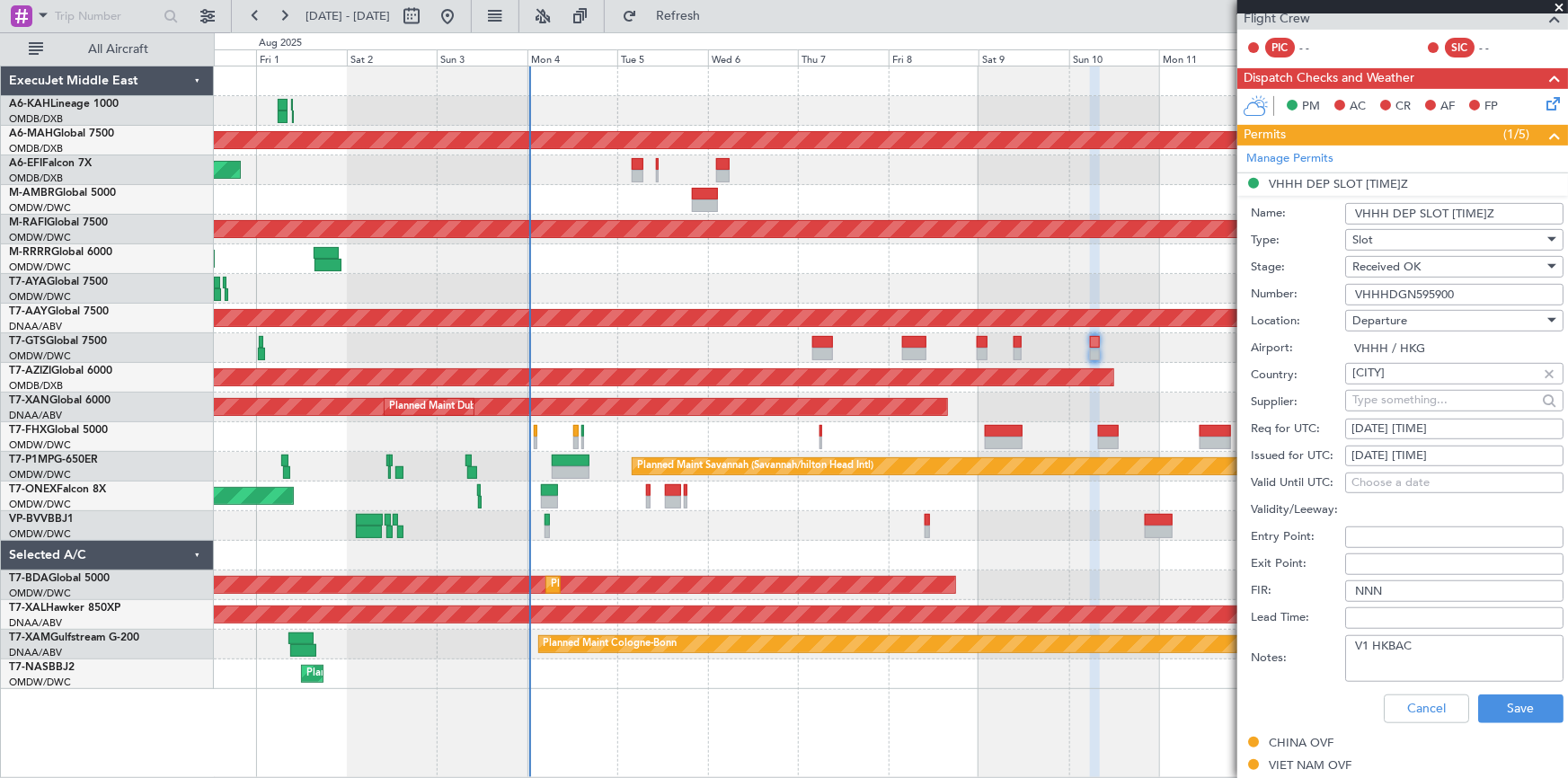 scroll, scrollTop: 601, scrollLeft: 0, axis: vertical 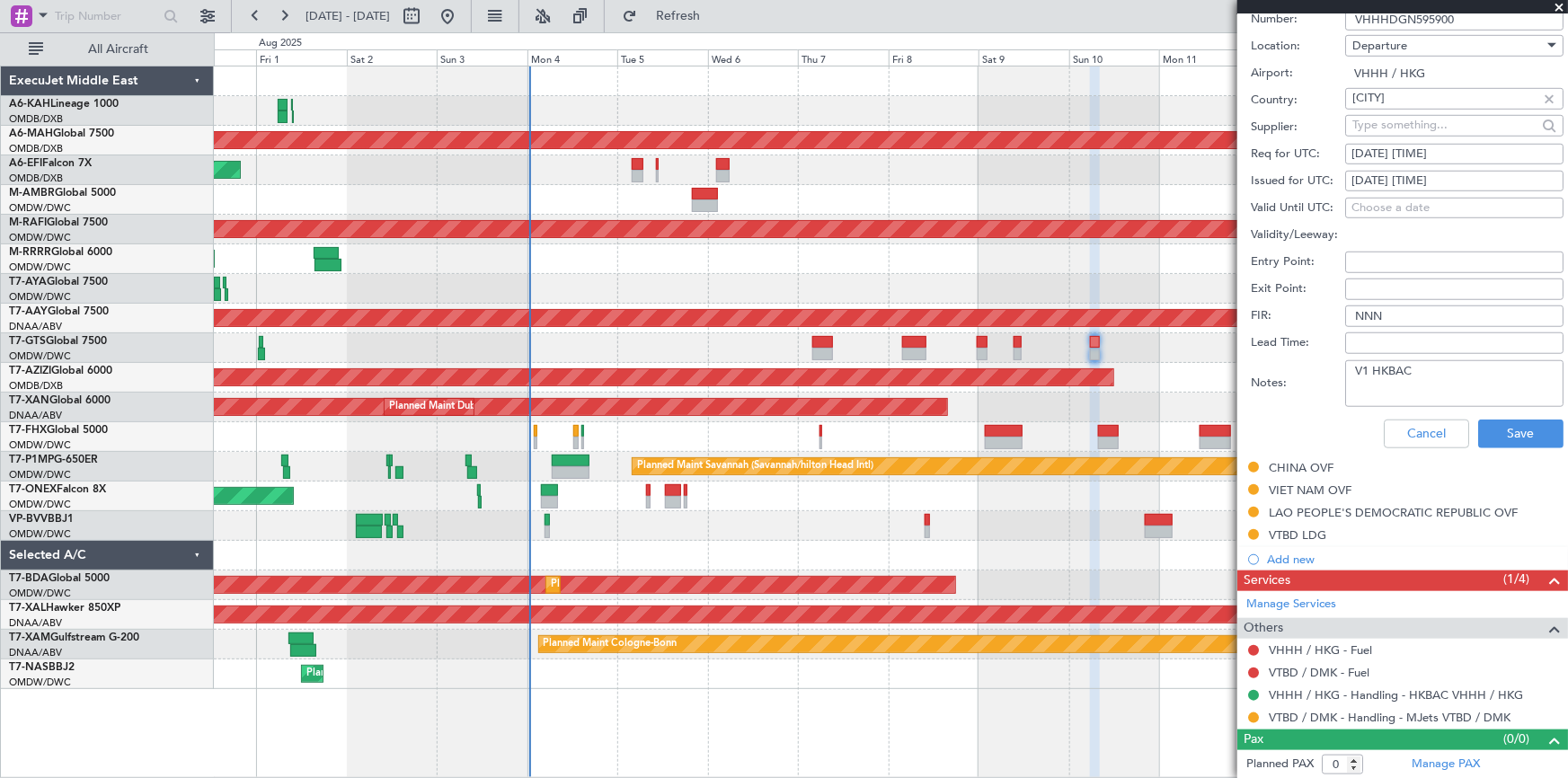 drag, startPoint x: 1431, startPoint y: 373, endPoint x: 1165, endPoint y: 334, distance: 268.84382 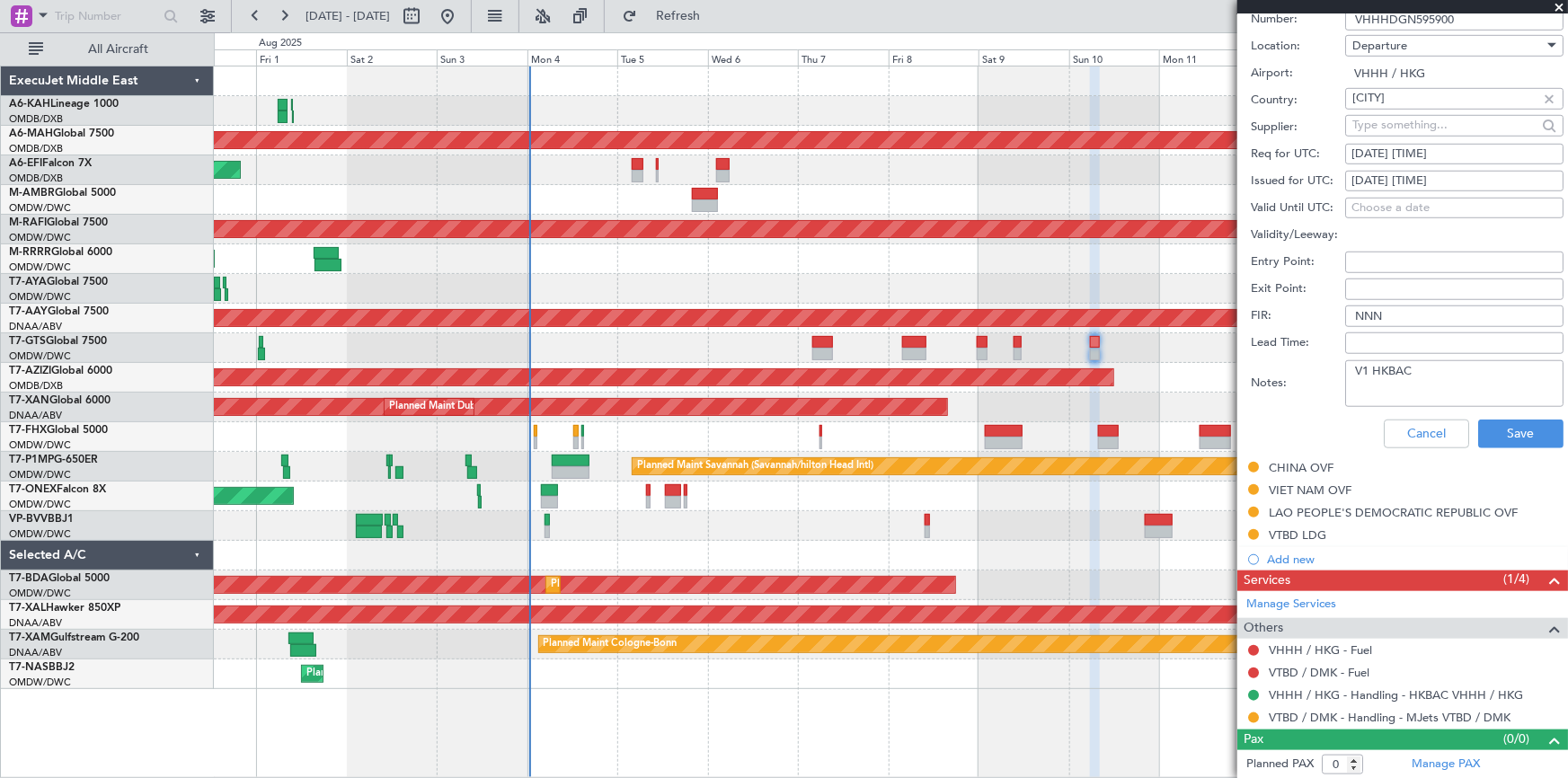 type 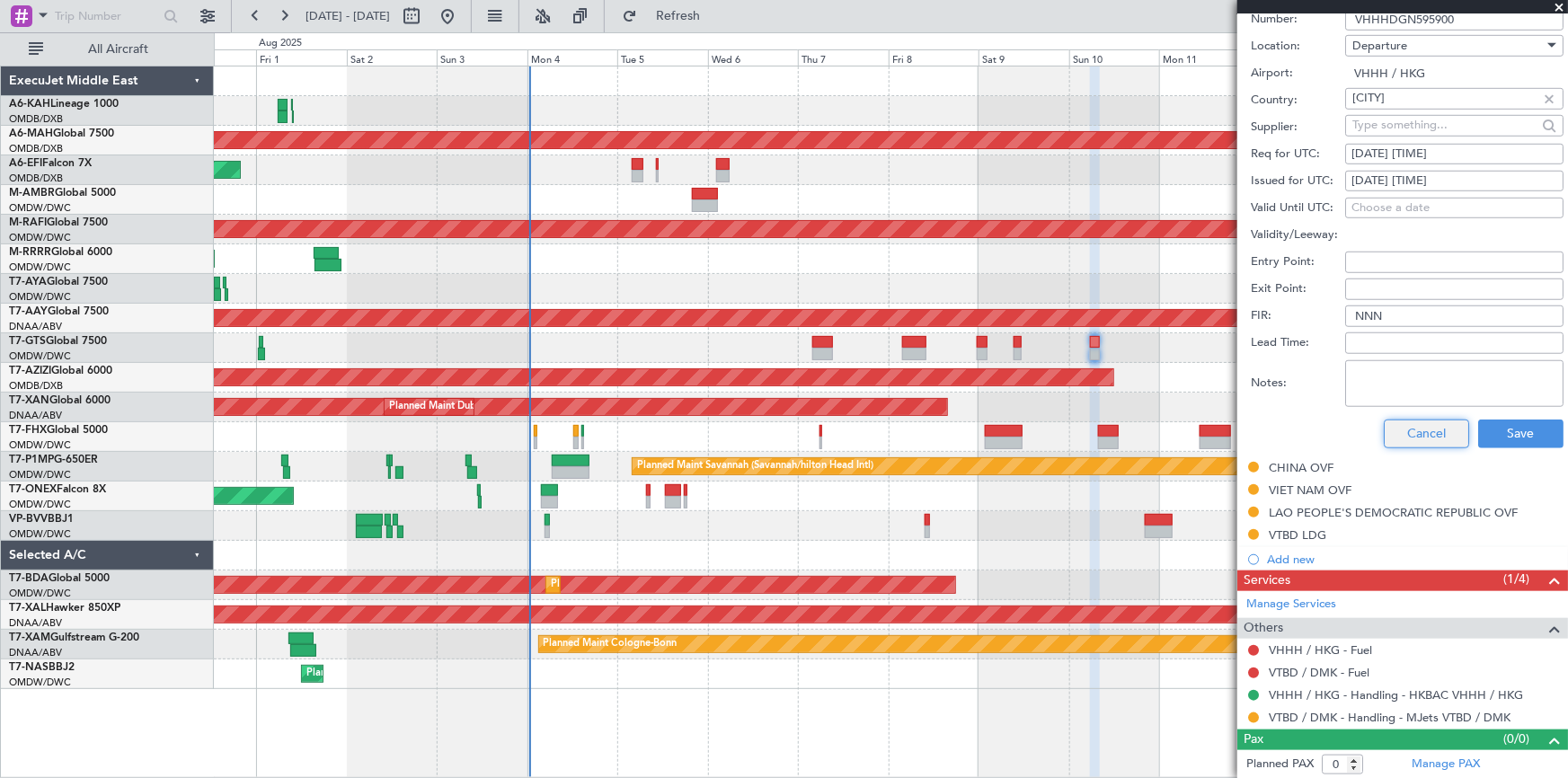 click on "Cancel" at bounding box center [1426, 434] 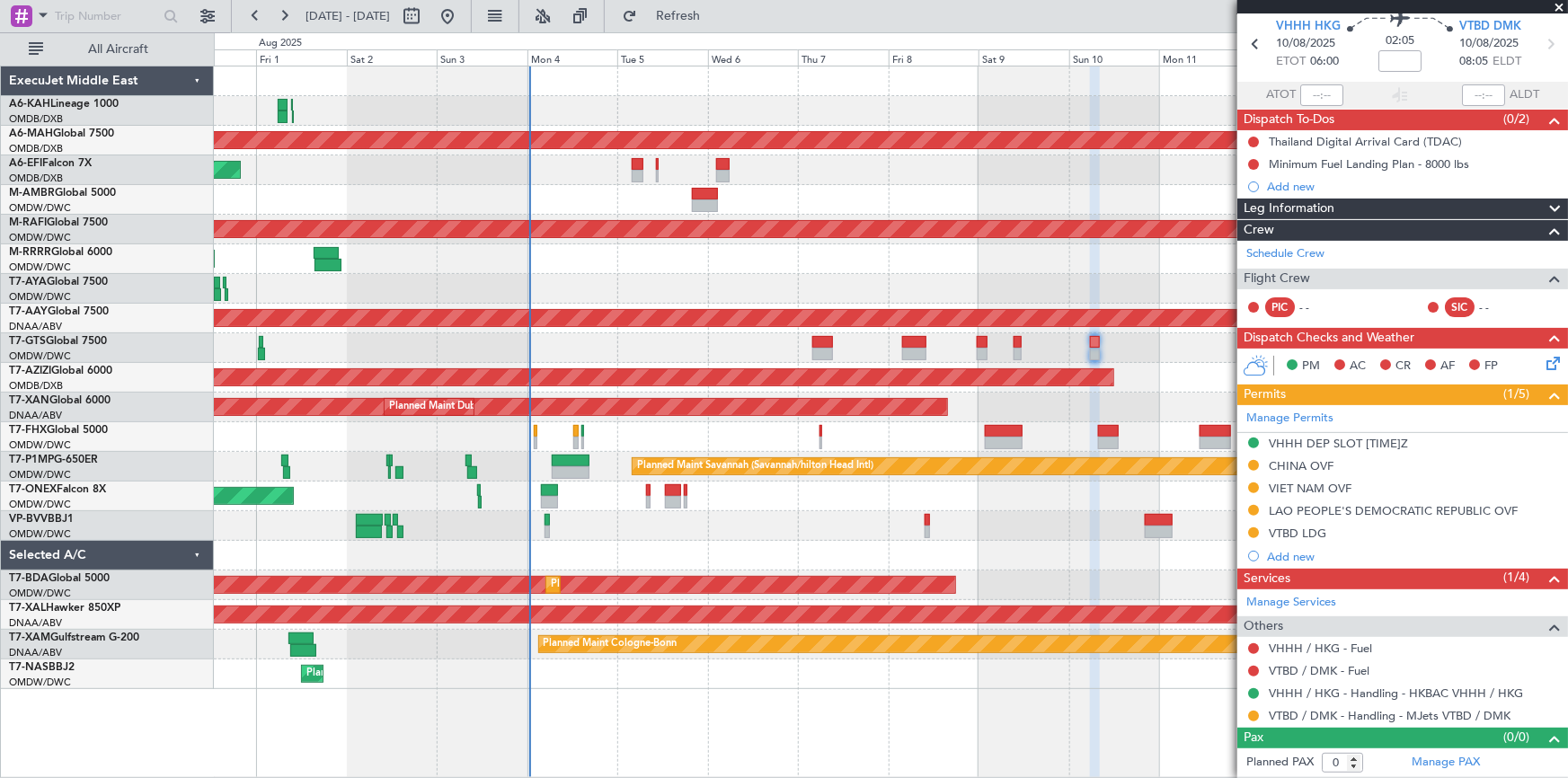 scroll, scrollTop: 64, scrollLeft: 0, axis: vertical 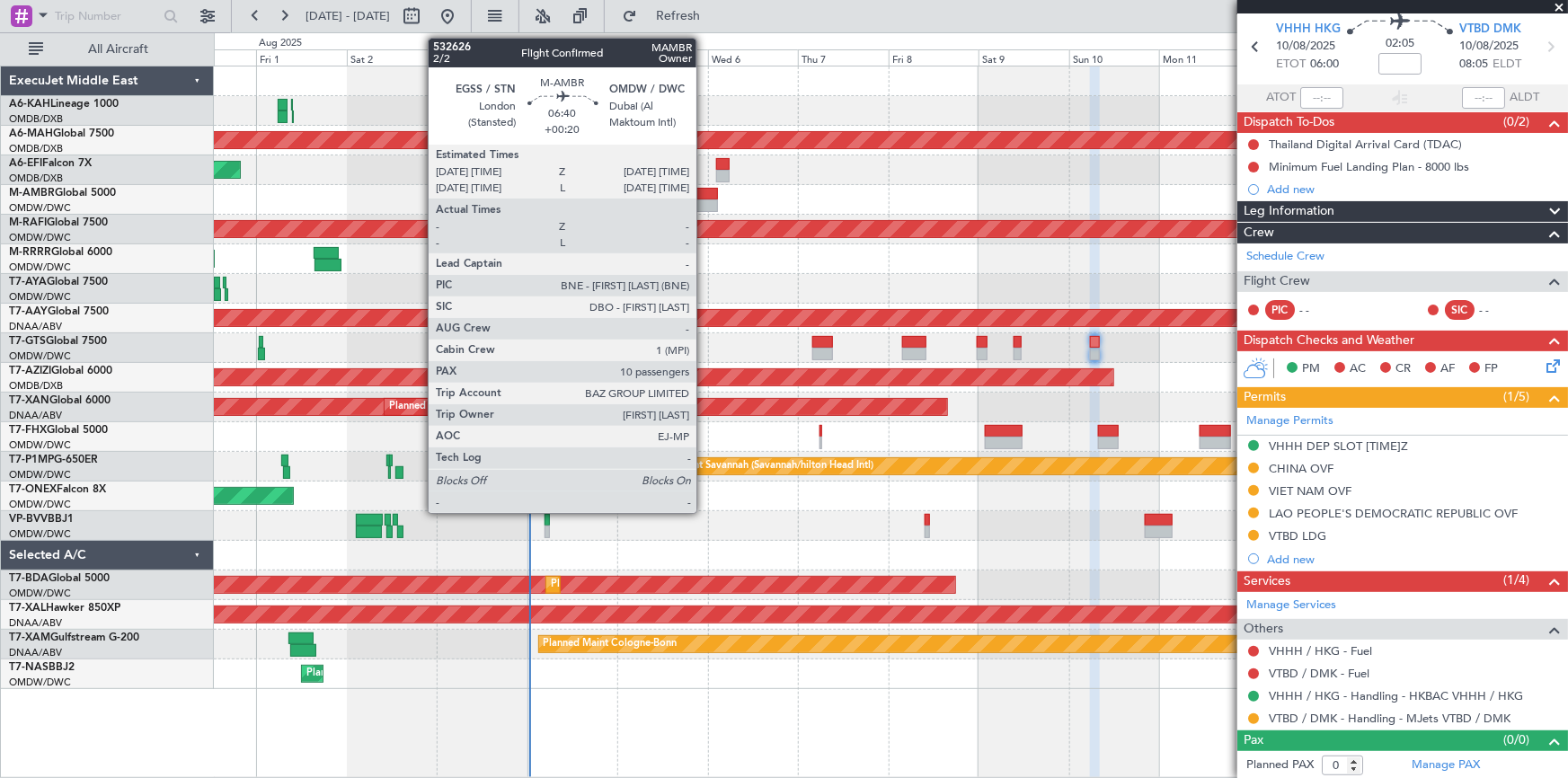 click 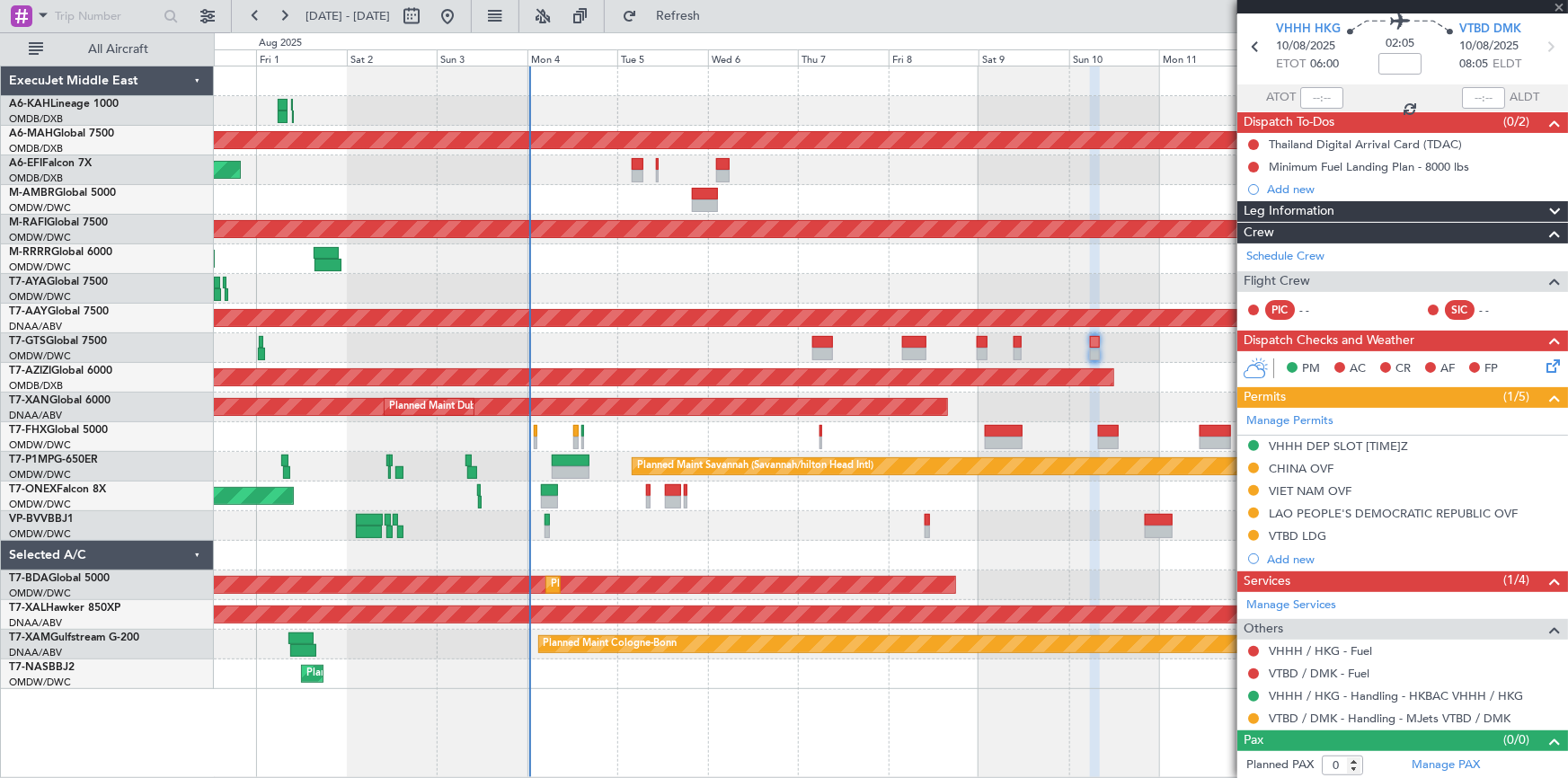 type on "+00:20" 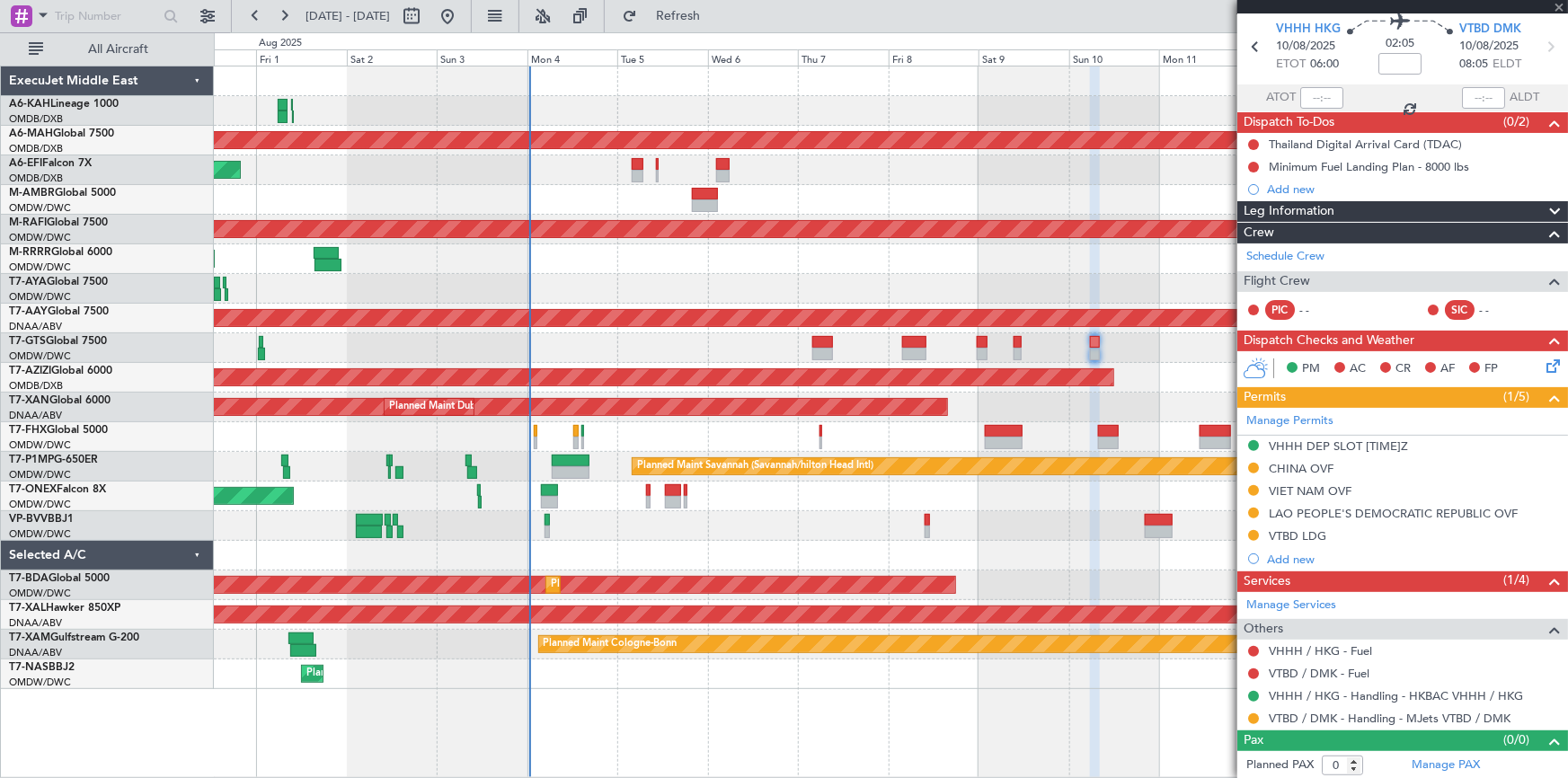 type on "10" 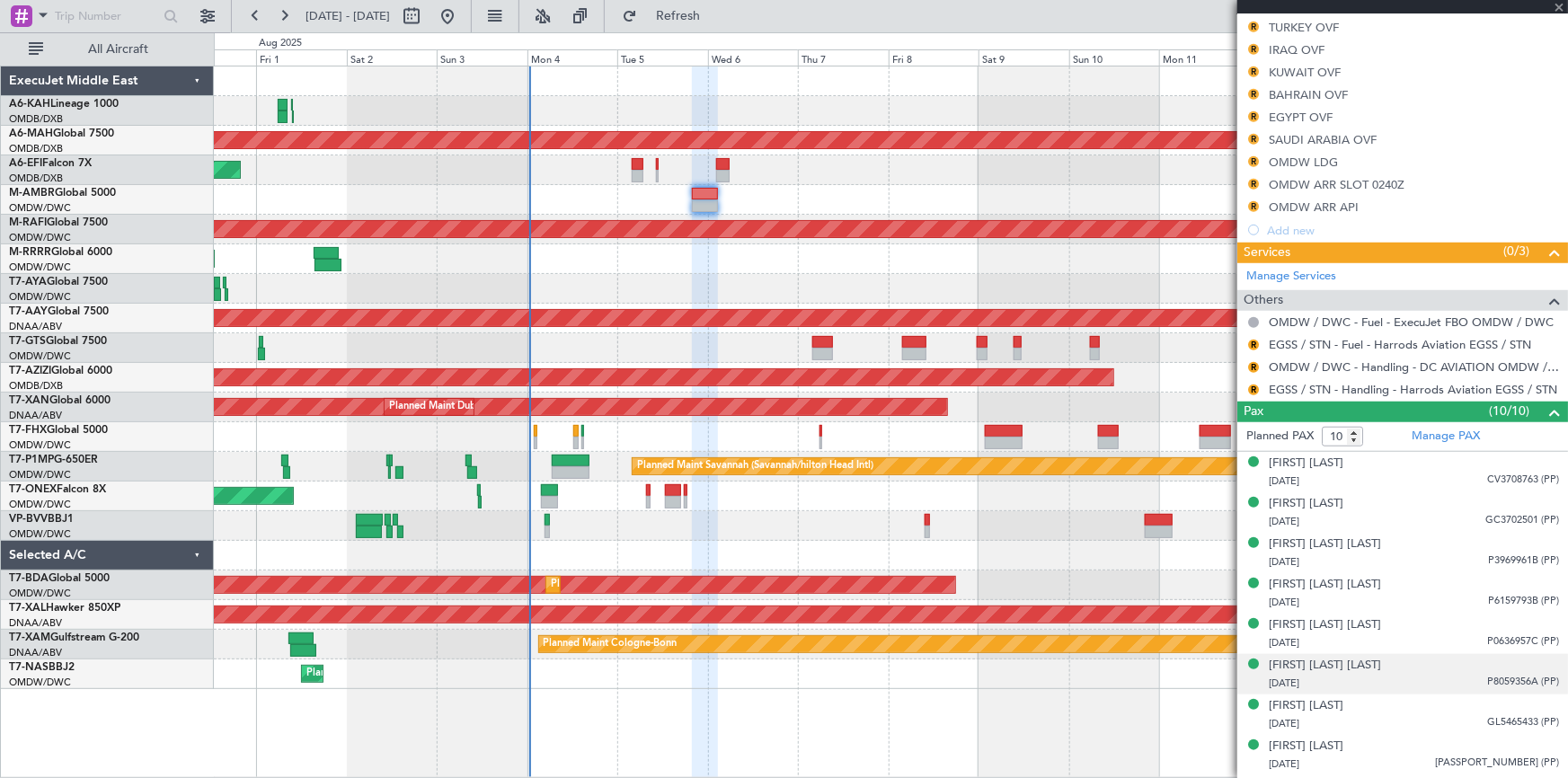 scroll, scrollTop: 617, scrollLeft: 0, axis: vertical 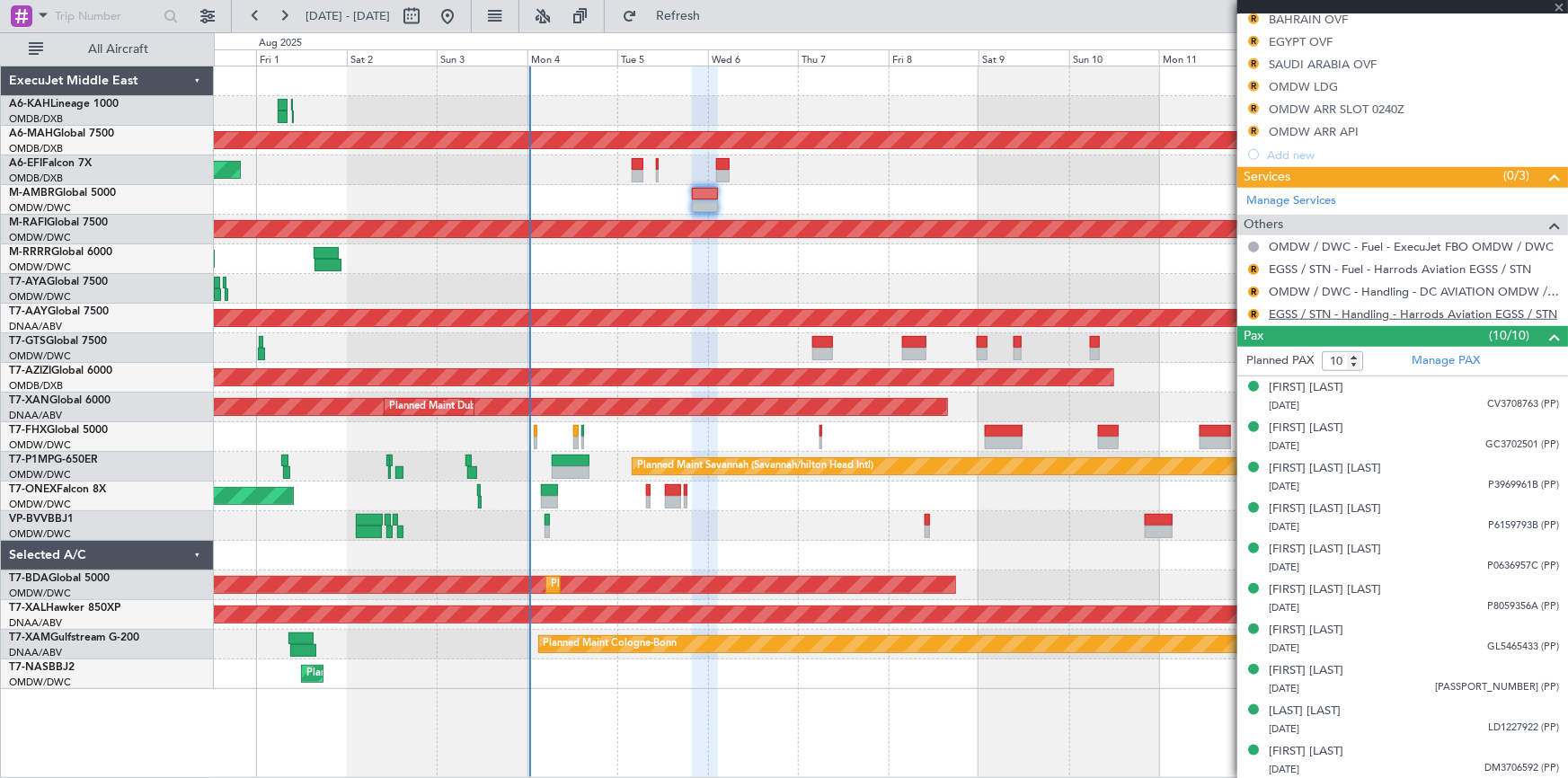 click on "EGSS / STN - Handling - Harrods Aviation EGSS / STN" at bounding box center [1413, 314] 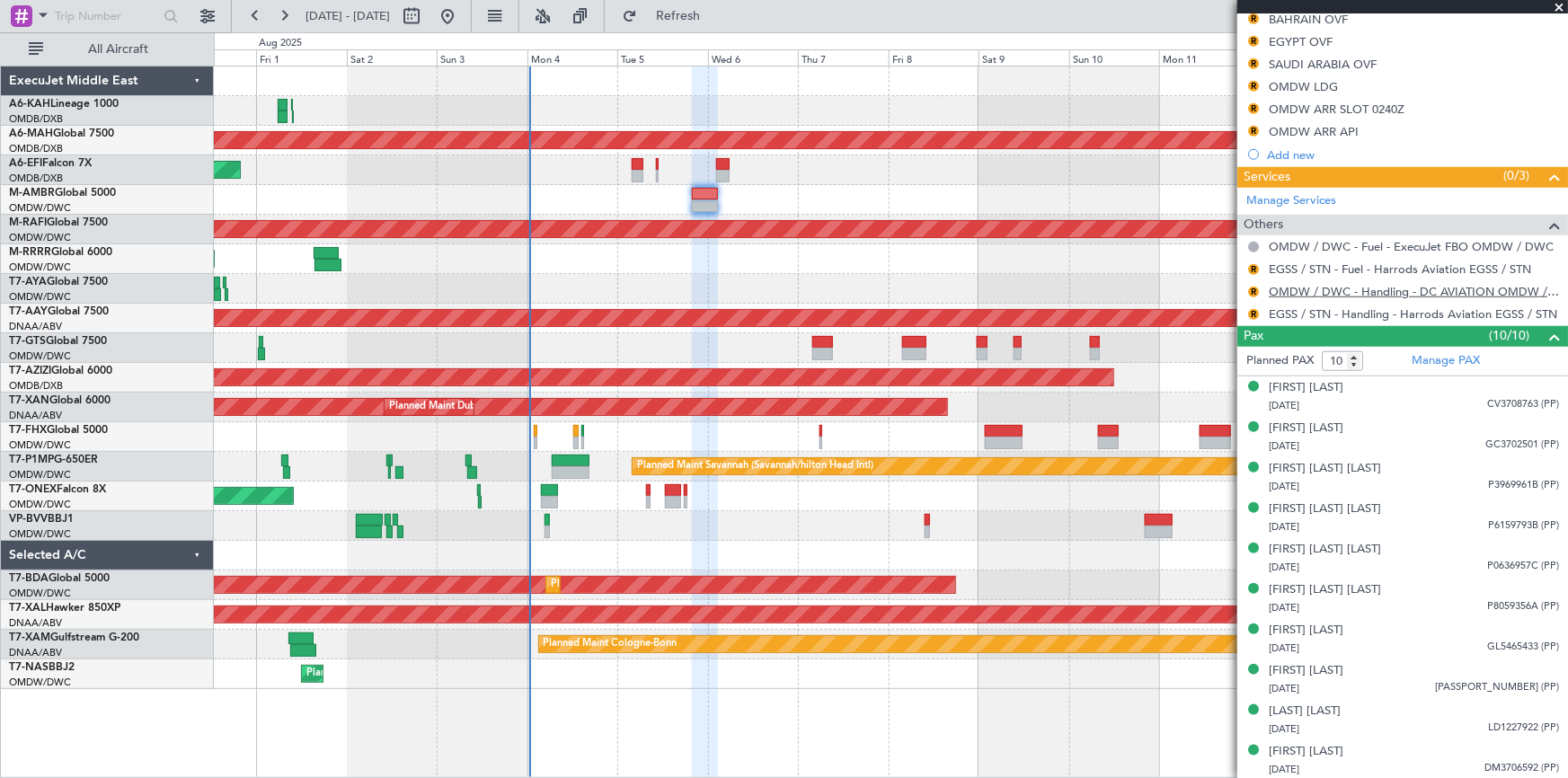click on "OMDW / DWC - Handling - DC AVIATION OMDW / DWC" at bounding box center [1413, 291] 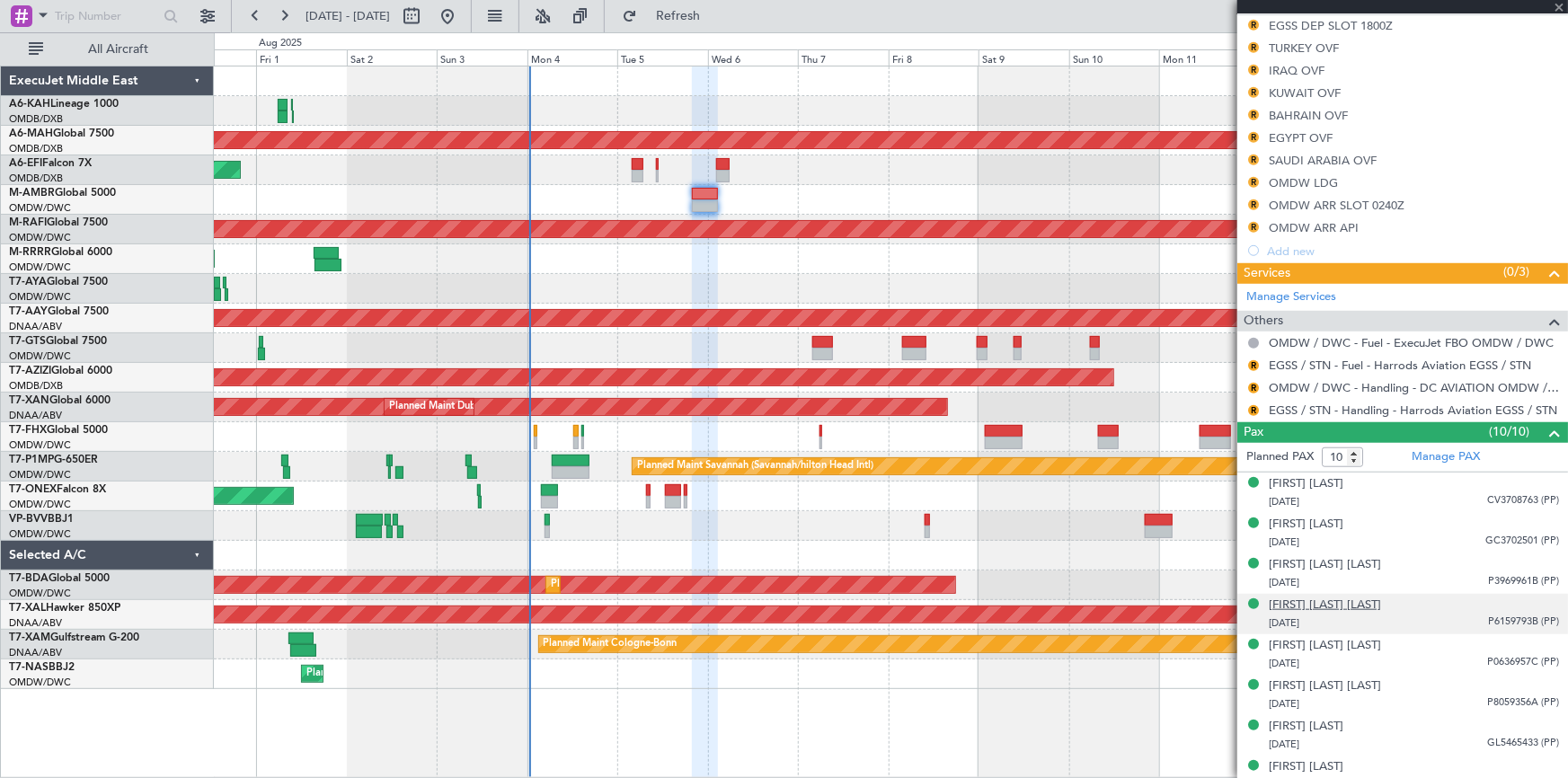 scroll, scrollTop: 617, scrollLeft: 0, axis: vertical 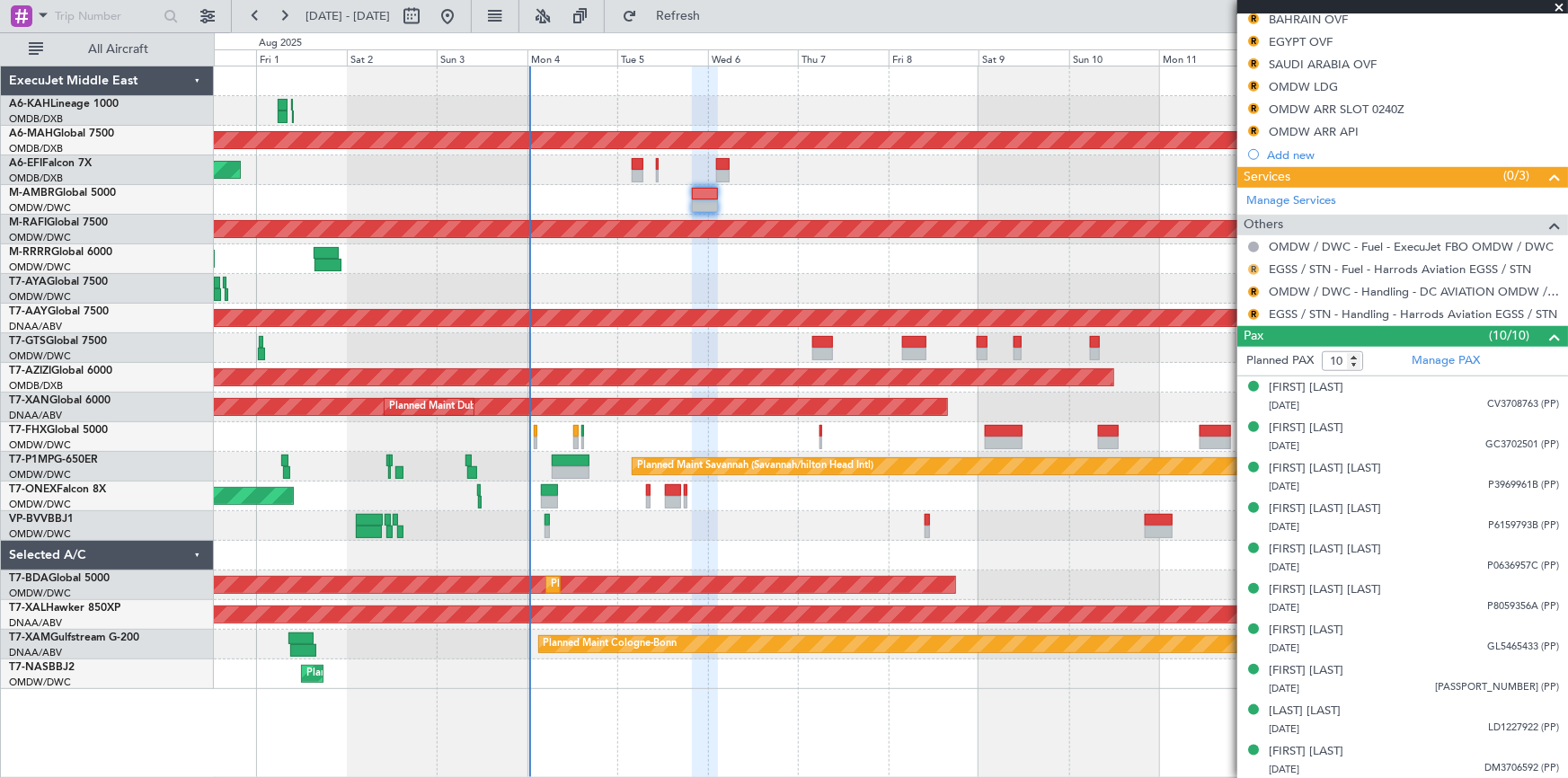 click on "R" at bounding box center [1254, 270] 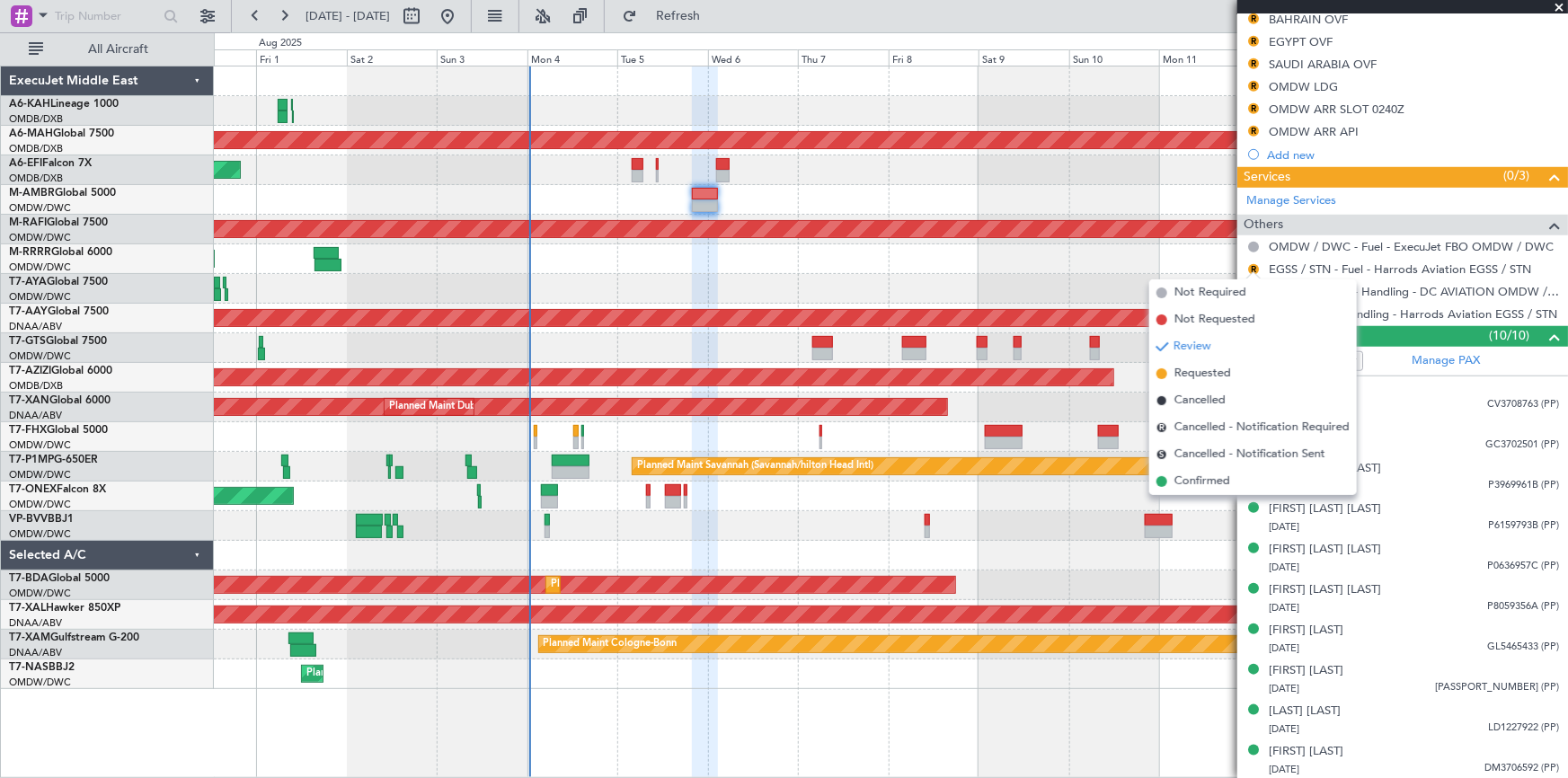 drag, startPoint x: 1200, startPoint y: 372, endPoint x: 1220, endPoint y: 370, distance: 20.099751 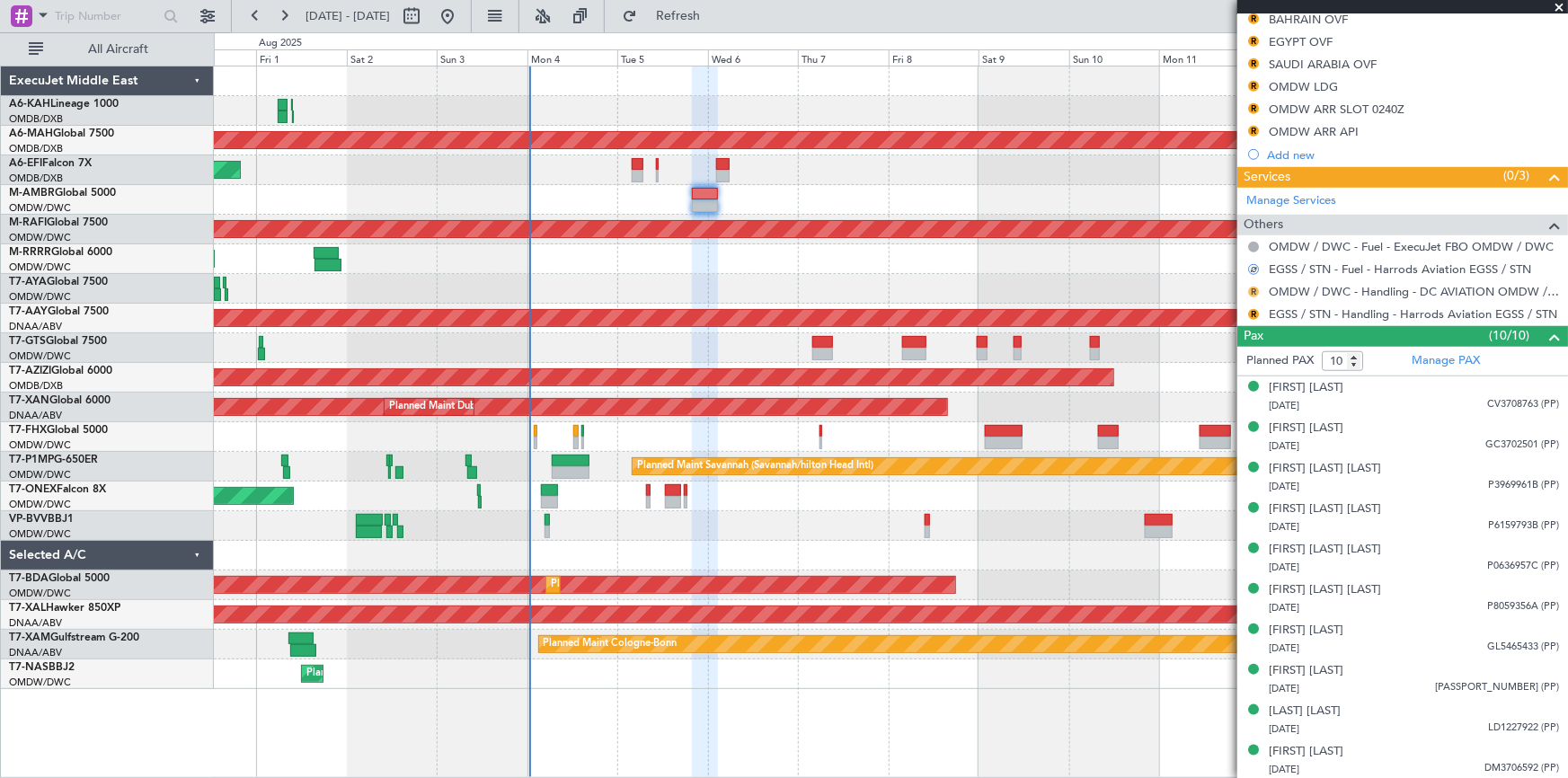 click on "R" at bounding box center [1254, 292] 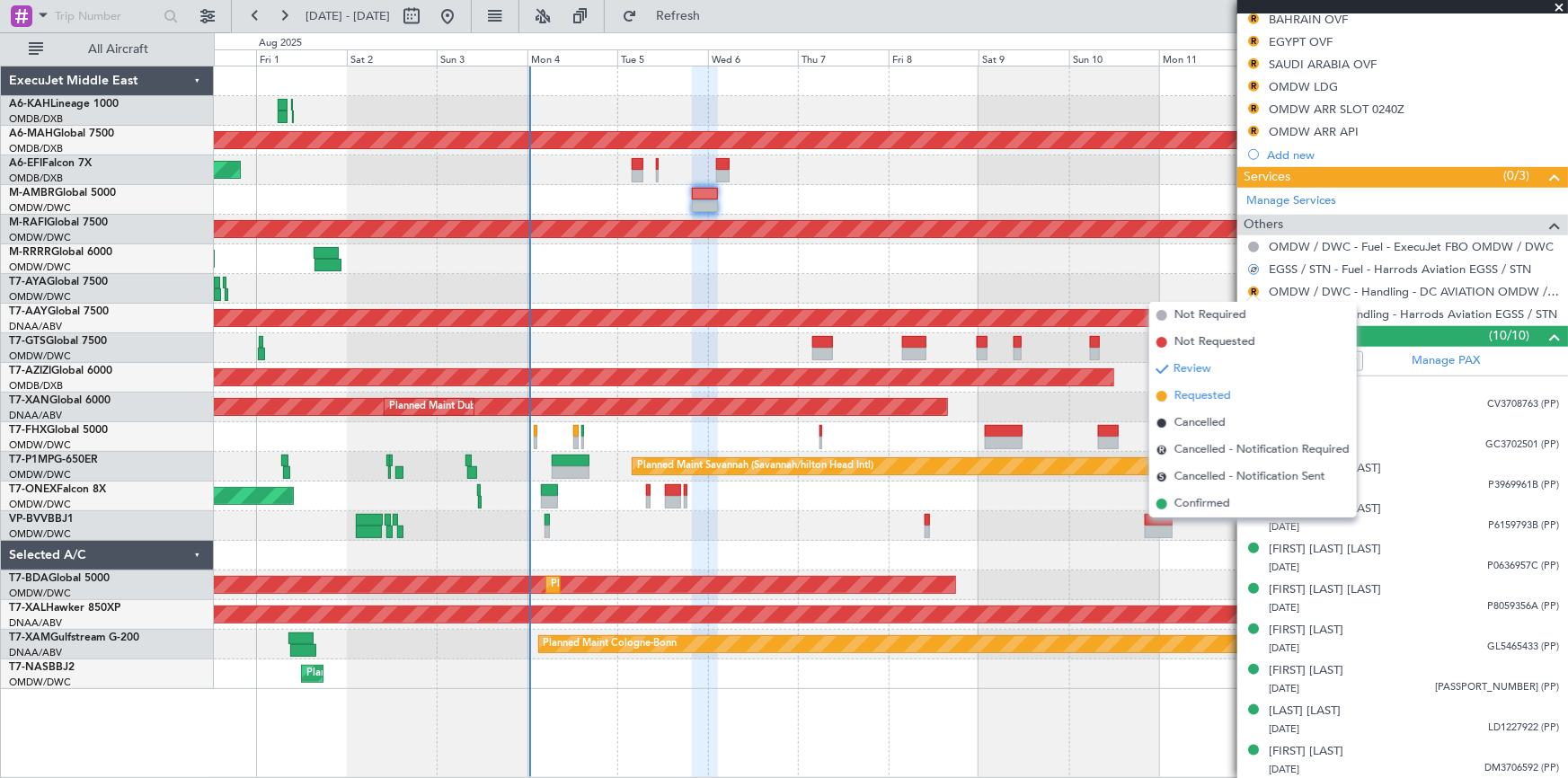 click on "Requested" at bounding box center [1202, 396] 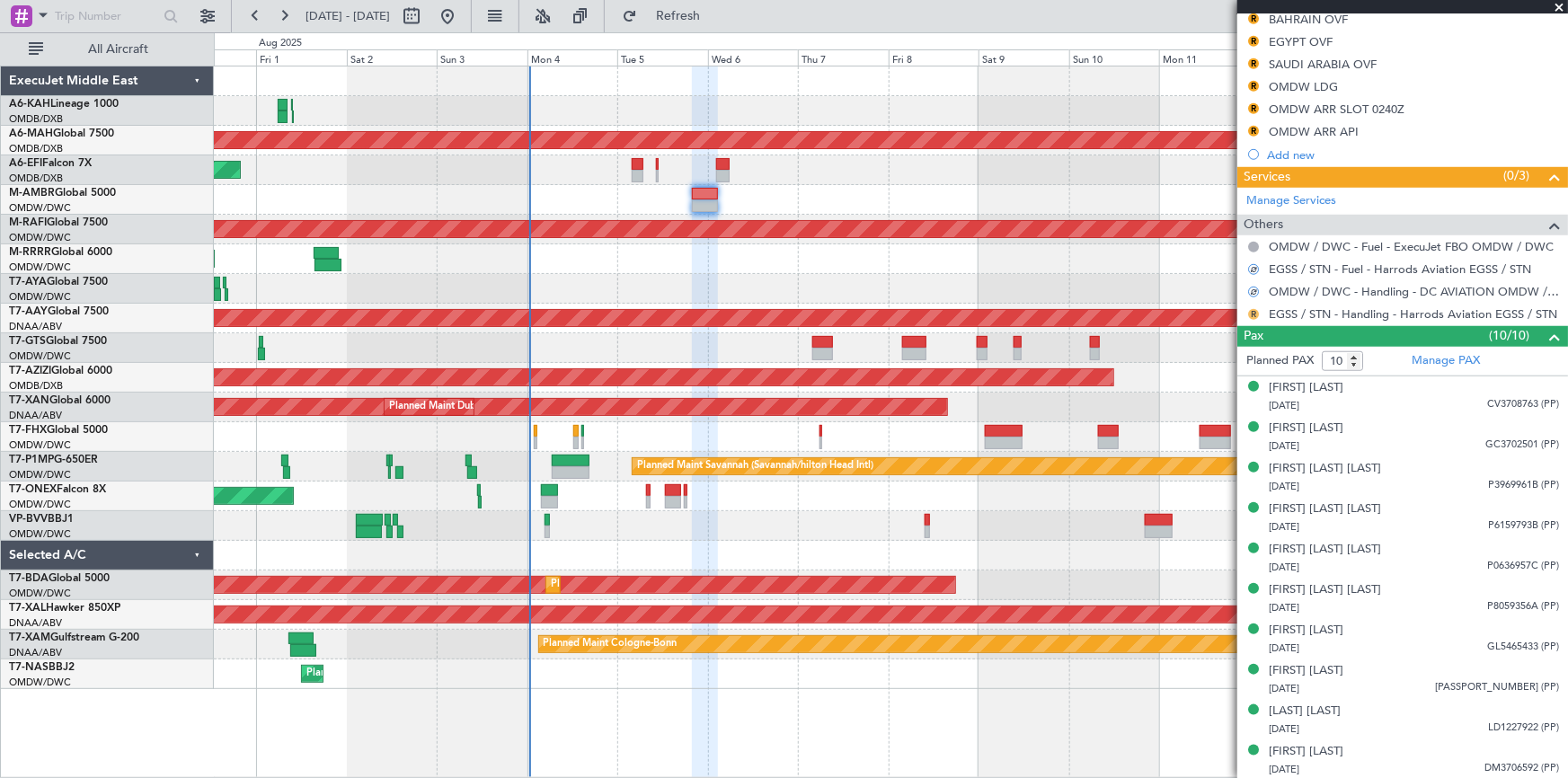 click on "R" at bounding box center [1254, 314] 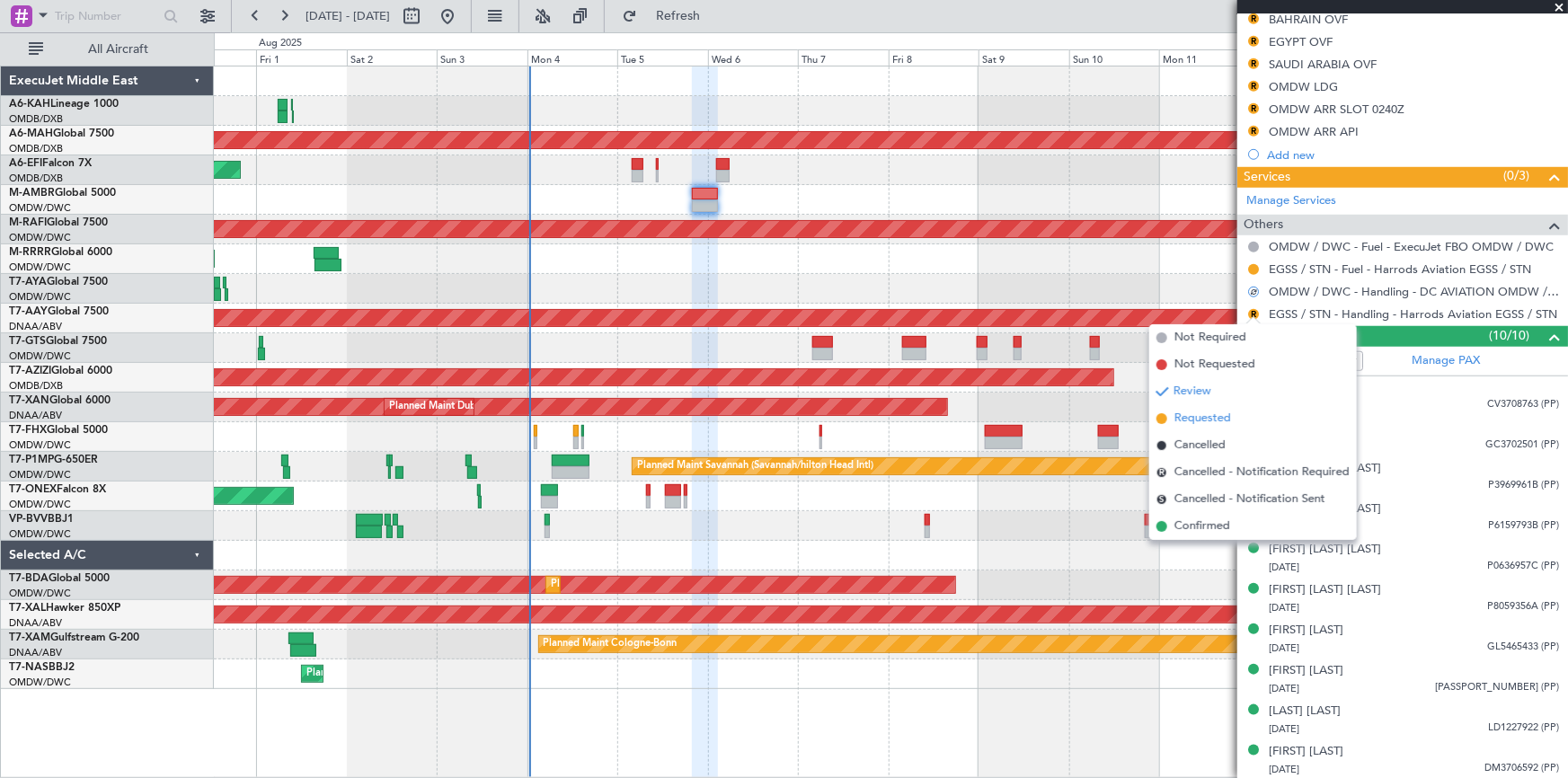 click on "Requested" at bounding box center (1202, 419) 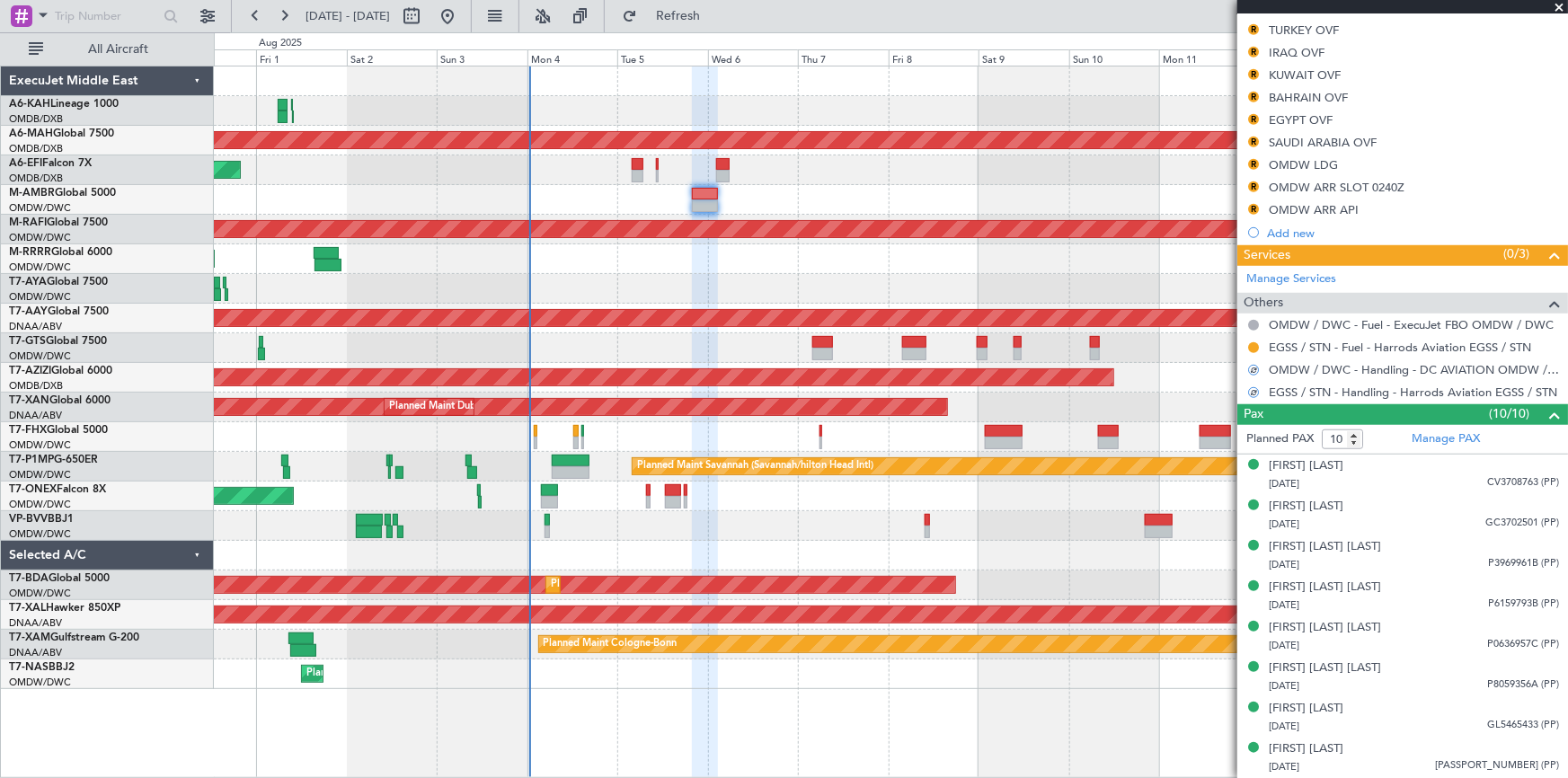 scroll, scrollTop: 454, scrollLeft: 0, axis: vertical 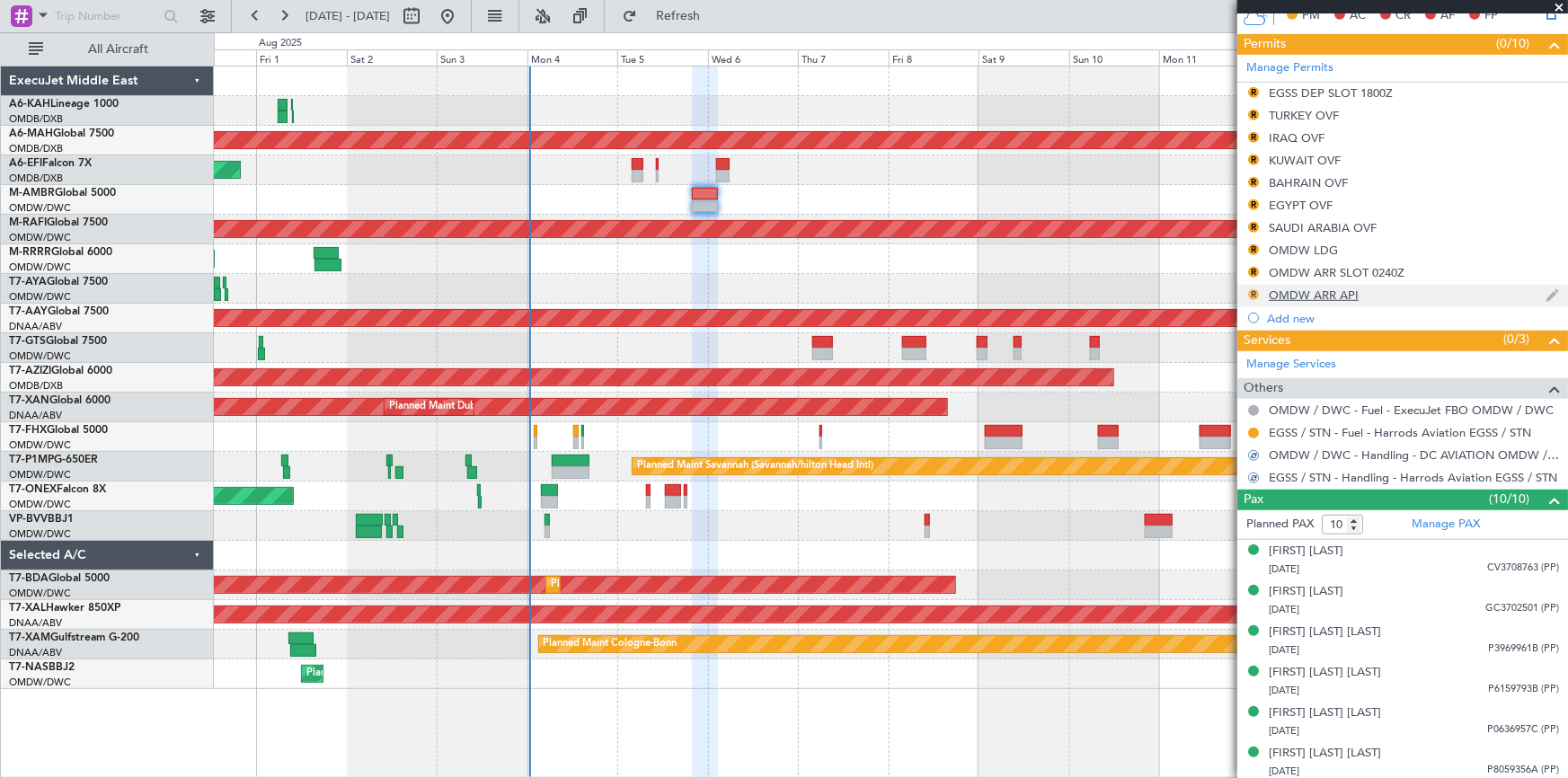 click on "R" at bounding box center [1254, 295] 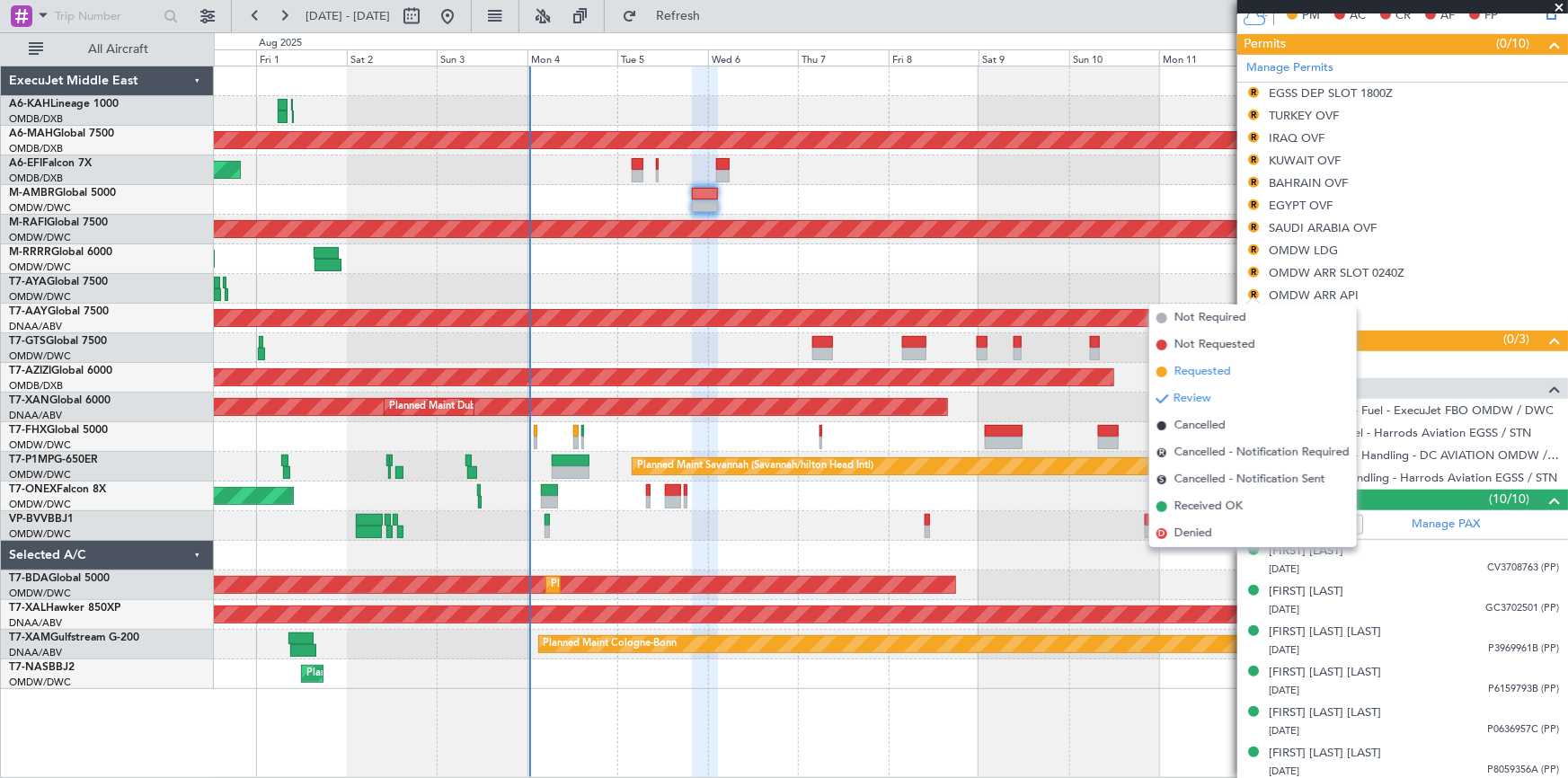 click on "Requested" at bounding box center (1202, 372) 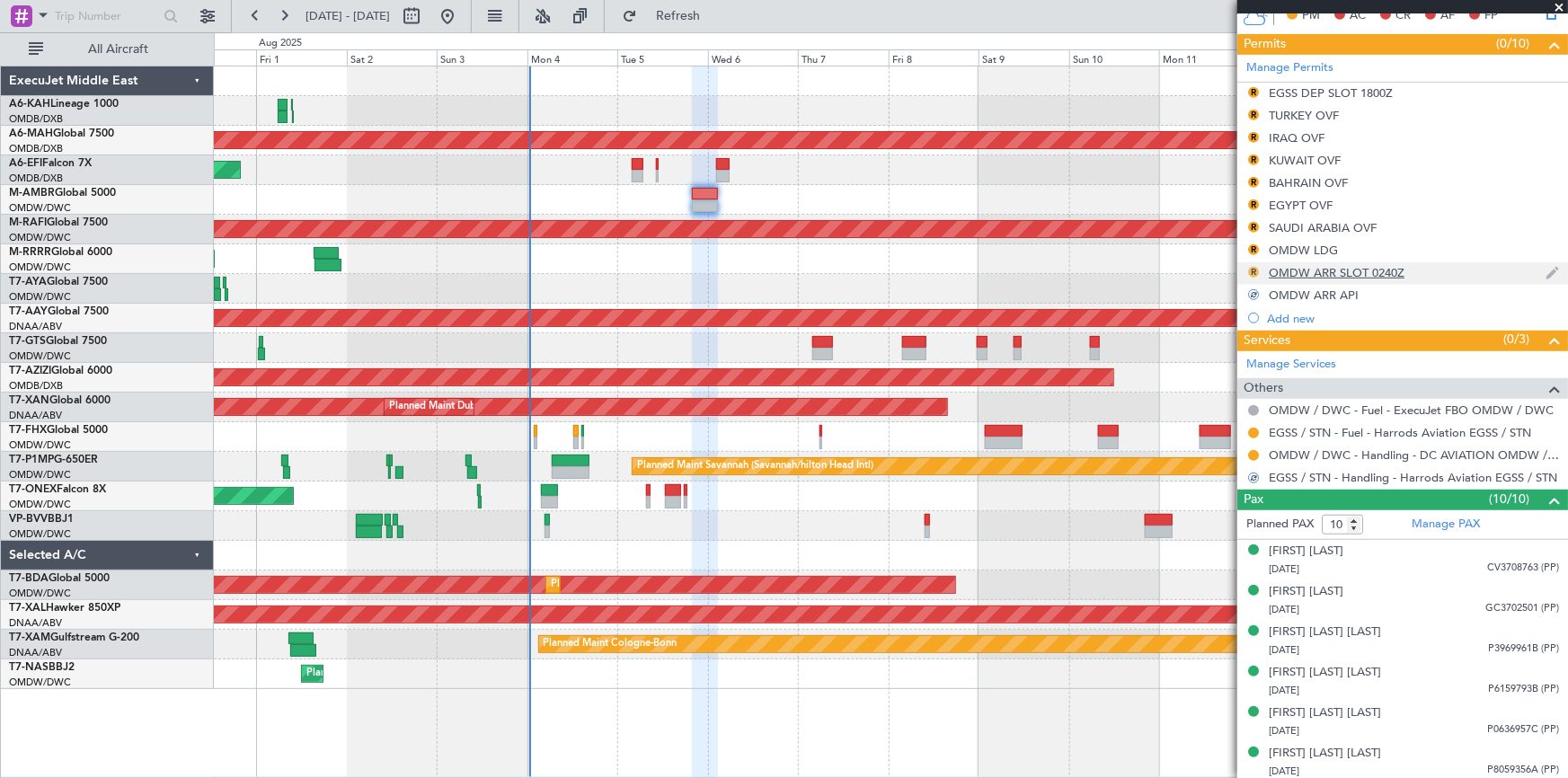 click on "R" at bounding box center [1254, 272] 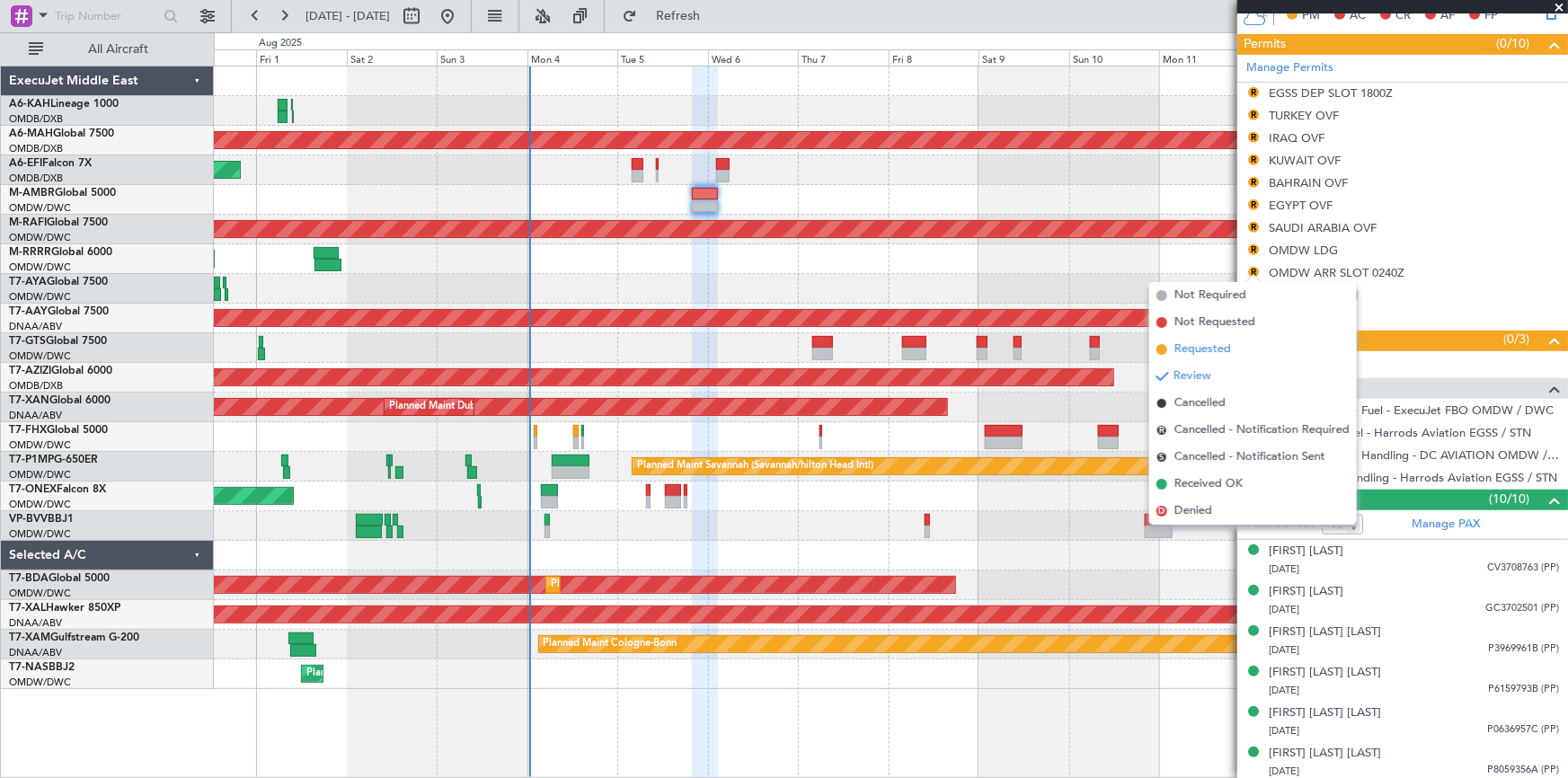 click on "Requested" at bounding box center (1202, 349) 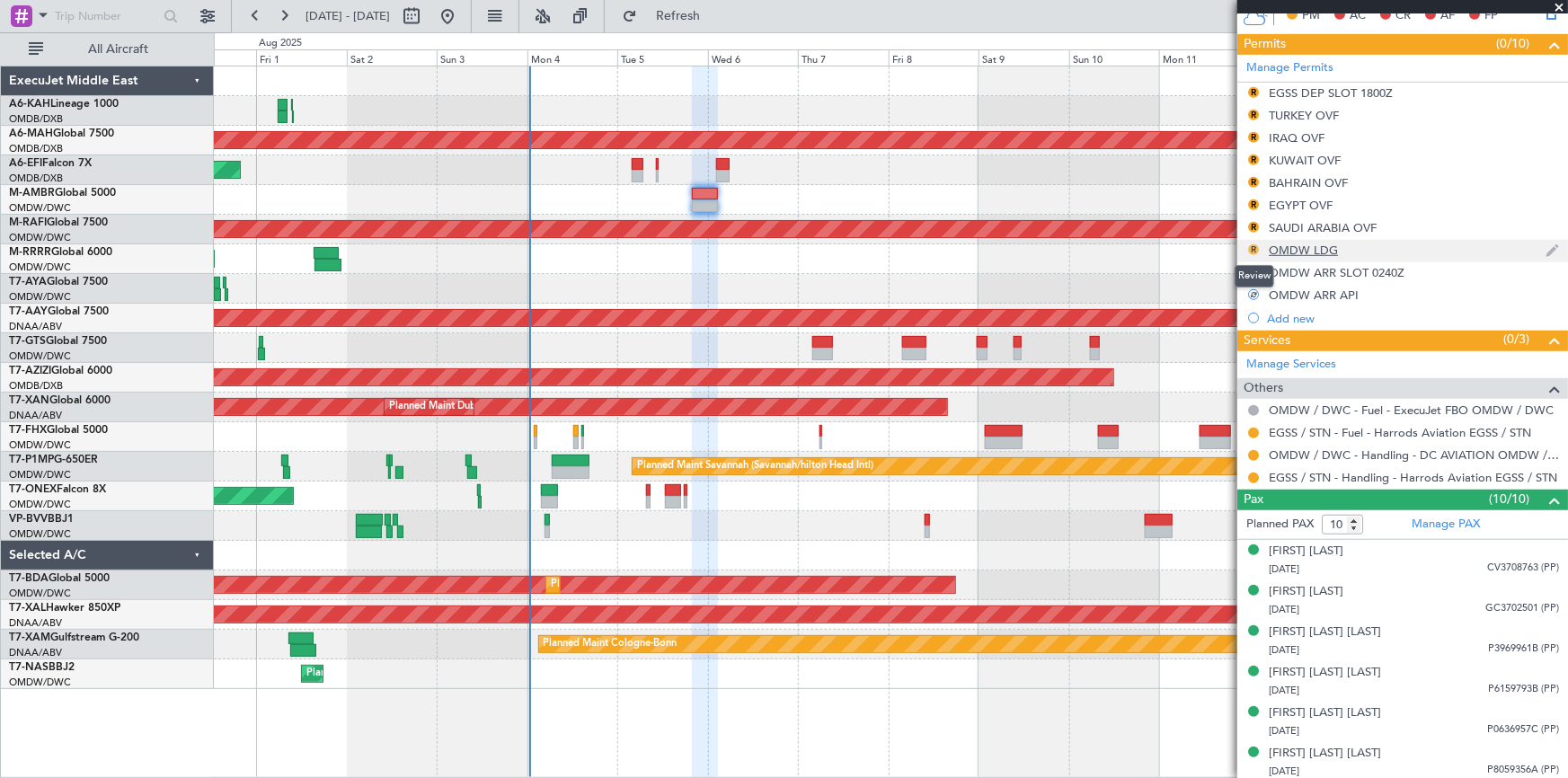click on "R" at bounding box center (1254, 250) 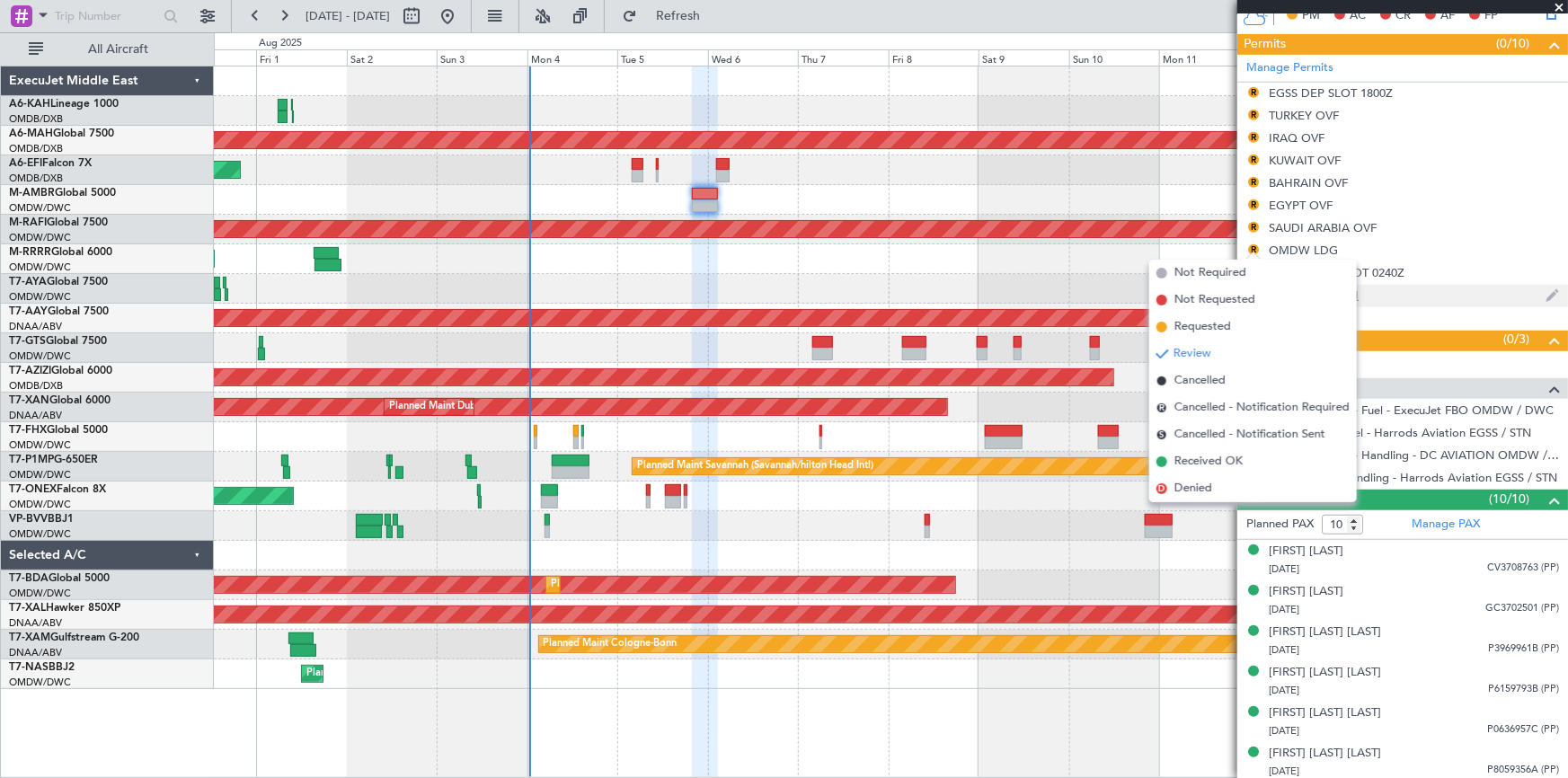drag, startPoint x: 1216, startPoint y: 326, endPoint x: 1300, endPoint y: 287, distance: 92.612094 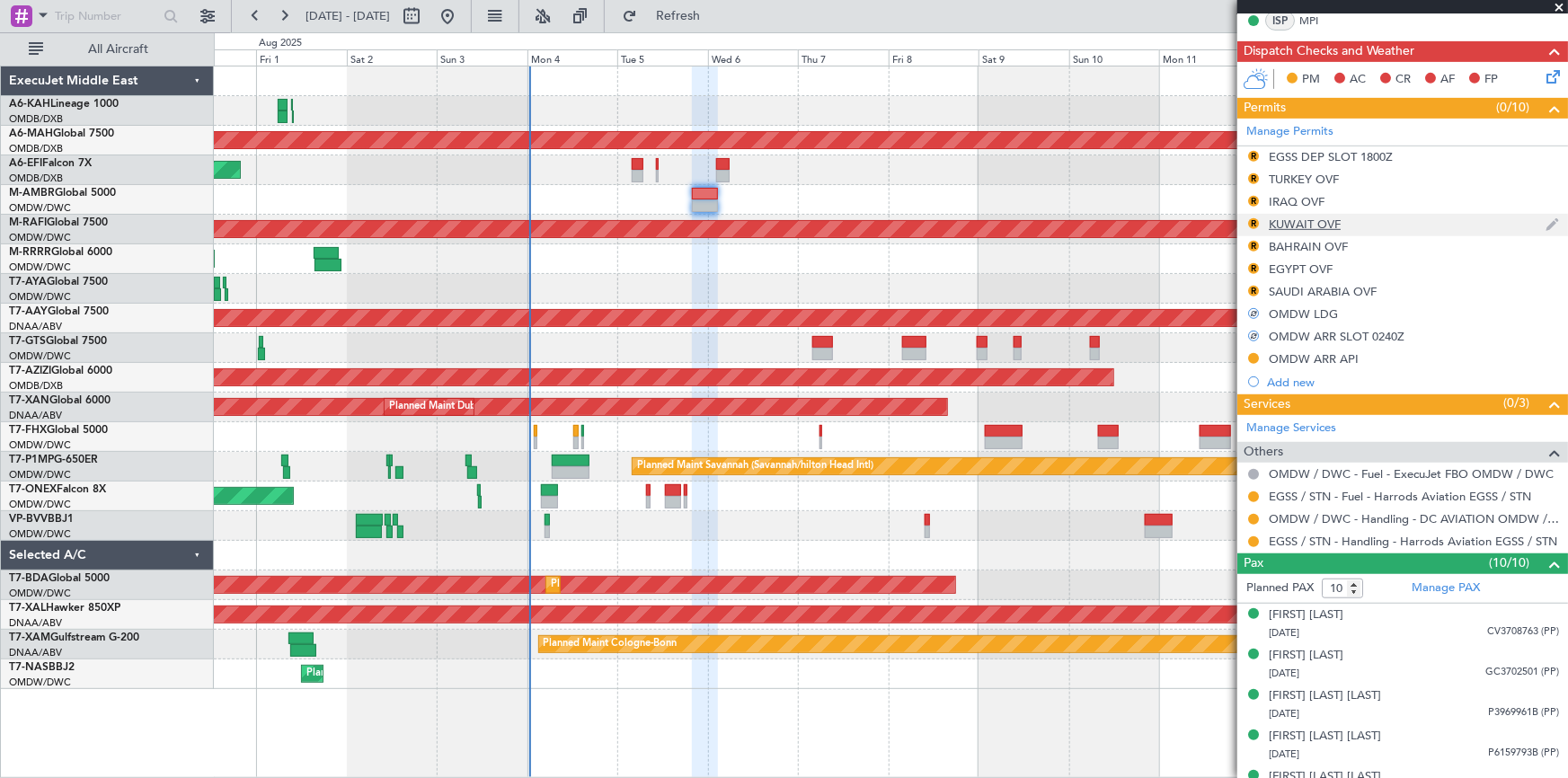 scroll, scrollTop: 372, scrollLeft: 0, axis: vertical 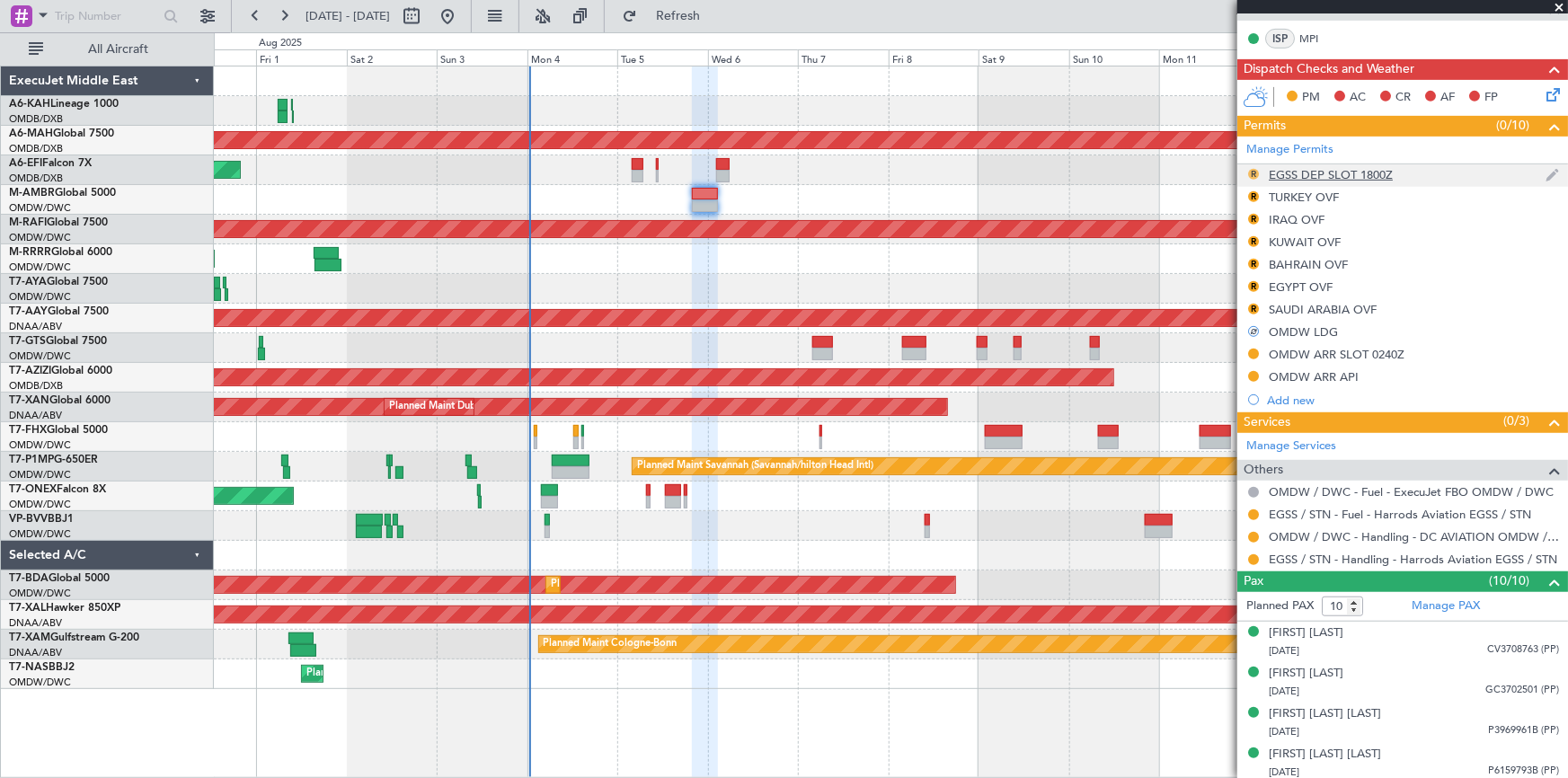 click on "R" at bounding box center [1254, 174] 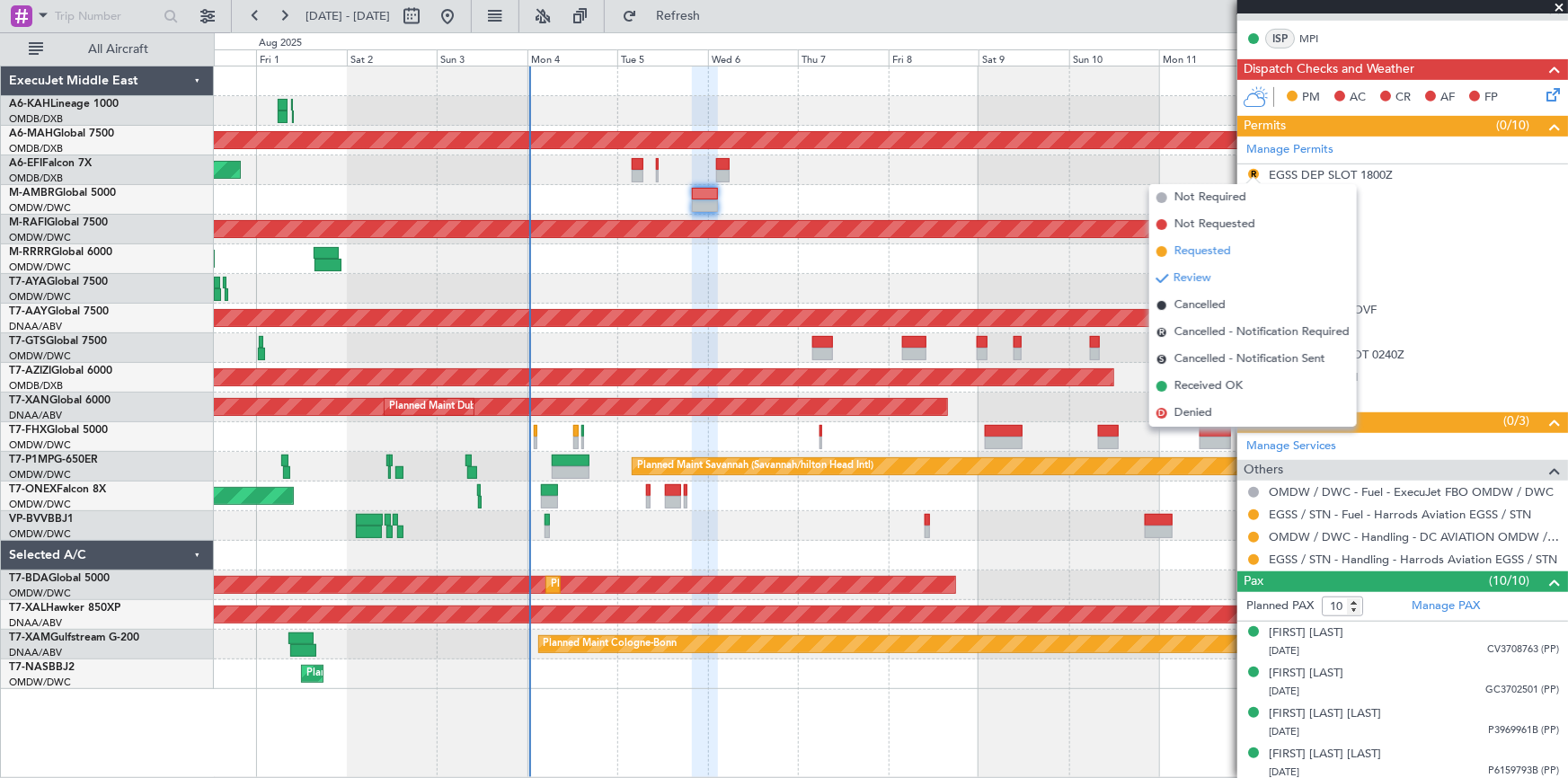 click on "Requested" at bounding box center [1202, 252] 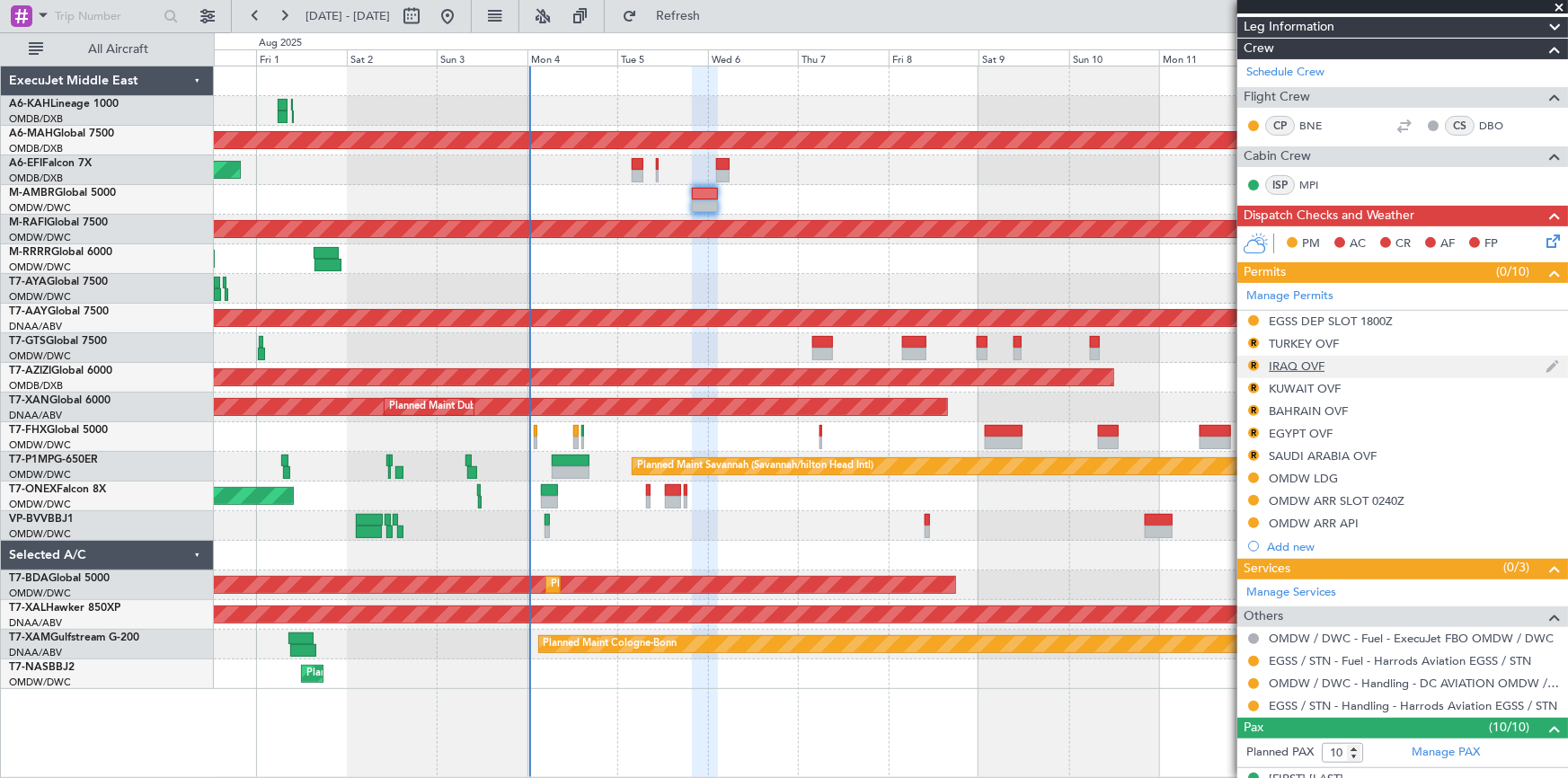scroll, scrollTop: 326, scrollLeft: 0, axis: vertical 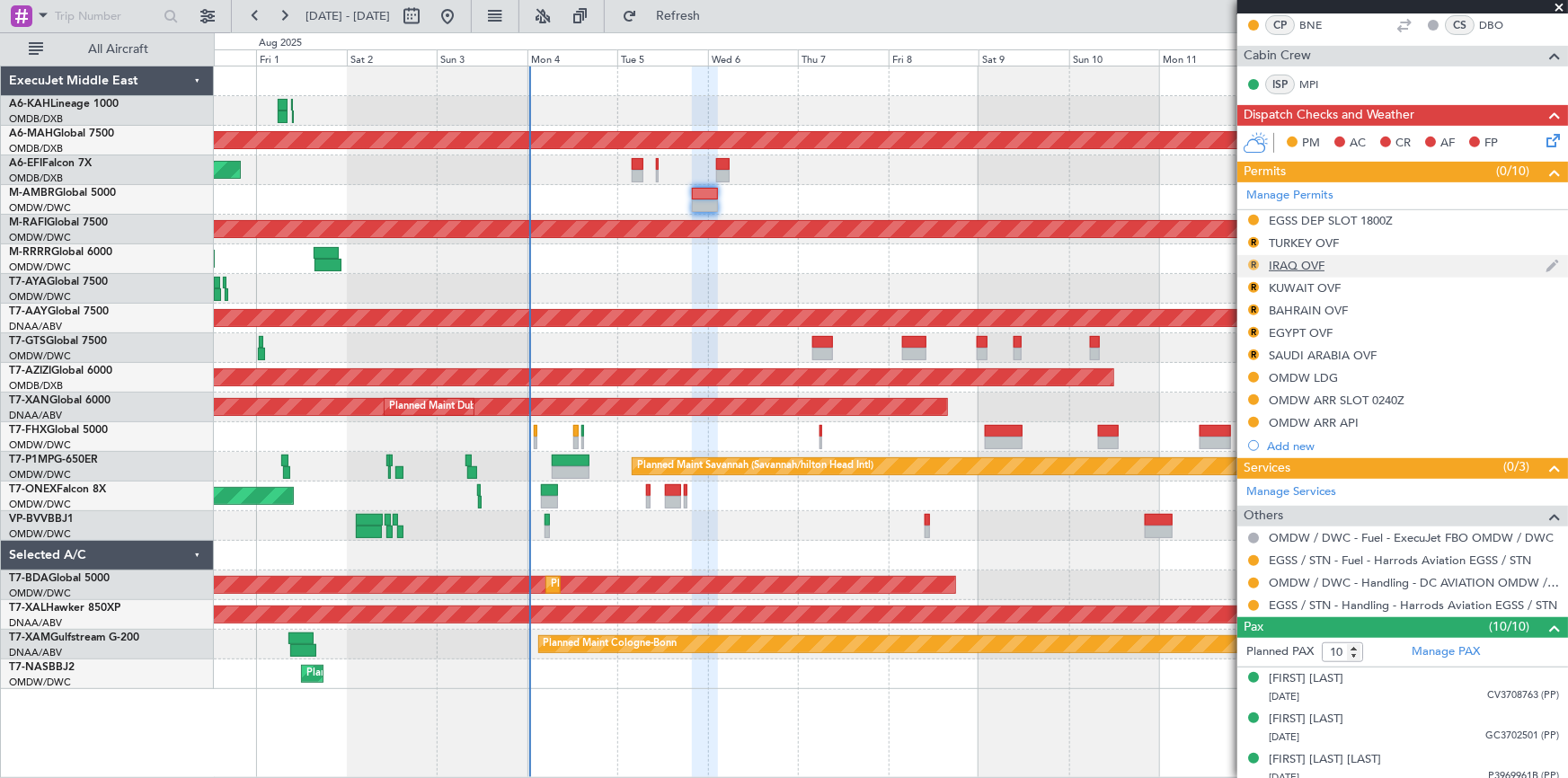 click on "R" at bounding box center [1254, 265] 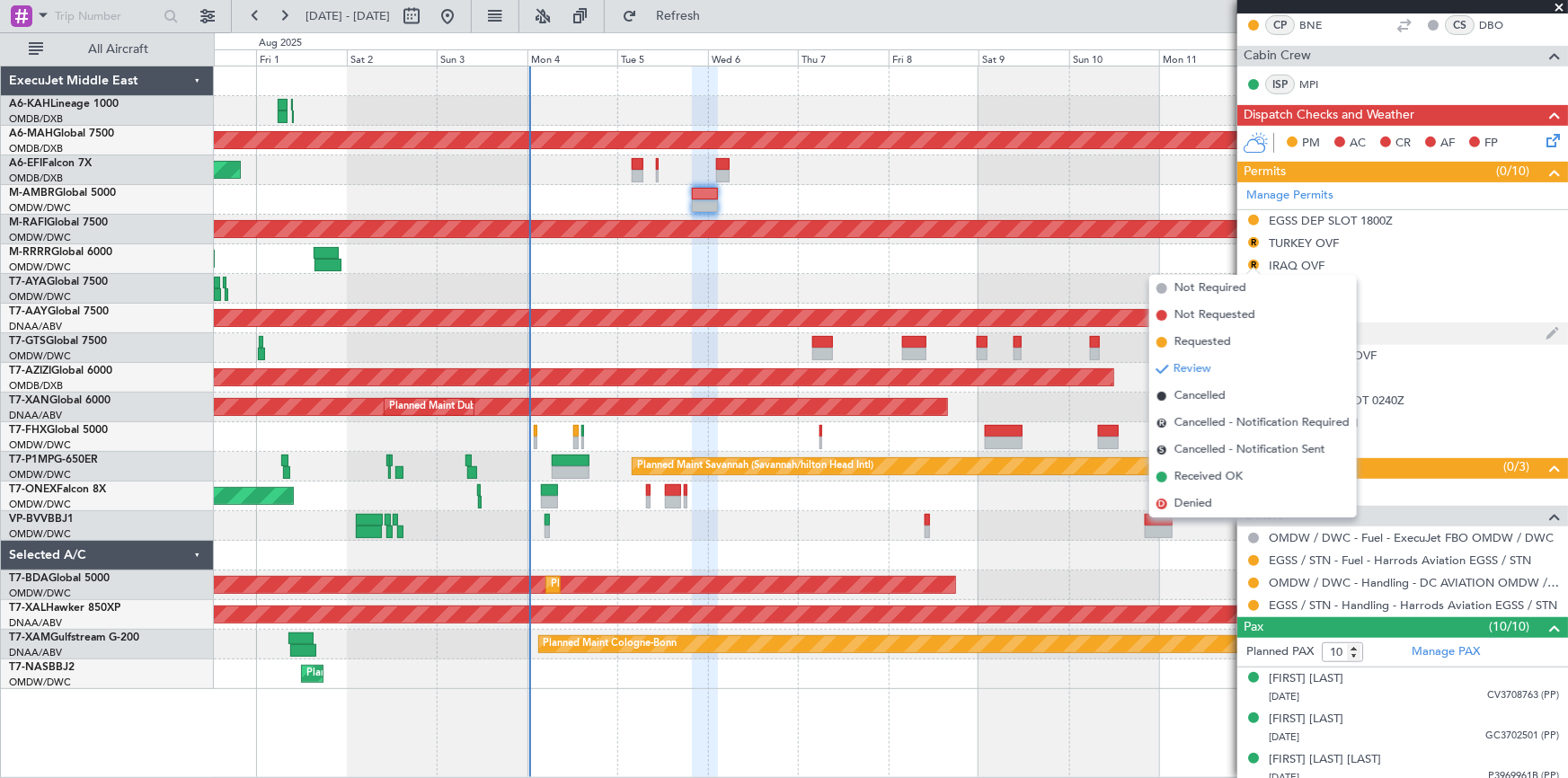 click on "Requested" at bounding box center [1202, 342] 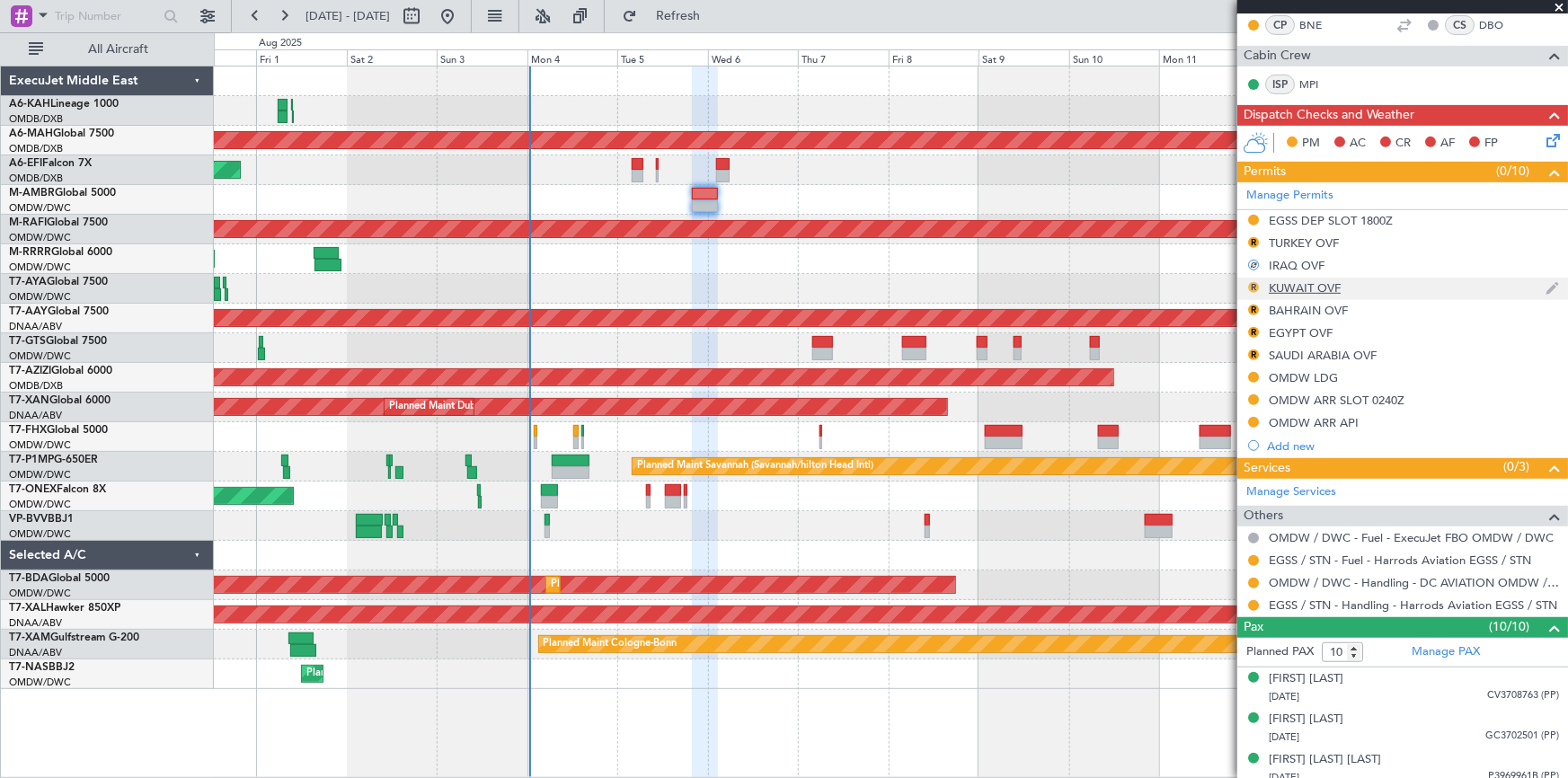 click on "R" at bounding box center [1254, 287] 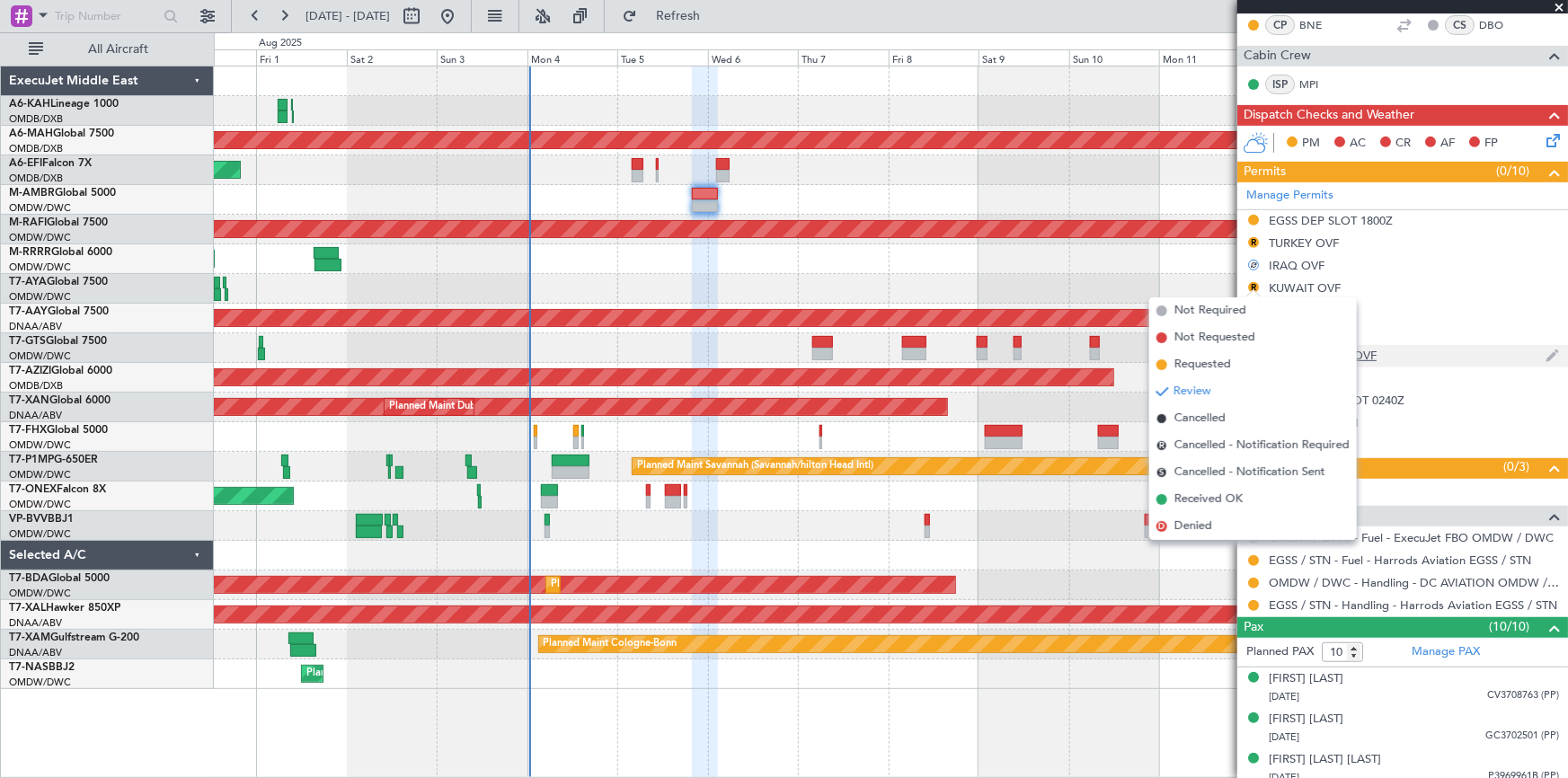 drag, startPoint x: 1209, startPoint y: 363, endPoint x: 1245, endPoint y: 359, distance: 36.22154 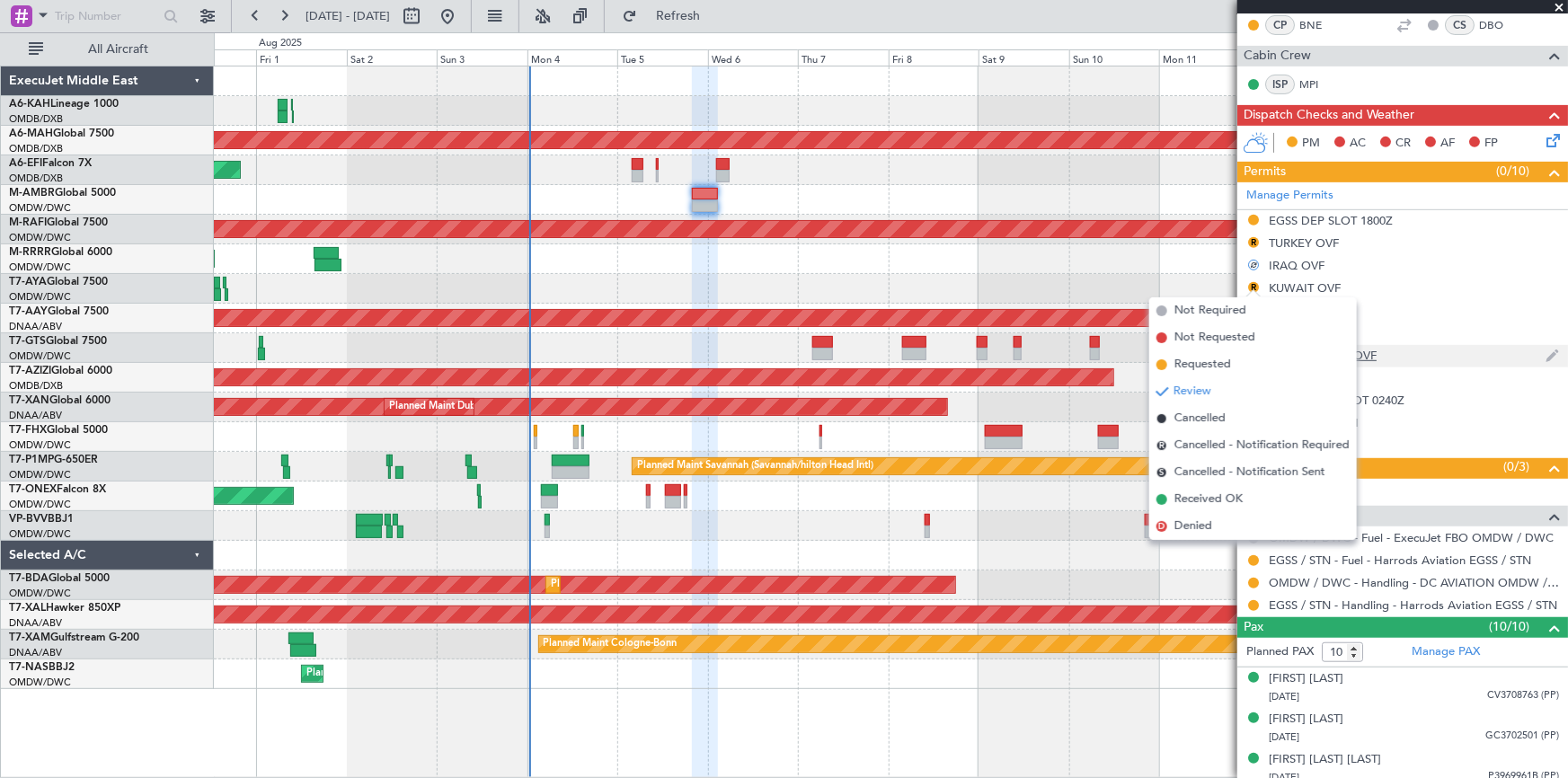 click on "Requested" at bounding box center (1202, 365) 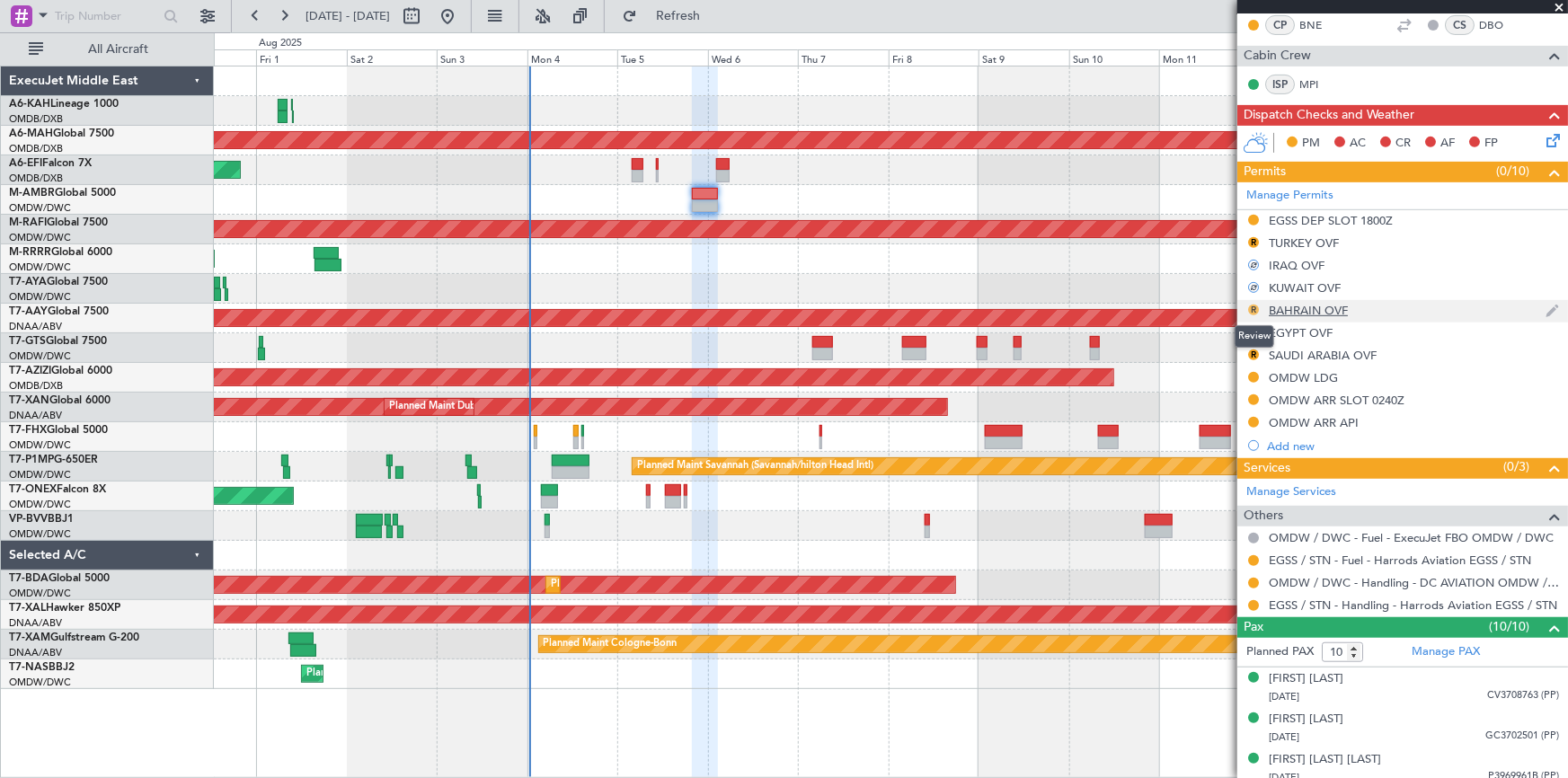 click on "R" at bounding box center [1254, 310] 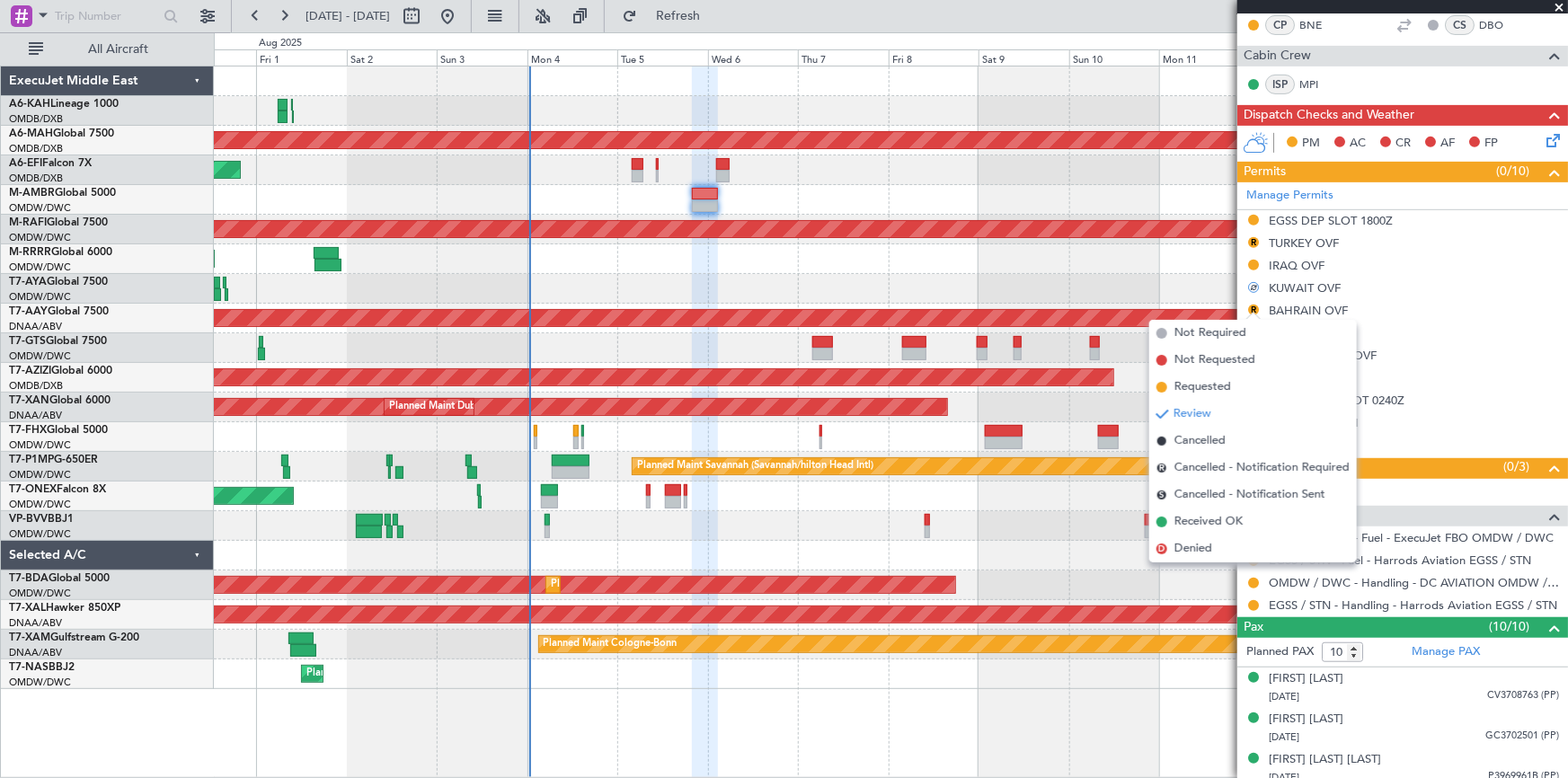 drag, startPoint x: 1209, startPoint y: 387, endPoint x: 1232, endPoint y: 387, distance: 23 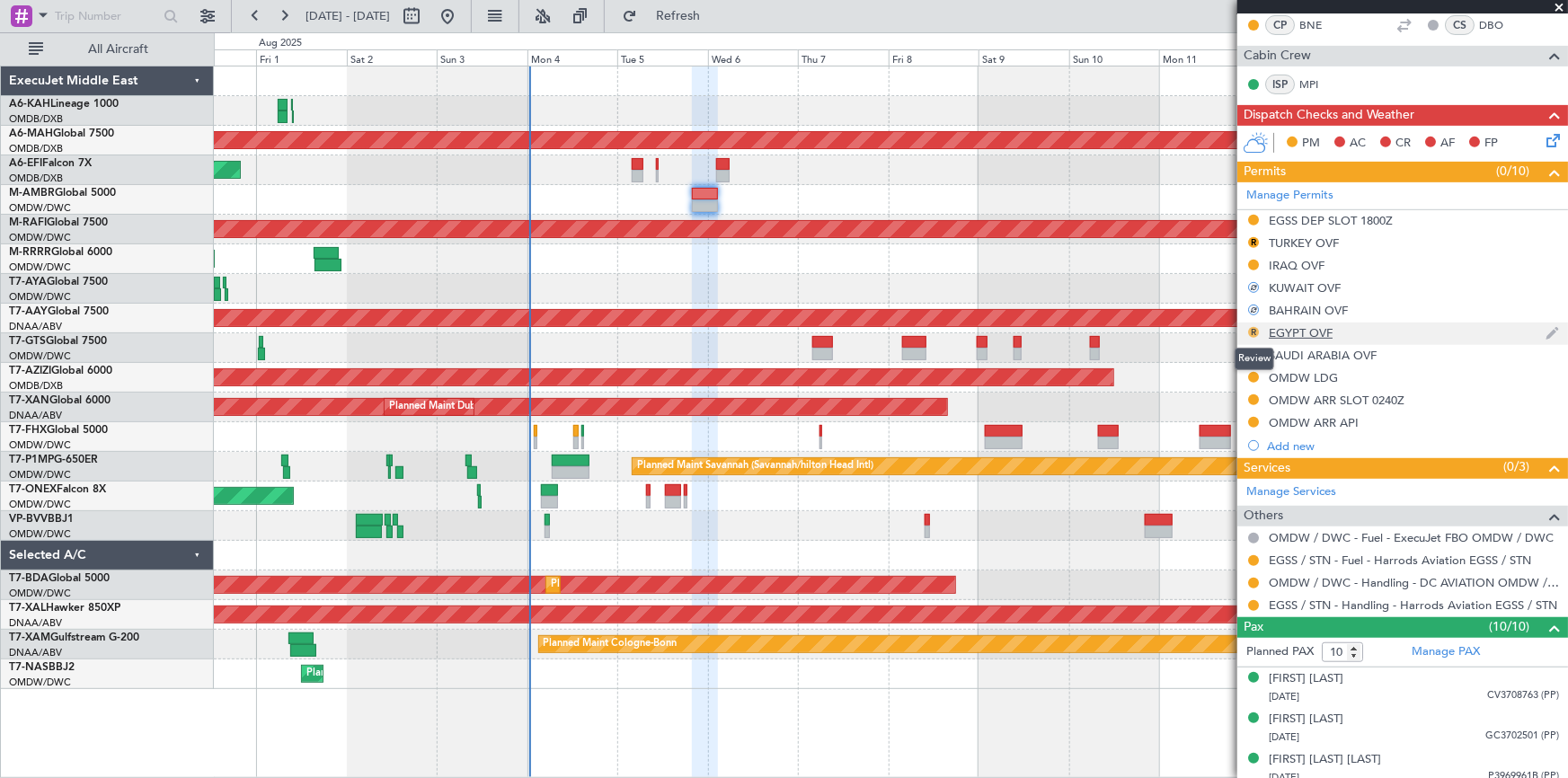click on "R" at bounding box center [1254, 332] 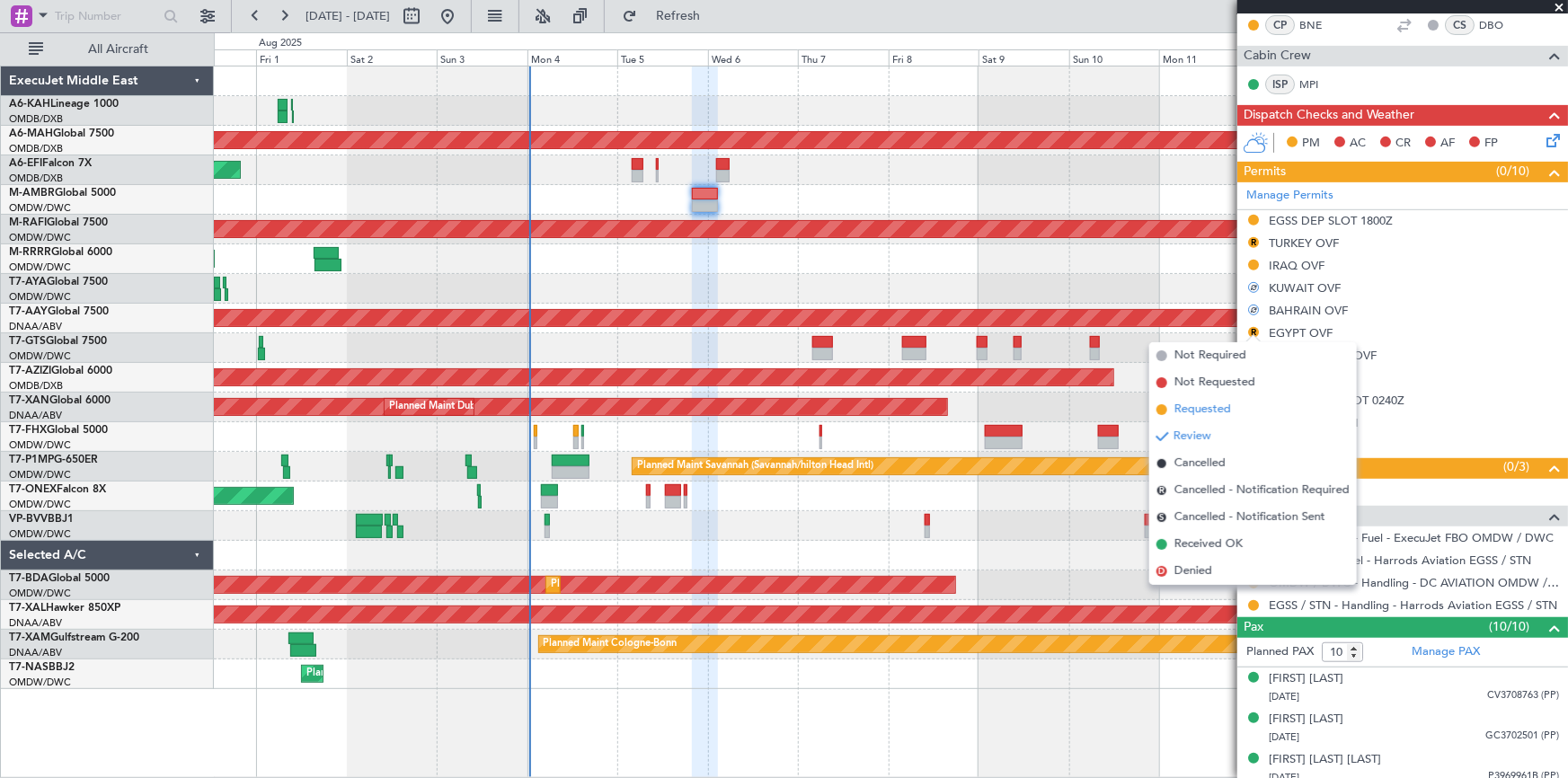 click on "Requested" at bounding box center (1202, 410) 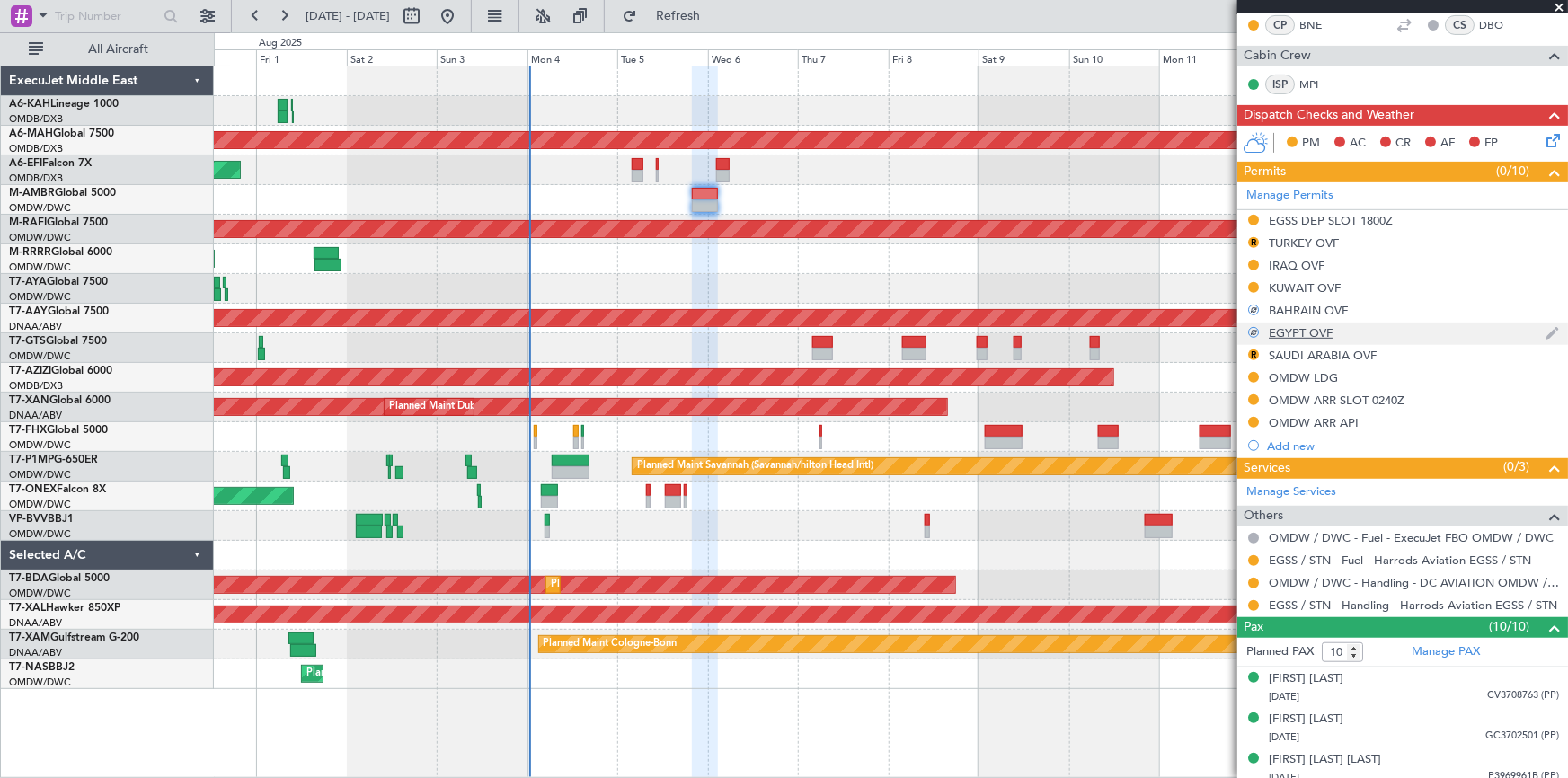 click at bounding box center [1254, 332] 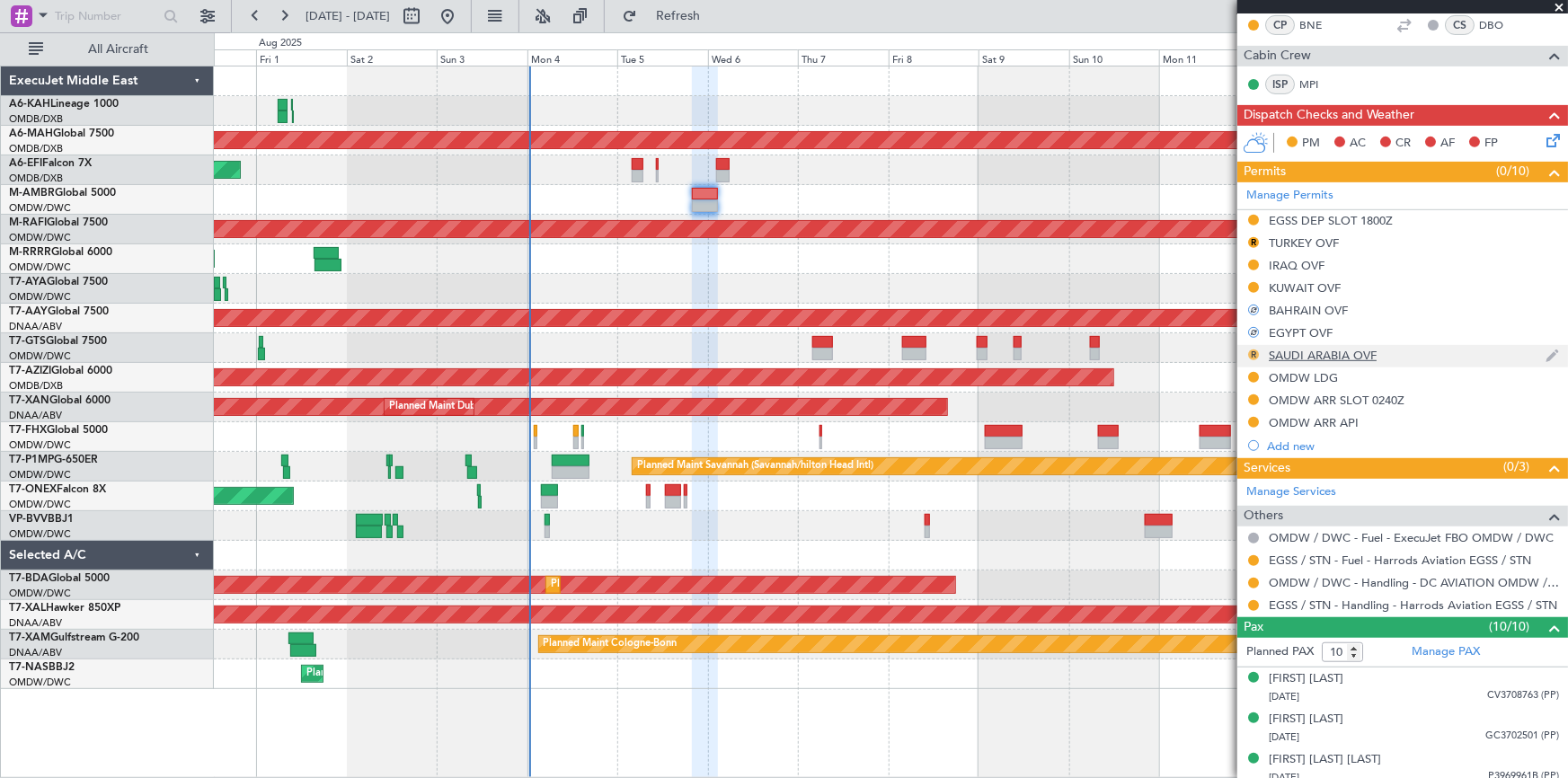 click on "R" at bounding box center (1254, 355) 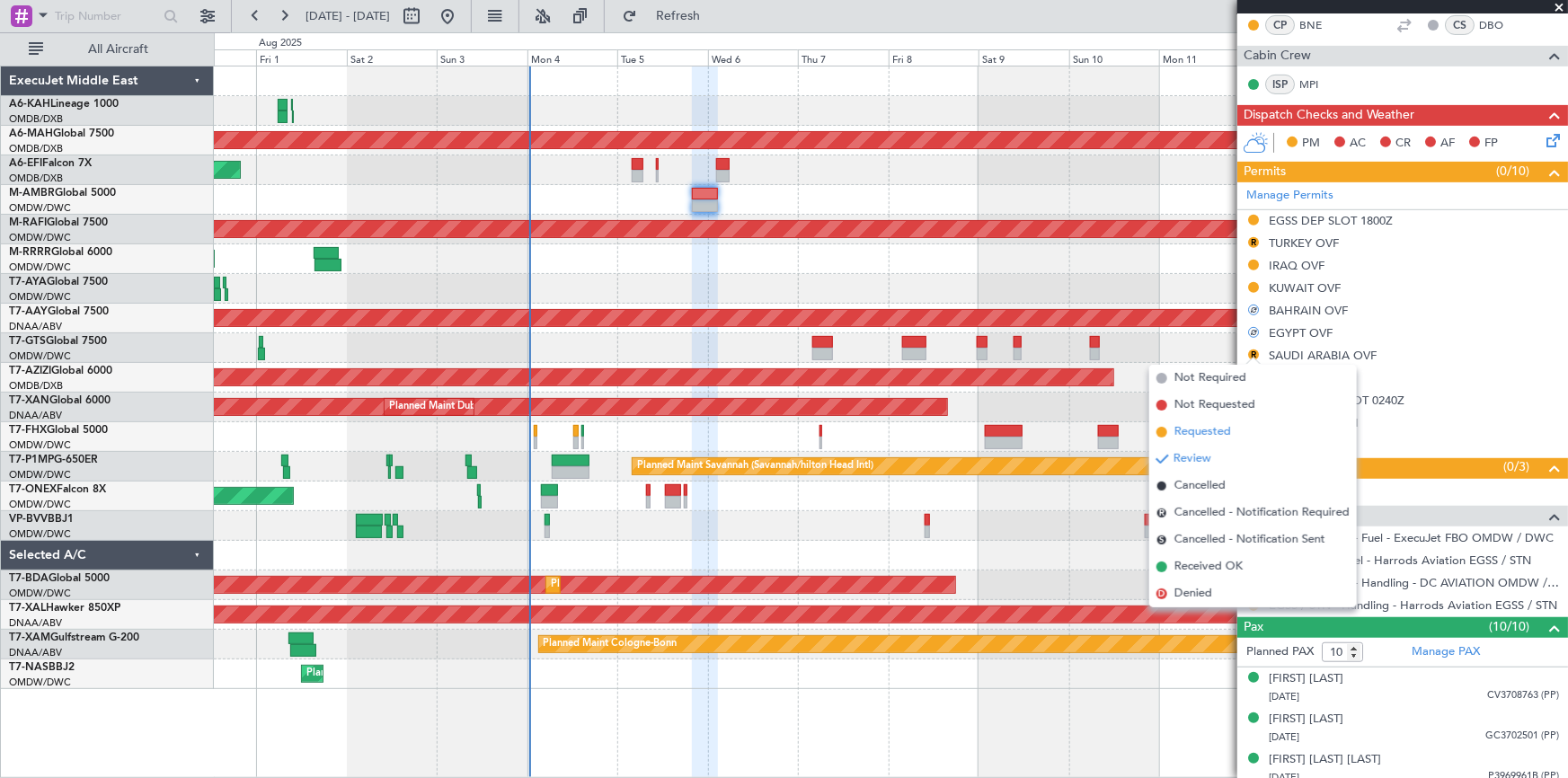 click on "Requested" at bounding box center (1202, 432) 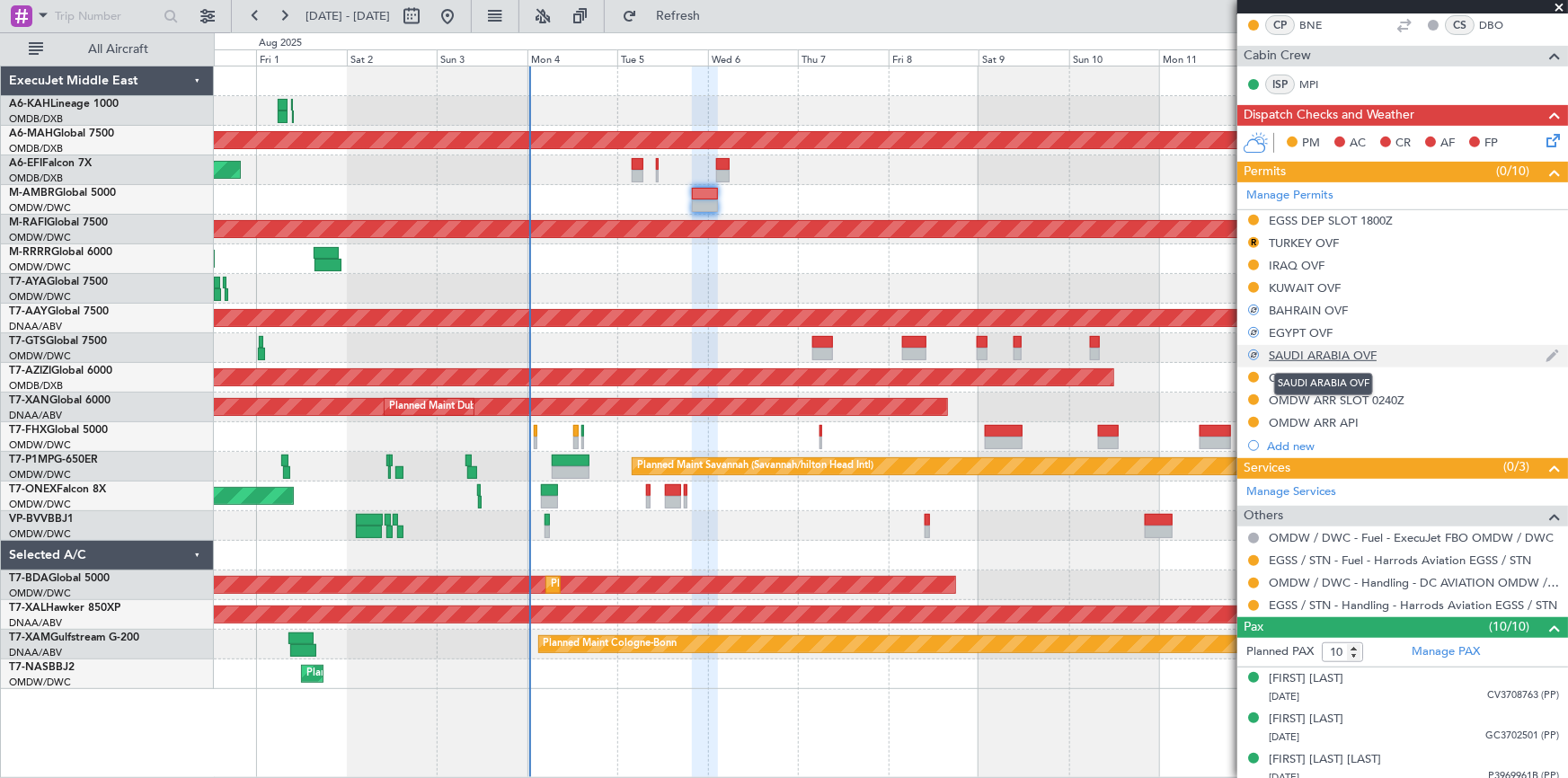 click on "SAUDI ARABIA OVF" at bounding box center [1323, 355] 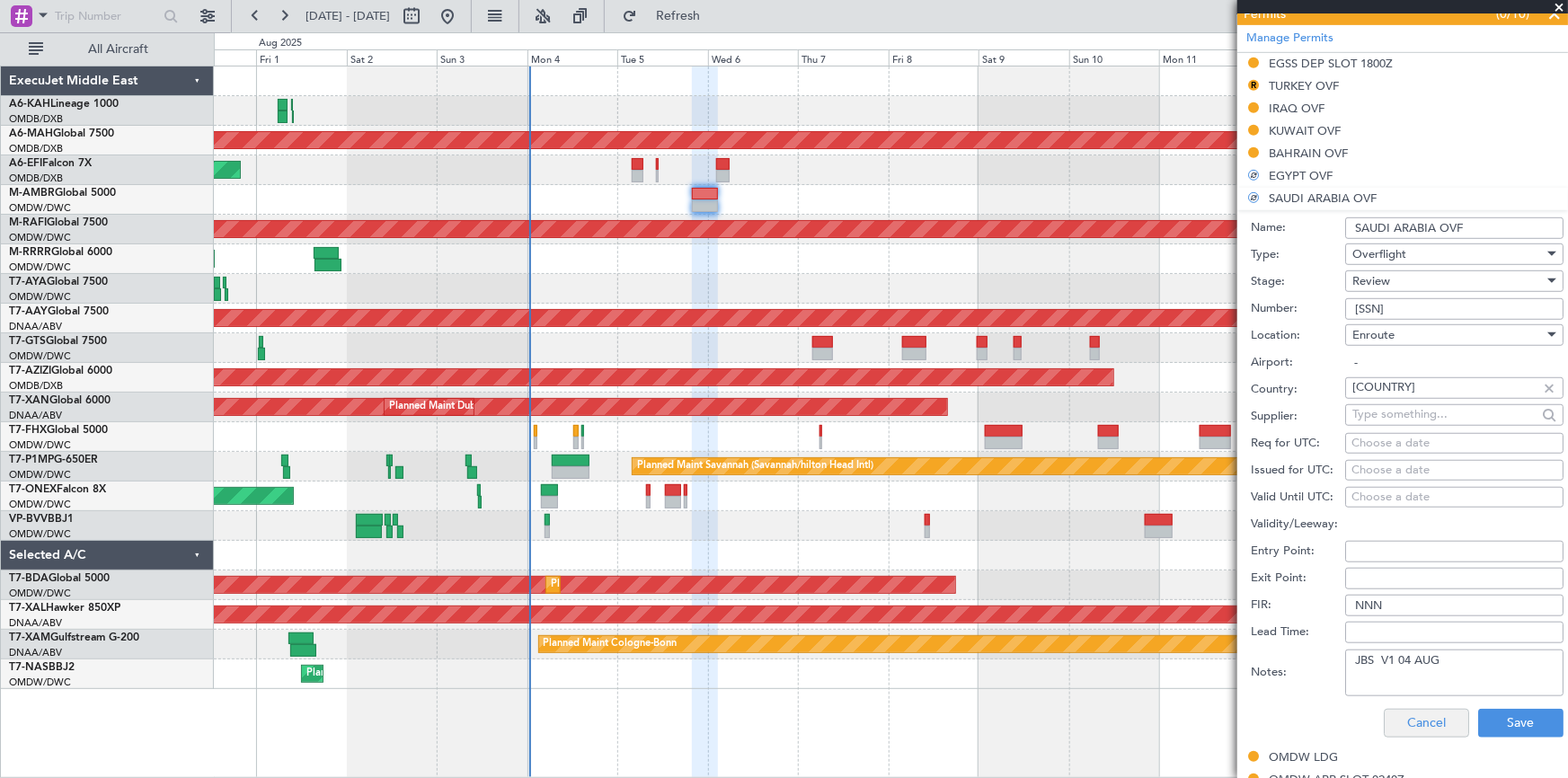 scroll, scrollTop: 571, scrollLeft: 0, axis: vertical 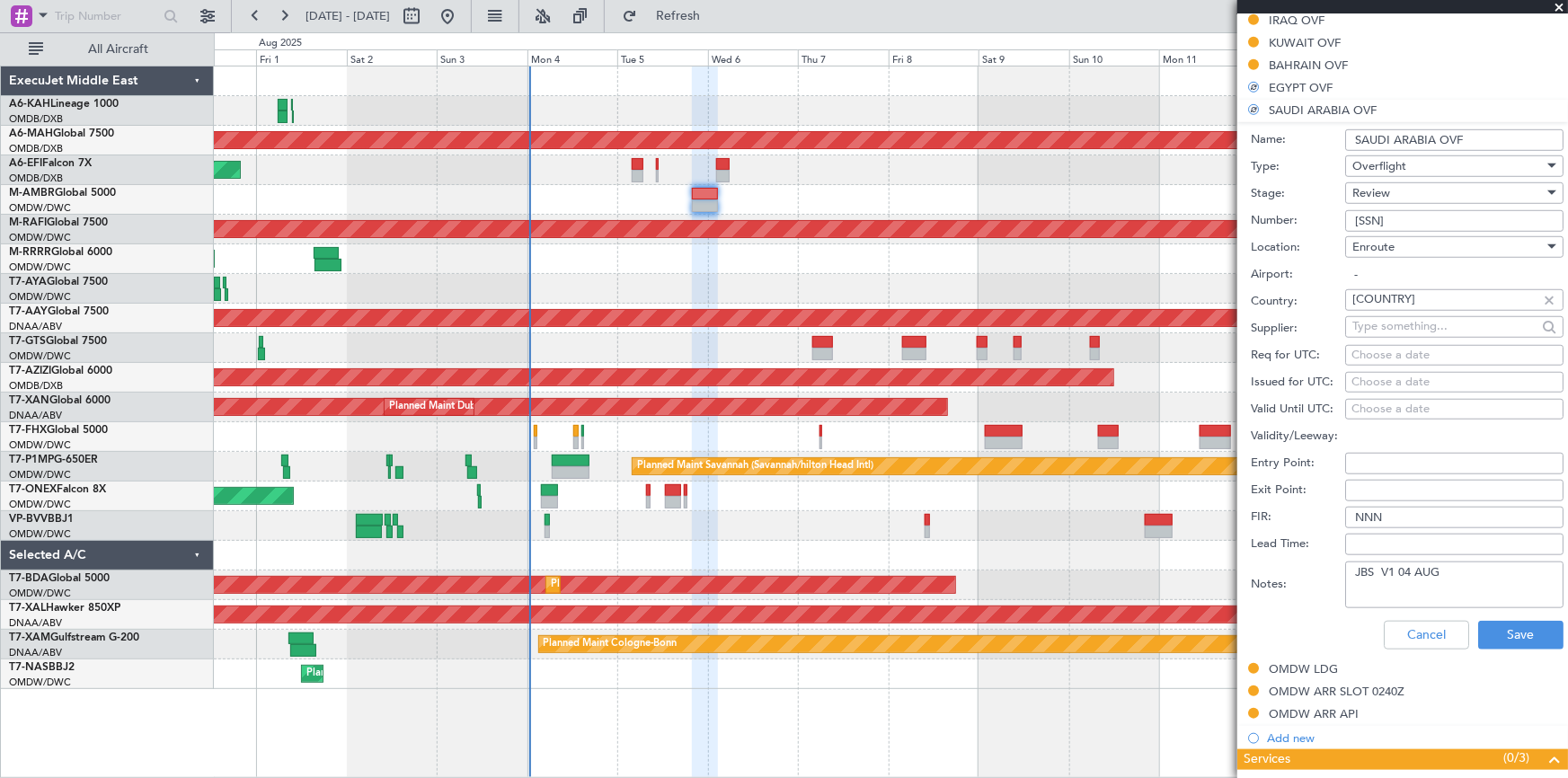 click on "JBS  V1 04 AUG" at bounding box center [1454, 585] 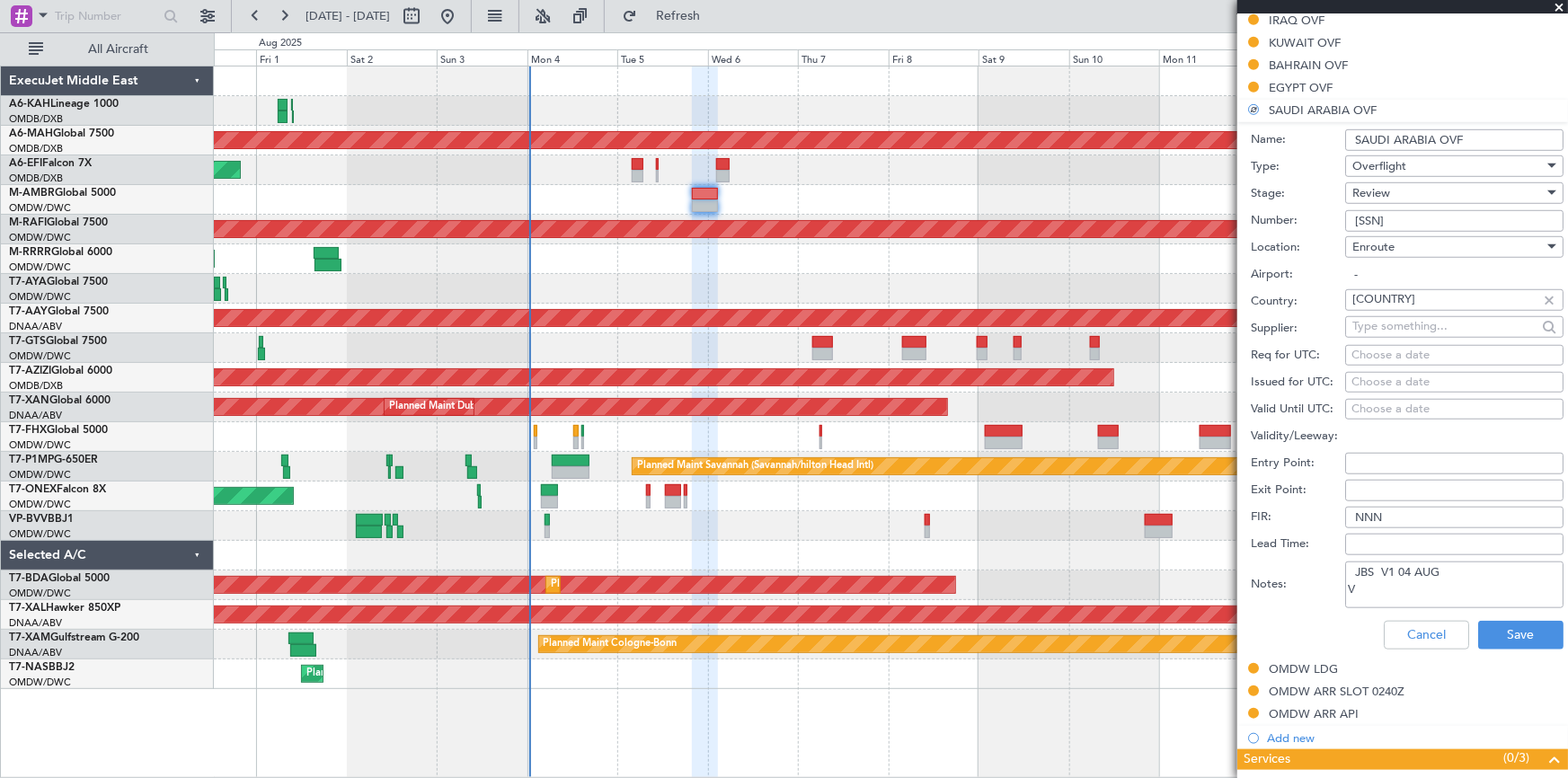 type on "JBS  V1 04 AUG
V2" 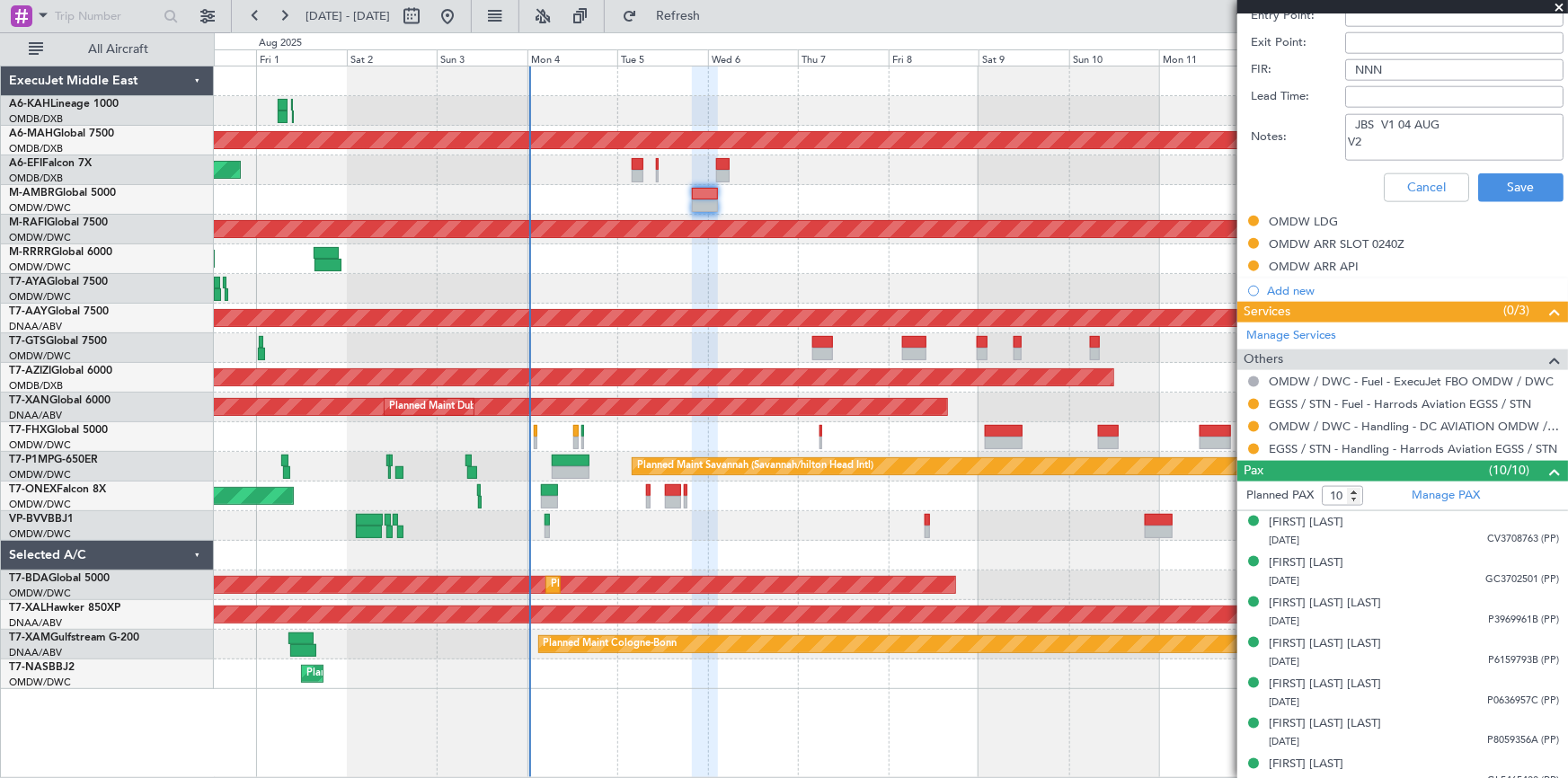 scroll, scrollTop: 908, scrollLeft: 0, axis: vertical 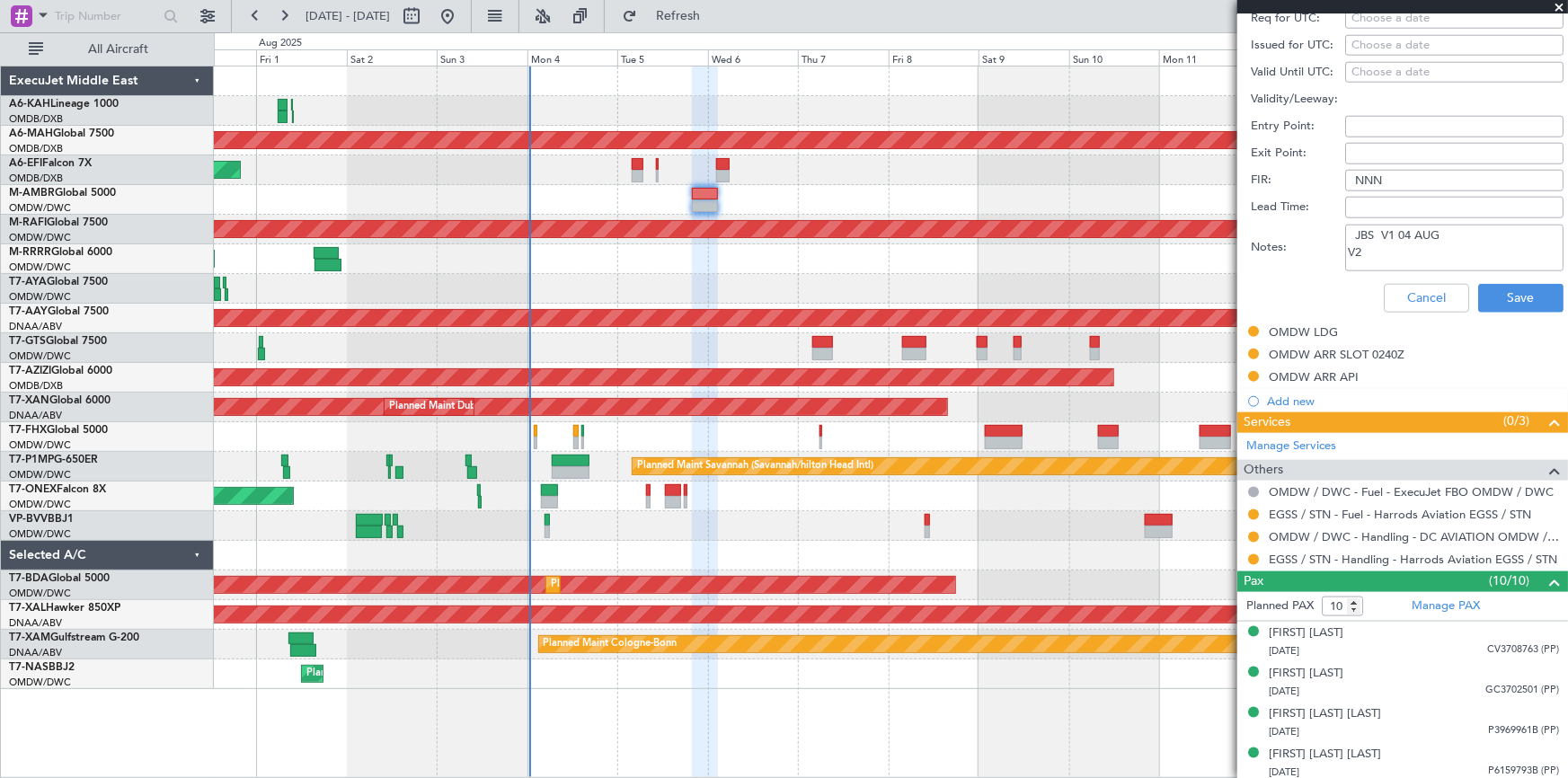 click on "JBS  V1 04 AUG
V2" at bounding box center [1454, 248] 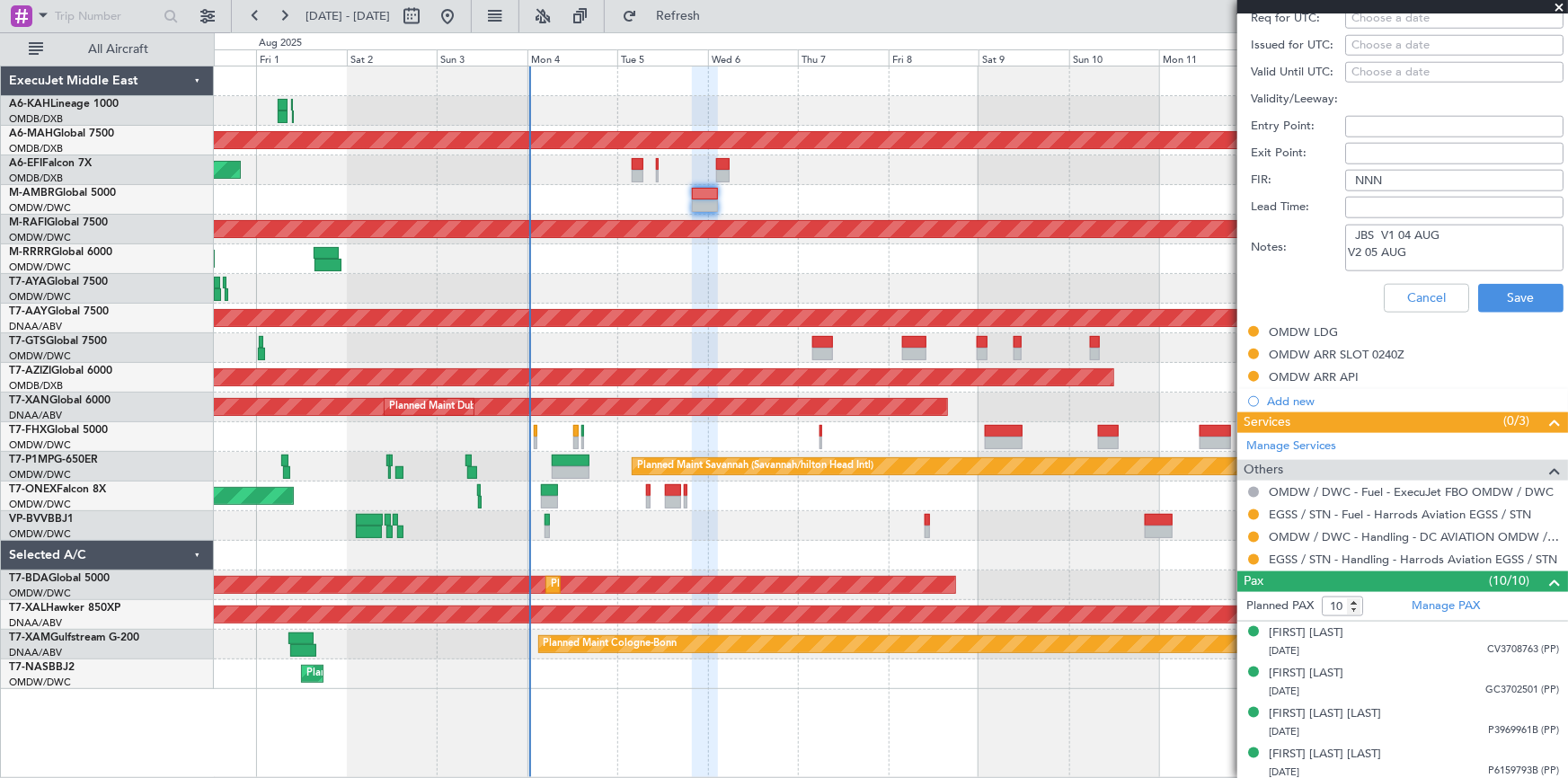 drag, startPoint x: 1439, startPoint y: 249, endPoint x: 1177, endPoint y: 252, distance: 262.01718 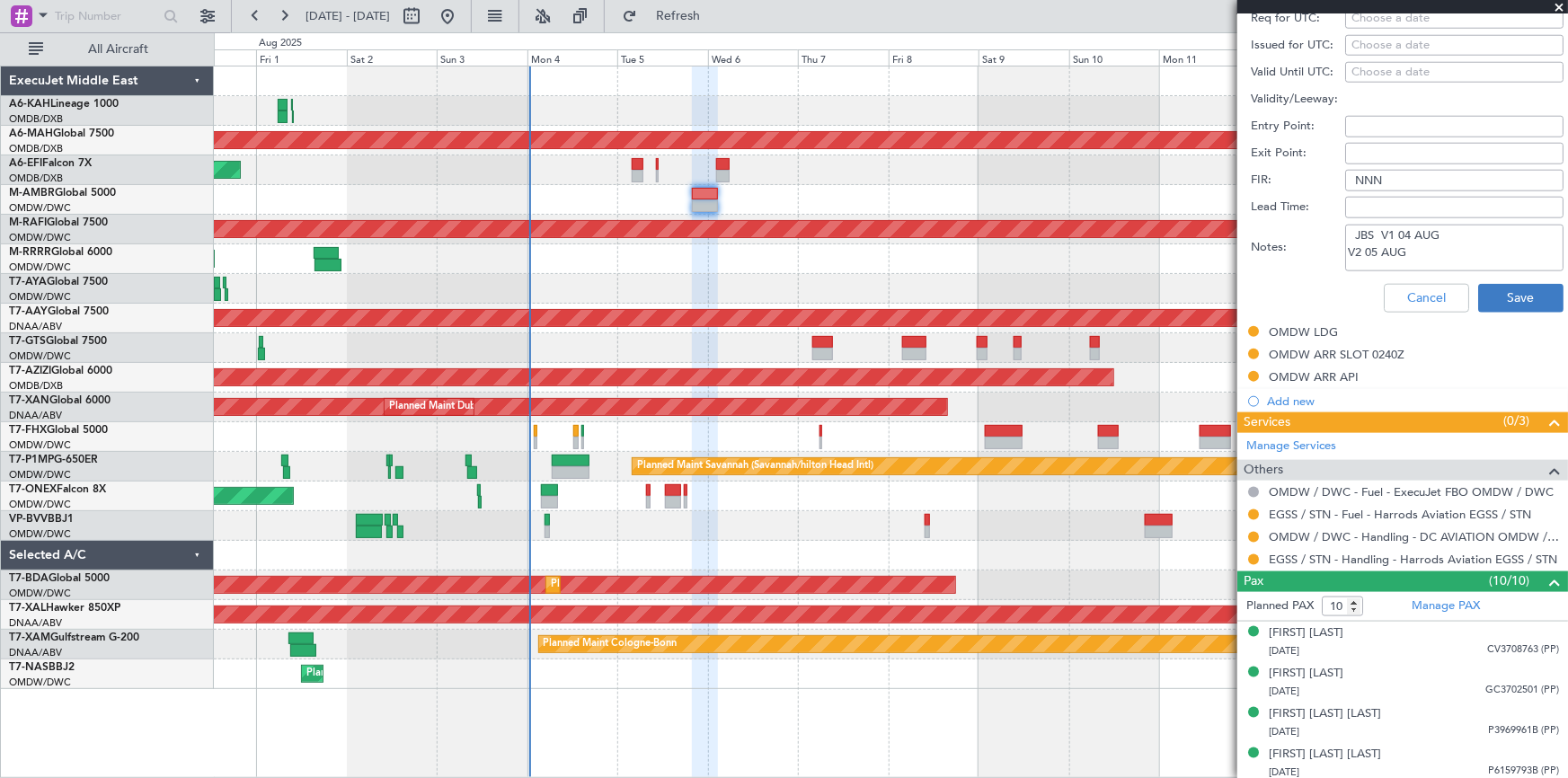 type on "JBS  V1 04 AUG
V2 05 AUG" 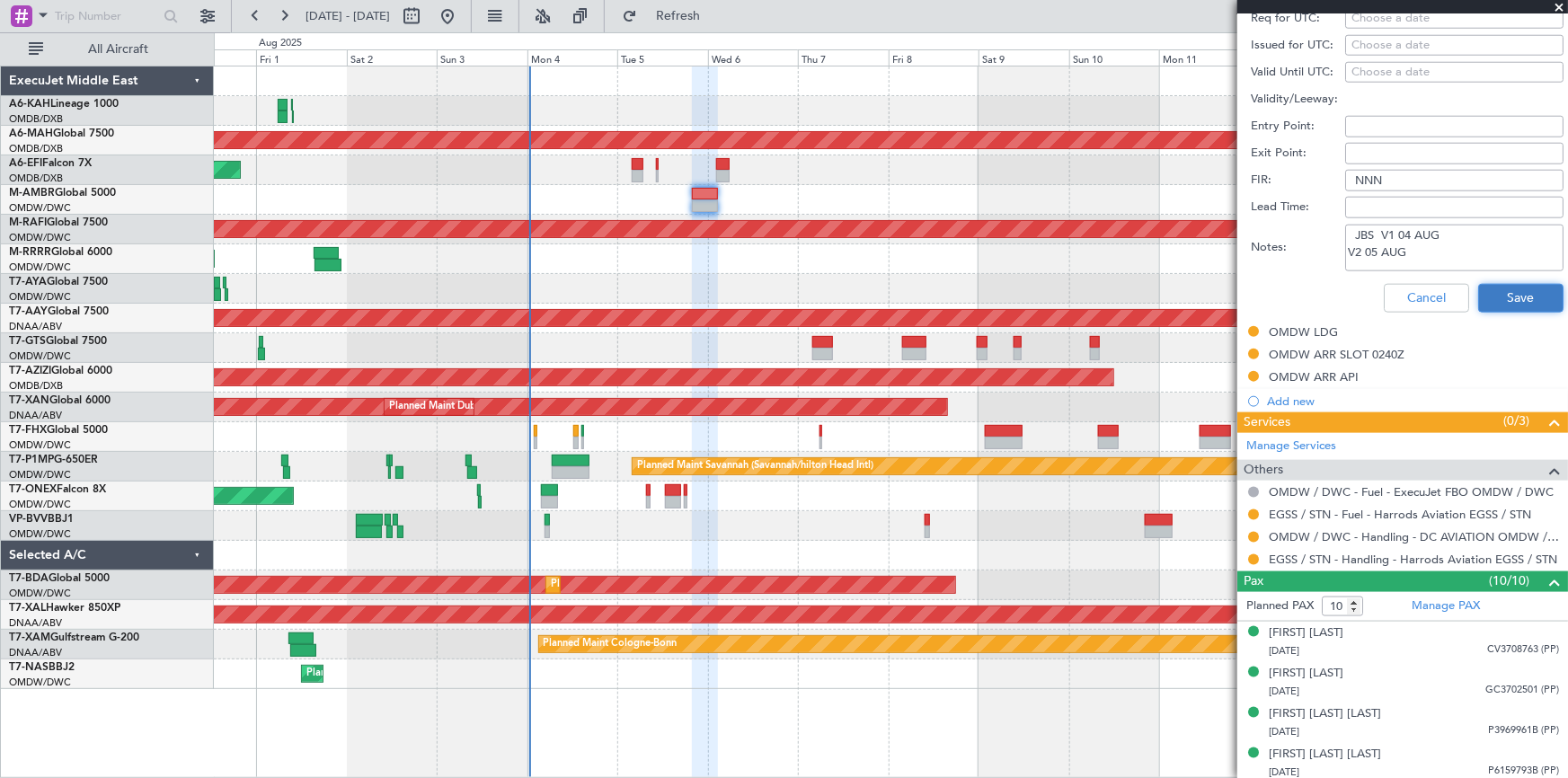 click on "Save" at bounding box center (1520, 298) 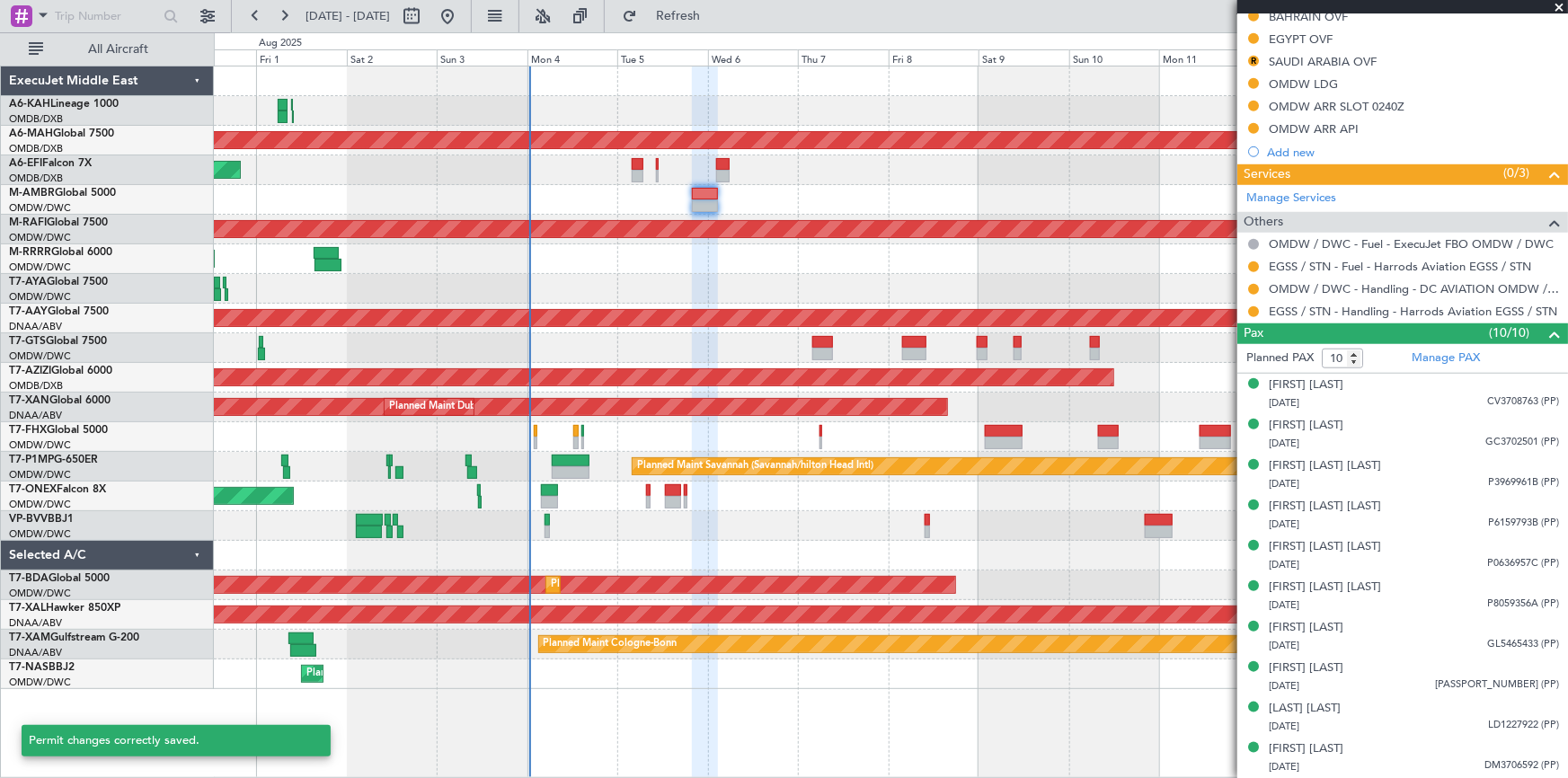 scroll, scrollTop: 372, scrollLeft: 0, axis: vertical 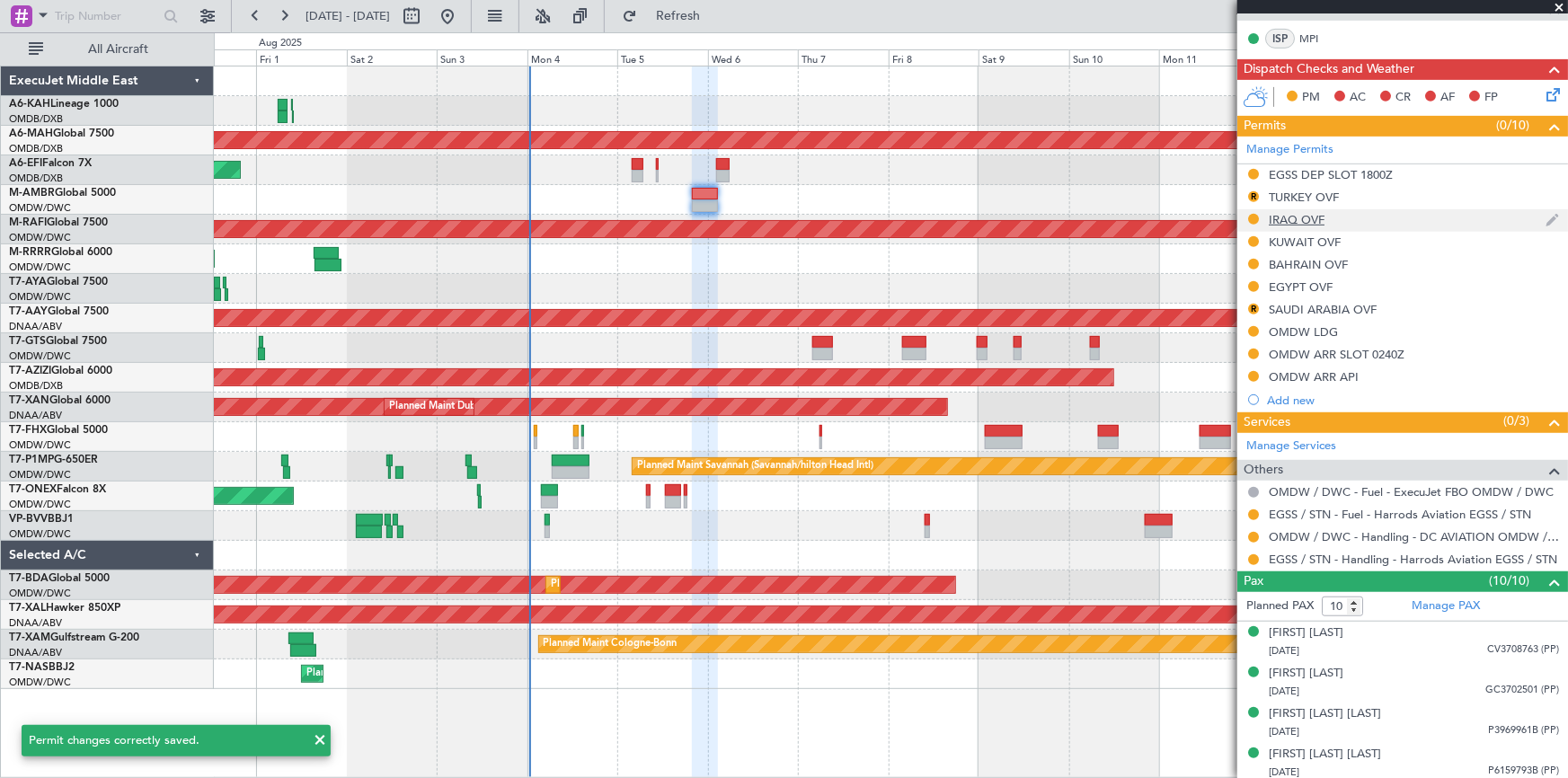click on "IRAQ OVF" at bounding box center [1297, 219] 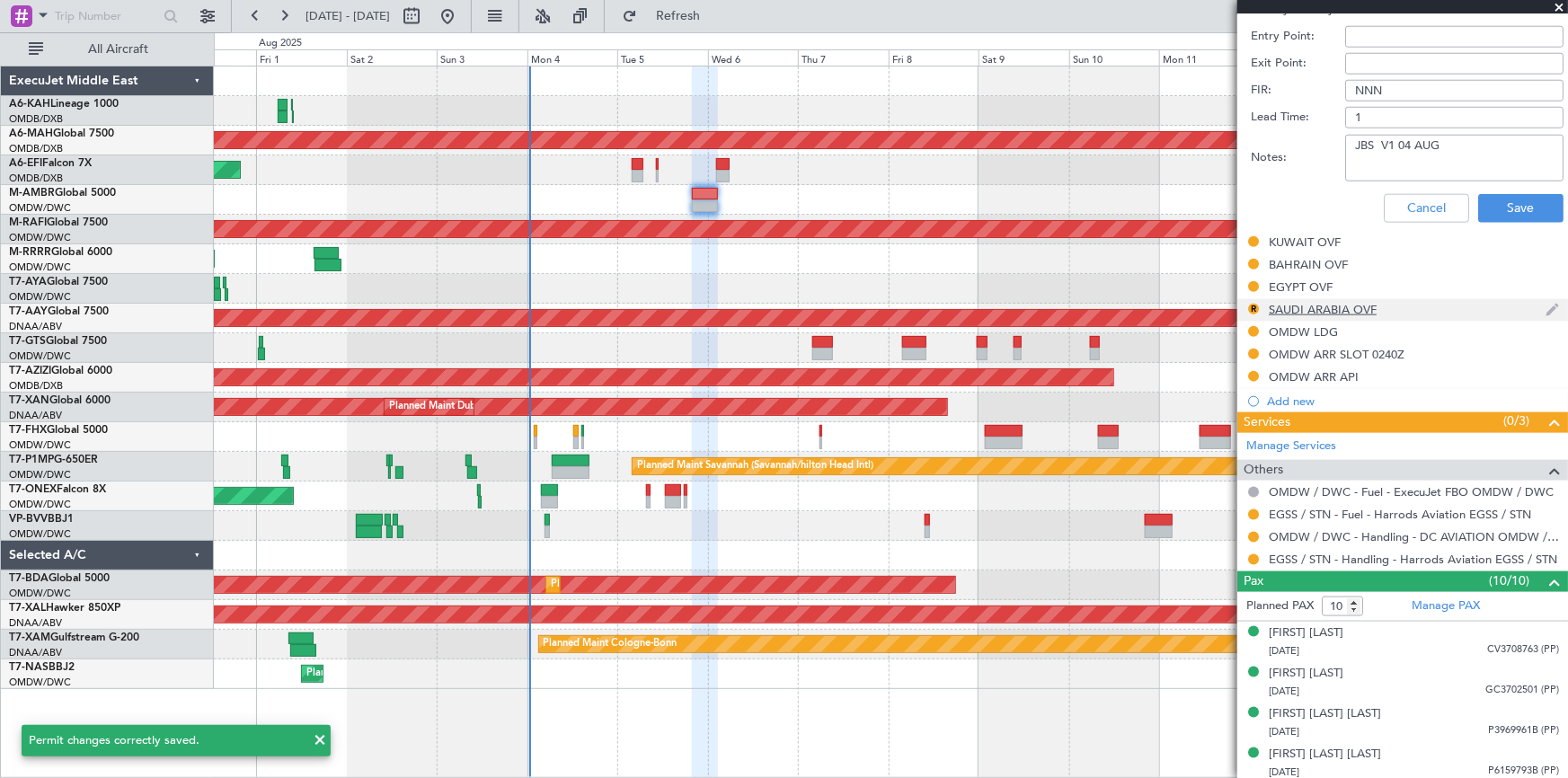 scroll, scrollTop: 990, scrollLeft: 0, axis: vertical 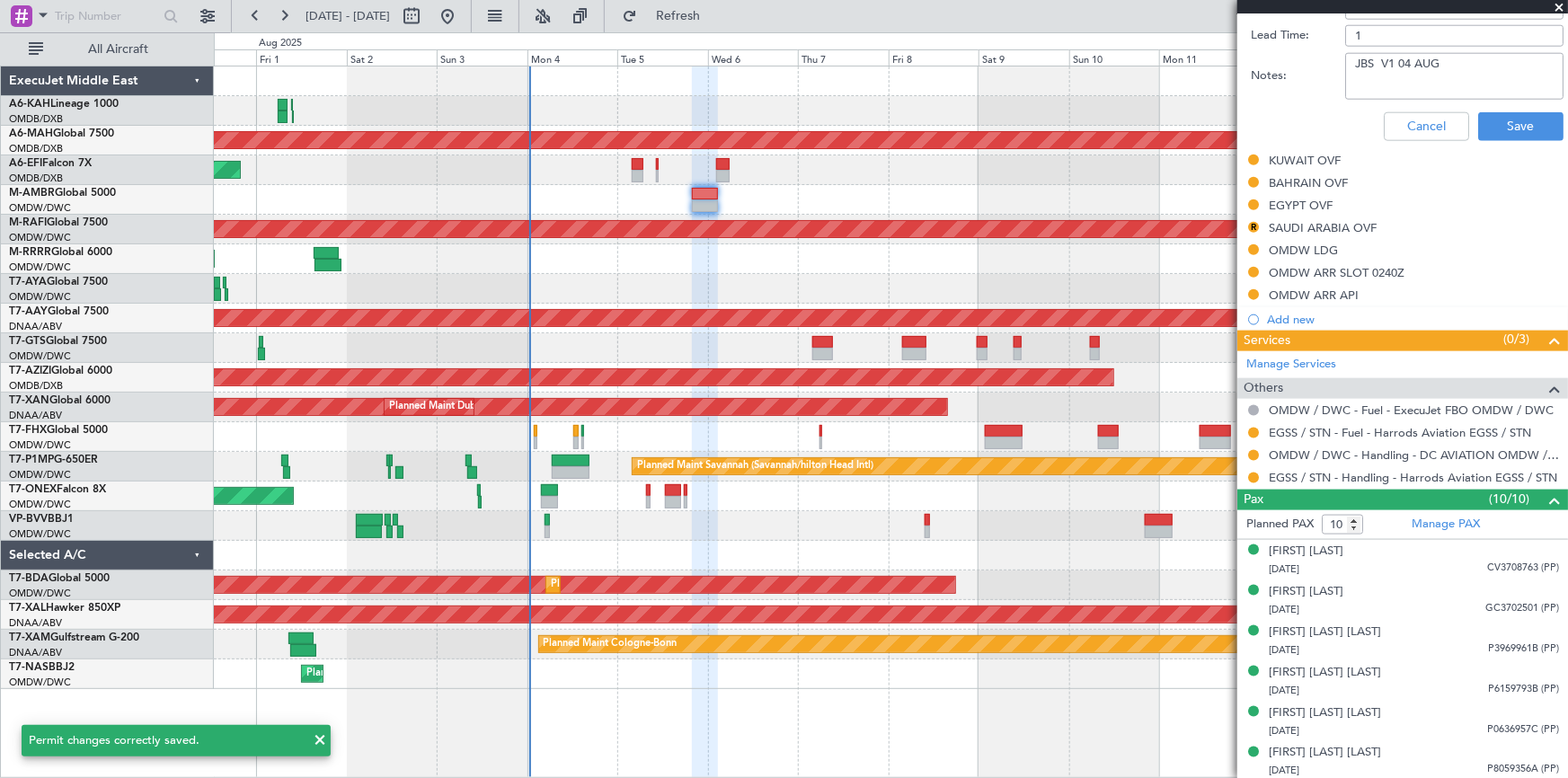 click on "JBS  V1 04 AUG" at bounding box center [1454, 76] 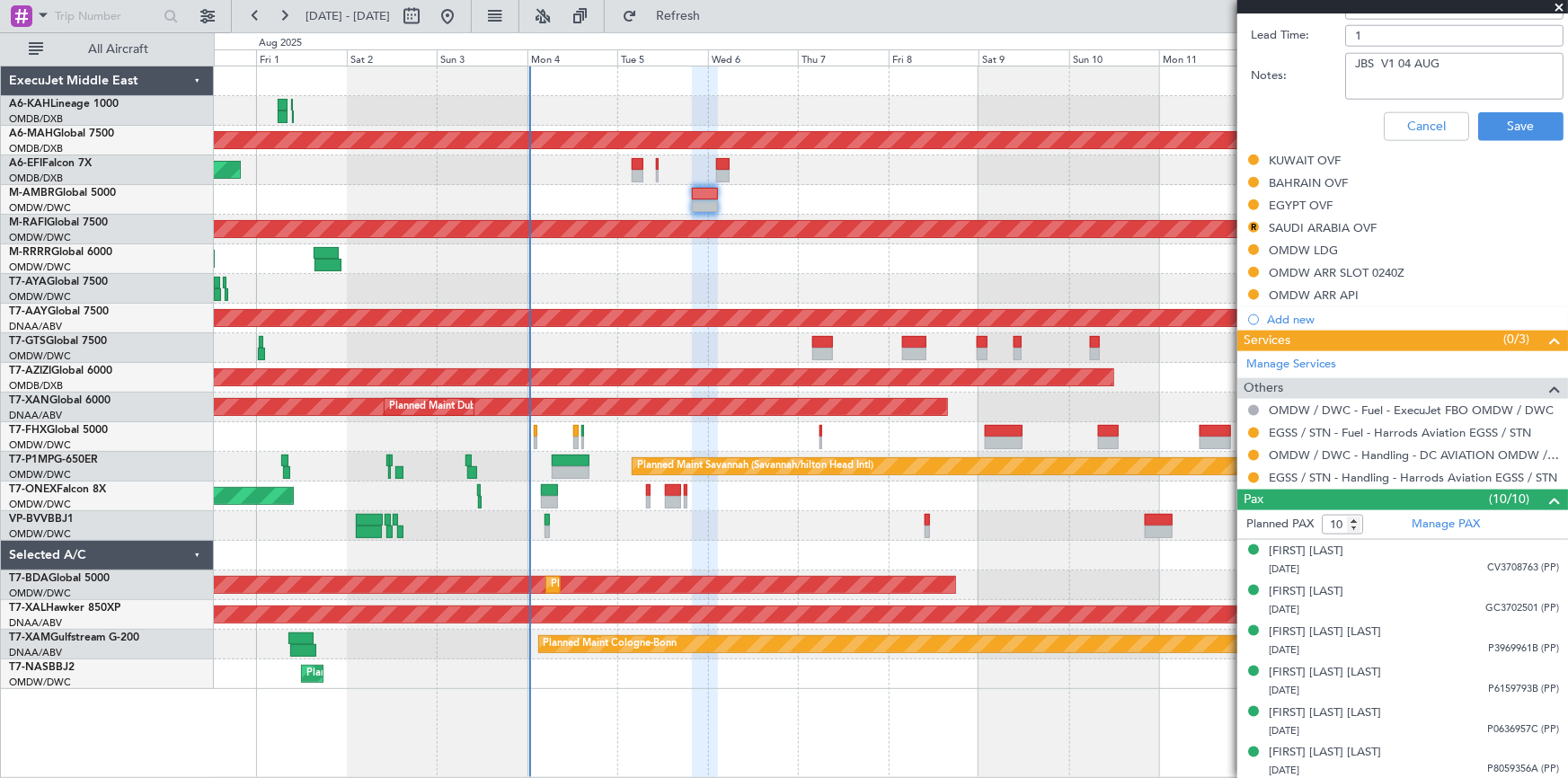 paste on "V2 05 AUG" 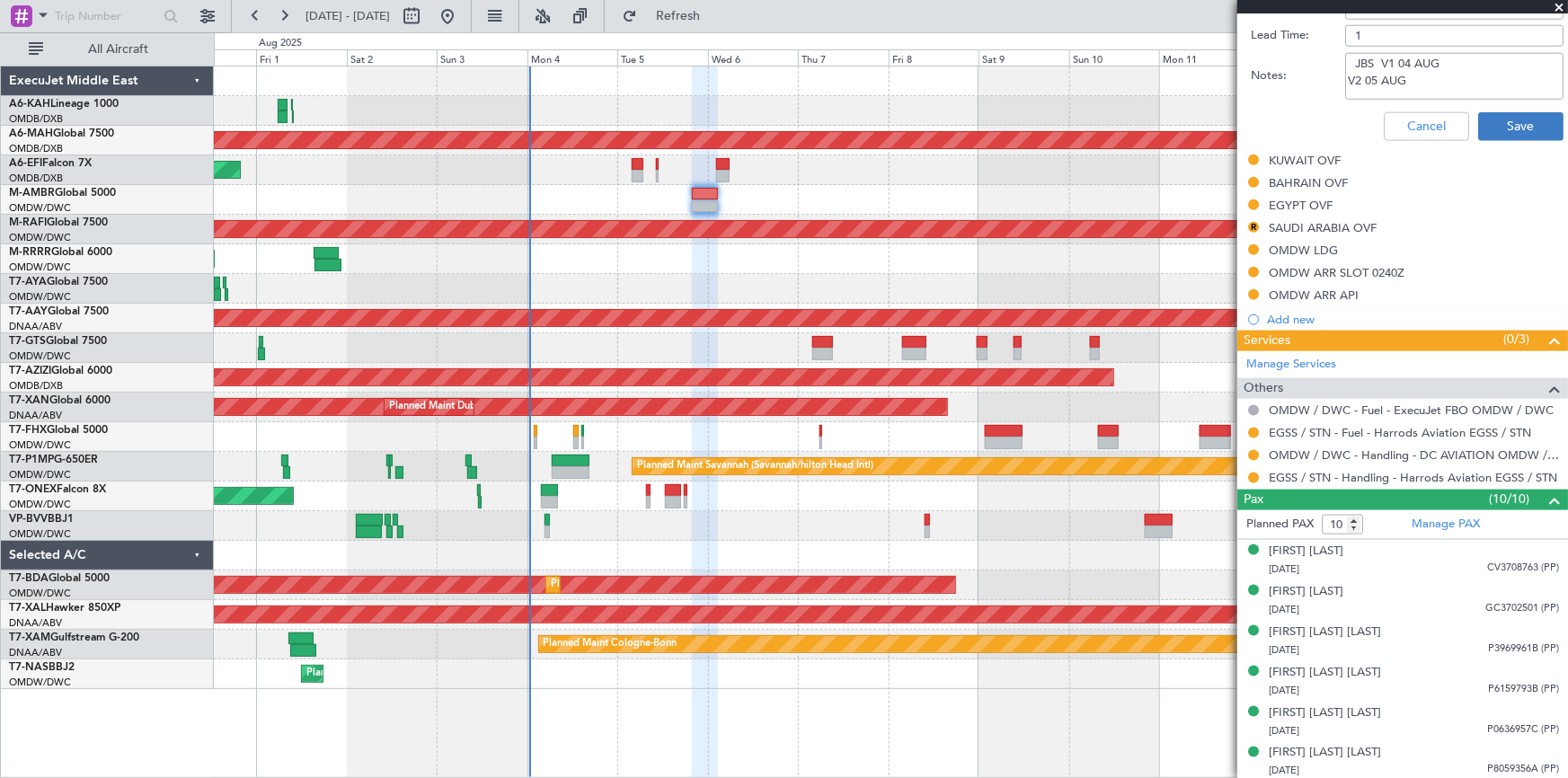 type on "JBS  V1 04 AUG
V2 05 AUG" 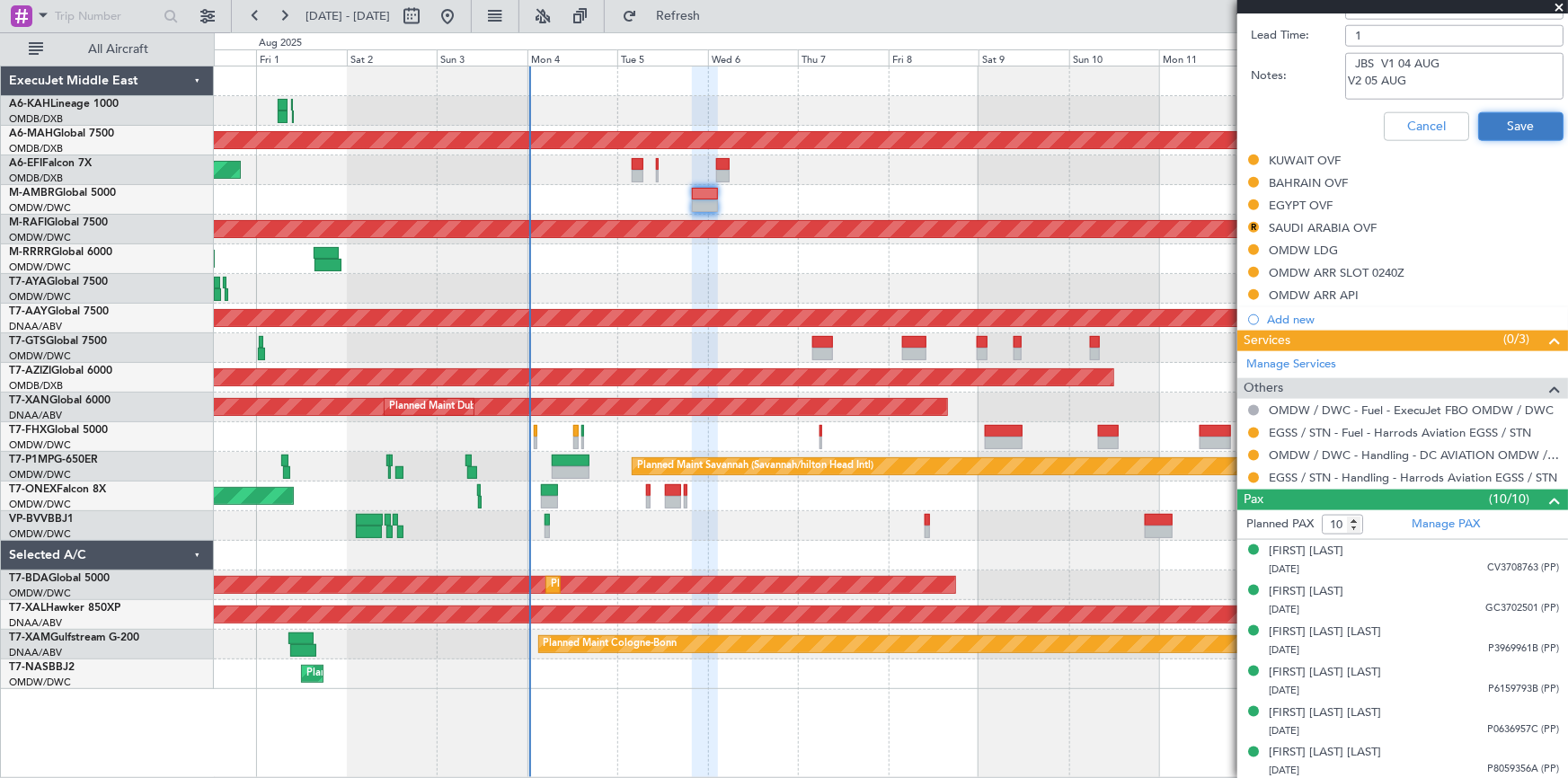 click on "Save" at bounding box center [1520, 127] 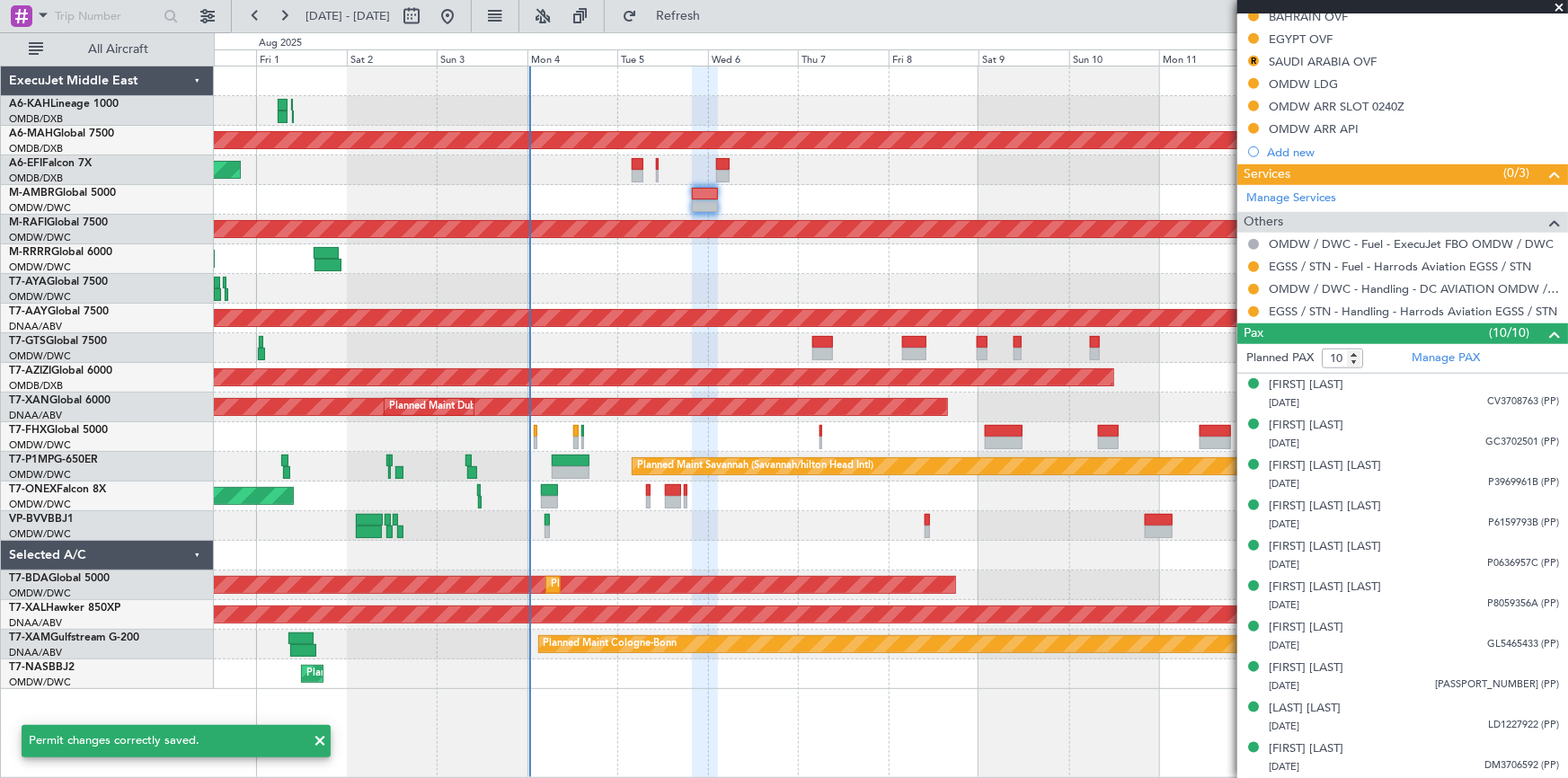 scroll, scrollTop: 454, scrollLeft: 0, axis: vertical 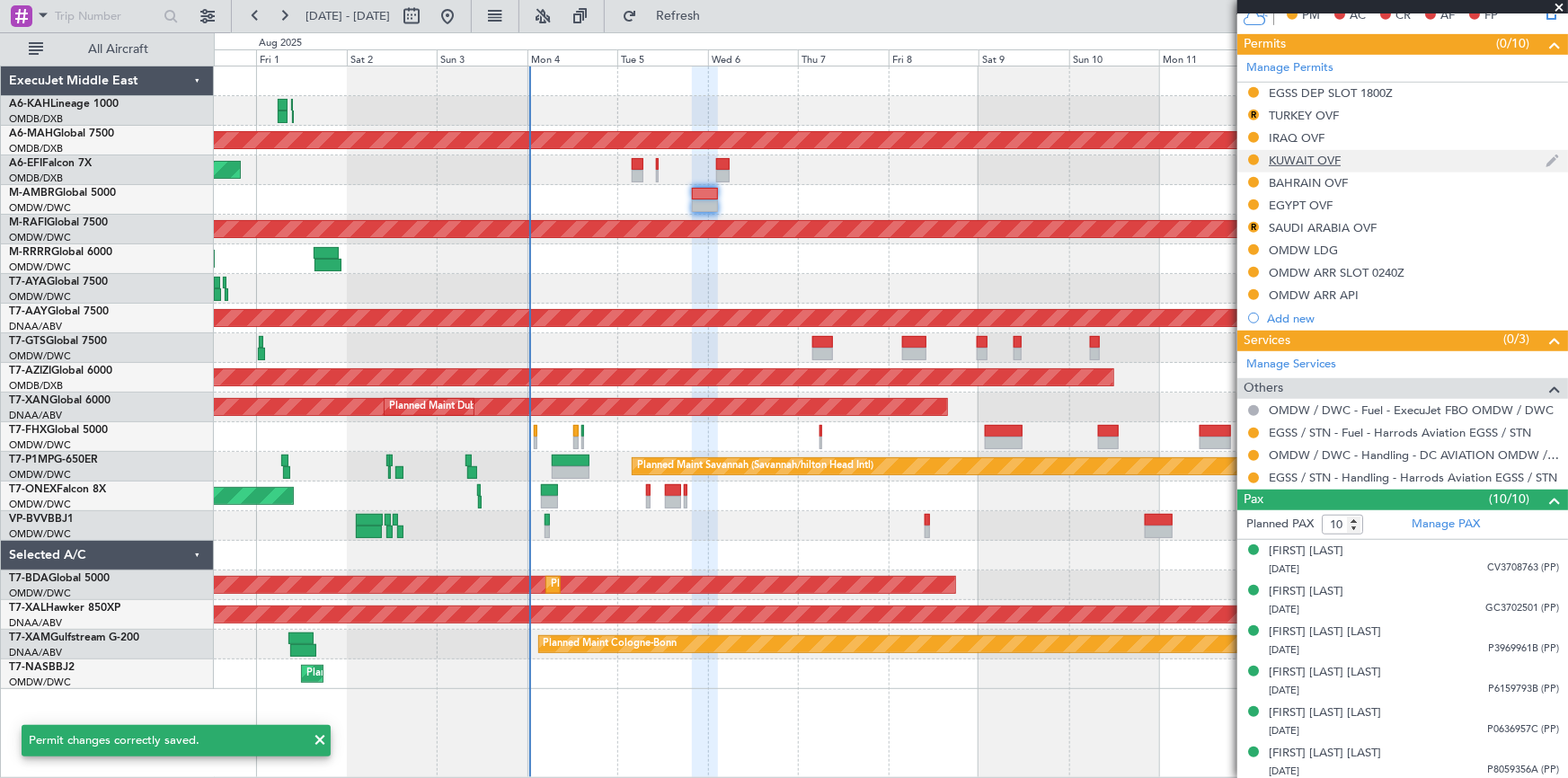 click on "KUWAIT OVF" at bounding box center [1305, 160] 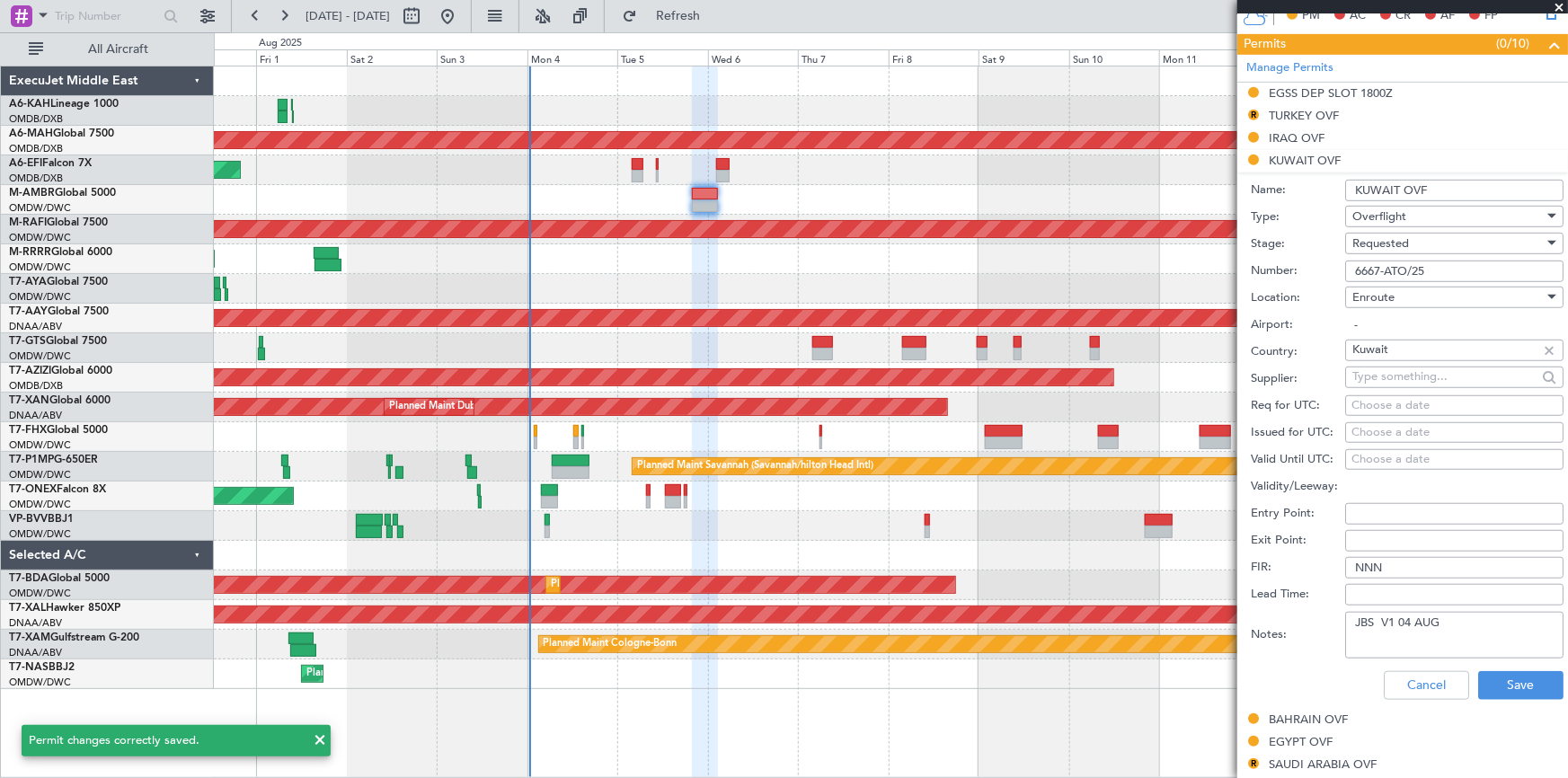 click on "JBS  V1 04 AUG" at bounding box center [1454, 635] 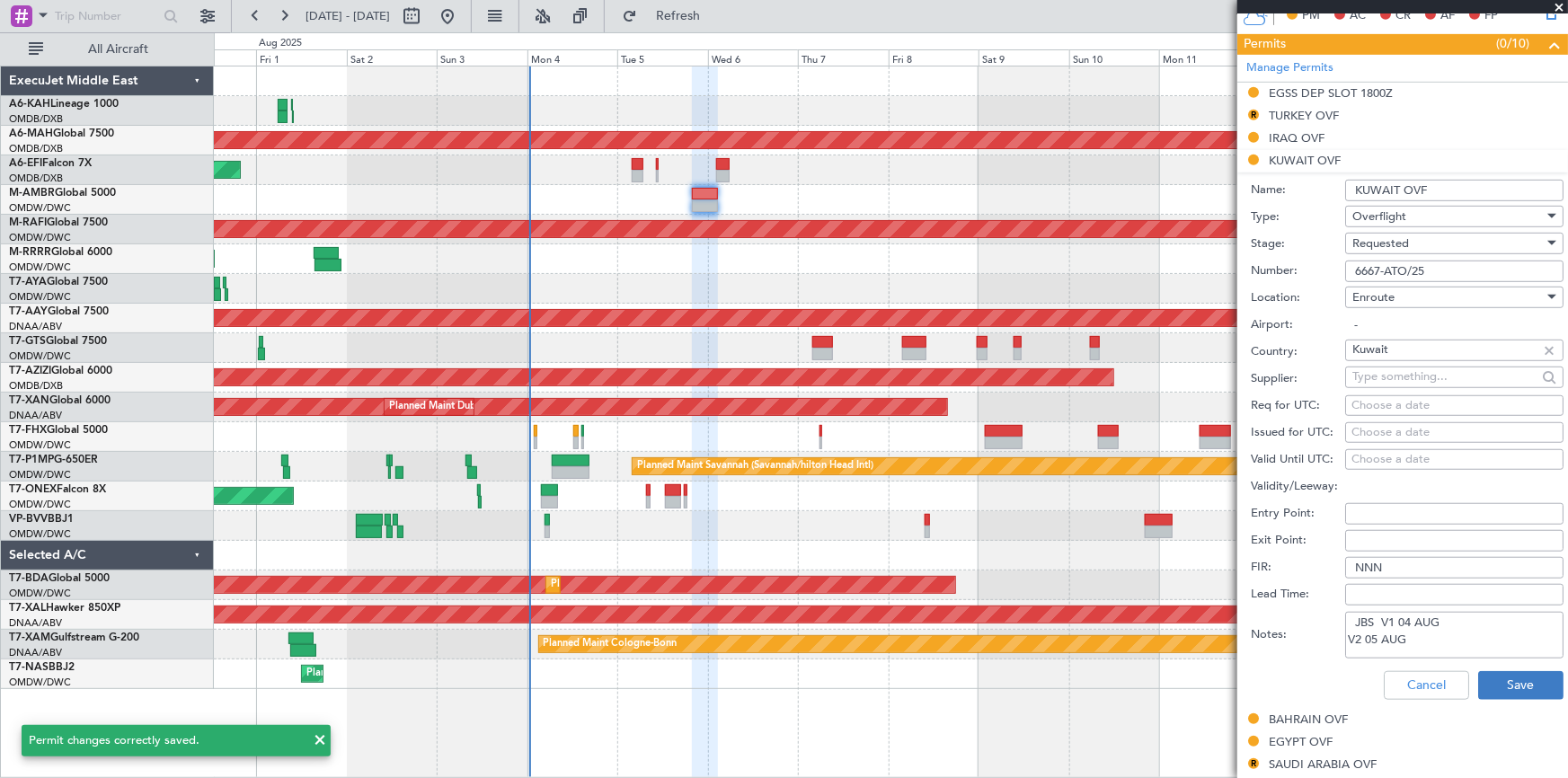 type on "JBS  V1 04 AUG
V2 05 AUG" 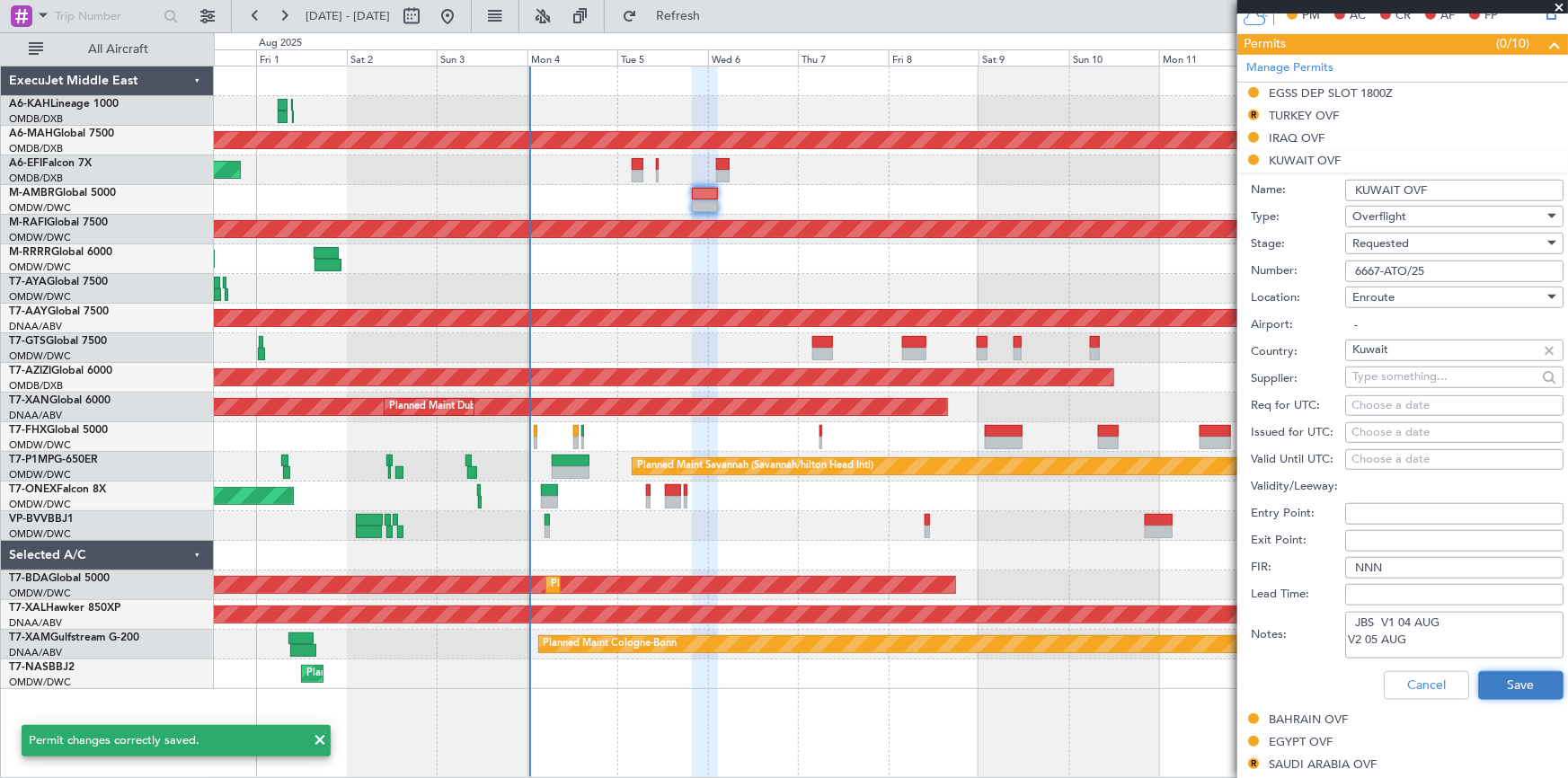 click on "Save" at bounding box center [1520, 685] 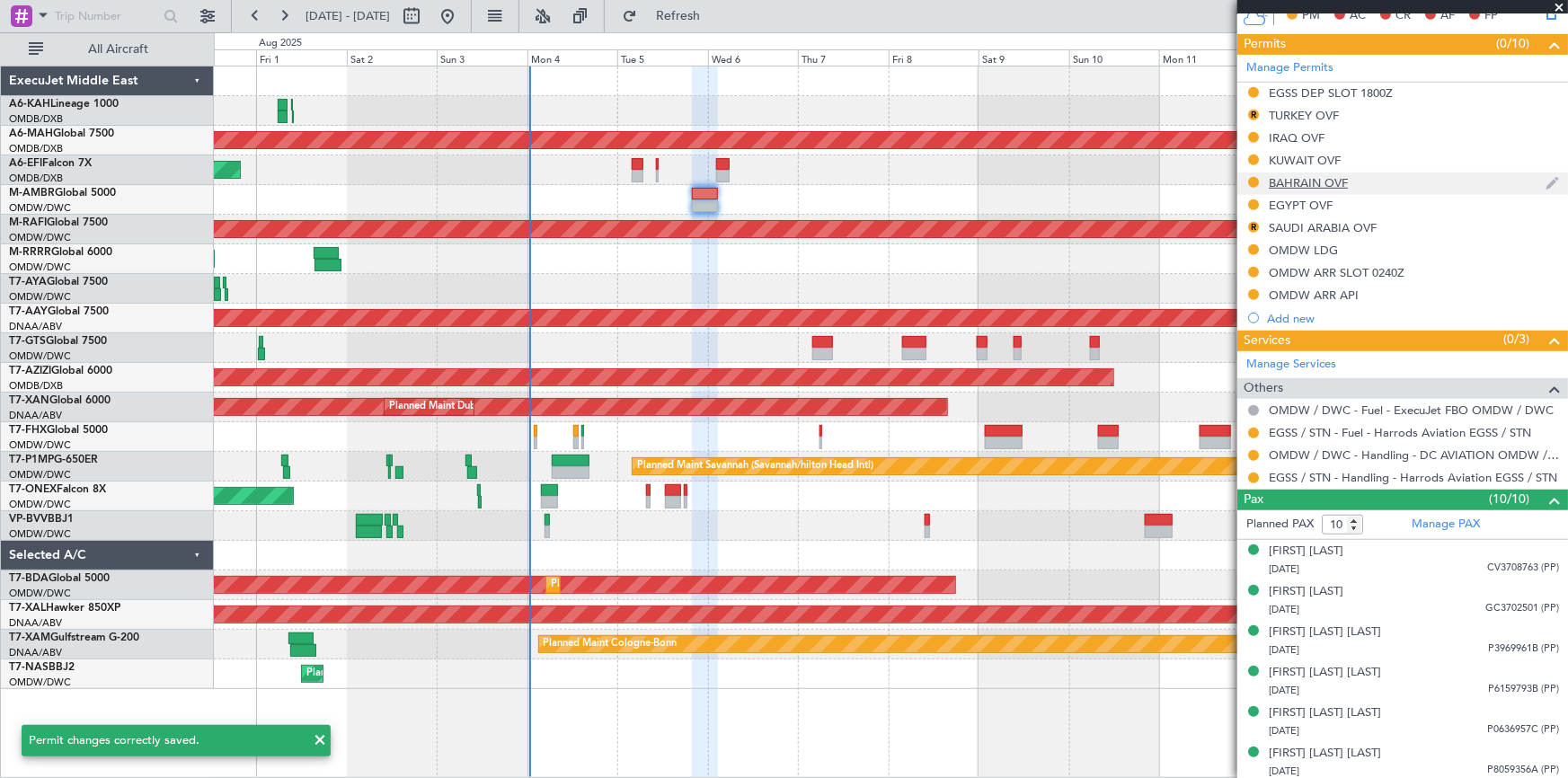 click on "BAHRAIN OVF" at bounding box center (1308, 182) 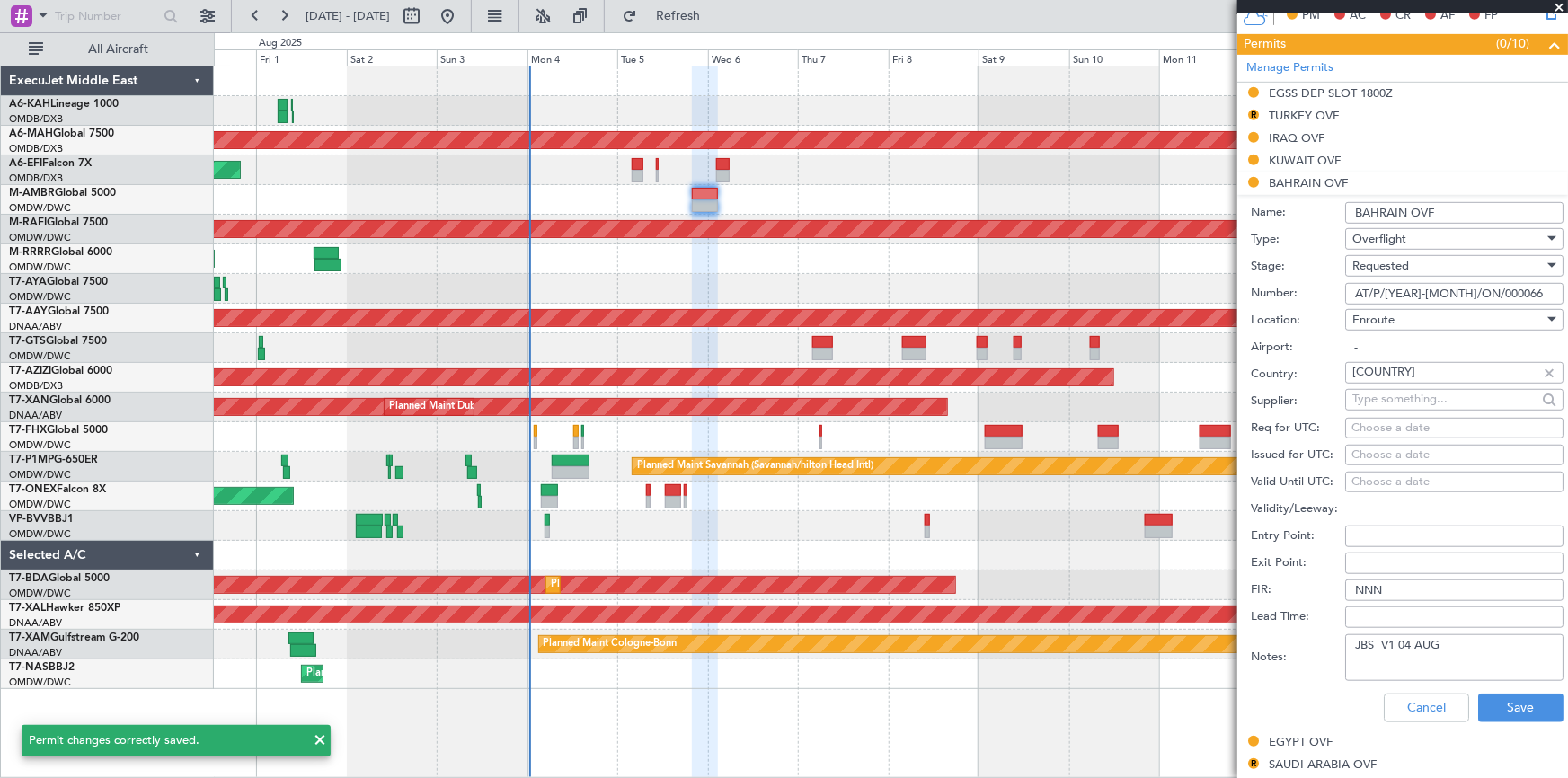 click on "JBS  V1 04 AUG" at bounding box center (1454, 658) 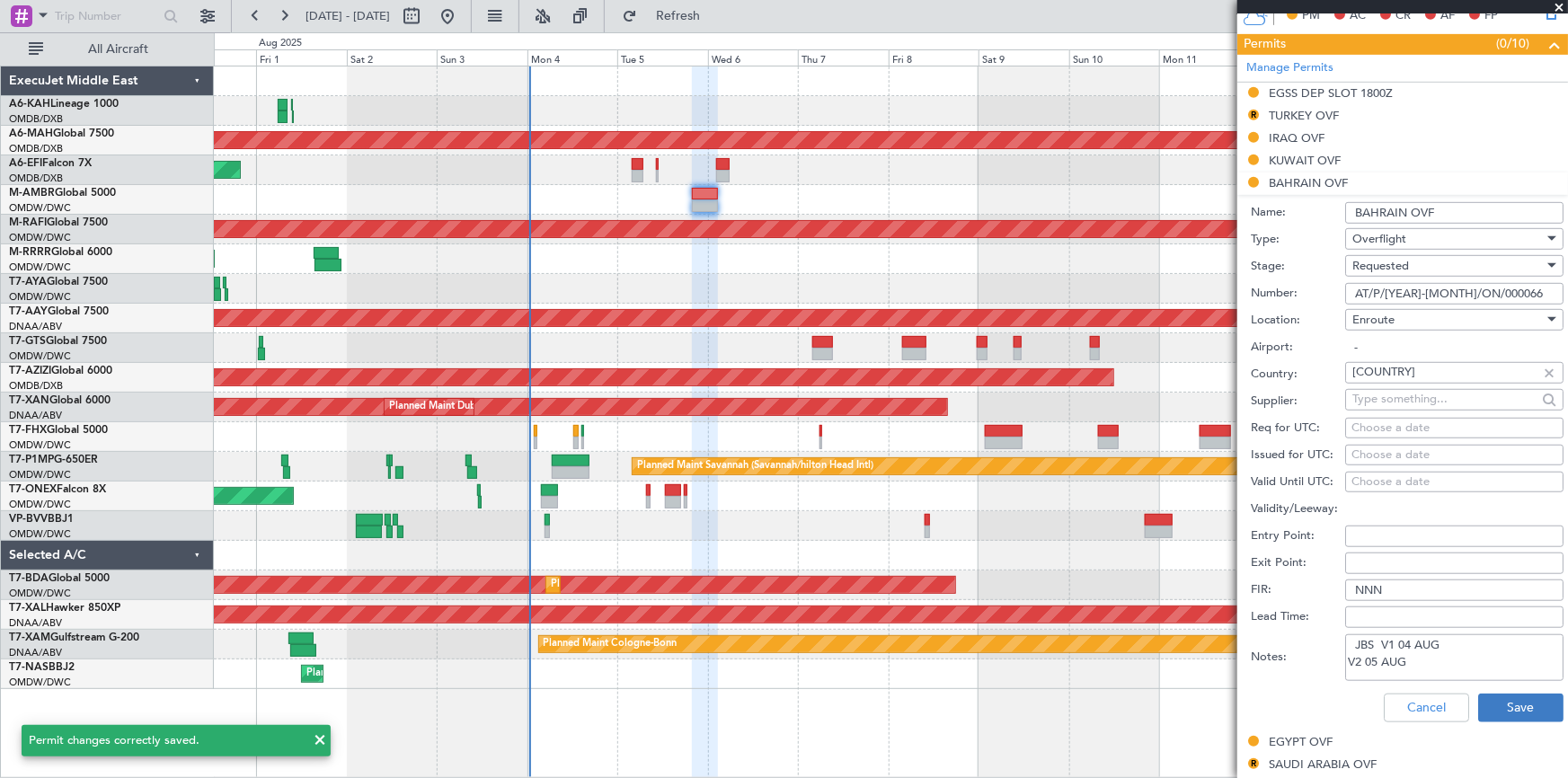 type on "JBS  V1 04 AUG
V2 05 AUG" 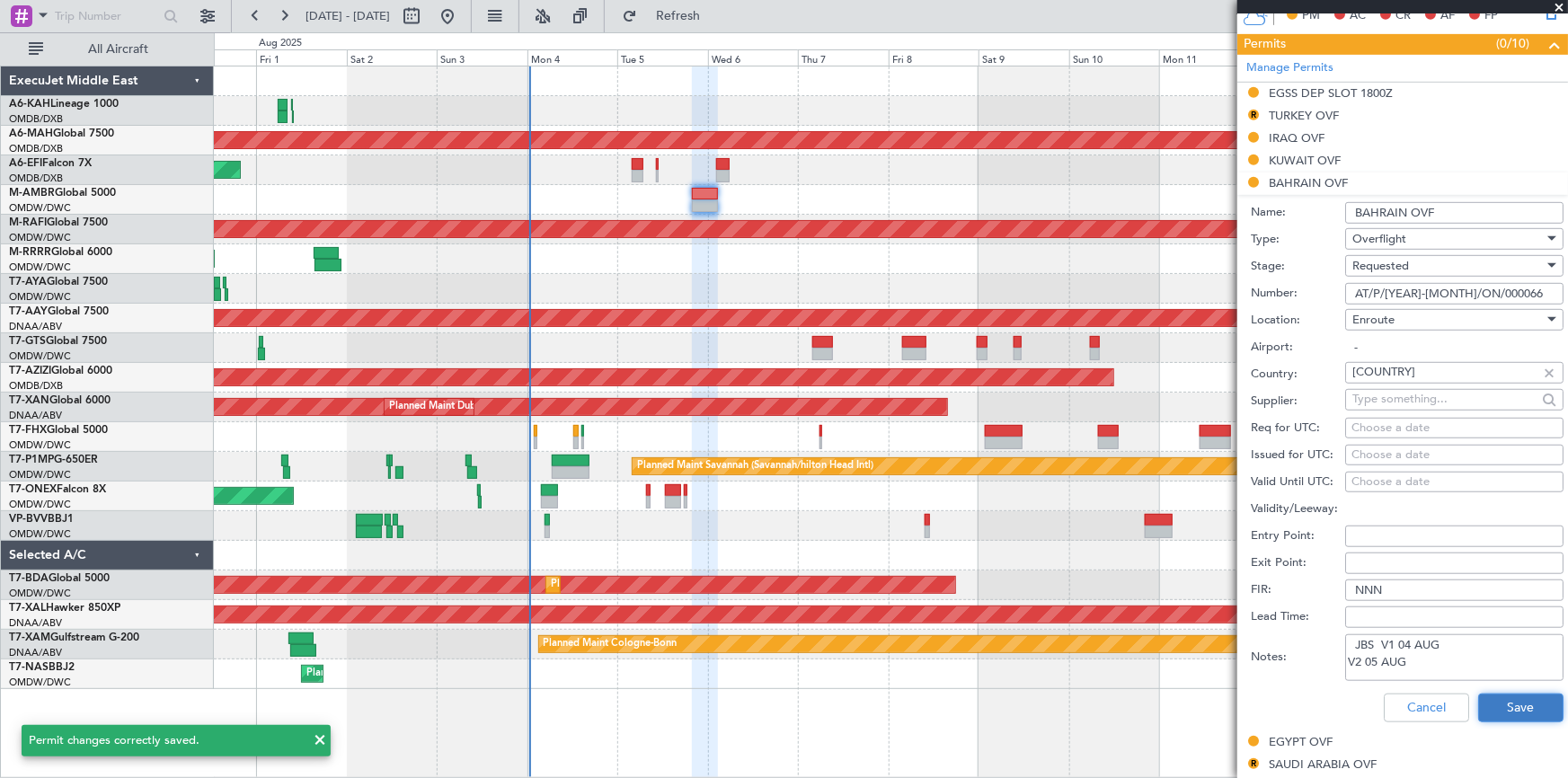 click on "Save" at bounding box center (1520, 708) 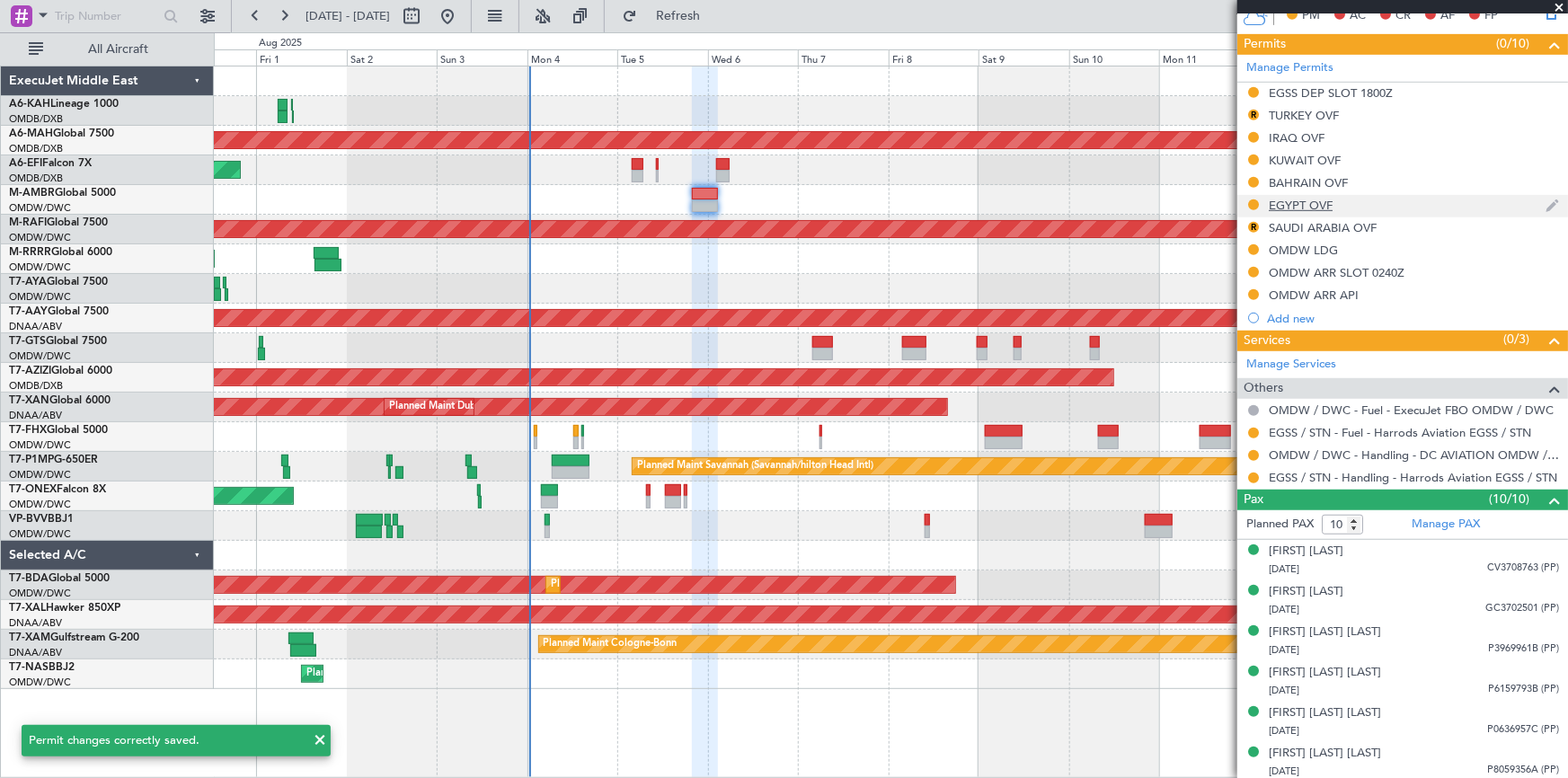 click on "EGYPT OVF" at bounding box center (1300, 205) 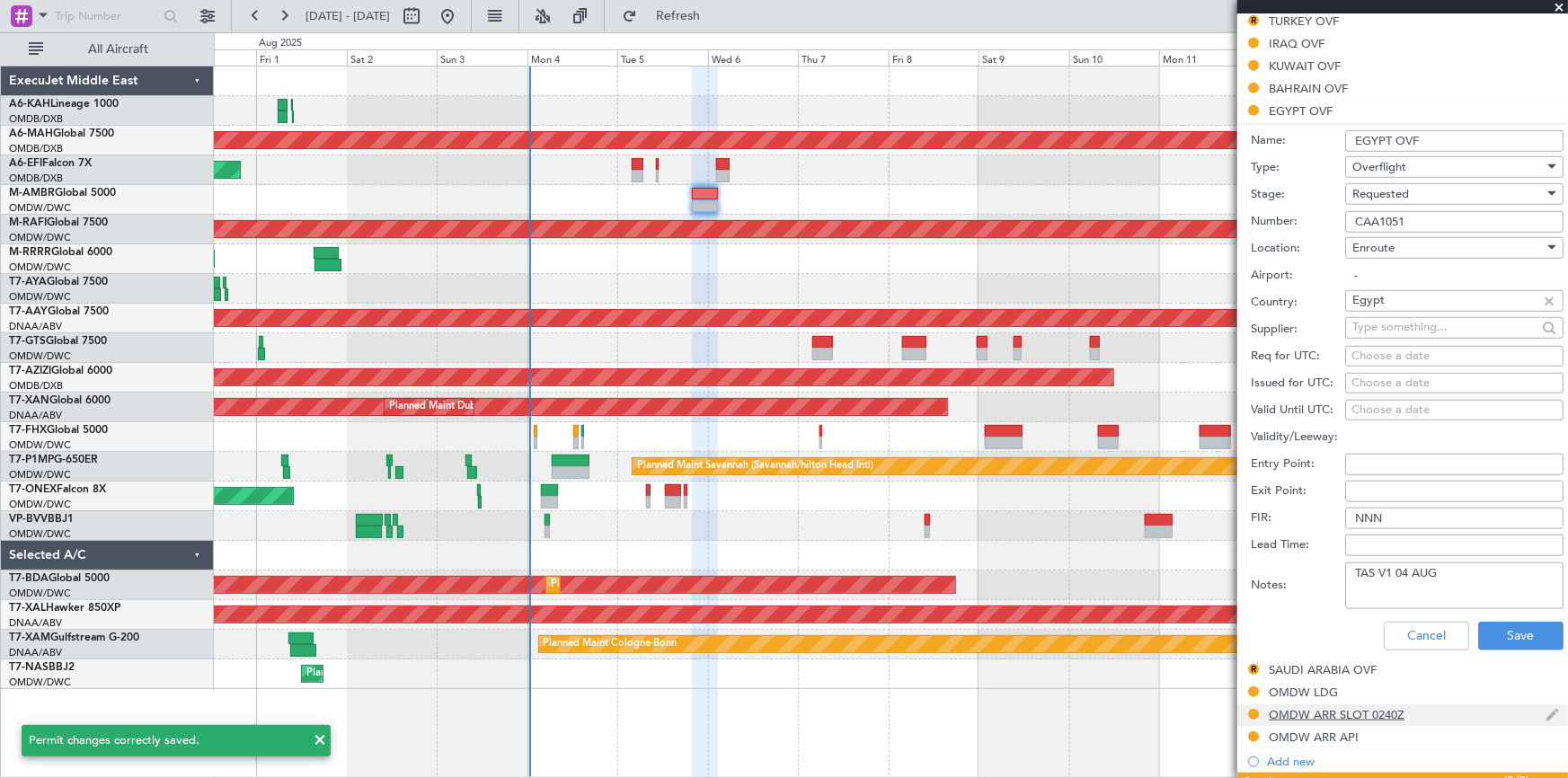 scroll, scrollTop: 617, scrollLeft: 0, axis: vertical 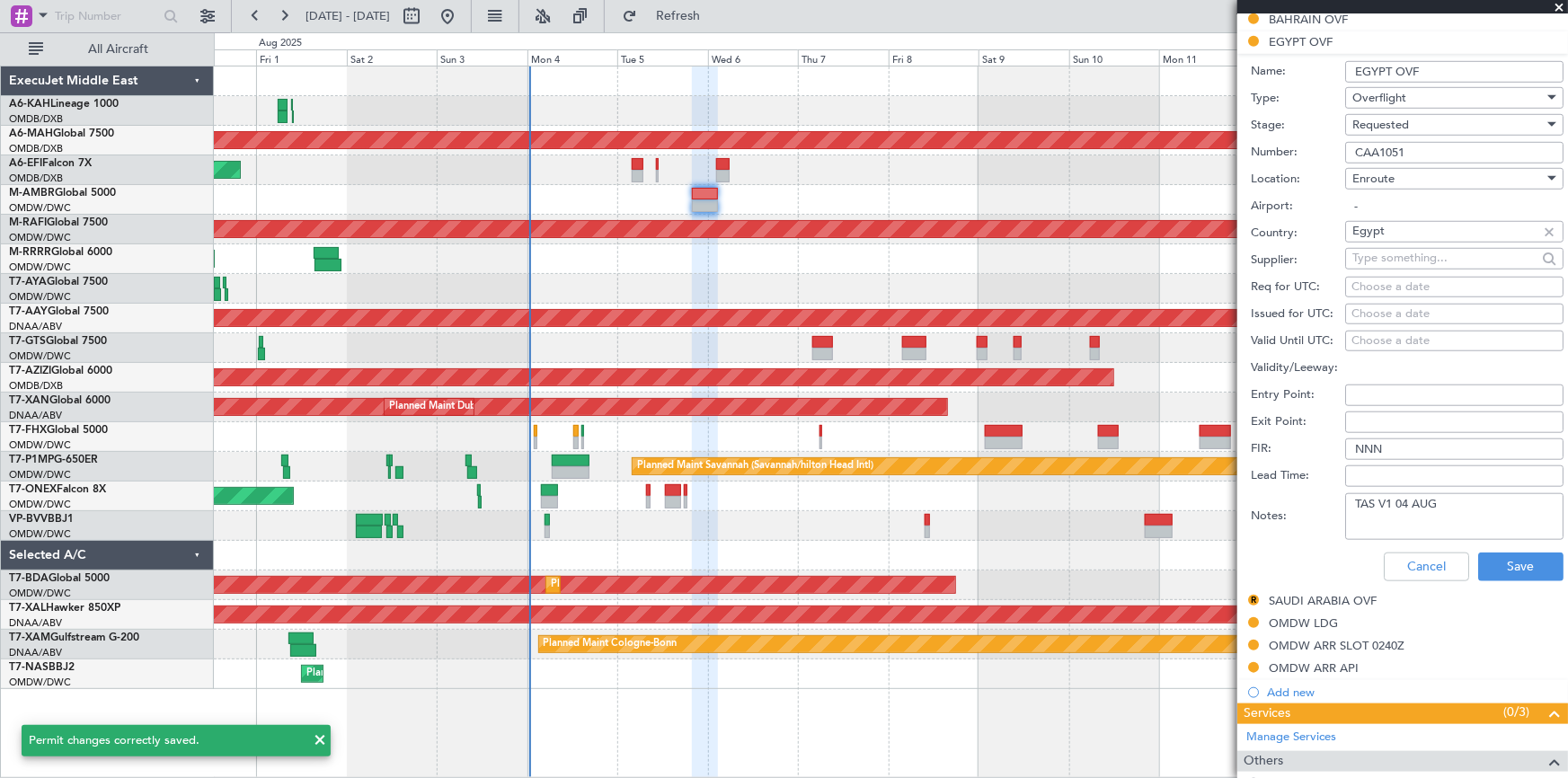 click on "TAS V1 04 AUG" at bounding box center [1454, 517] 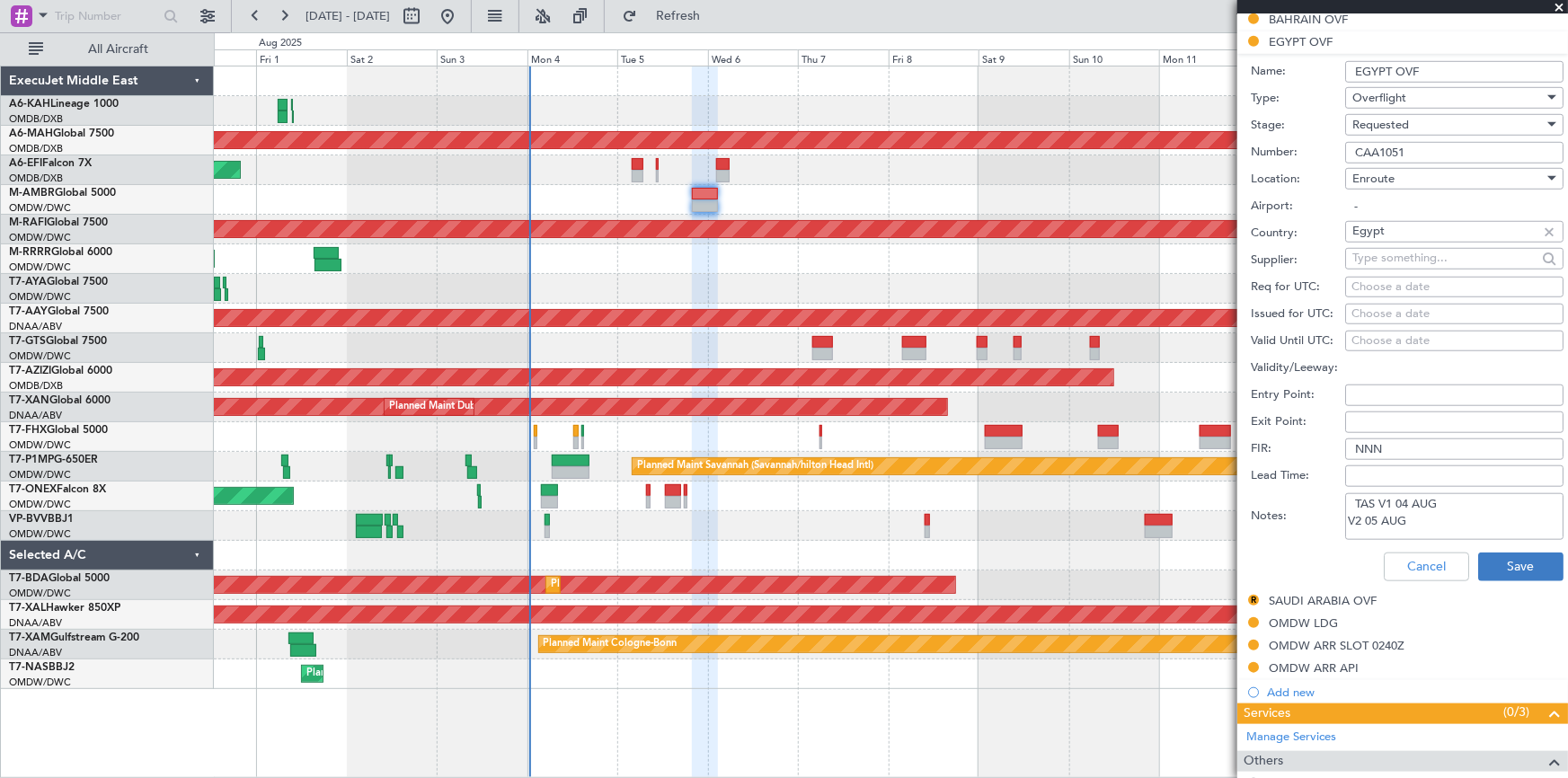 type on "TAS V1 04 AUG
V2 05 AUG" 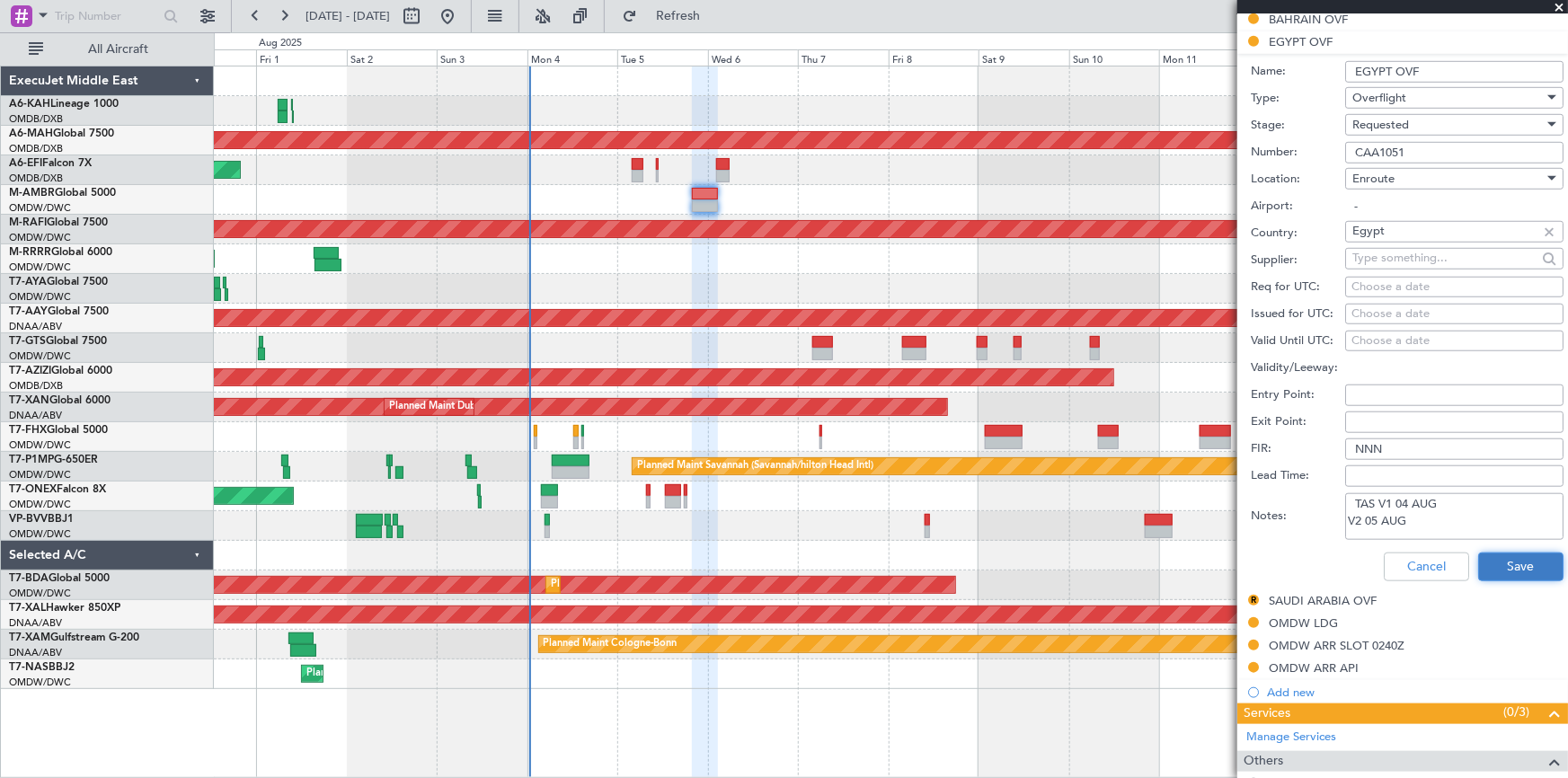 click on "Save" at bounding box center [1520, 567] 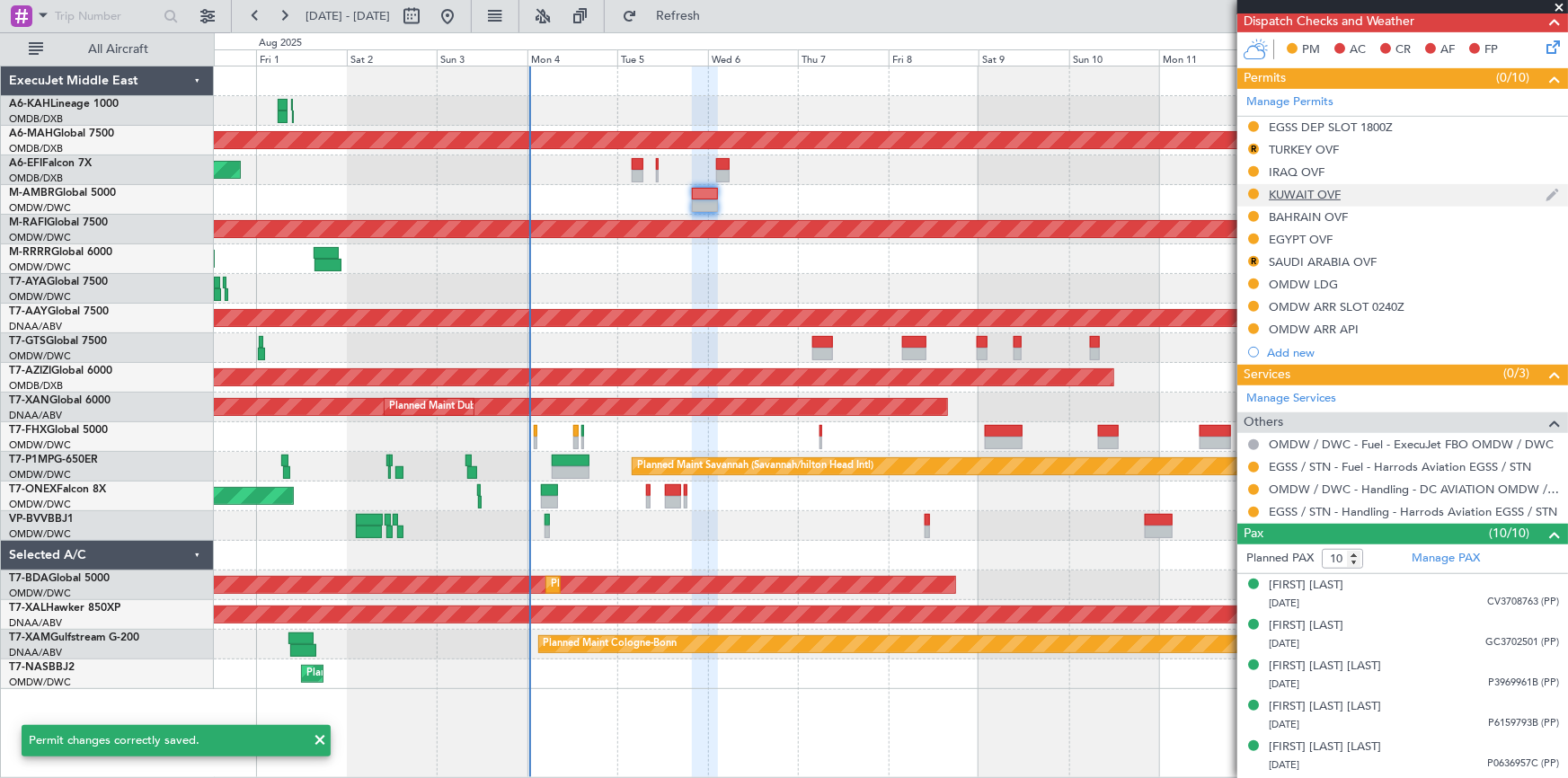 scroll, scrollTop: 372, scrollLeft: 0, axis: vertical 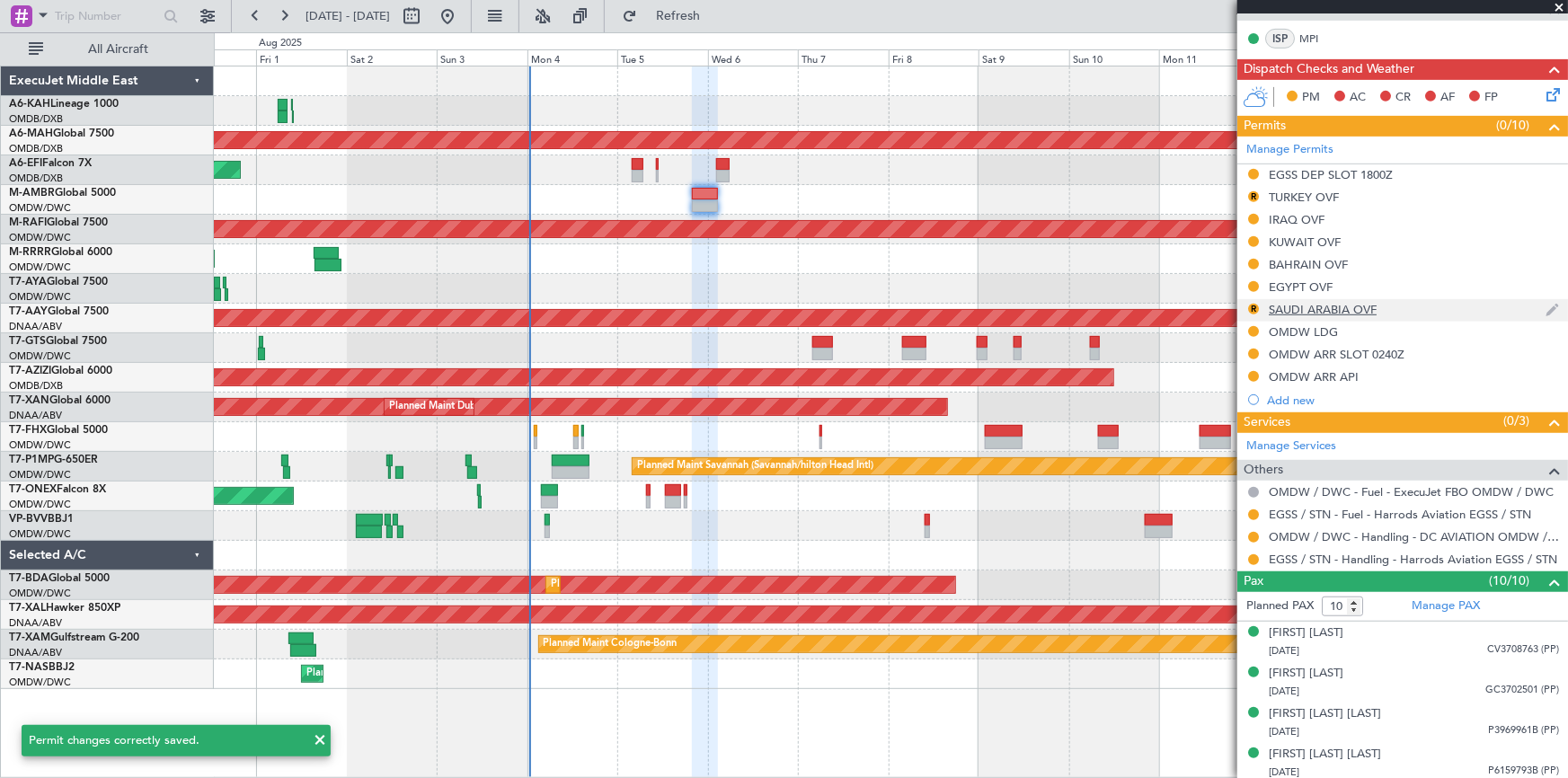 click on "SAUDI ARABIA OVF" at bounding box center [1323, 309] 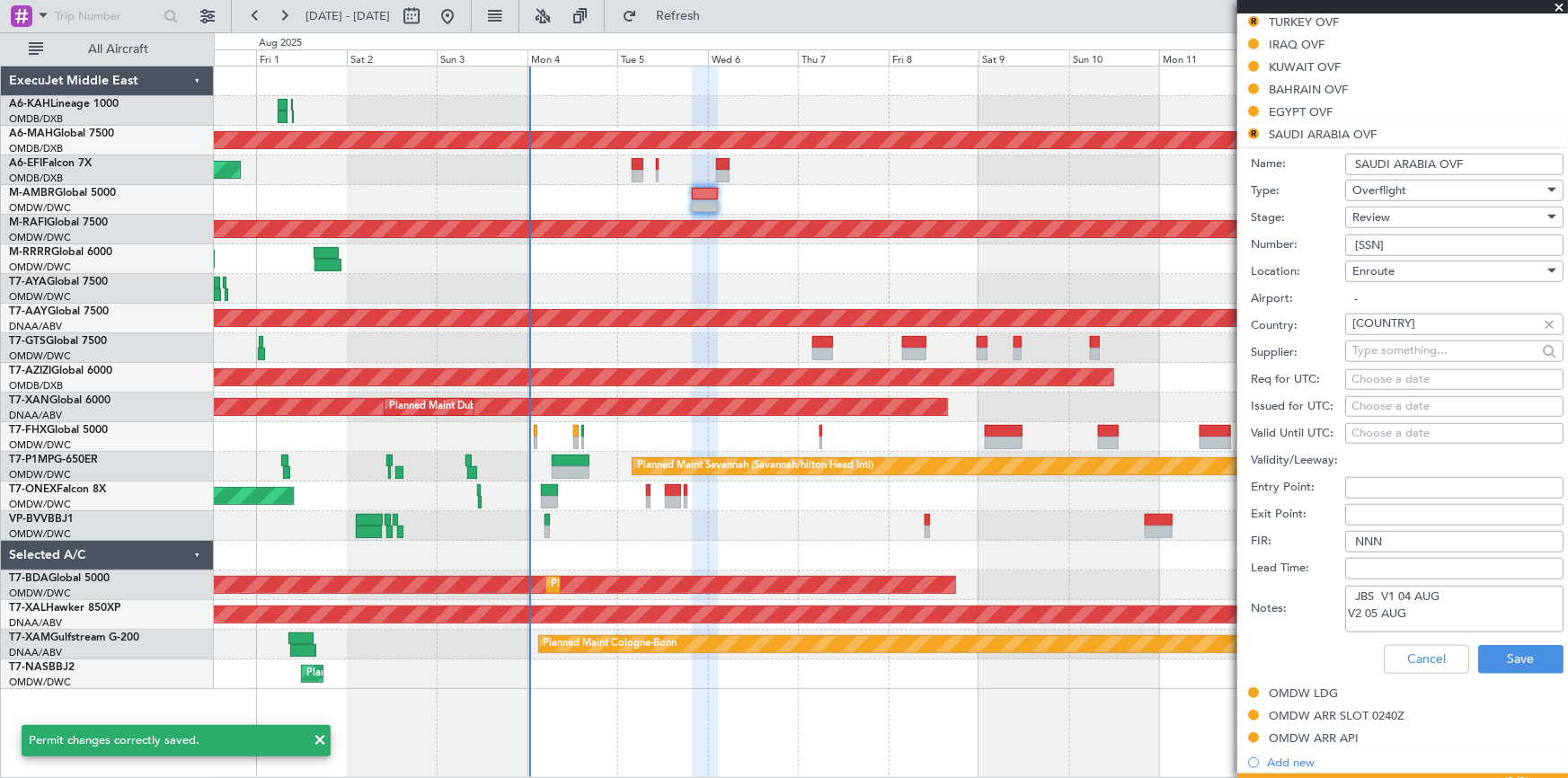 scroll, scrollTop: 617, scrollLeft: 0, axis: vertical 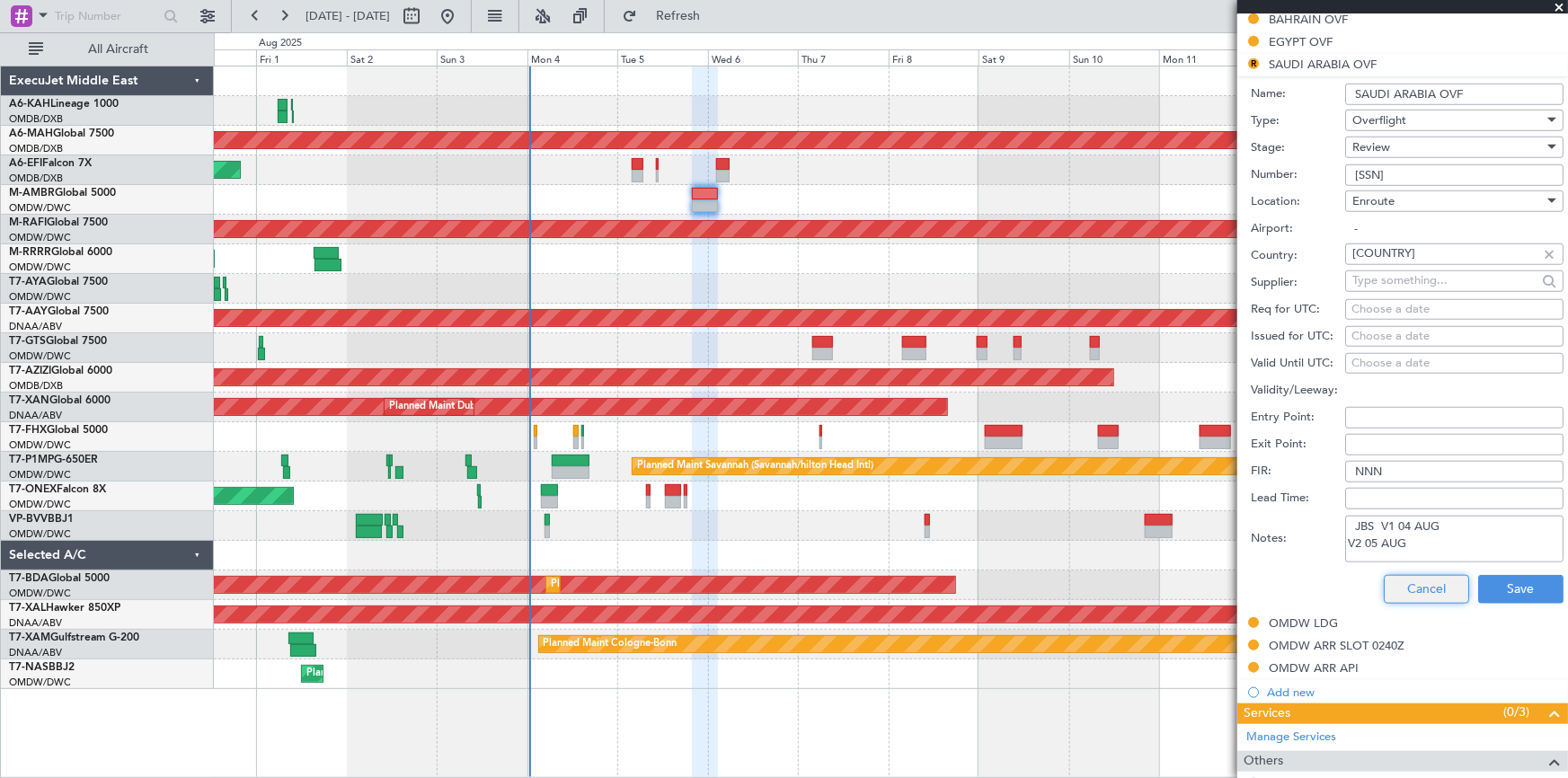 click on "Cancel" at bounding box center (1426, 589) 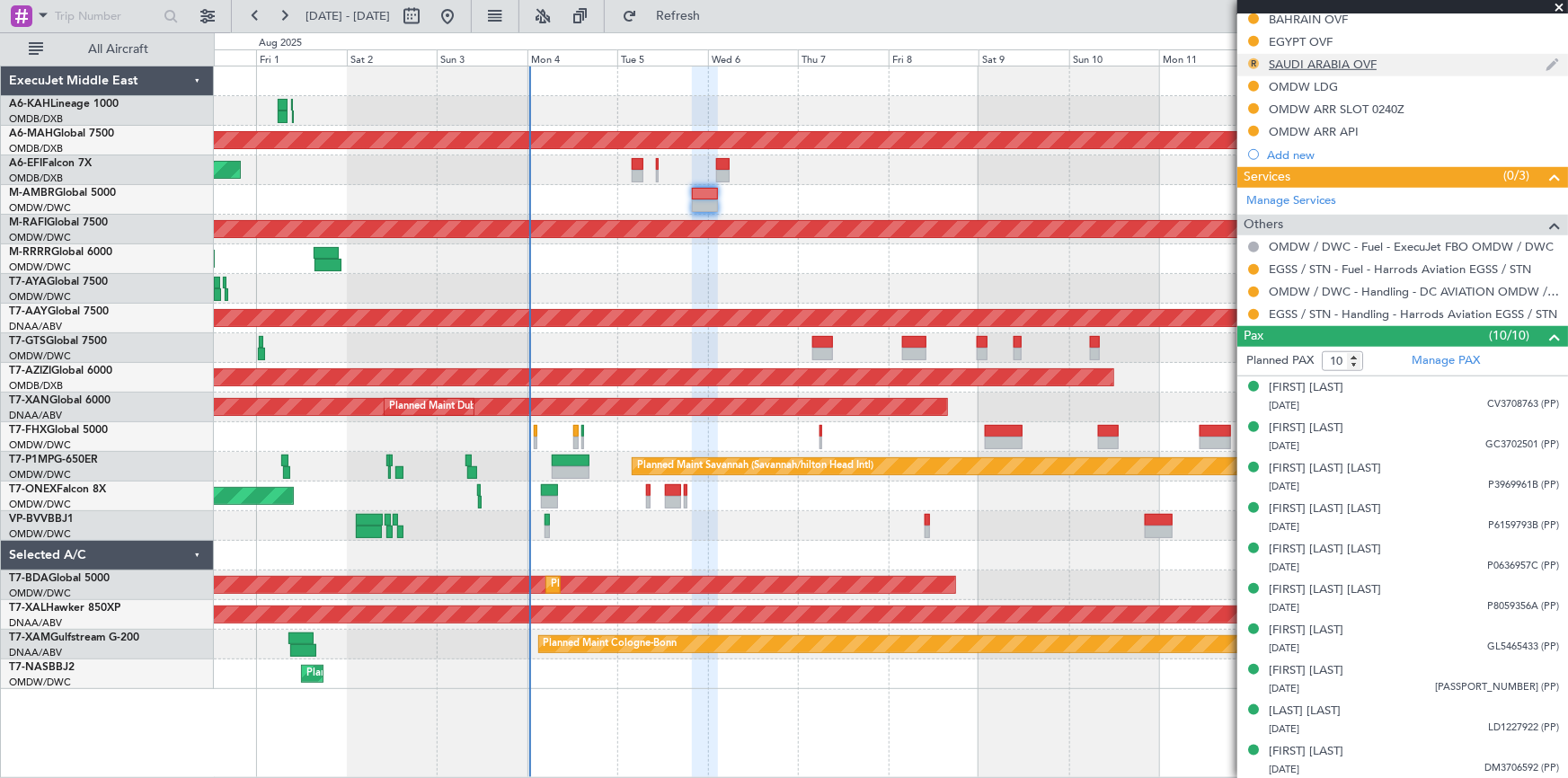 click on "R" at bounding box center (1254, 64) 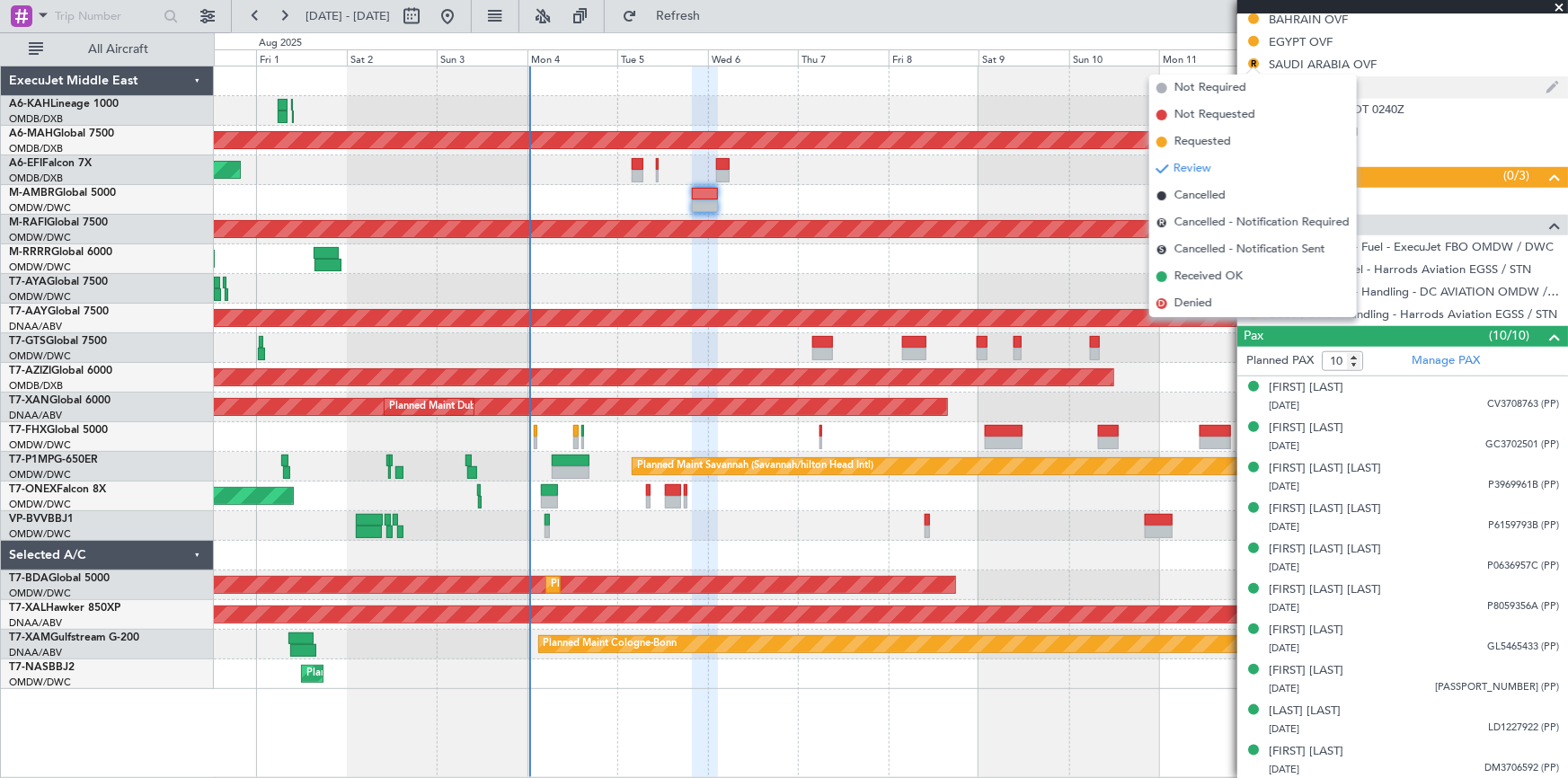 drag, startPoint x: 1185, startPoint y: 144, endPoint x: 1416, endPoint y: 91, distance: 237.00211 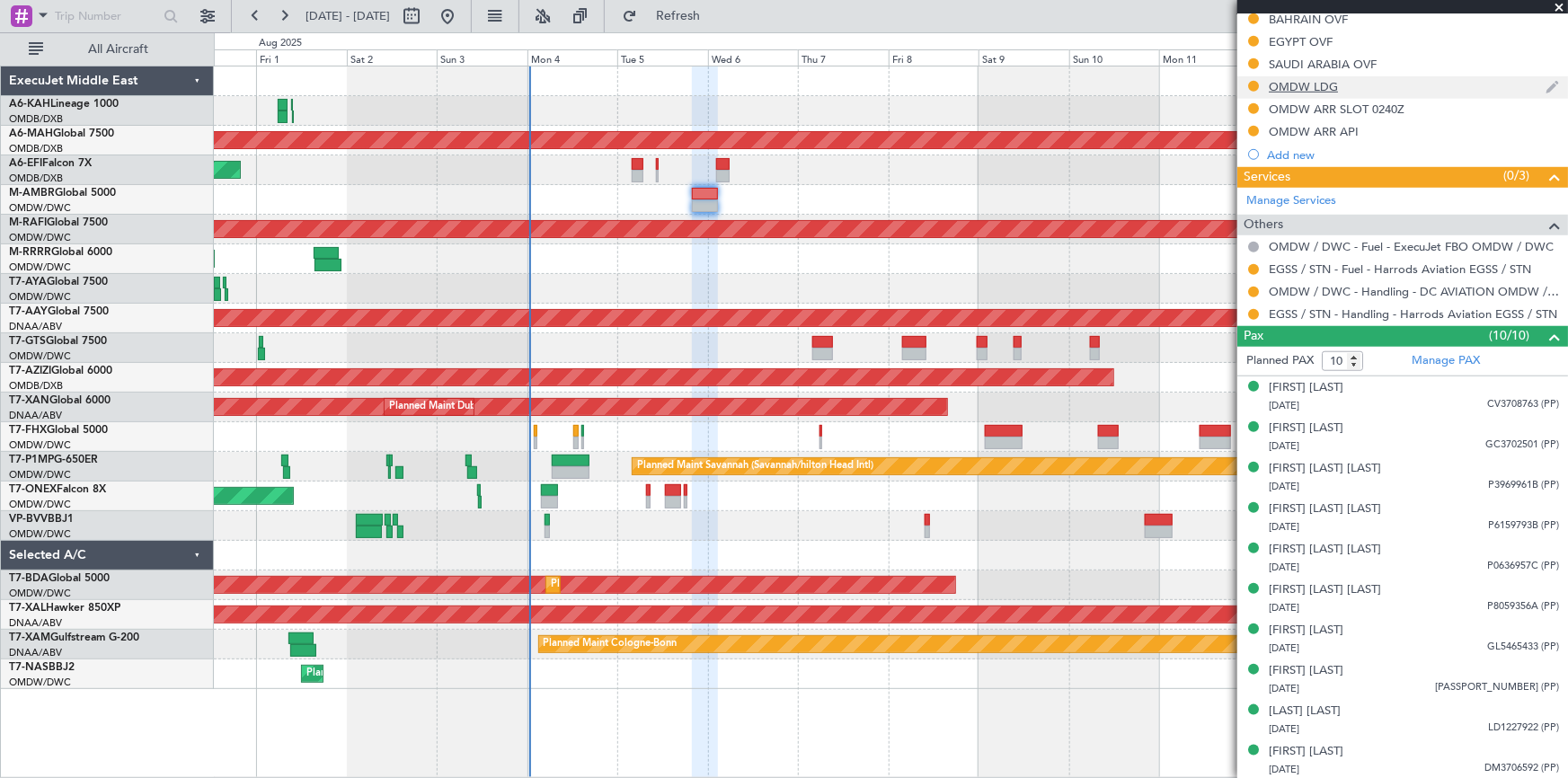 click on "OMDW LDG" at bounding box center [1303, 86] 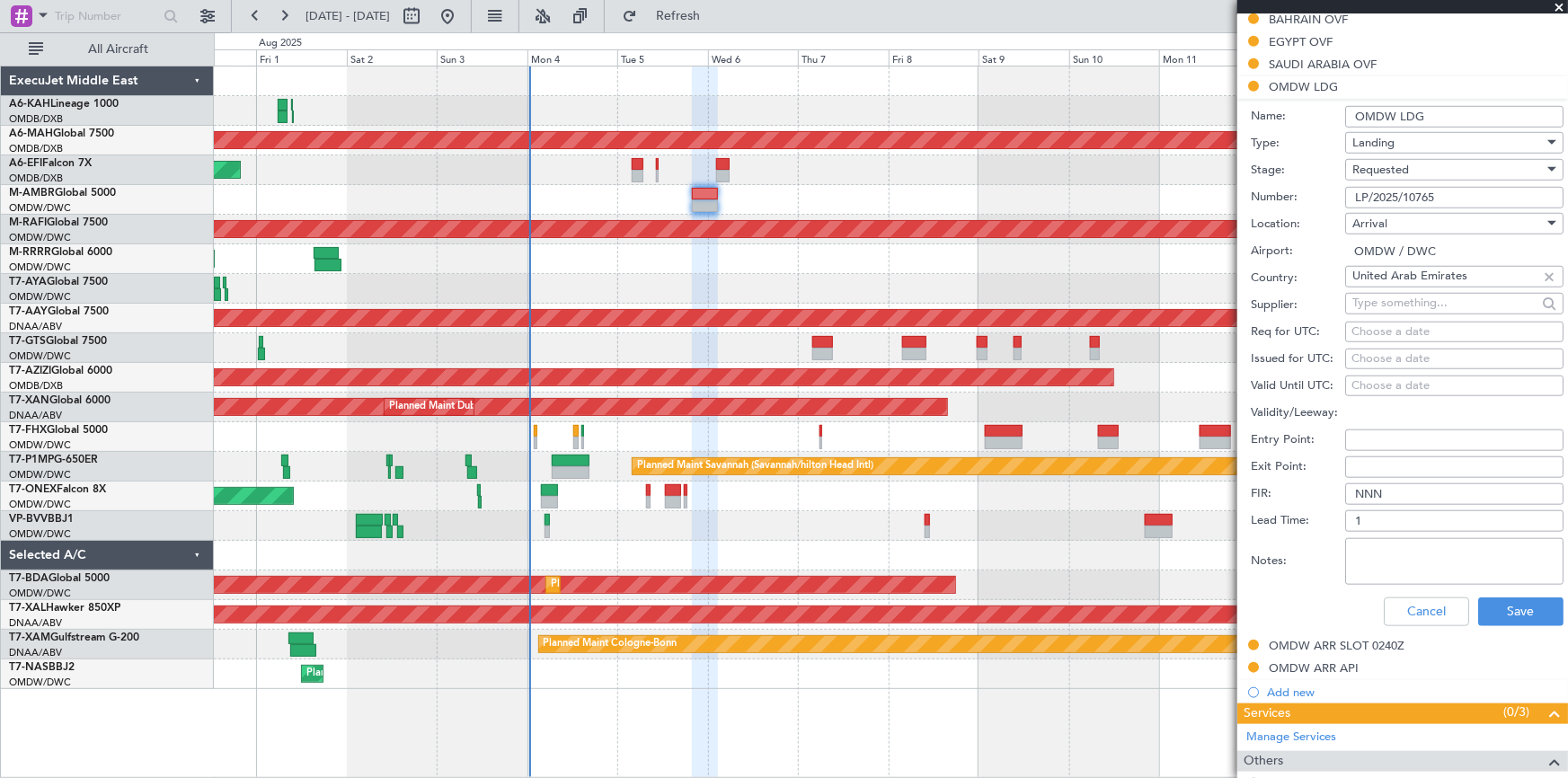 click on "Notes:" at bounding box center [1454, 561] 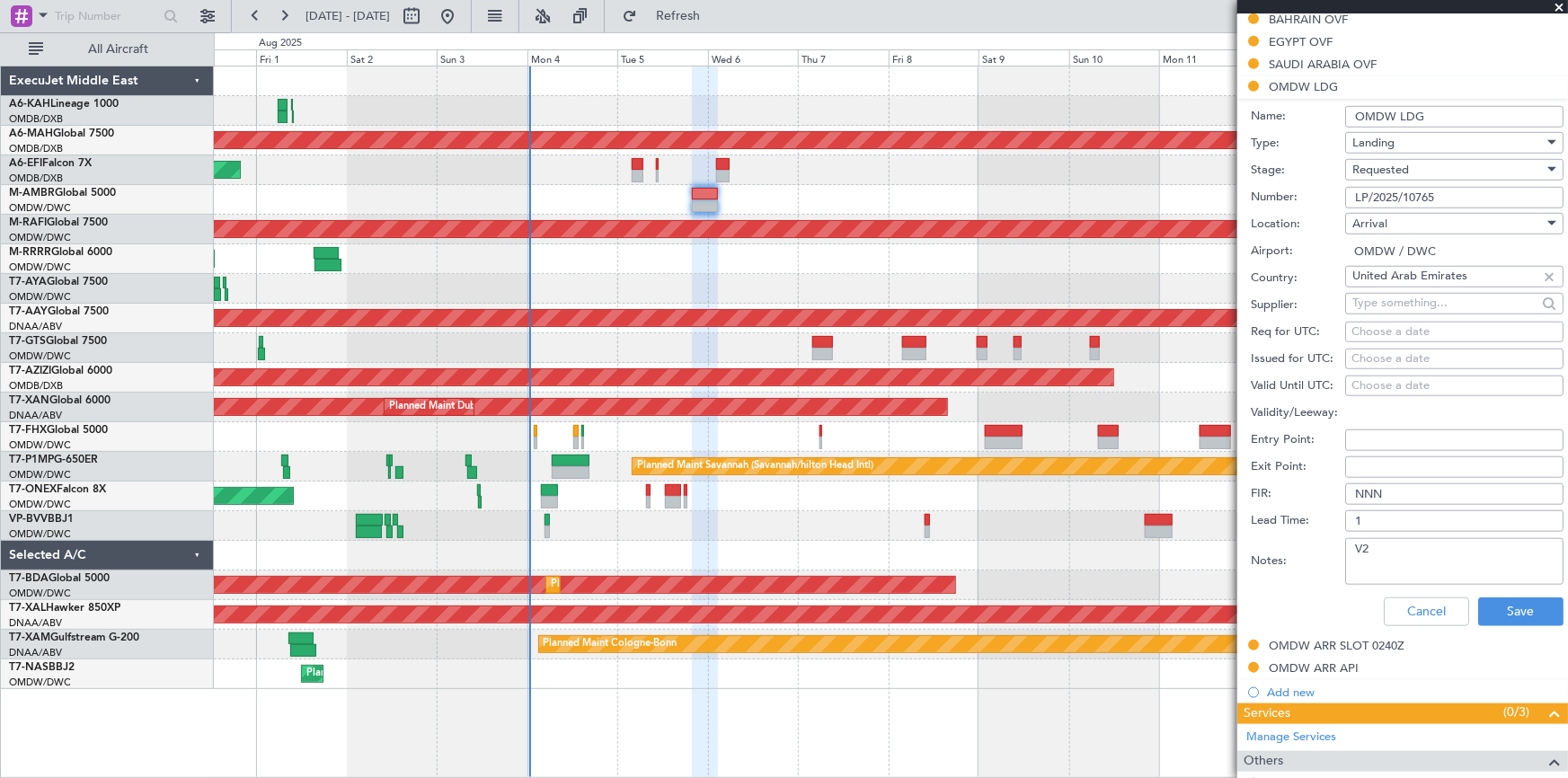 type on "V" 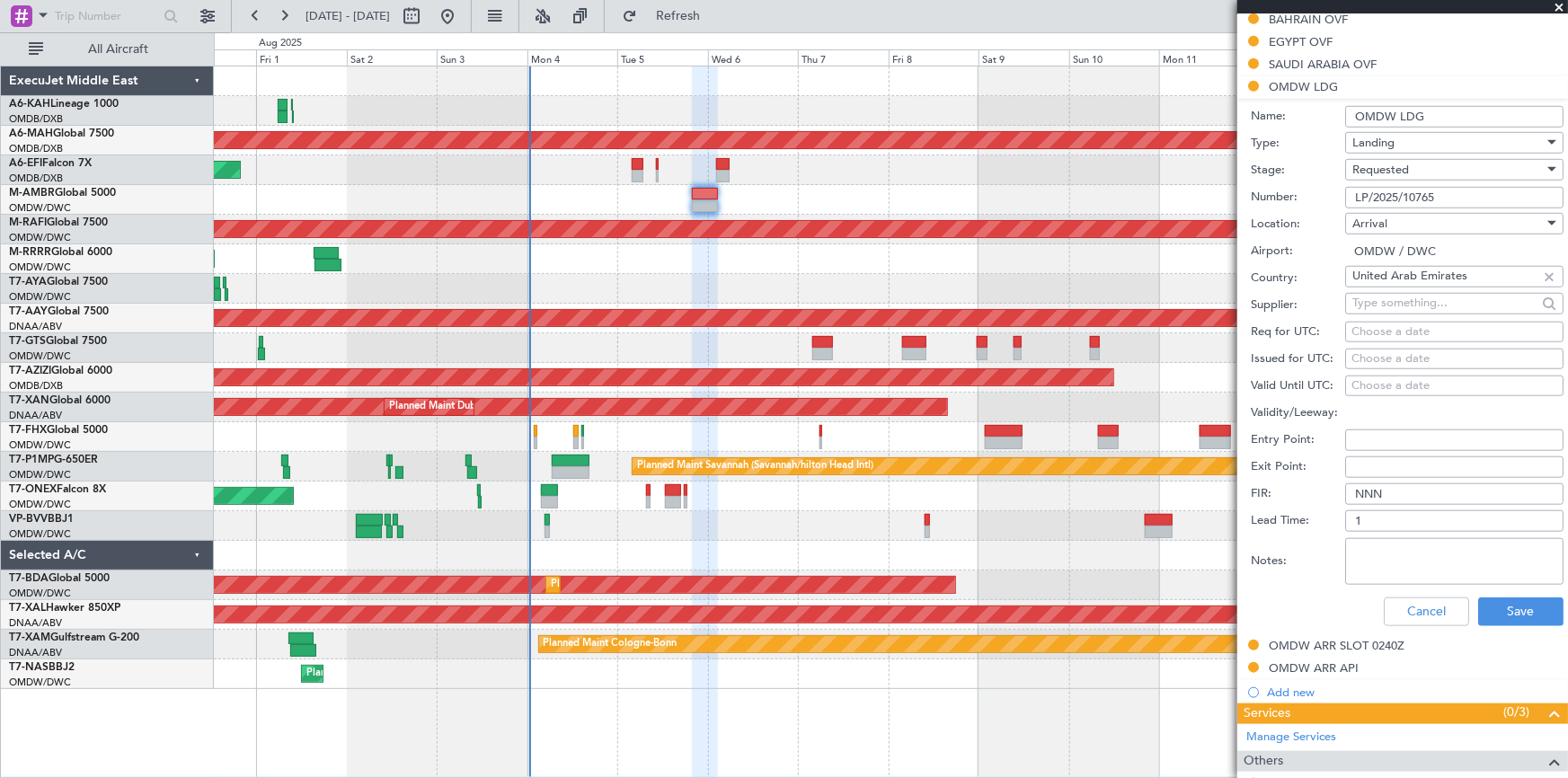 paste on "V2 05 AUG" 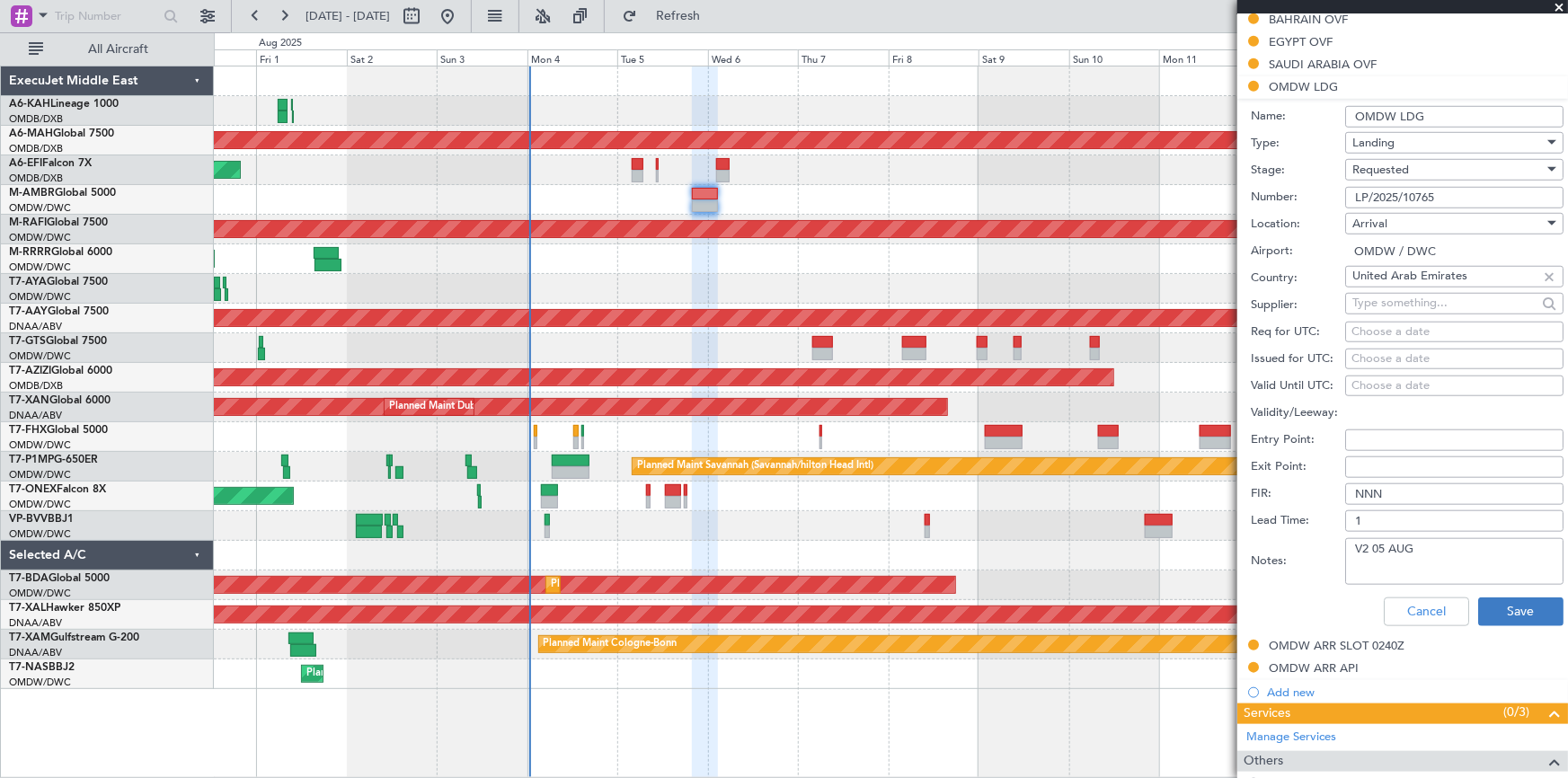type on "V2 05 AUG" 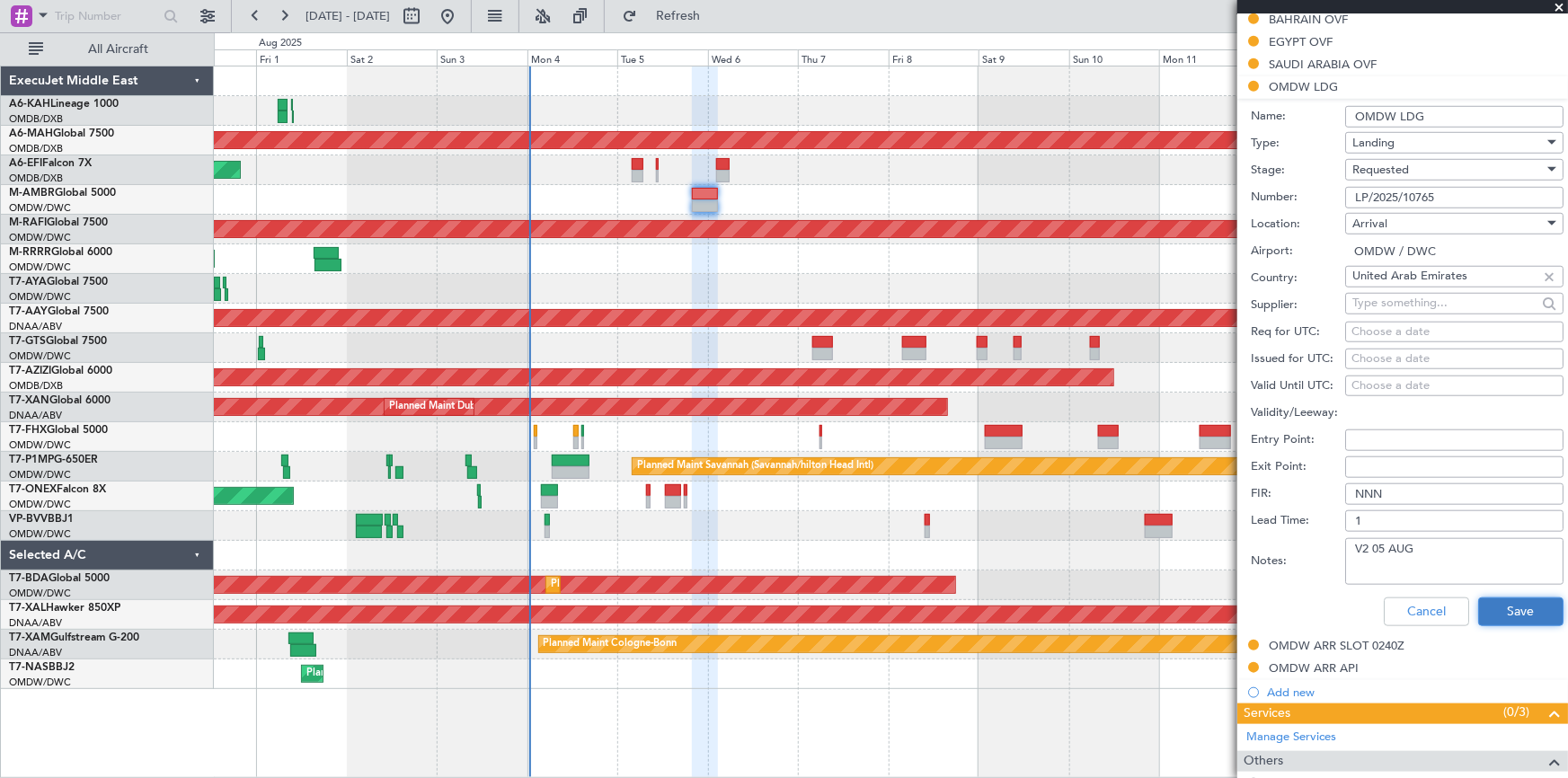 click on "Save" at bounding box center (1520, 612) 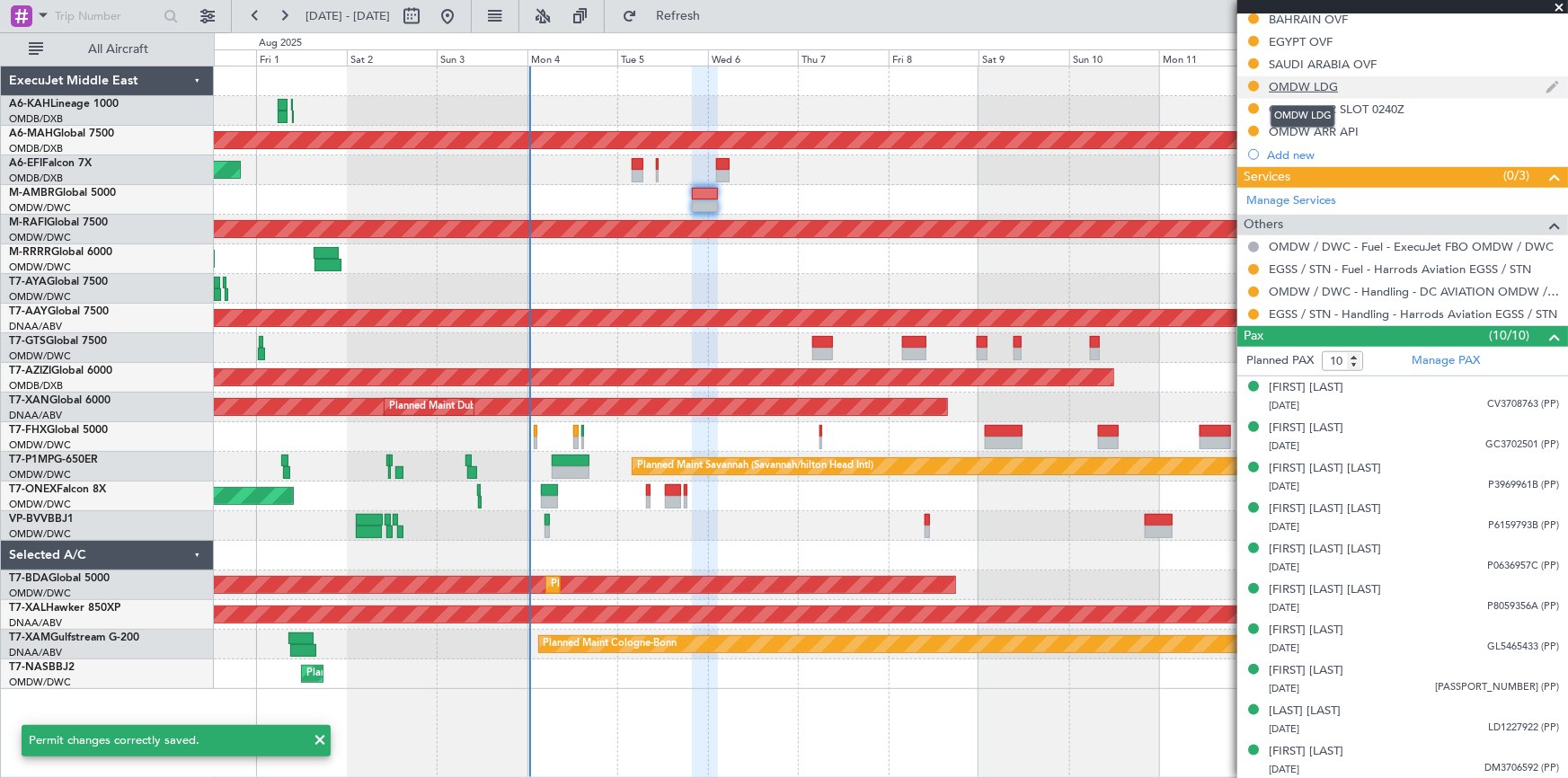 click on "OMDW LDG" at bounding box center (1303, 86) 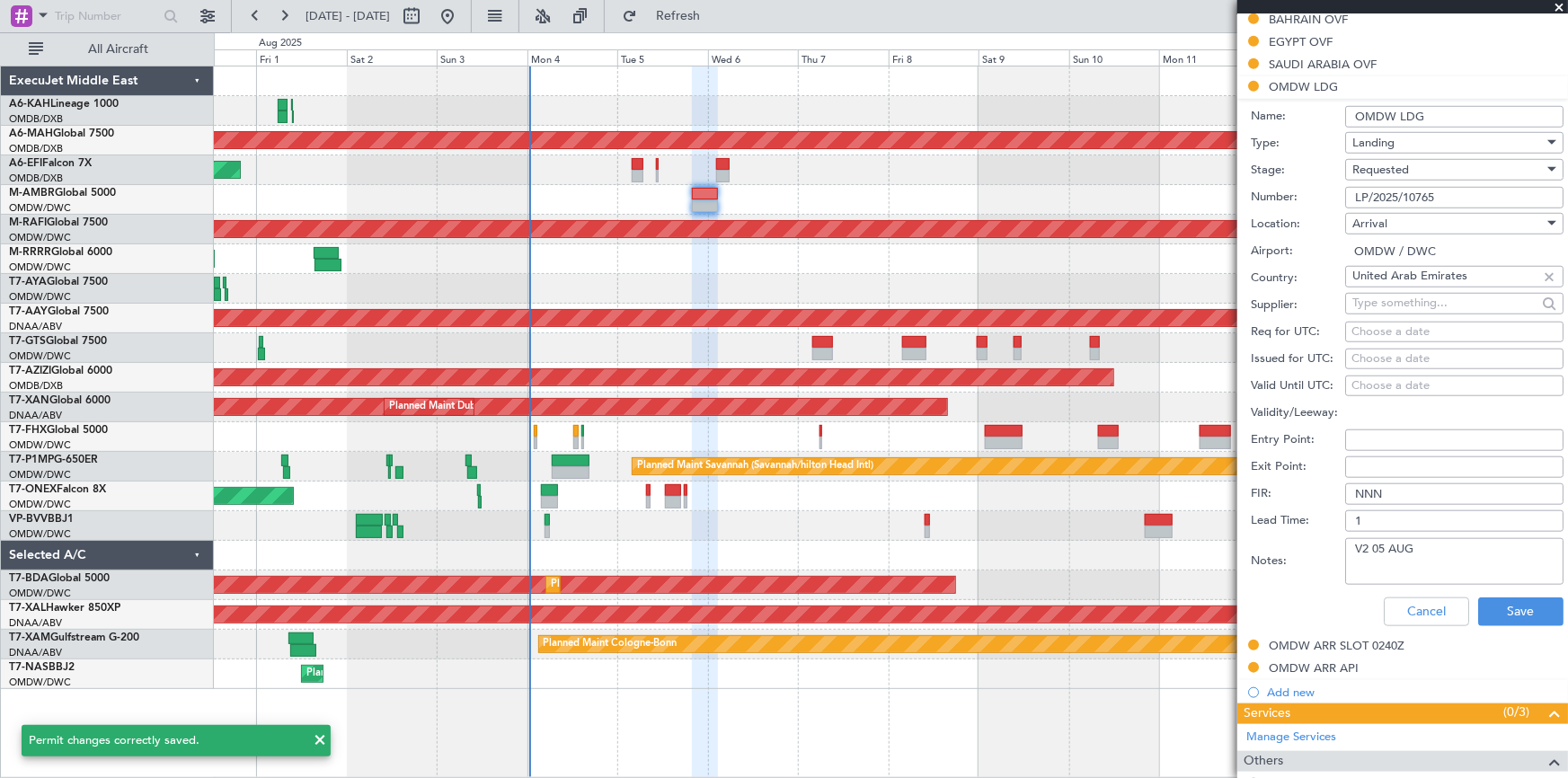 click on "V2 05 AUG" at bounding box center [1454, 561] 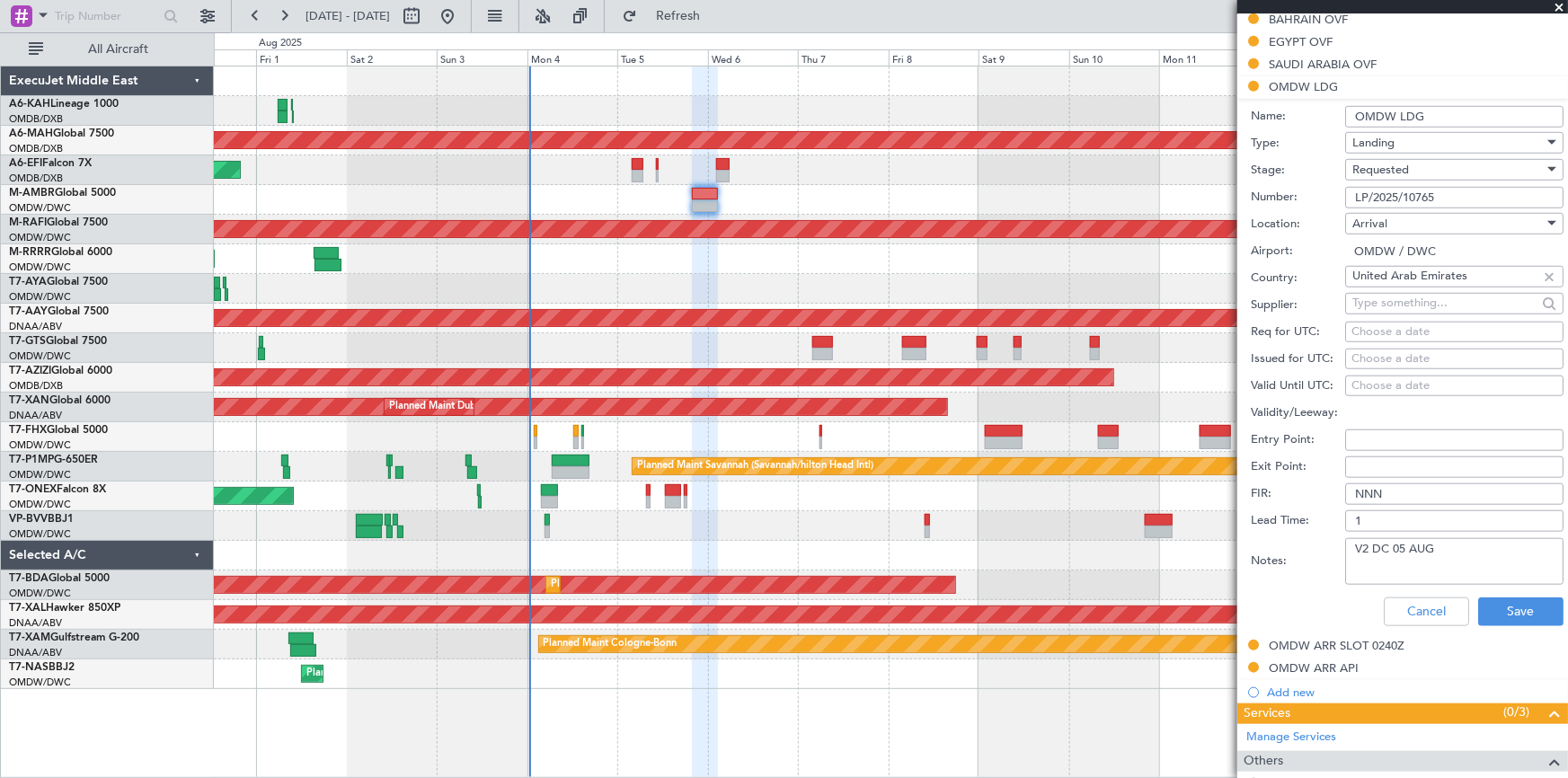 drag, startPoint x: 1357, startPoint y: 545, endPoint x: 1469, endPoint y: 547, distance: 112.018 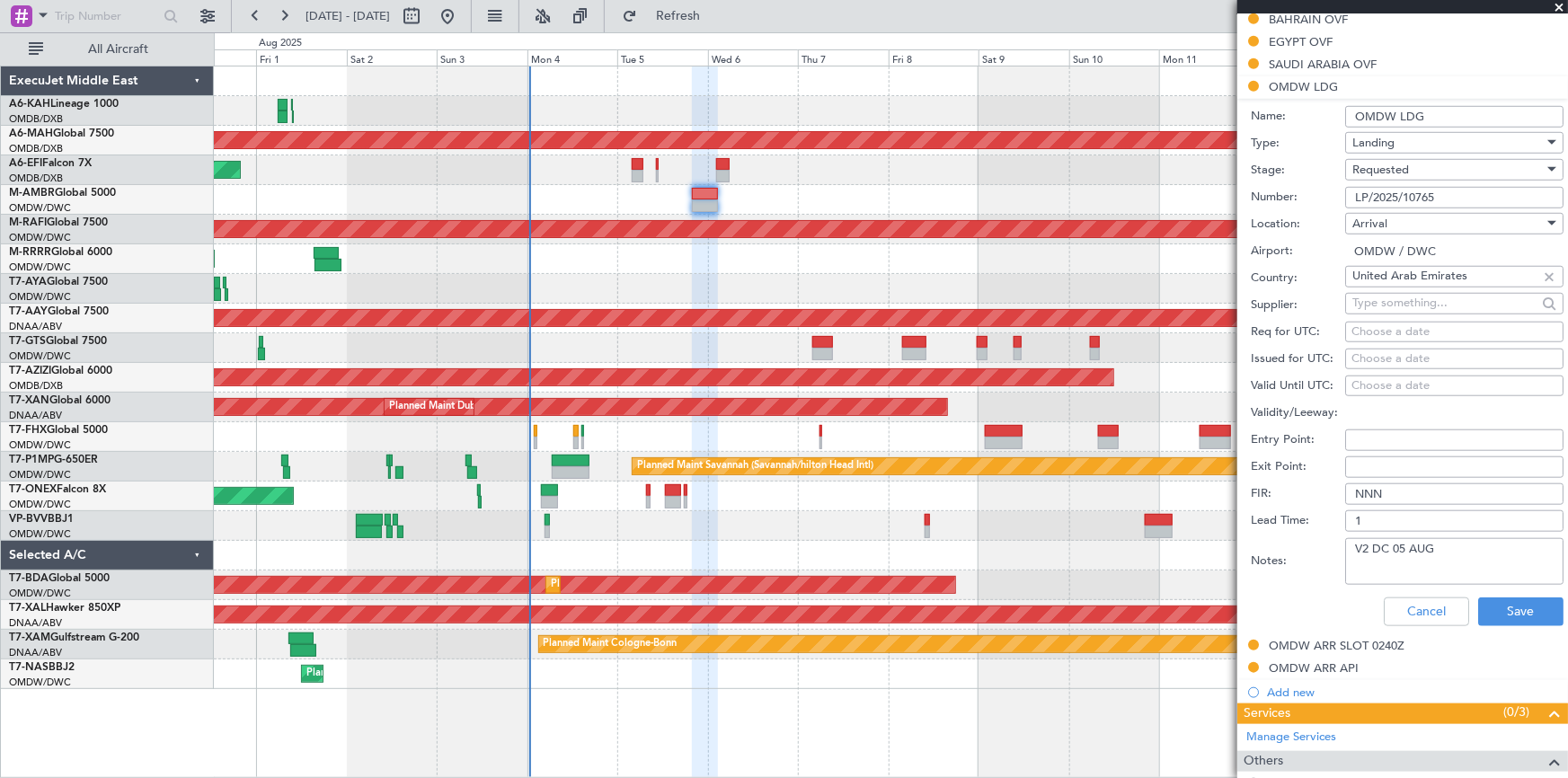 click on "V2 DC 05 AUG" at bounding box center (1454, 561) 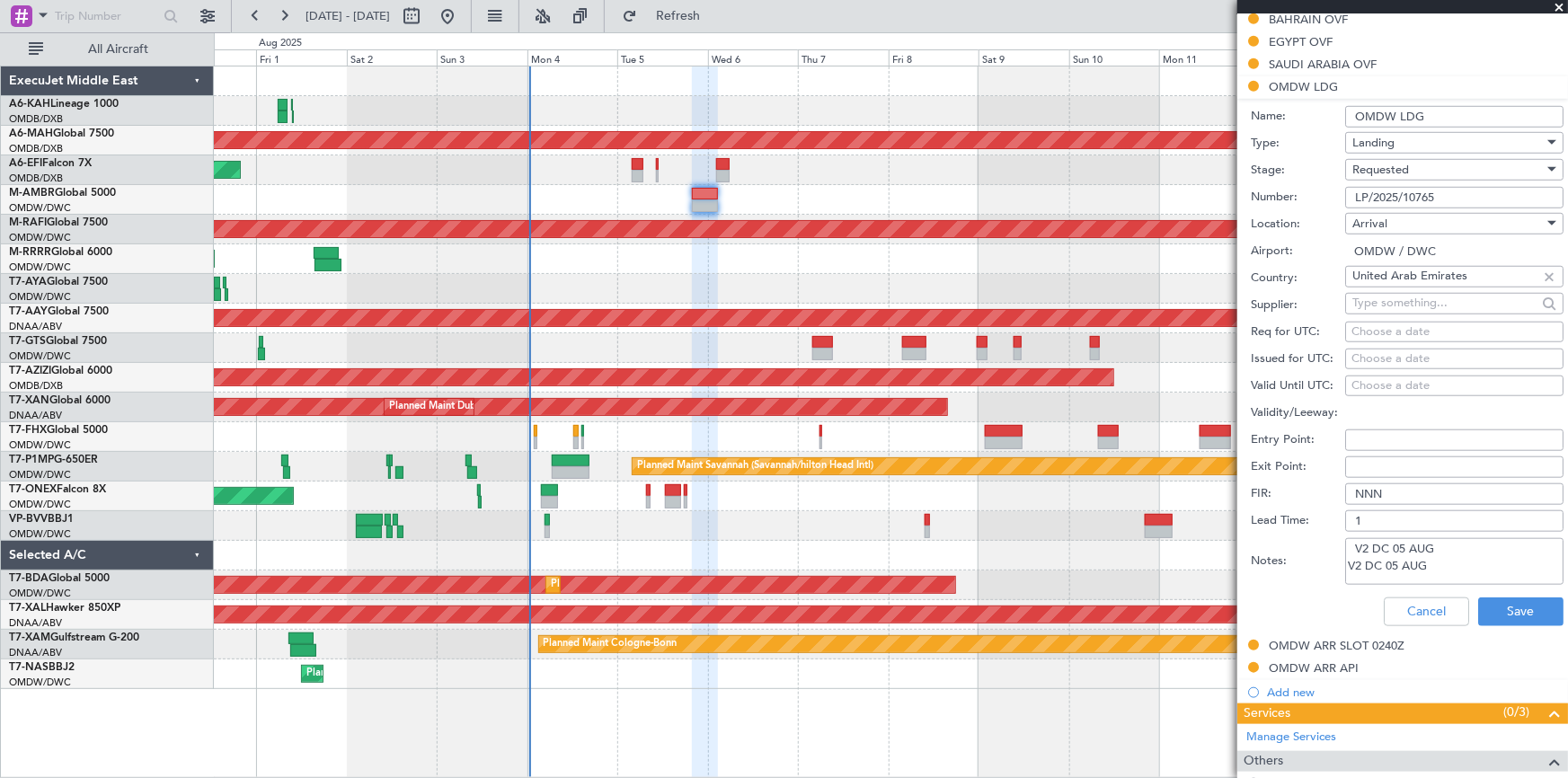 drag, startPoint x: 1397, startPoint y: 544, endPoint x: 1399, endPoint y: 591, distance: 47.042534 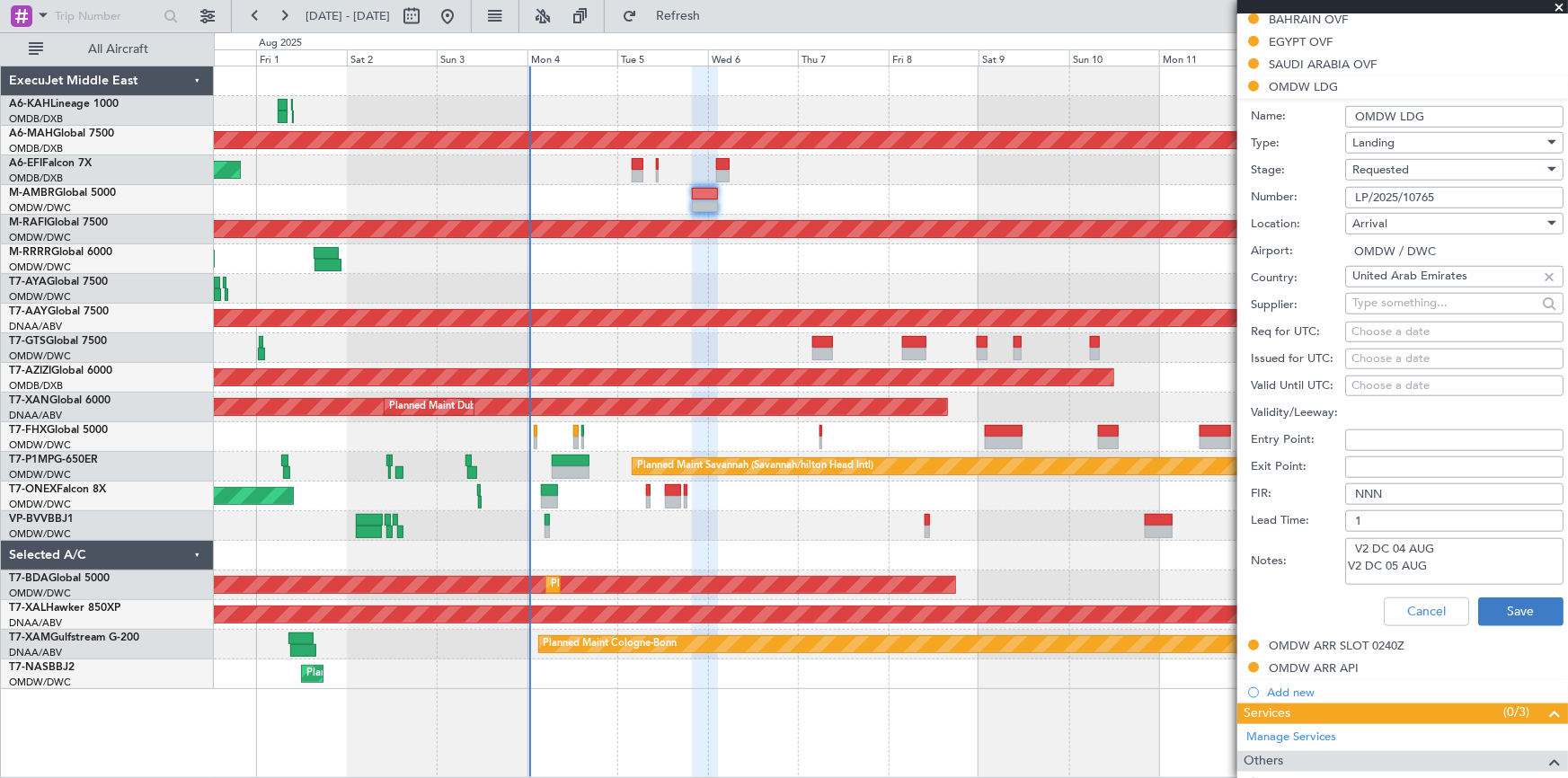 type on "V2 DC 04 AUG
V2 DC 05 AUG" 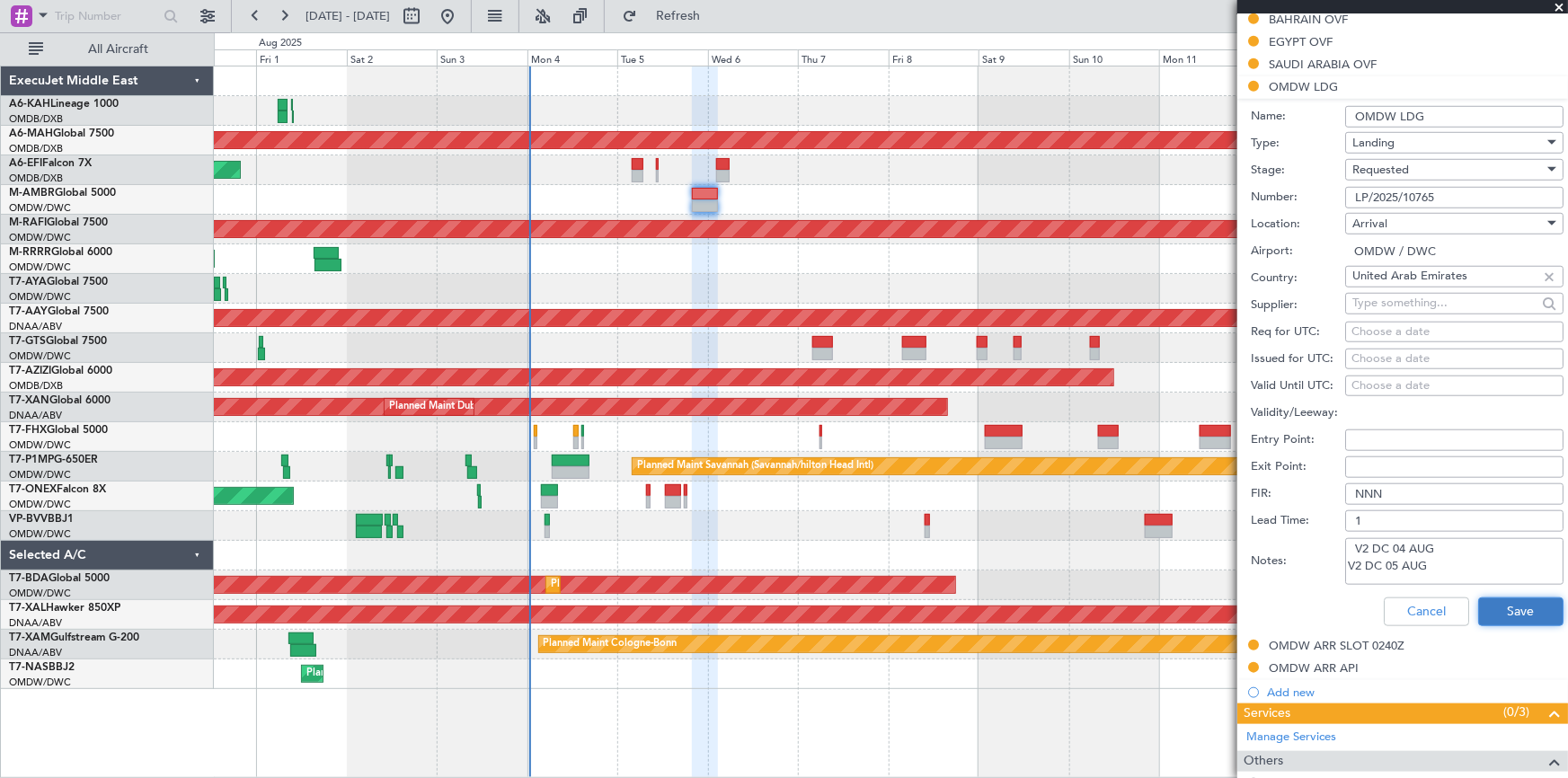click on "Save" at bounding box center (1520, 612) 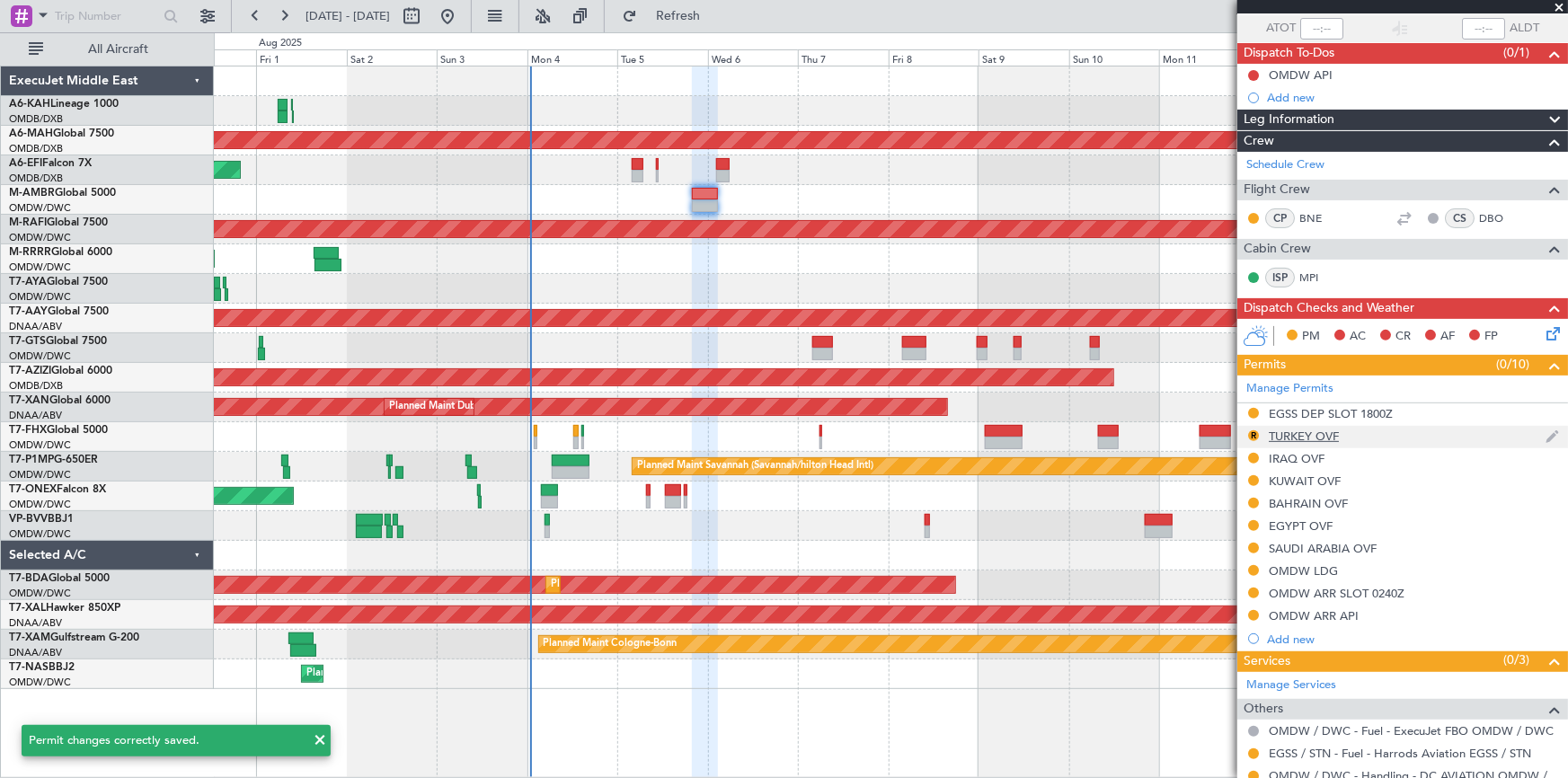 scroll, scrollTop: 45, scrollLeft: 0, axis: vertical 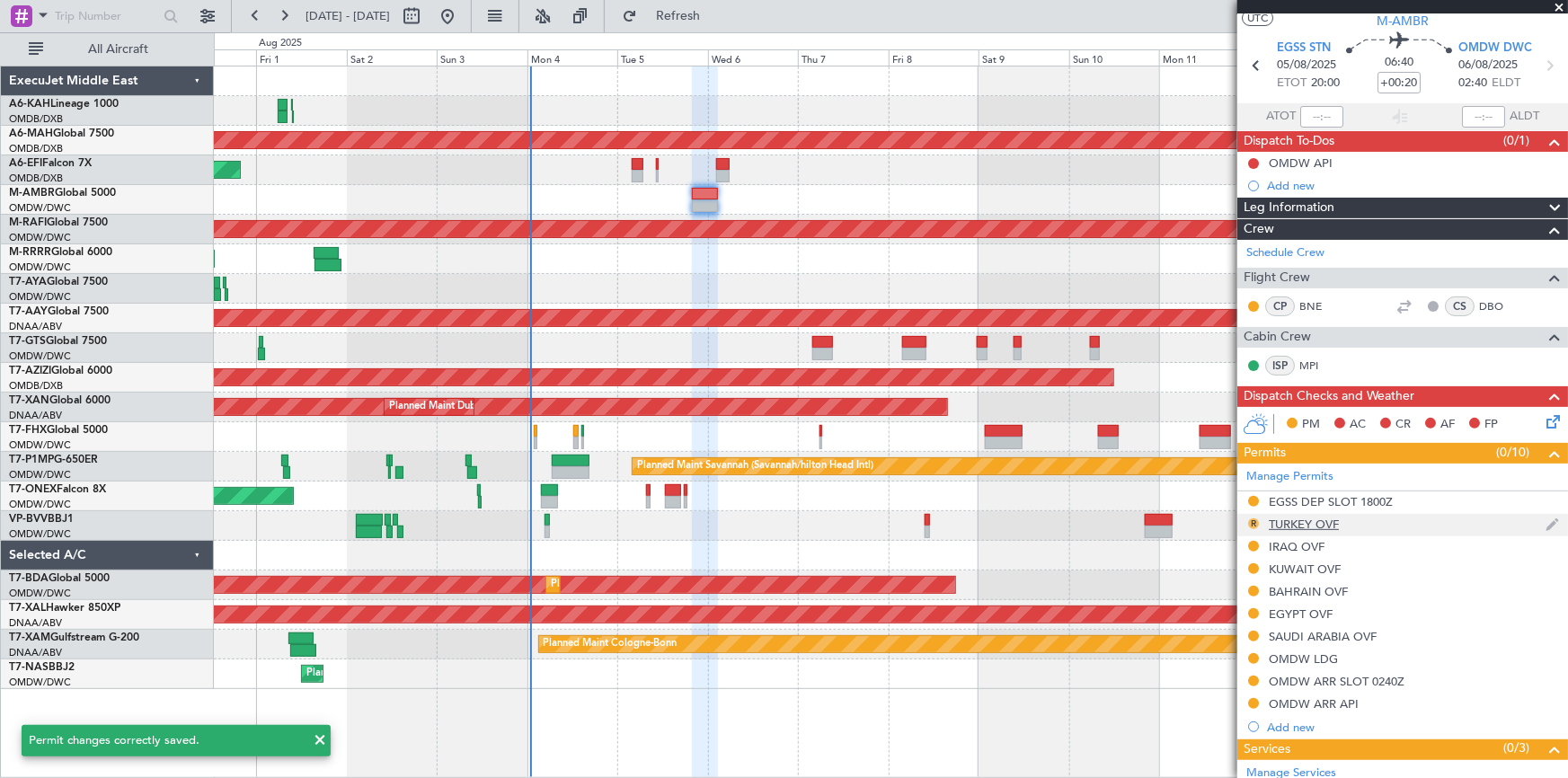 click on "R" at bounding box center [1254, 524] 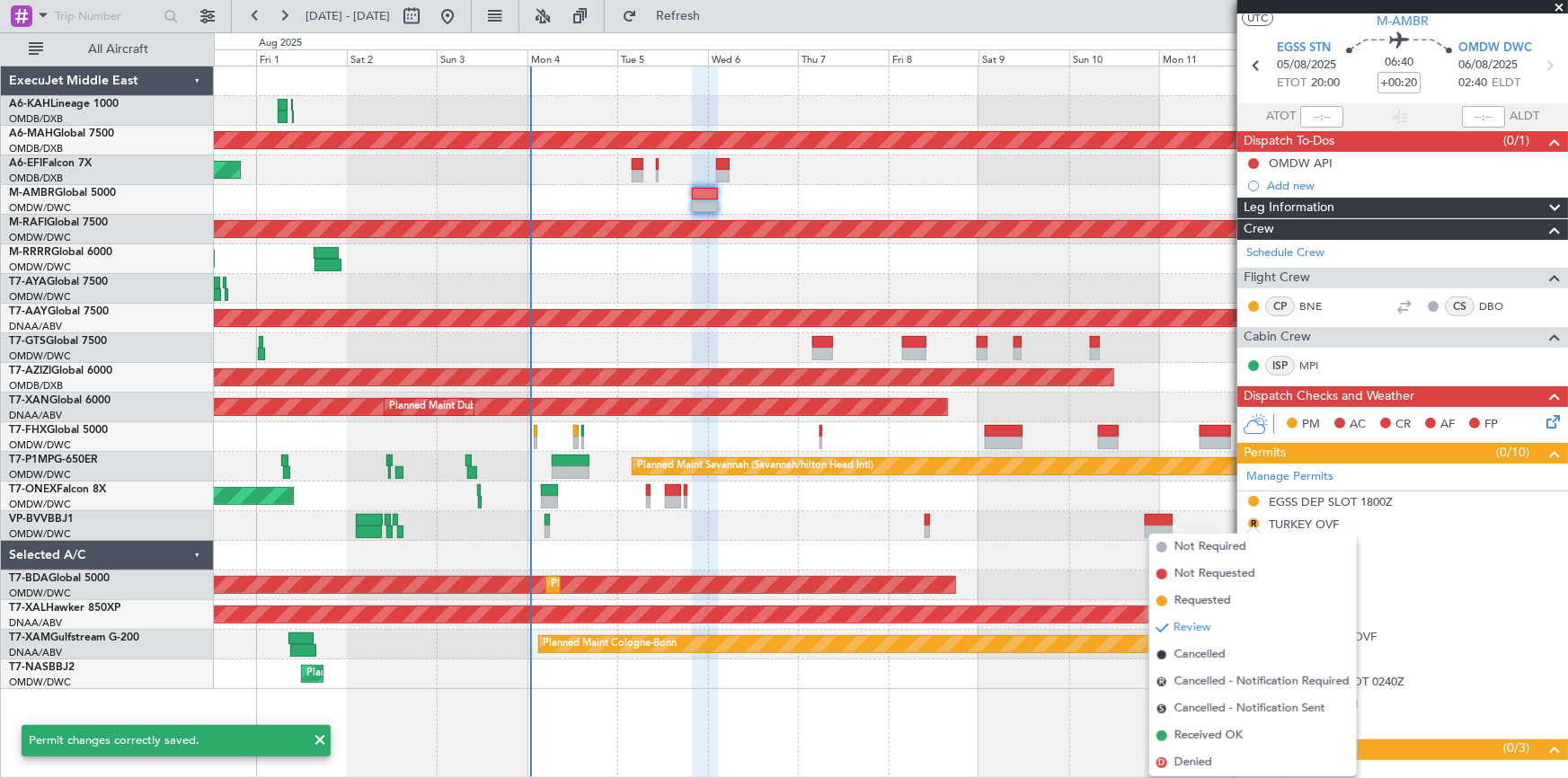drag, startPoint x: 1194, startPoint y: 601, endPoint x: 1003, endPoint y: 624, distance: 192.38 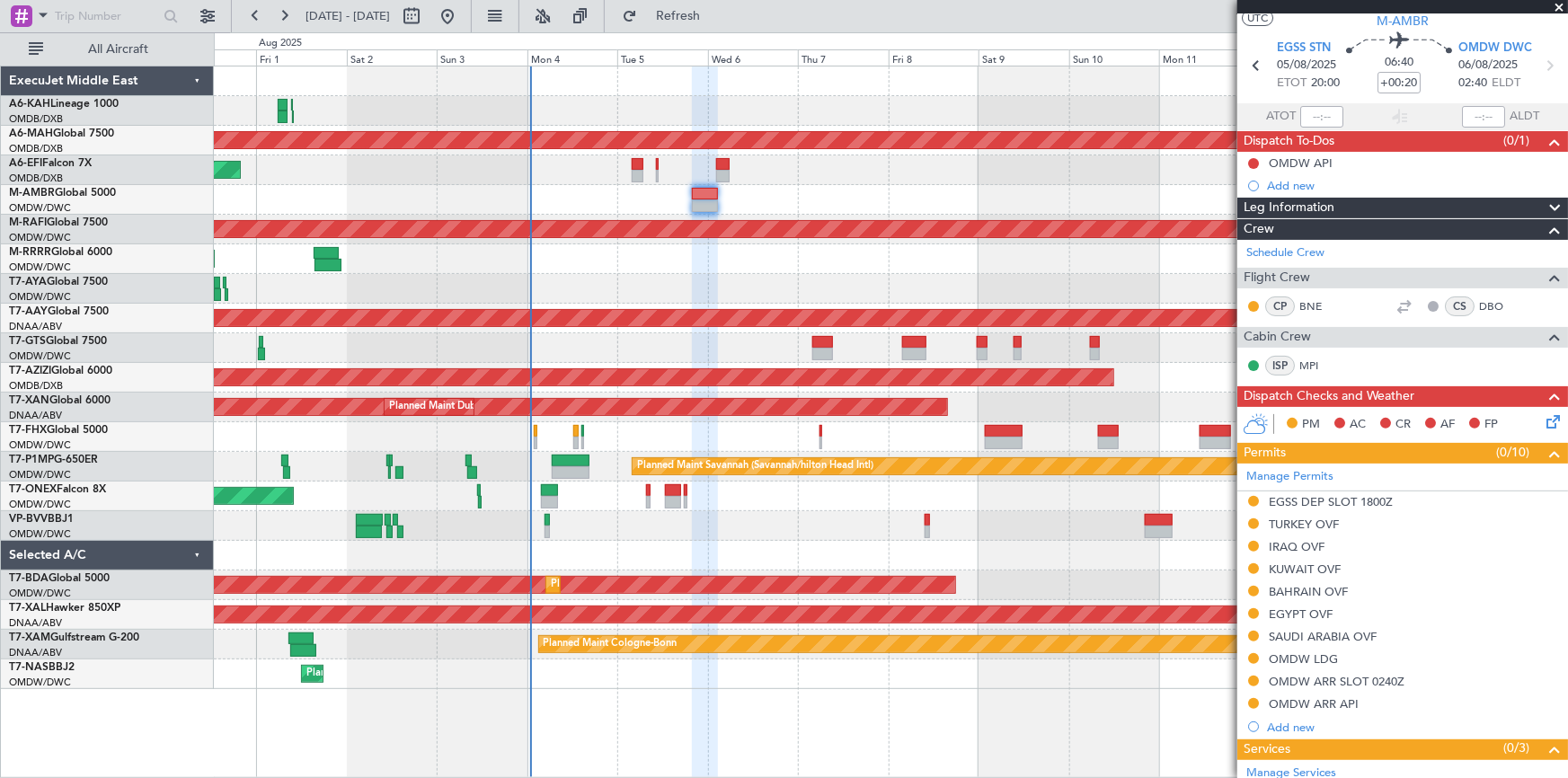 drag, startPoint x: 1297, startPoint y: 545, endPoint x: 1309, endPoint y: 553, distance: 14.422205 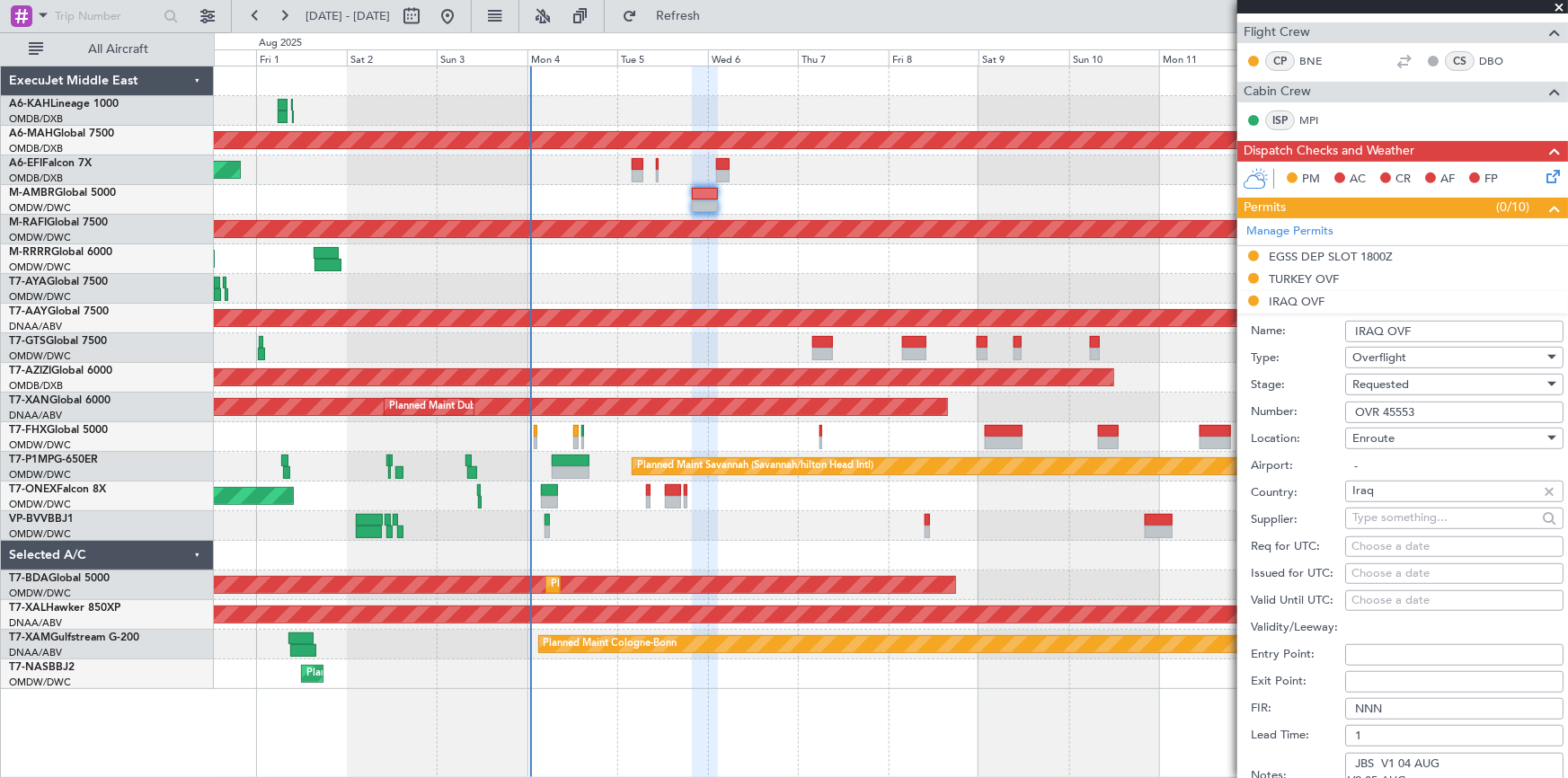 scroll, scrollTop: 535, scrollLeft: 0, axis: vertical 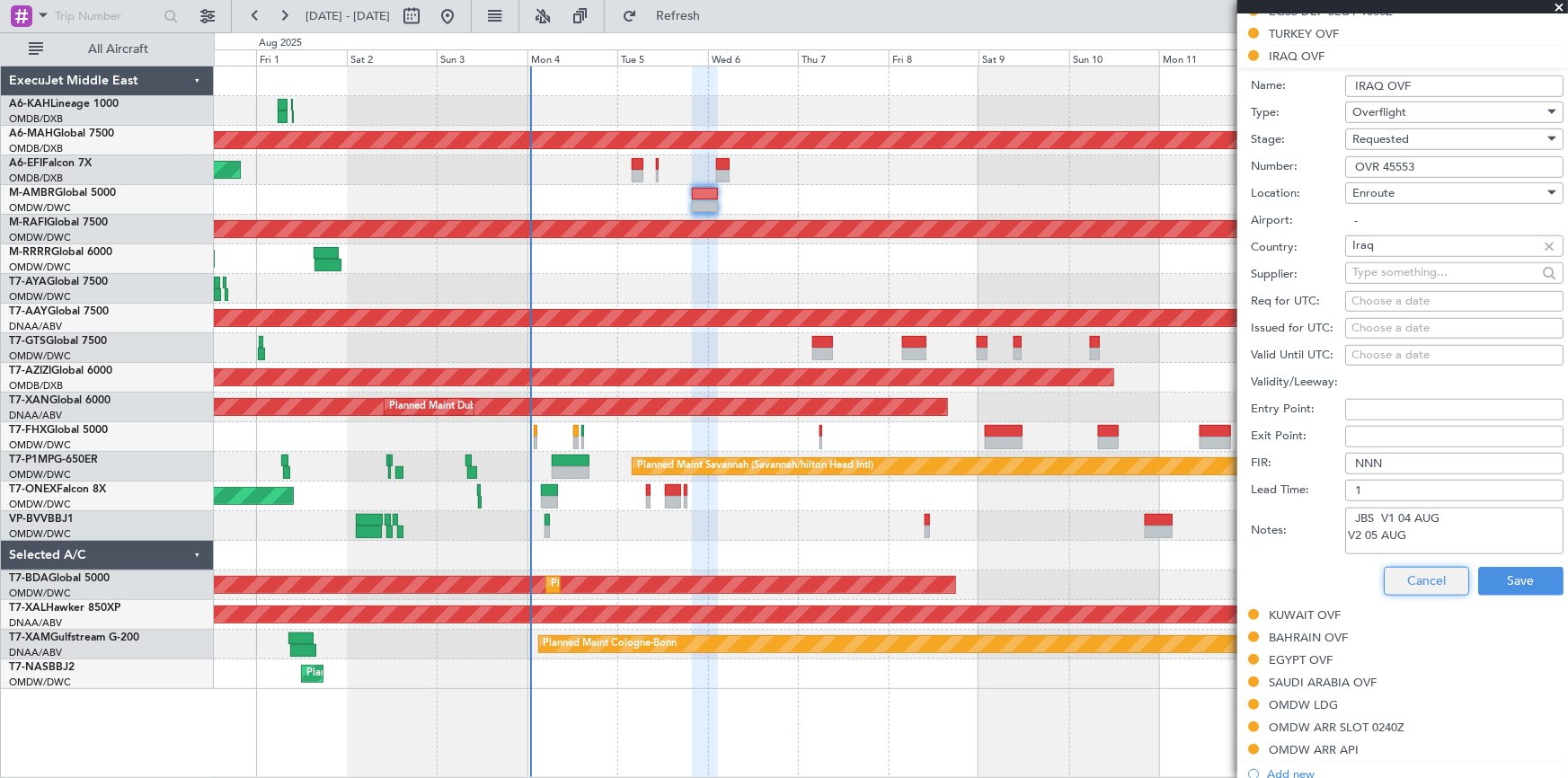 click on "Cancel" at bounding box center (1426, 581) 